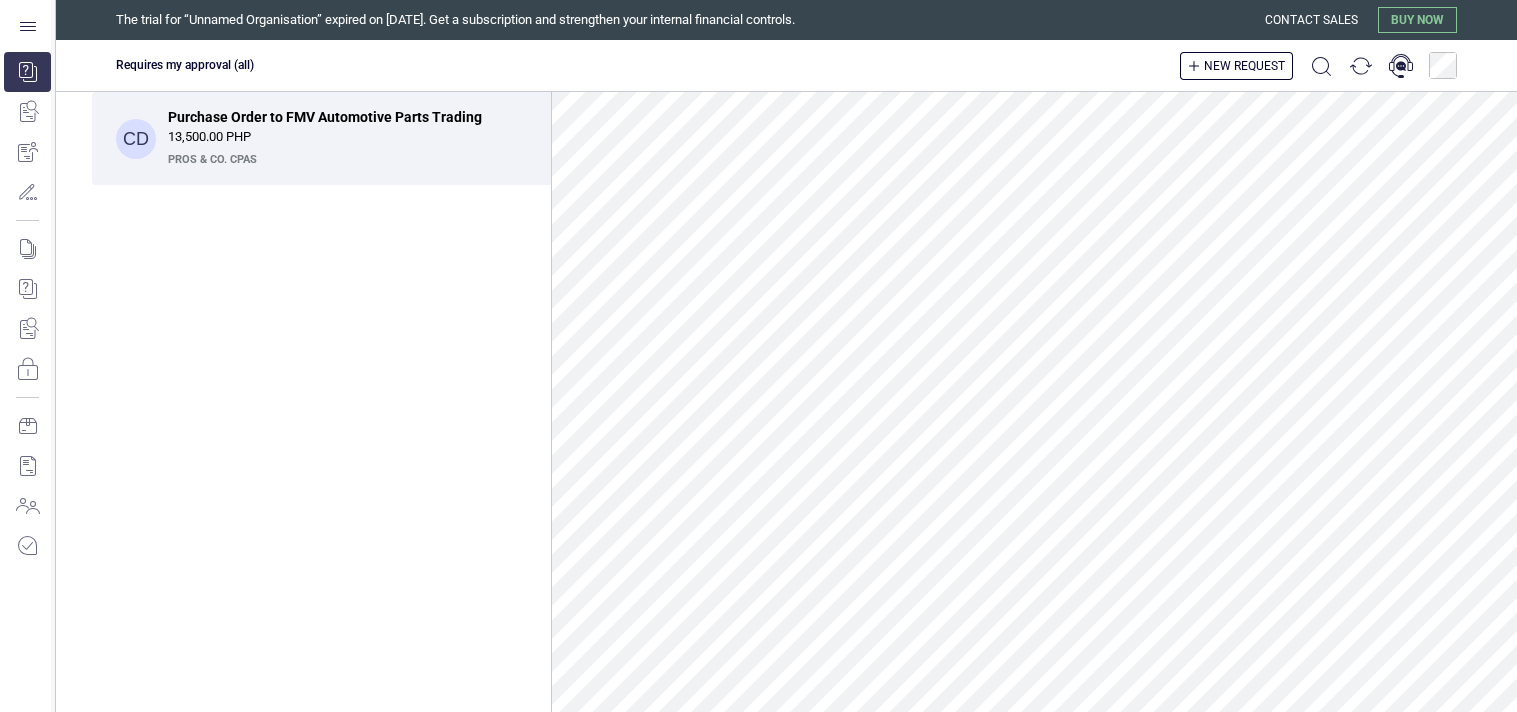 scroll, scrollTop: 0, scrollLeft: 0, axis: both 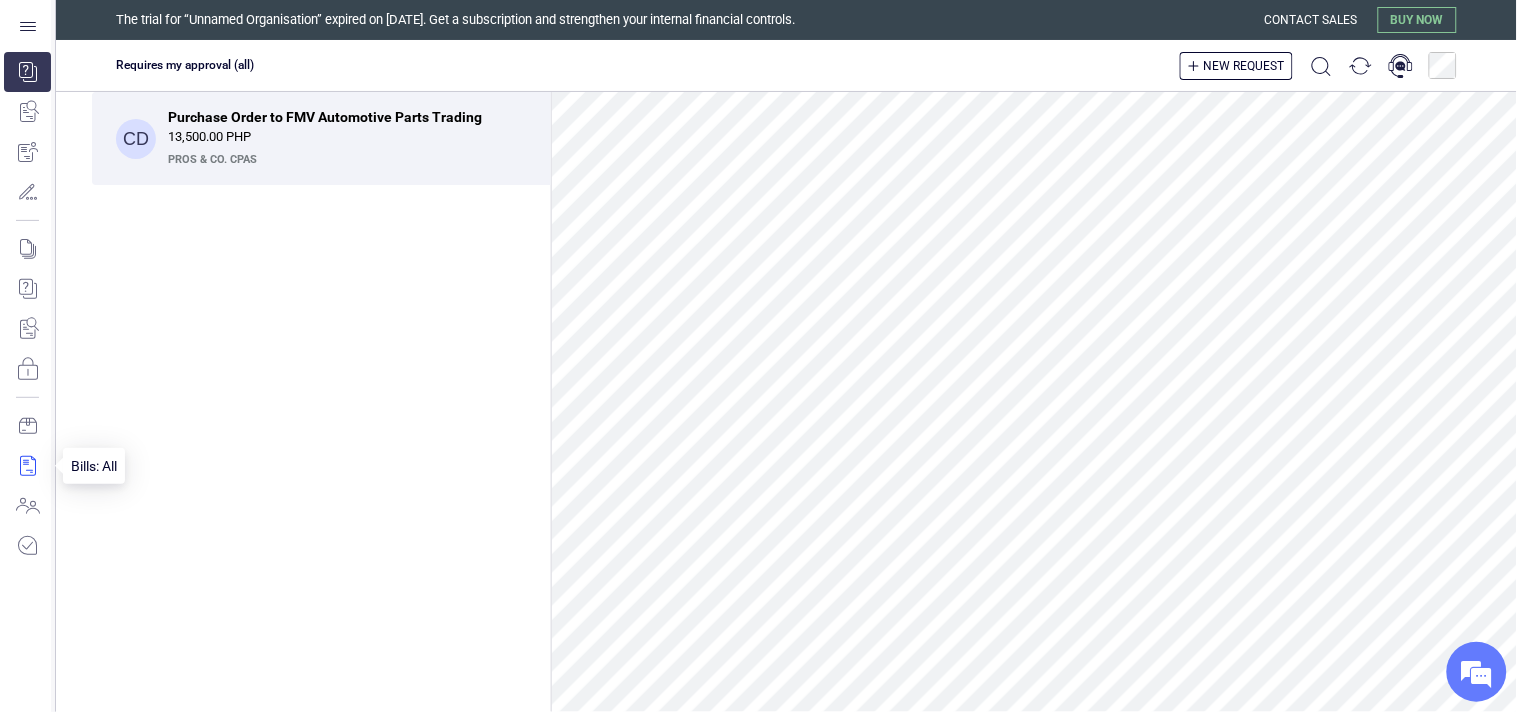 click at bounding box center (27, 466) 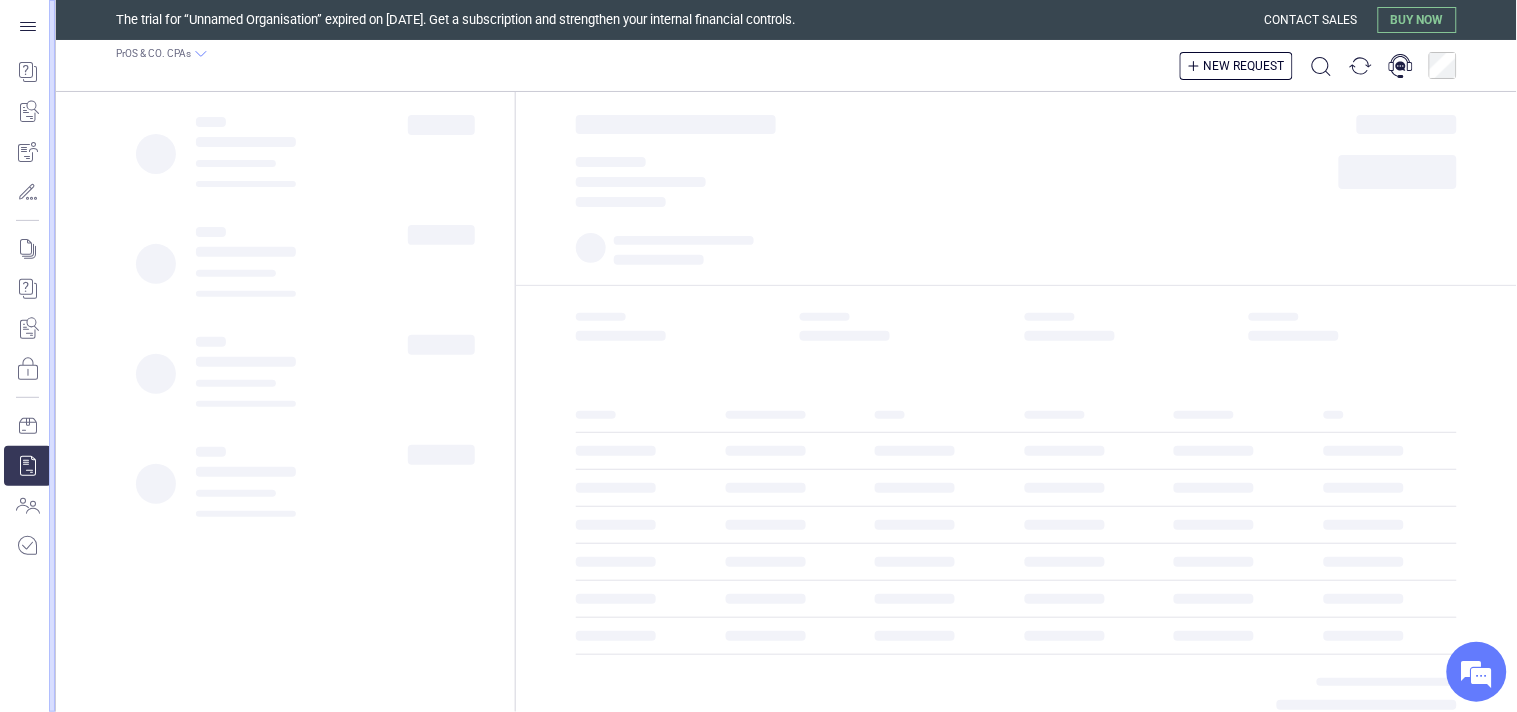 scroll, scrollTop: 0, scrollLeft: 0, axis: both 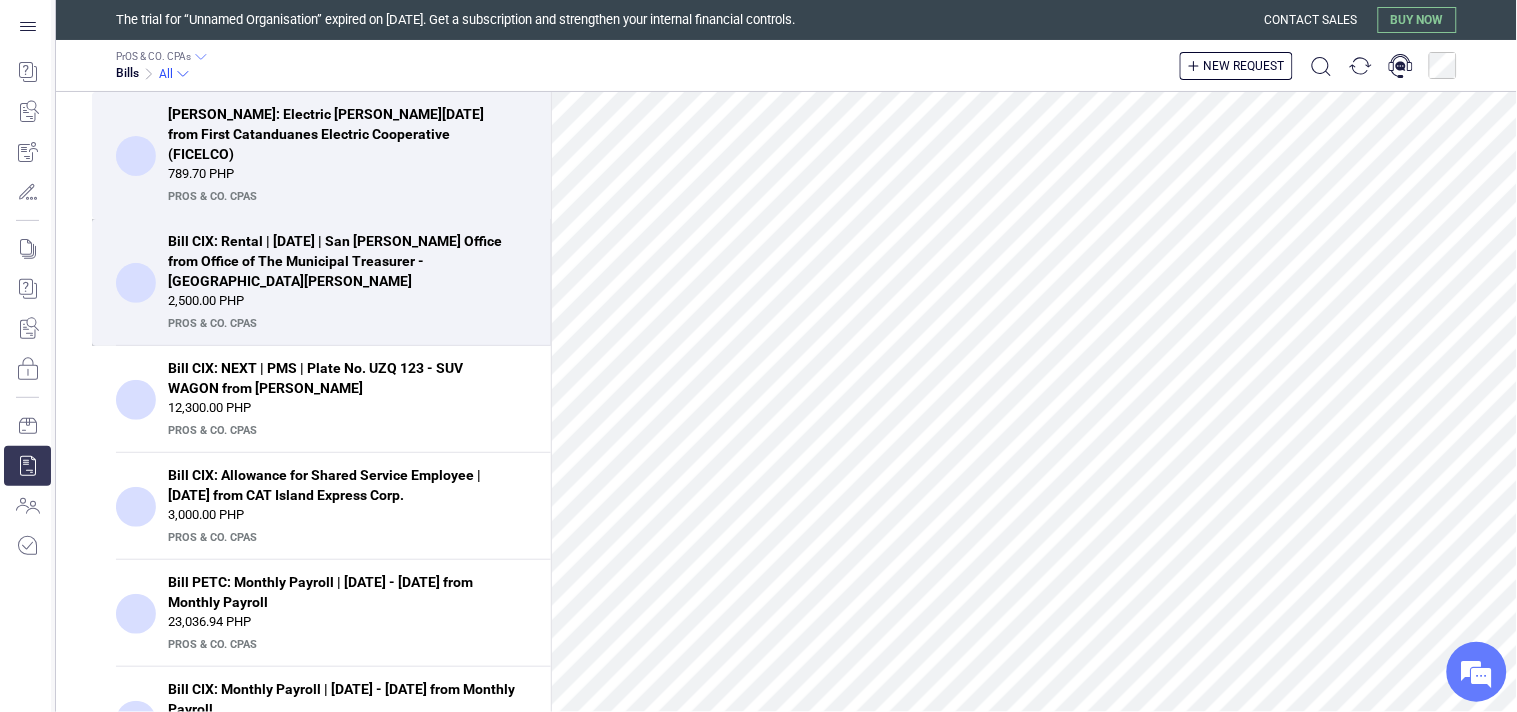 click on "Bill CIX: Rental | July, 2025 | San Andres Office from Office of The Municipal Treasurer - San Andres" at bounding box center [341, 261] 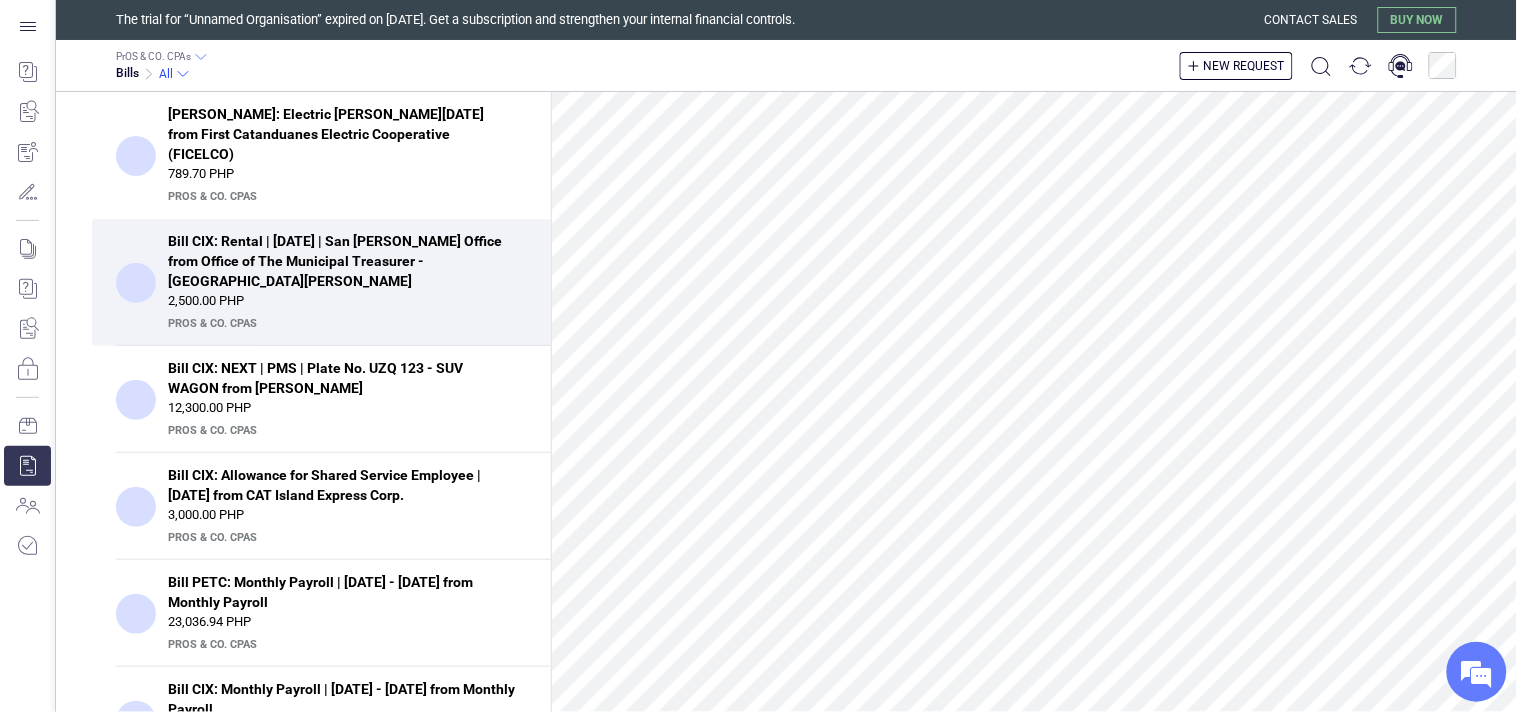 scroll, scrollTop: 235, scrollLeft: 0, axis: vertical 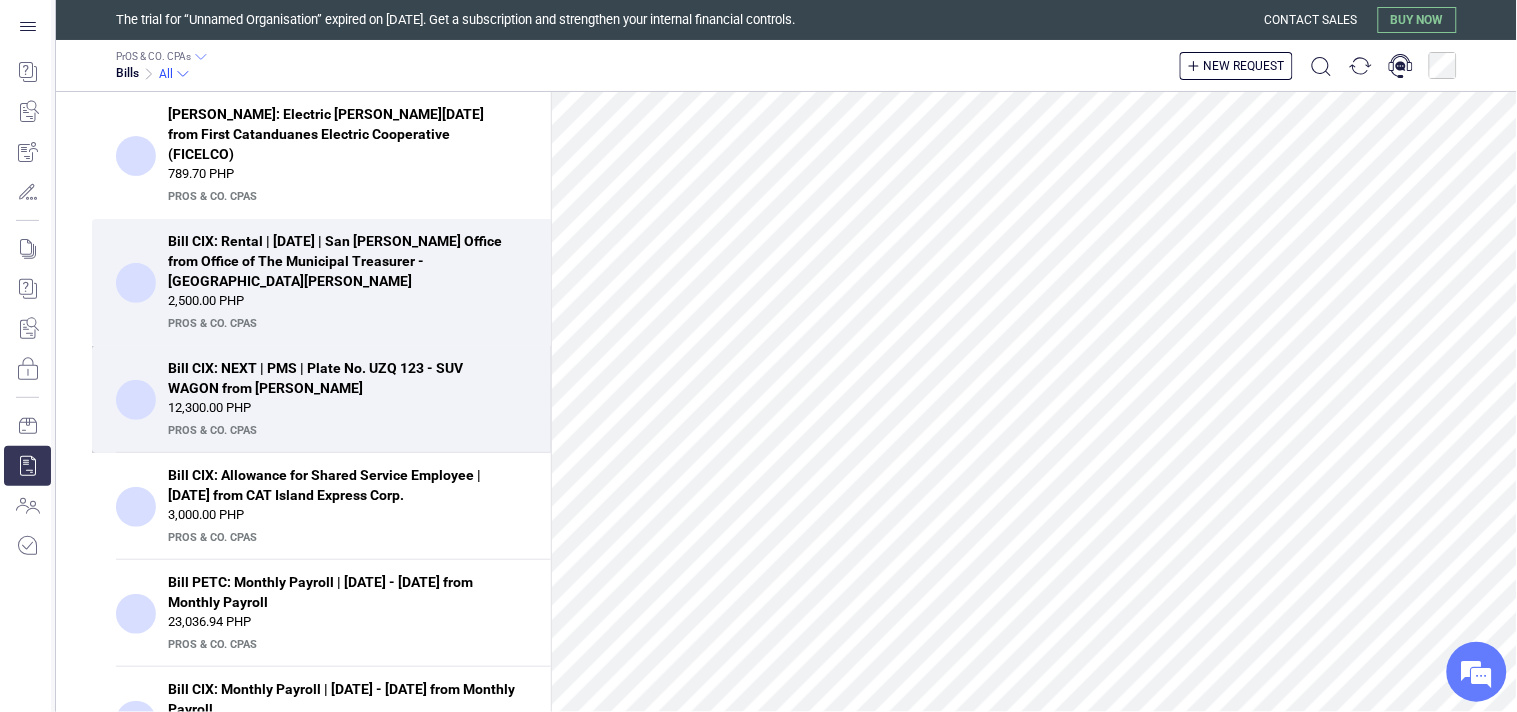 click on "PrOS & CO. CPAs" at bounding box center (345, 431) 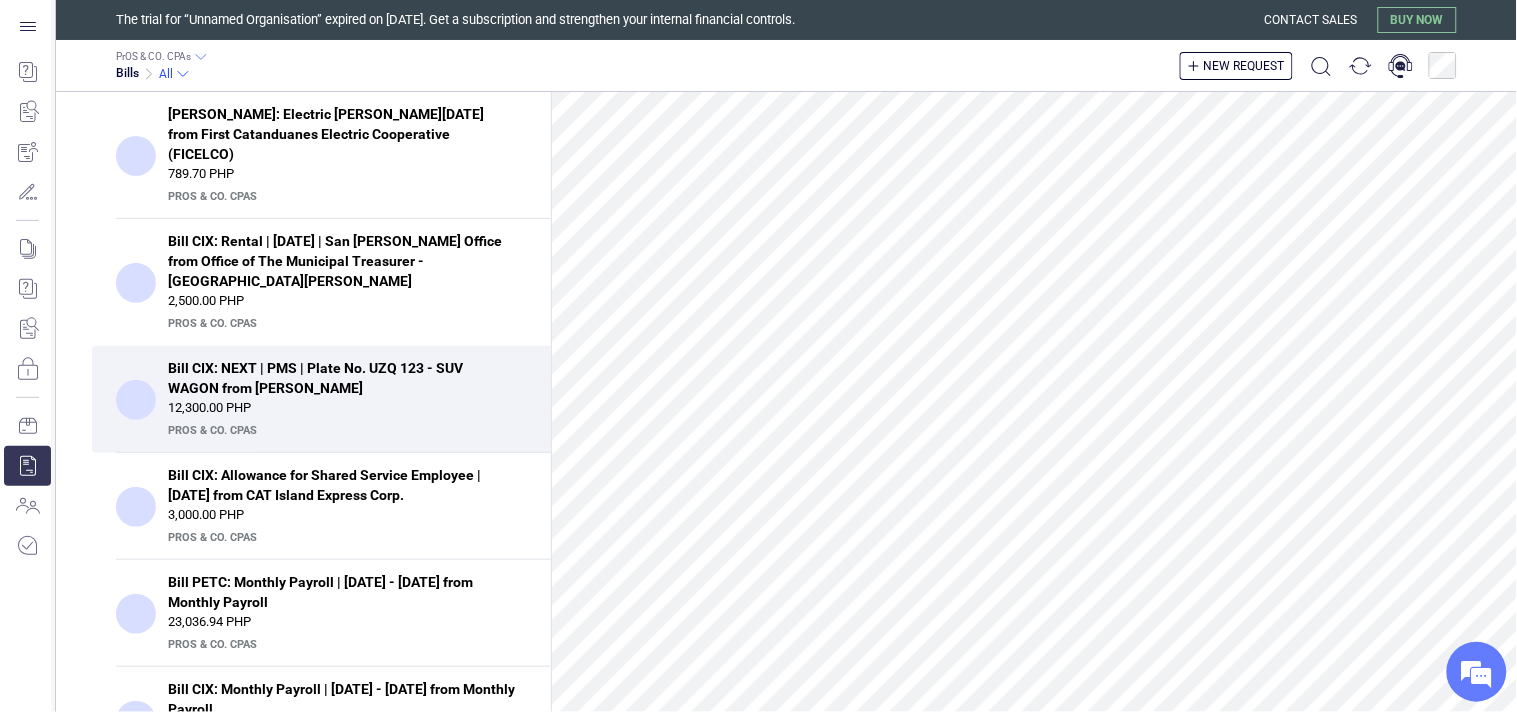 scroll, scrollTop: 444, scrollLeft: 0, axis: vertical 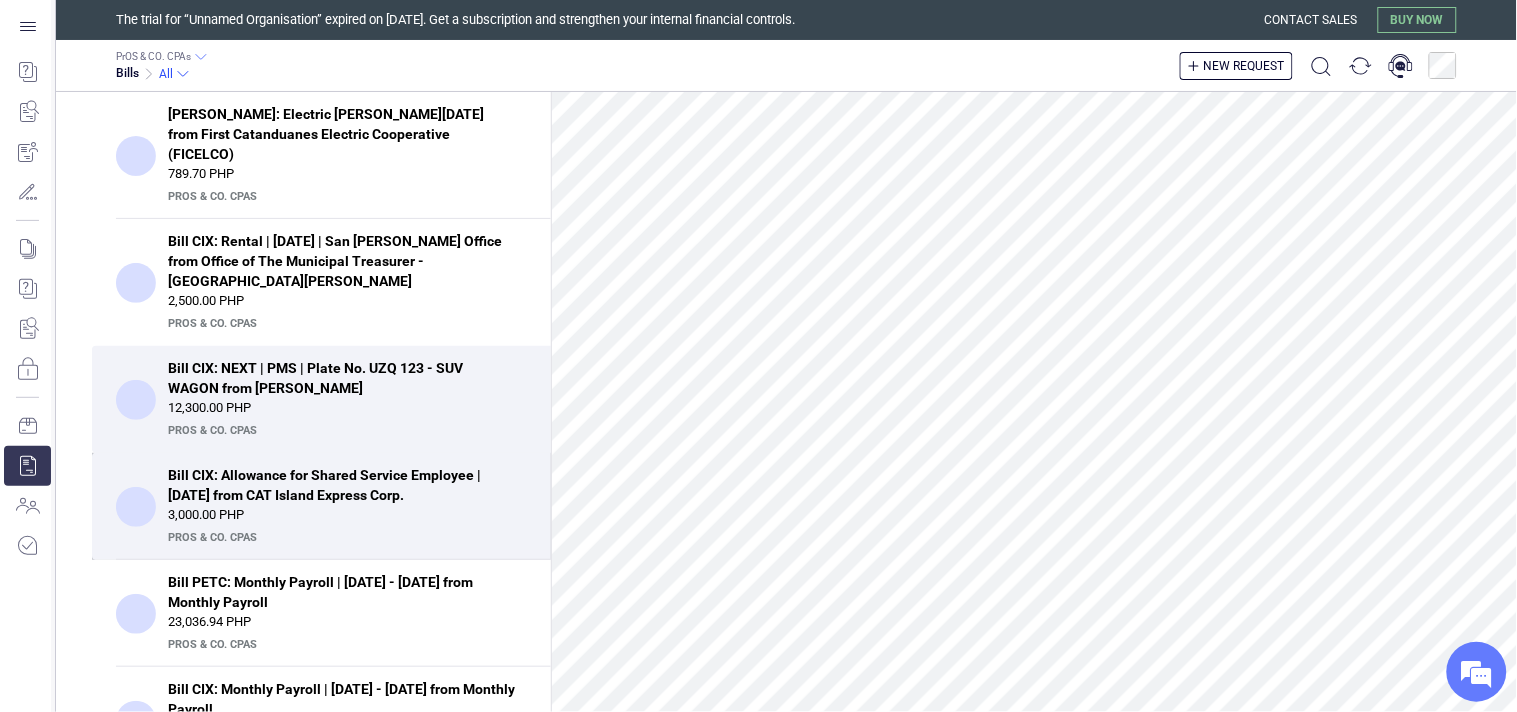 click on "3,000.00 PHP" at bounding box center [347, 515] 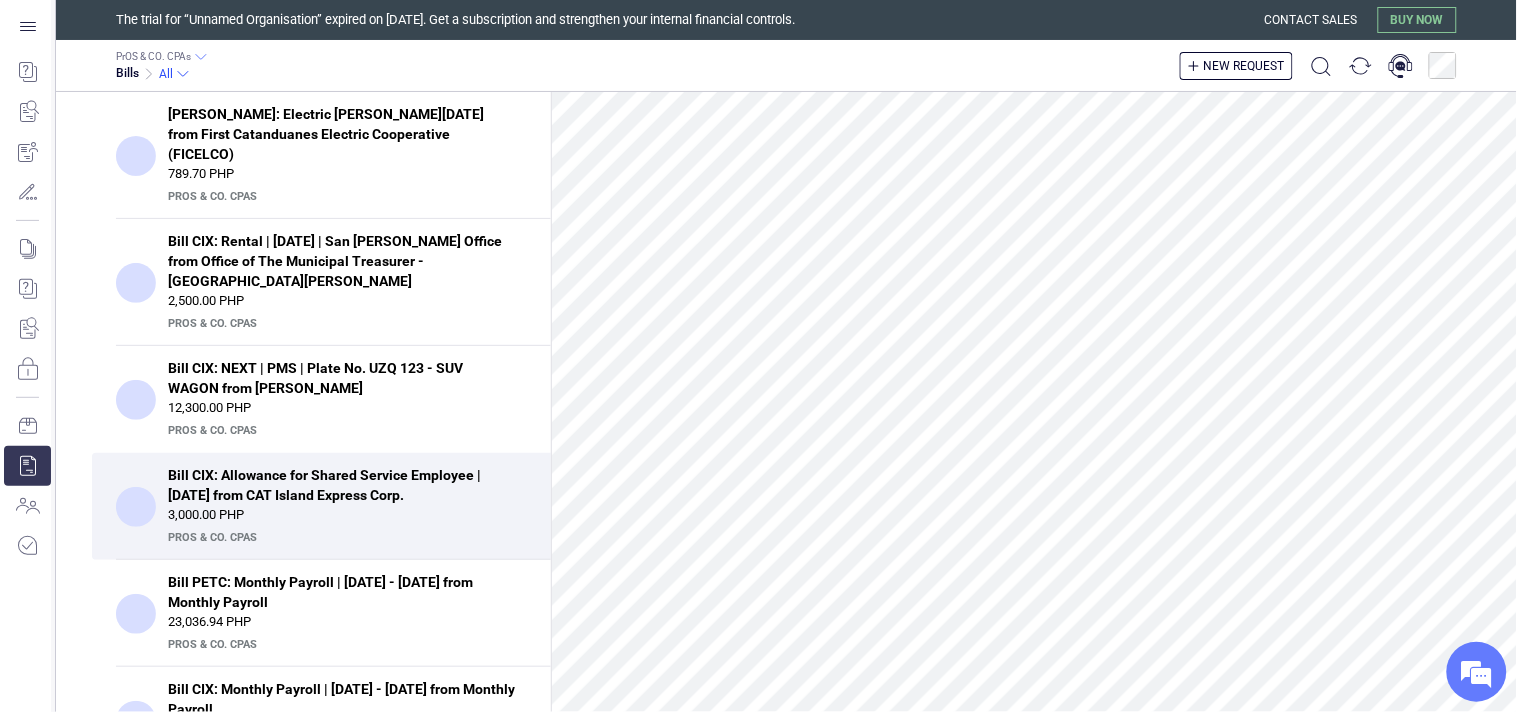 scroll, scrollTop: 555, scrollLeft: 0, axis: vertical 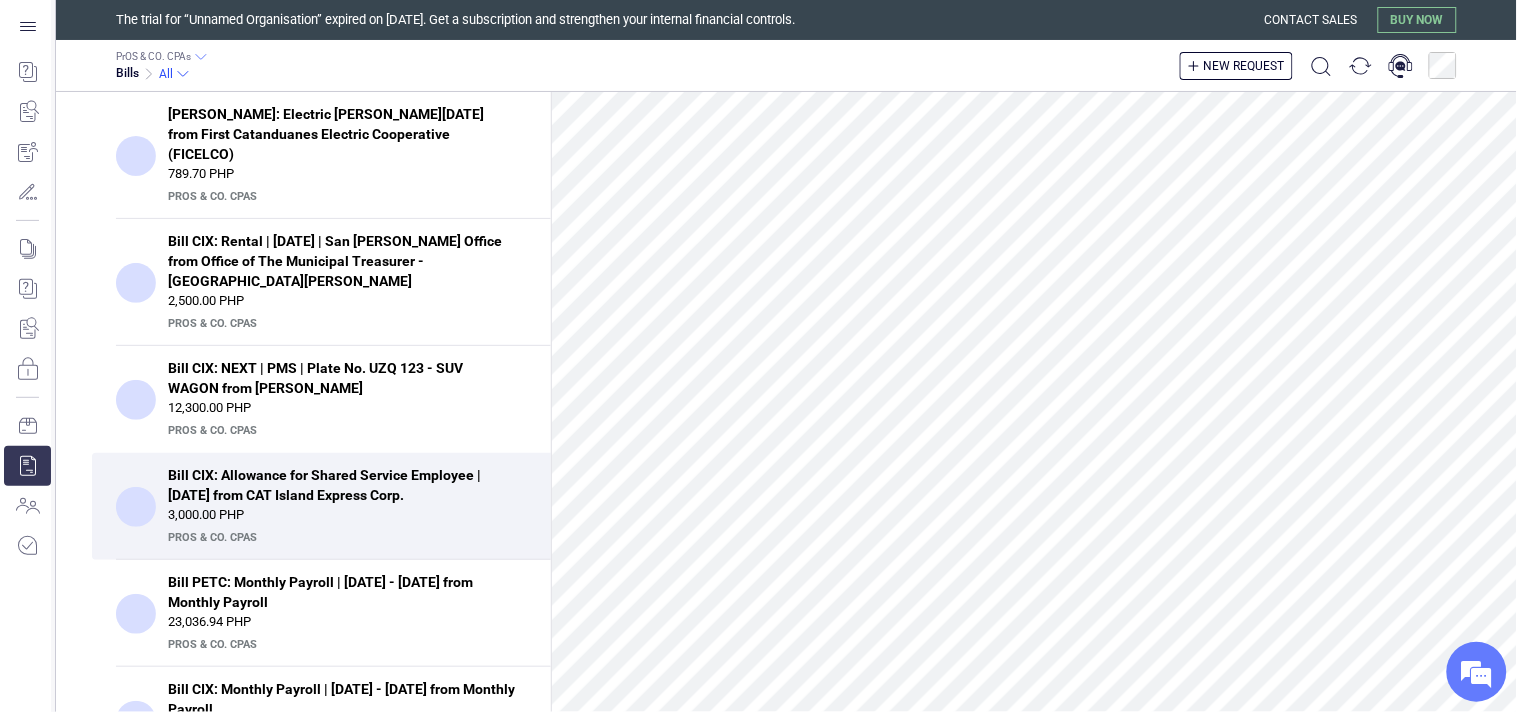click on "PrOS & CO. CPAs Bills All New request" at bounding box center (786, 66) 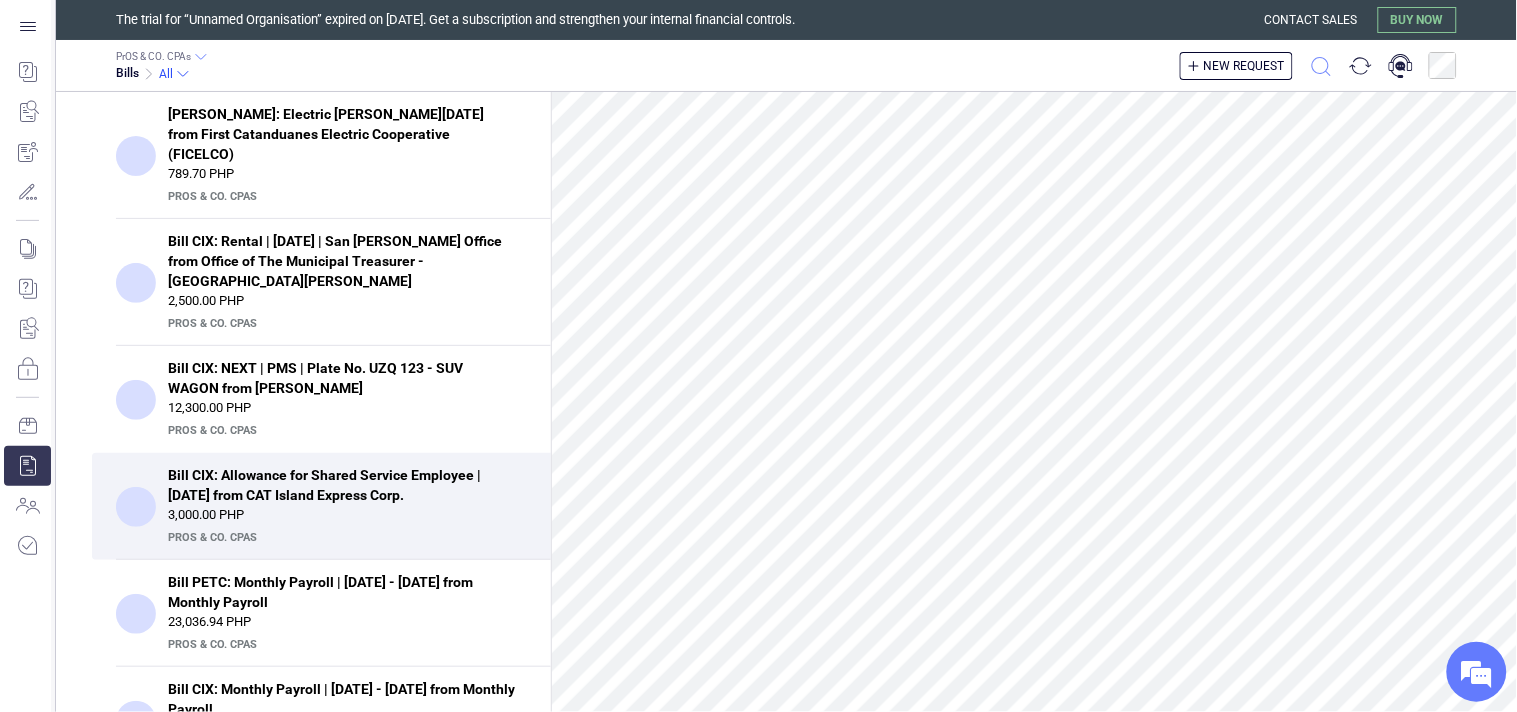 click at bounding box center [1321, 66] 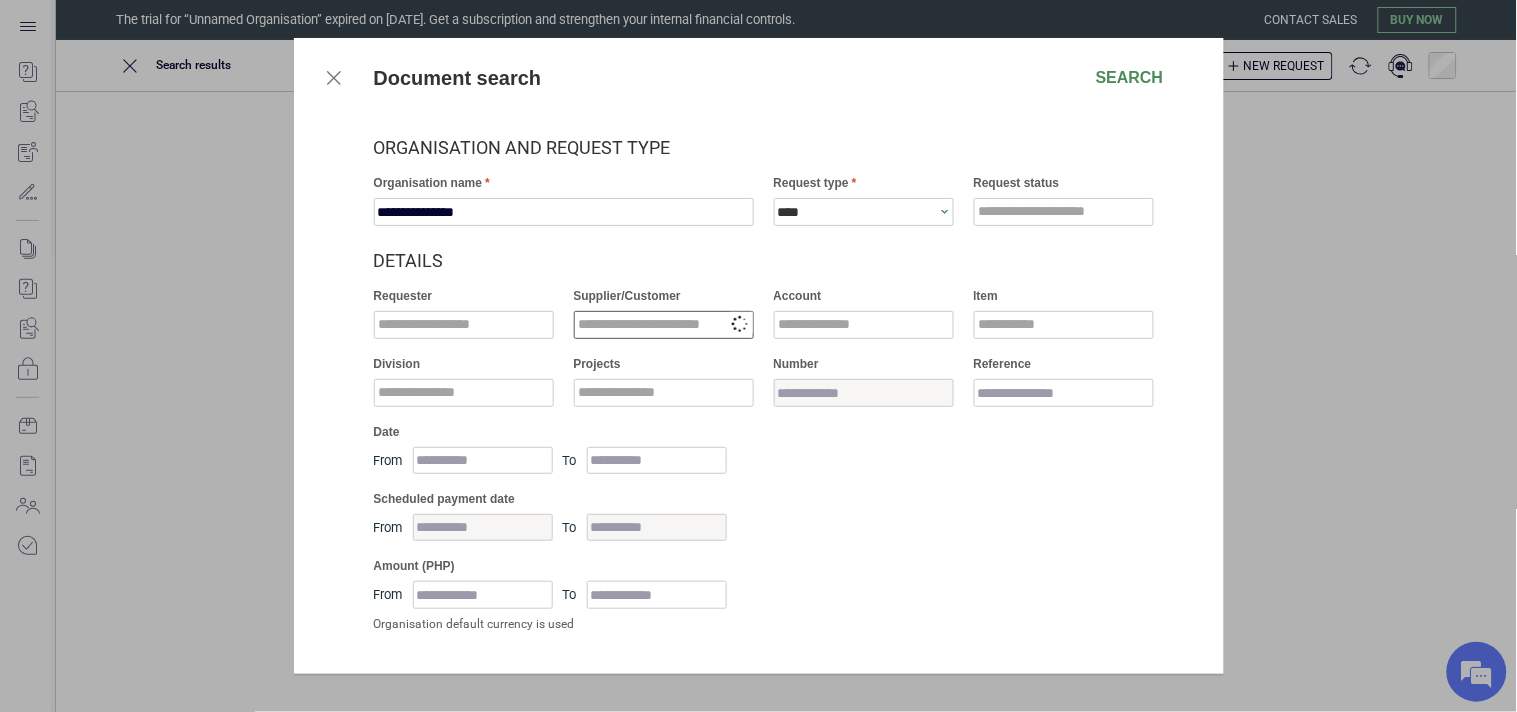 click at bounding box center (664, 325) 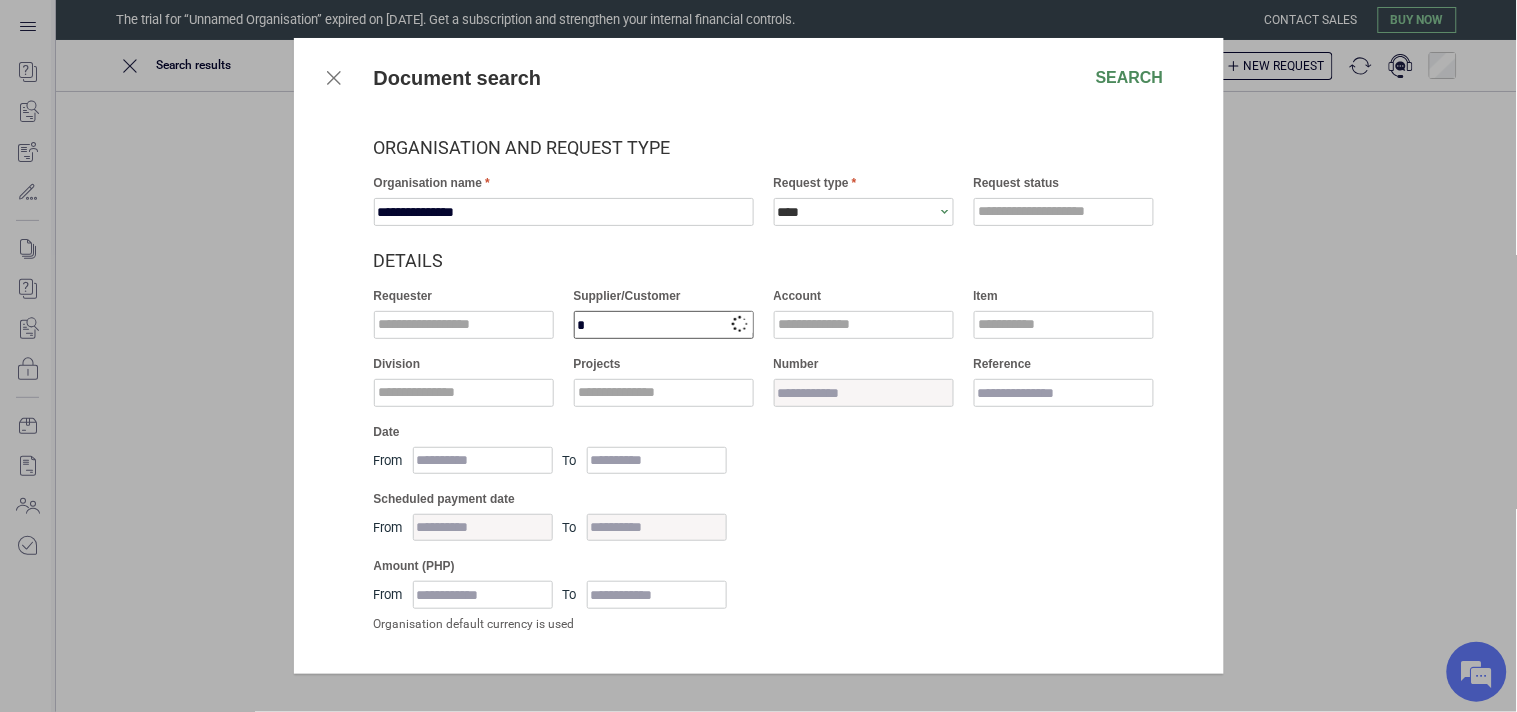 type on "**" 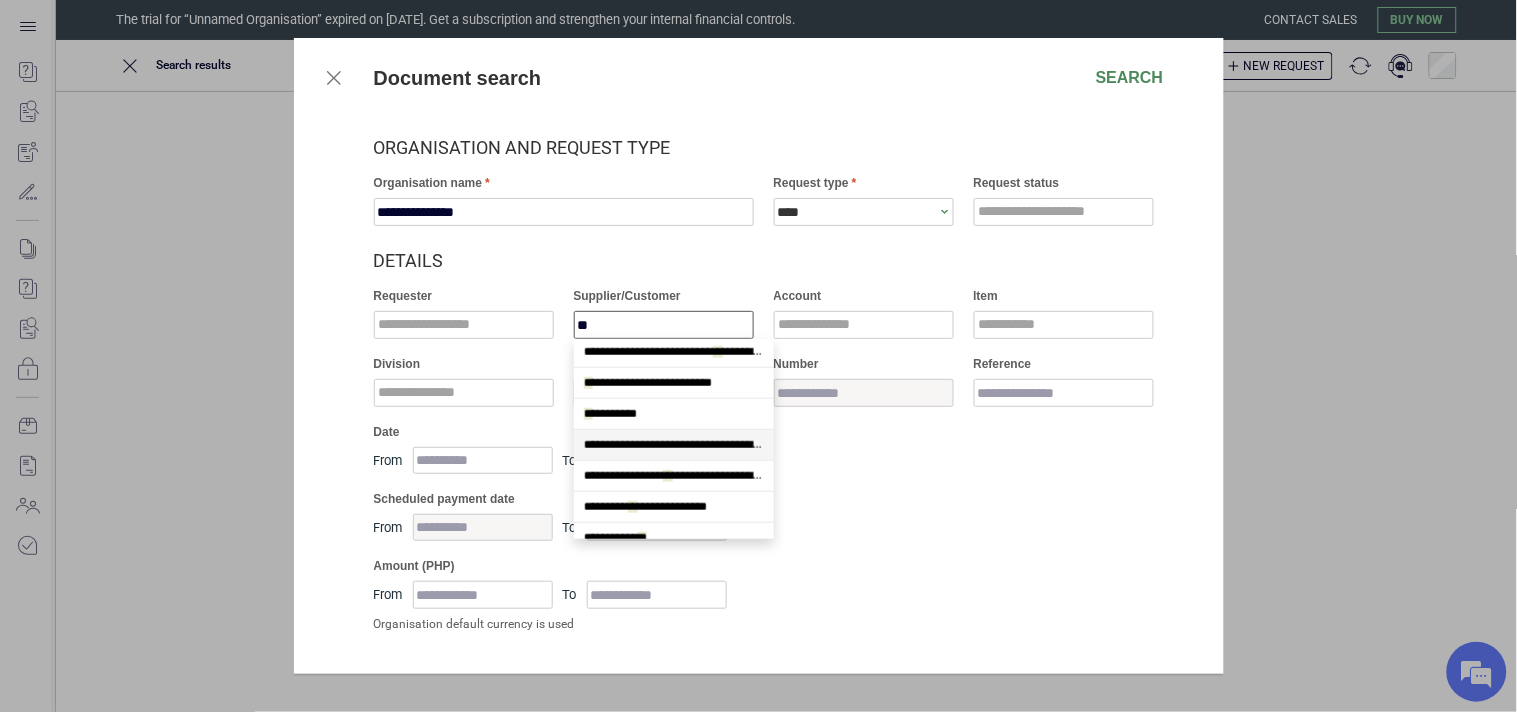 scroll, scrollTop: 444, scrollLeft: 0, axis: vertical 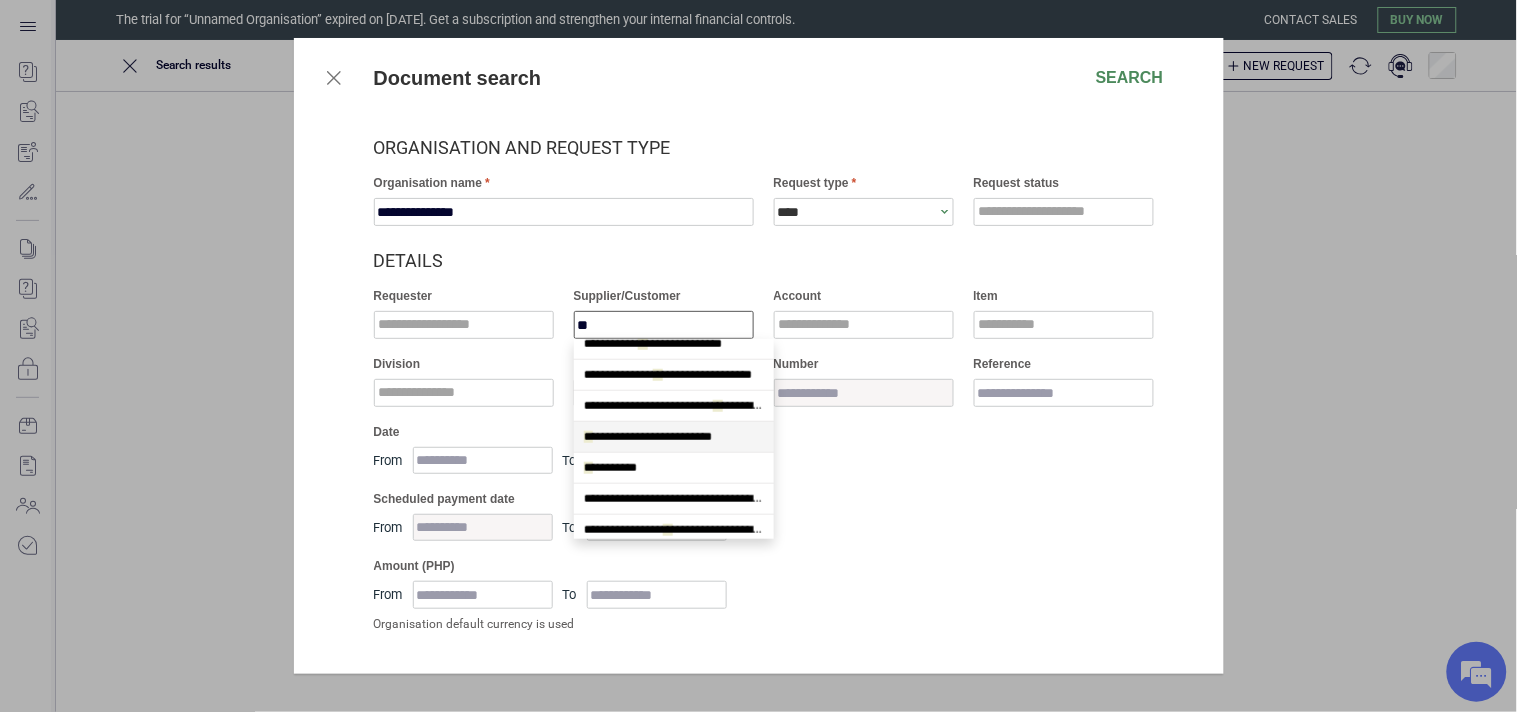 click on "**********" at bounding box center [648, 437] 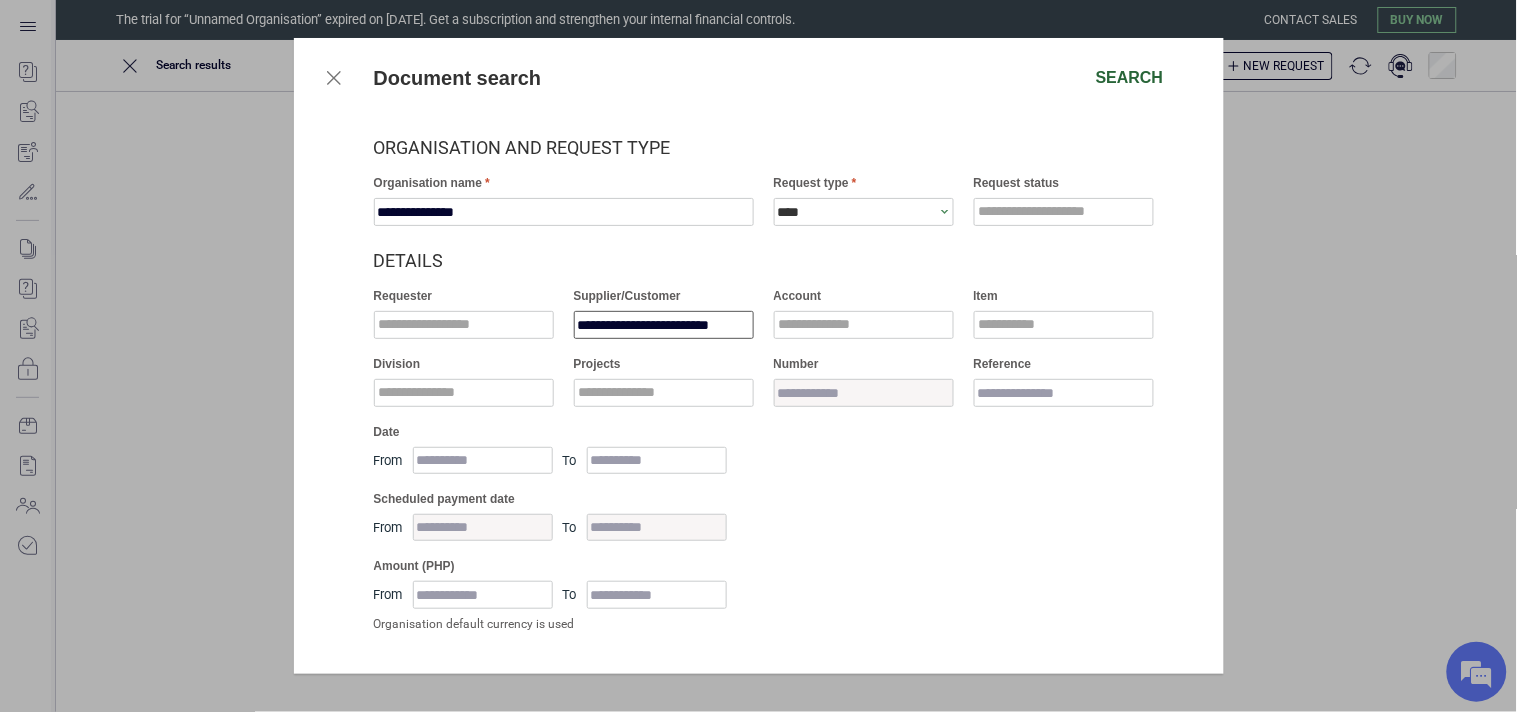 type on "**********" 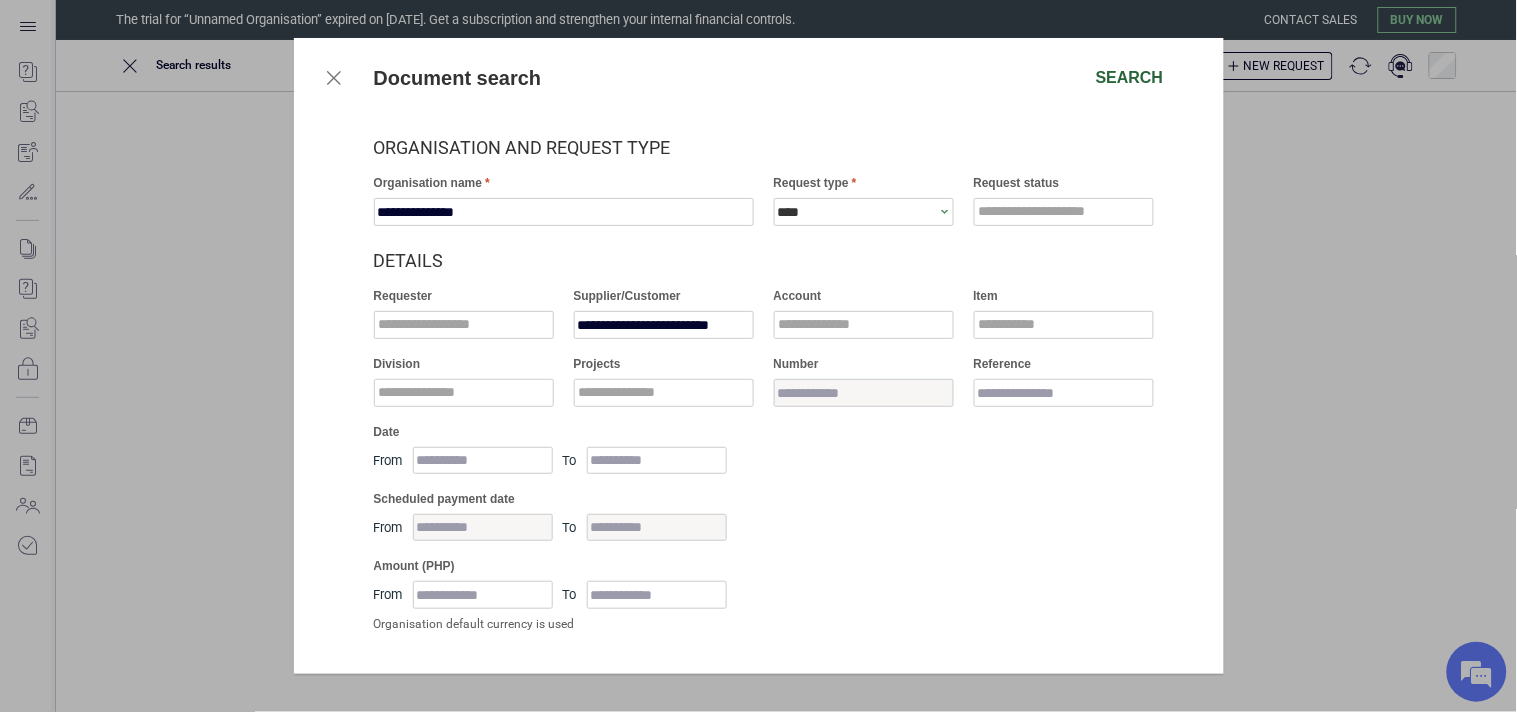 click on "Search" at bounding box center [1130, 78] 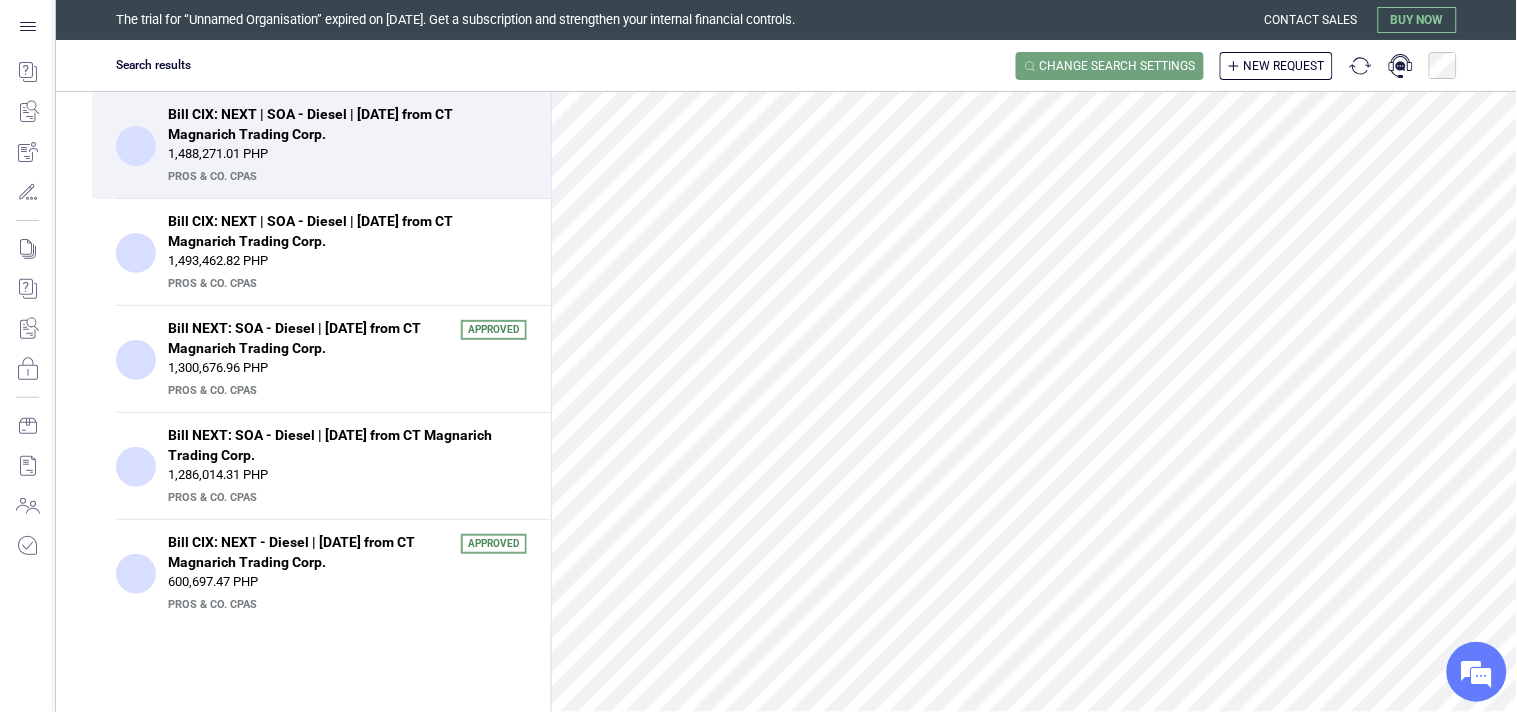 scroll, scrollTop: 222, scrollLeft: 0, axis: vertical 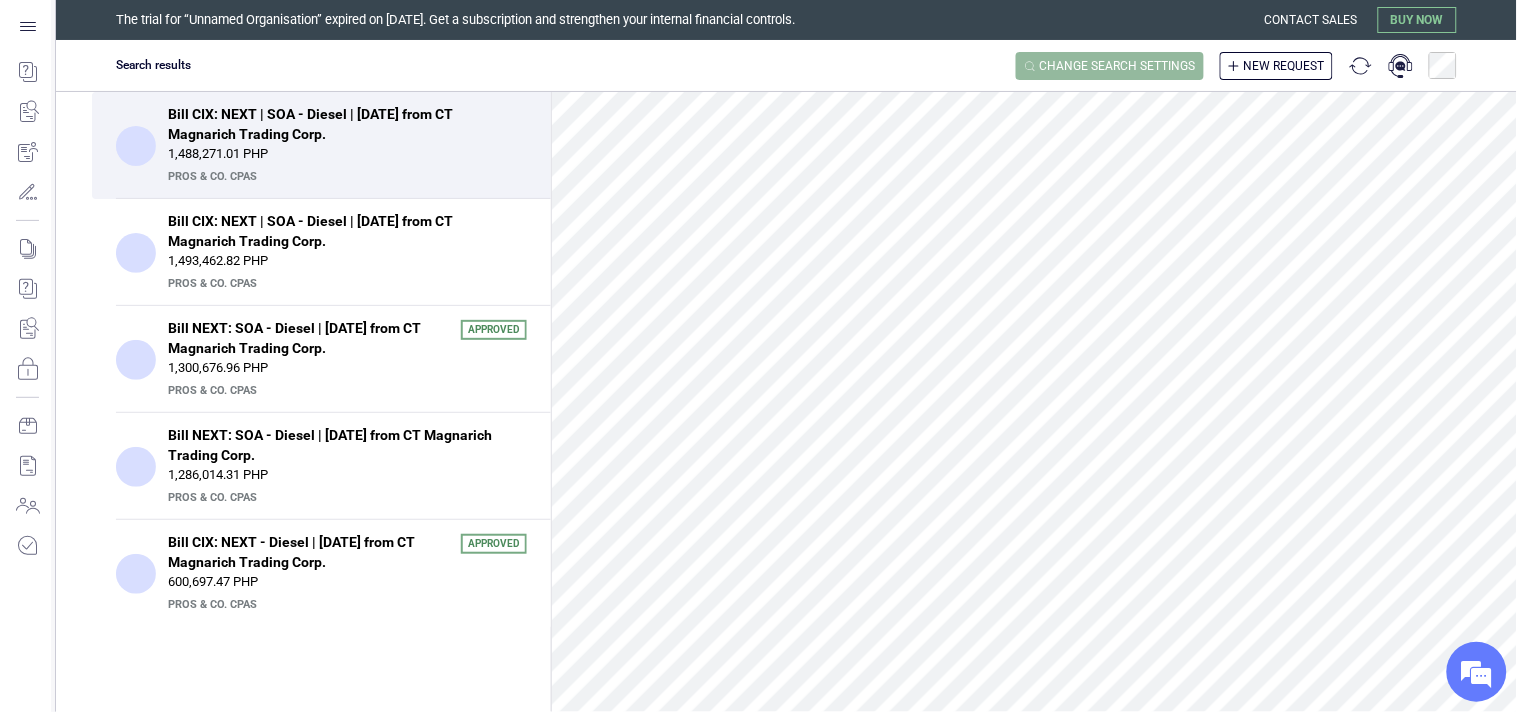 click on "Change search settings" at bounding box center (1118, 66) 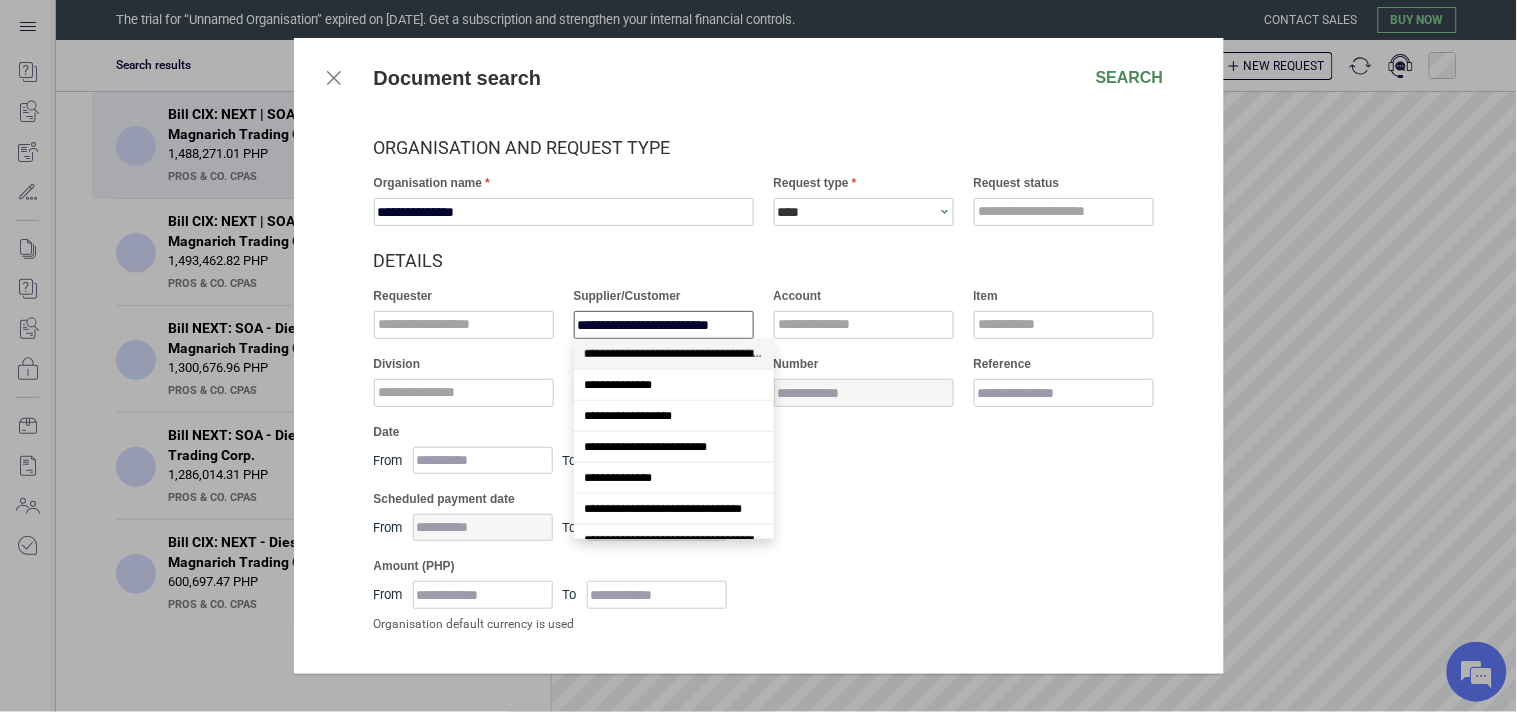 click on "**********" at bounding box center (664, 325) 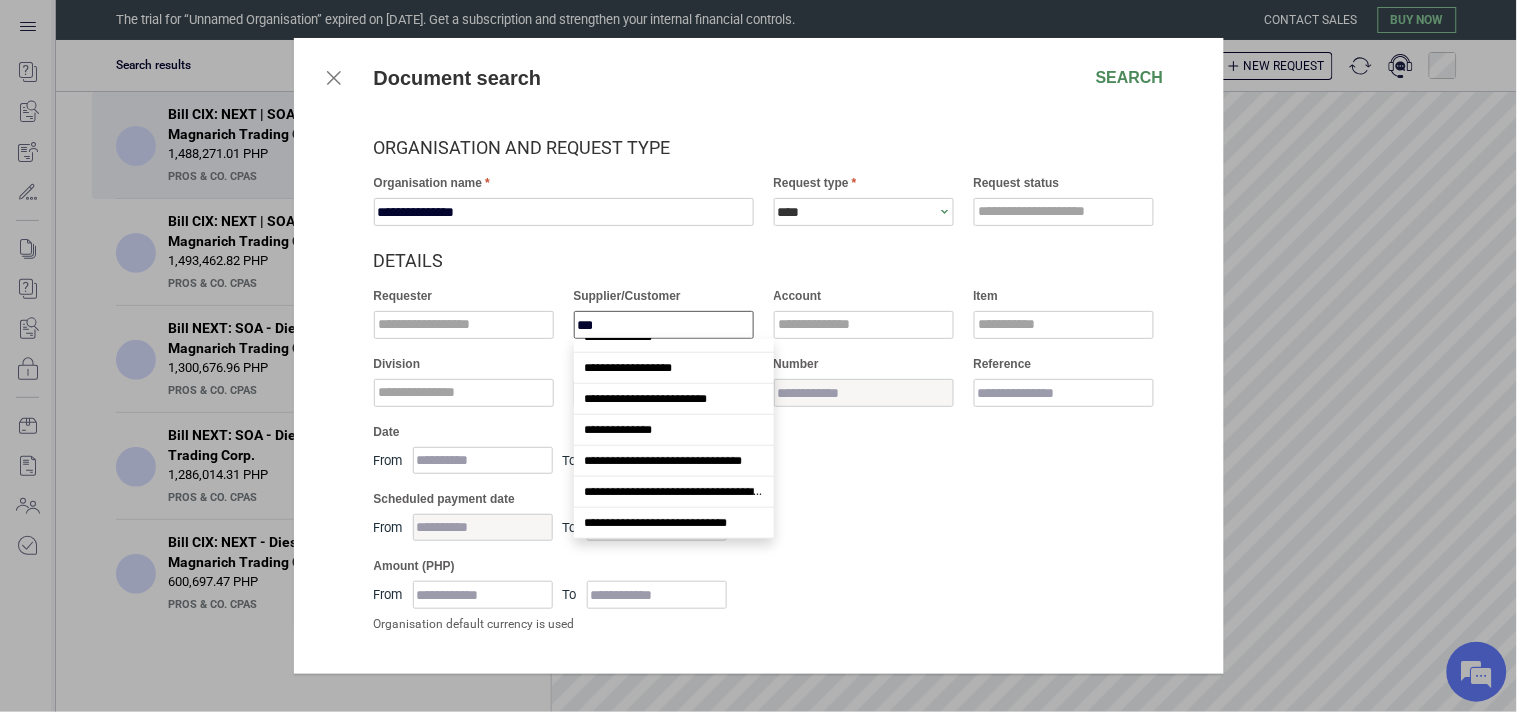 scroll, scrollTop: 546, scrollLeft: 0, axis: vertical 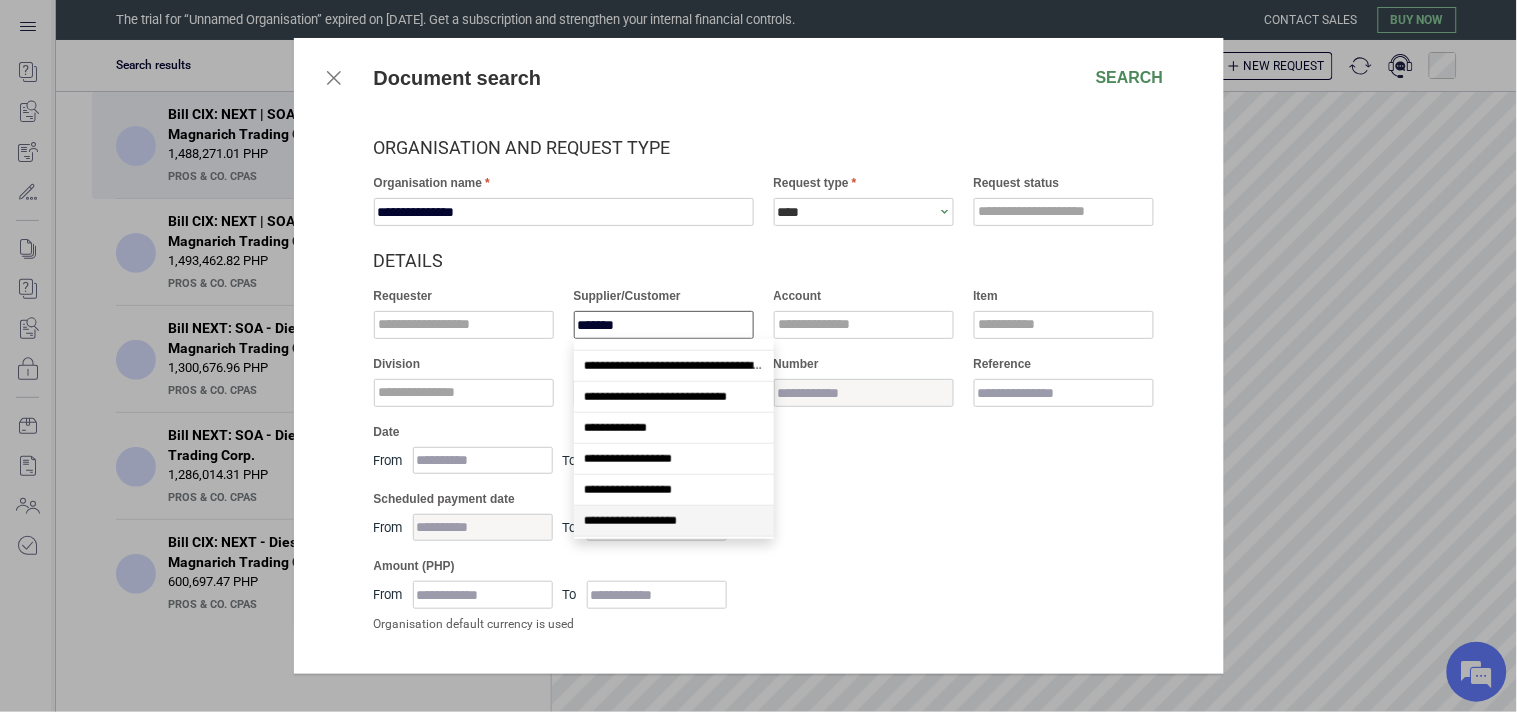 type on "********" 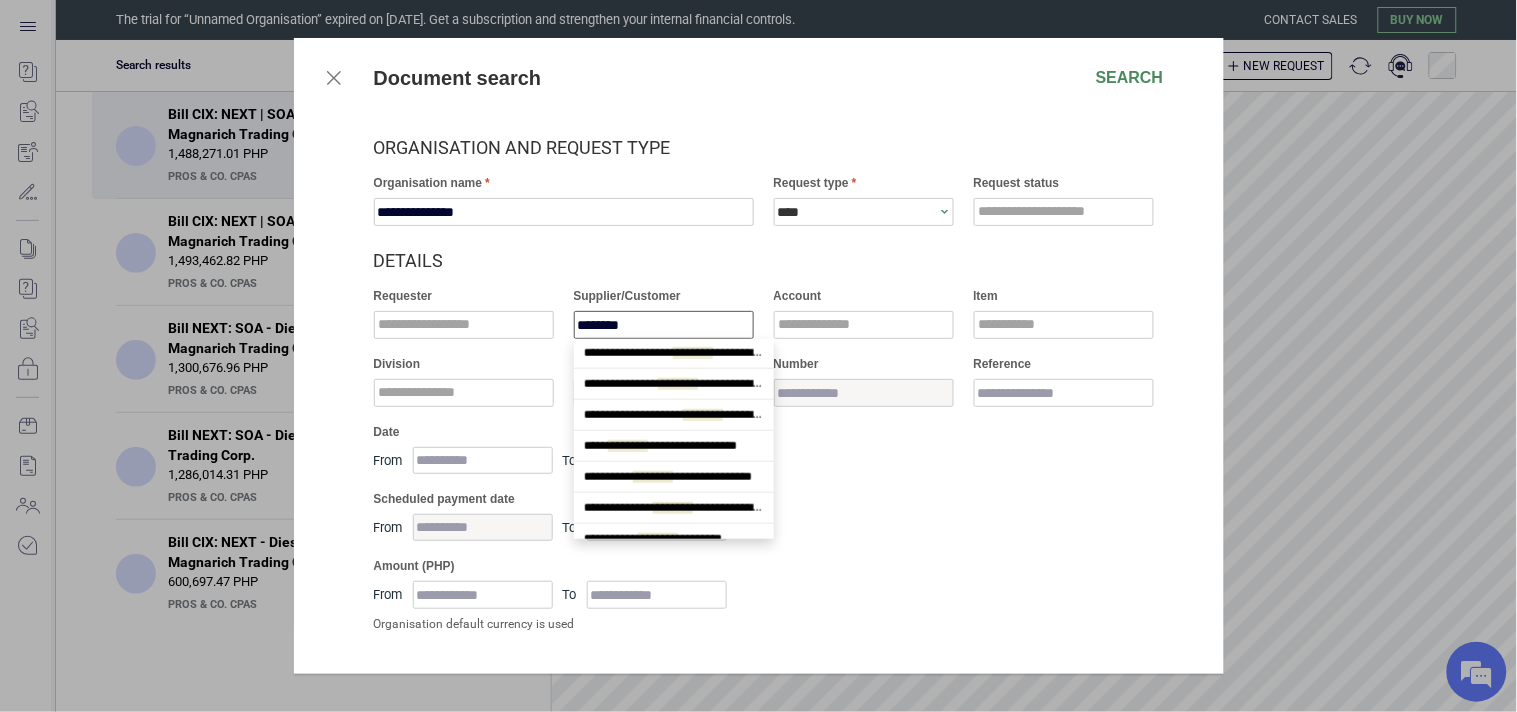 scroll, scrollTop: 0, scrollLeft: 0, axis: both 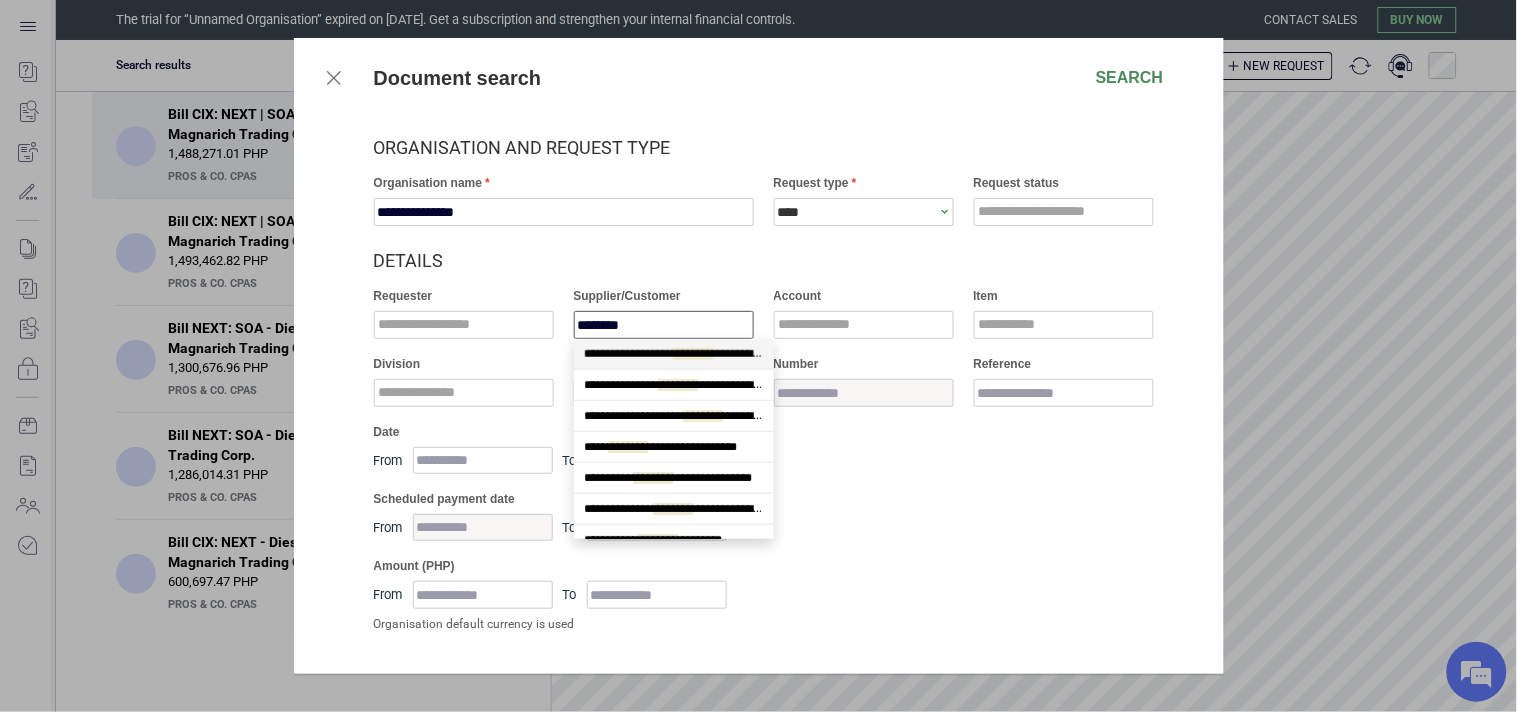 click on "**********" at bounding box center (703, 354) 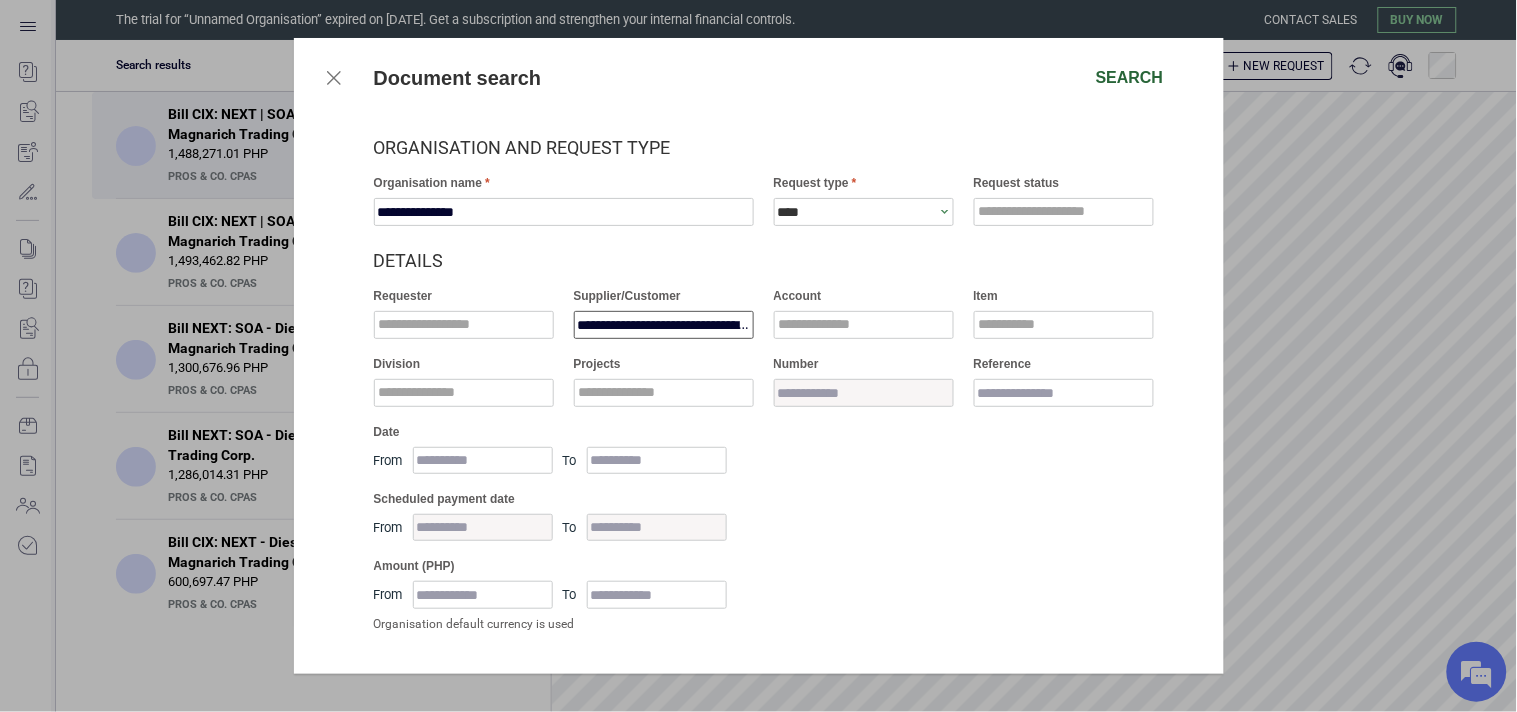 type on "**********" 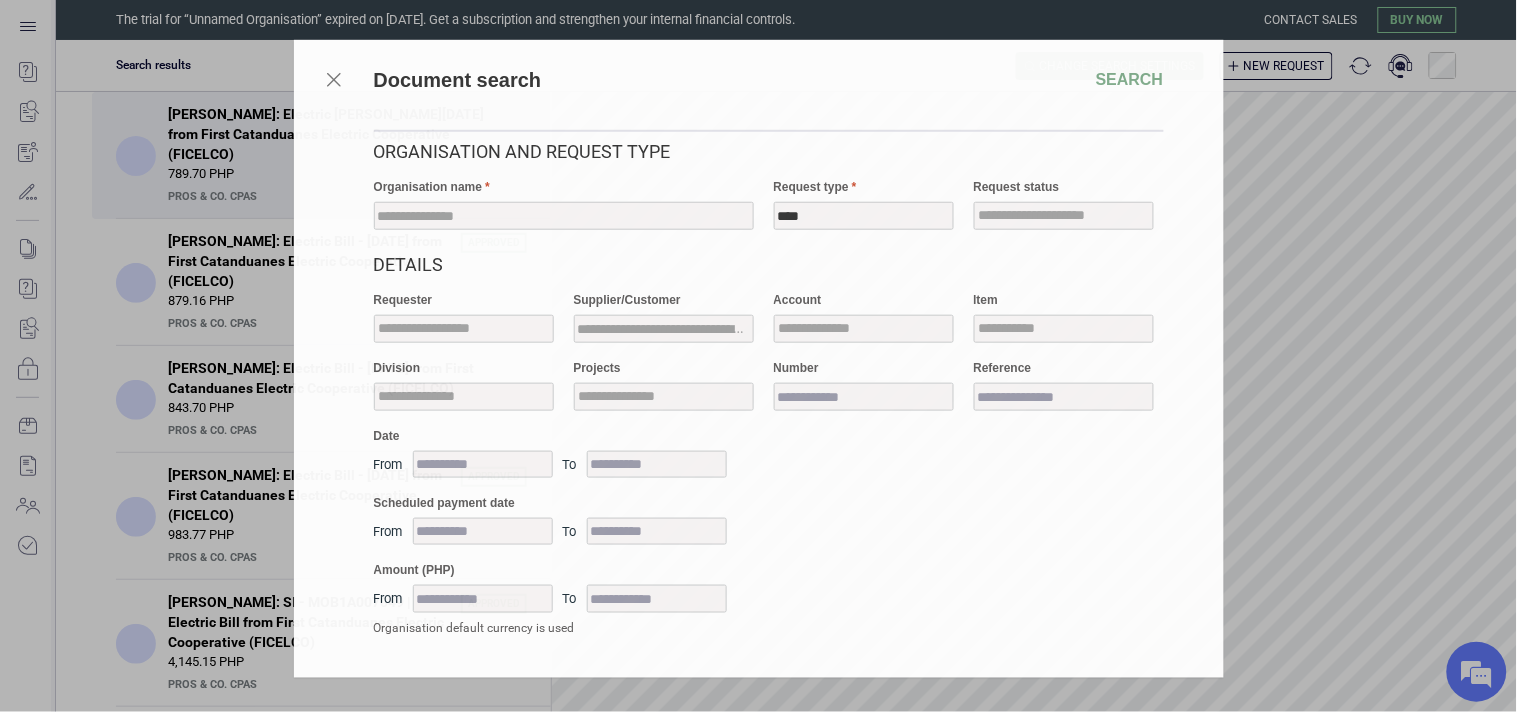 scroll, scrollTop: 0, scrollLeft: 0, axis: both 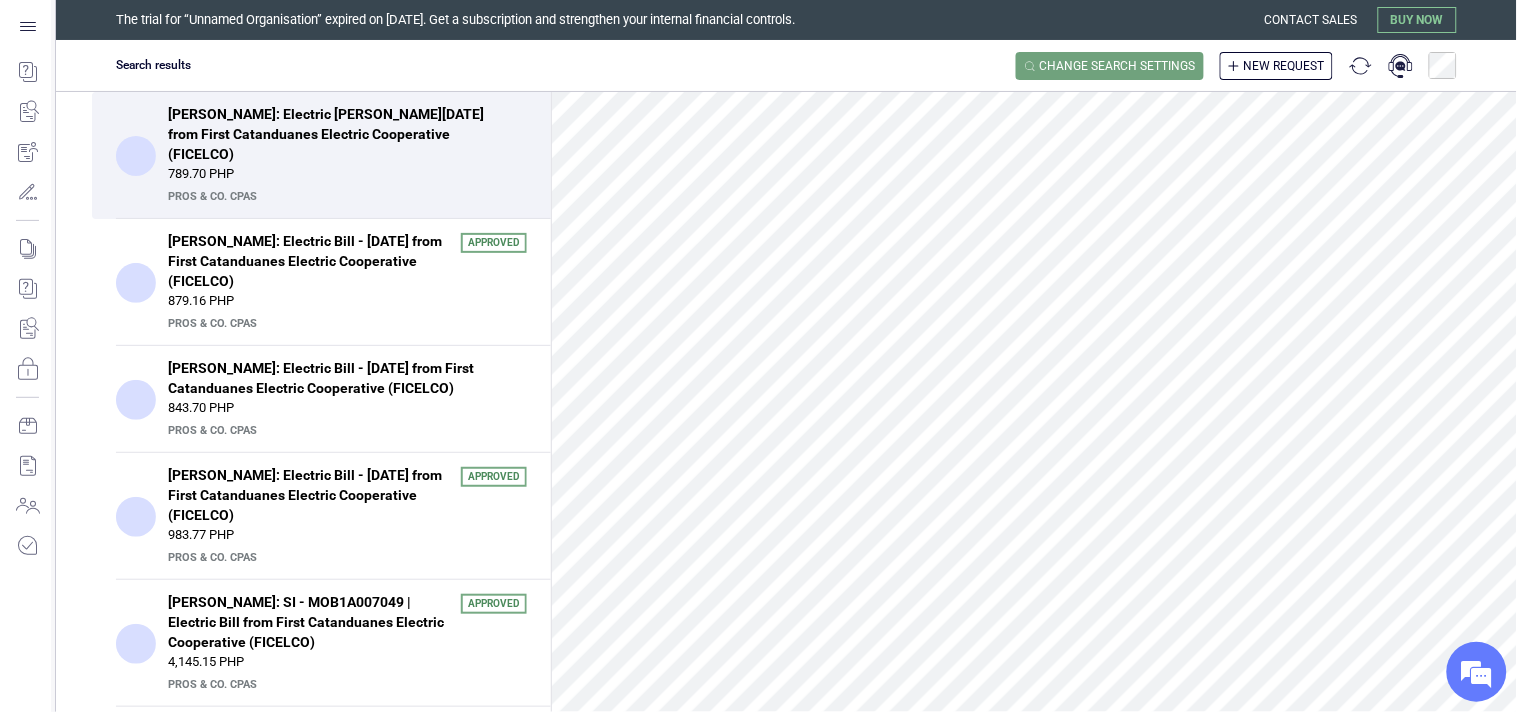 click on "789.70 PHP" at bounding box center (347, 174) 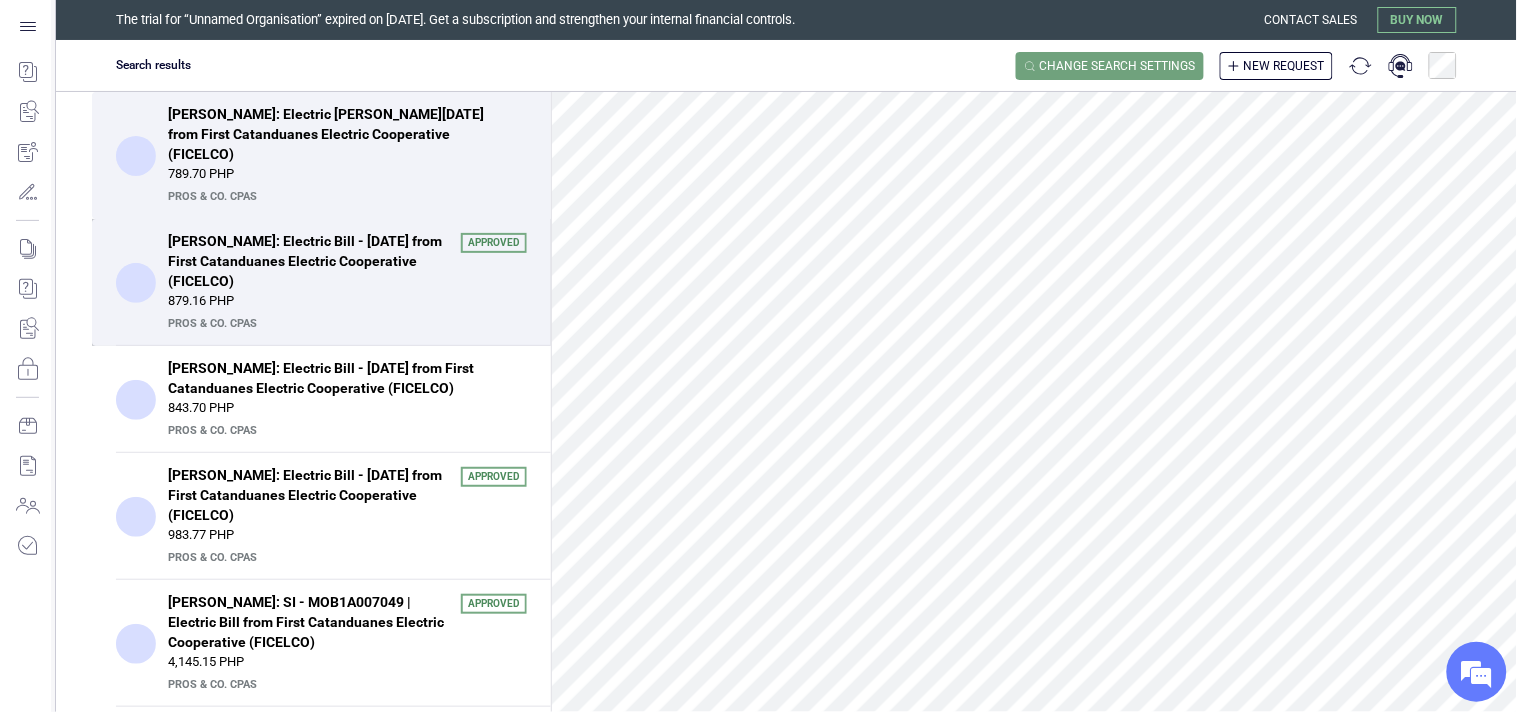 click on "Bill PETC: Electric Bill - May, 2025 from First Catanduanes Electric Cooperative (FICELCO)" at bounding box center [308, 261] 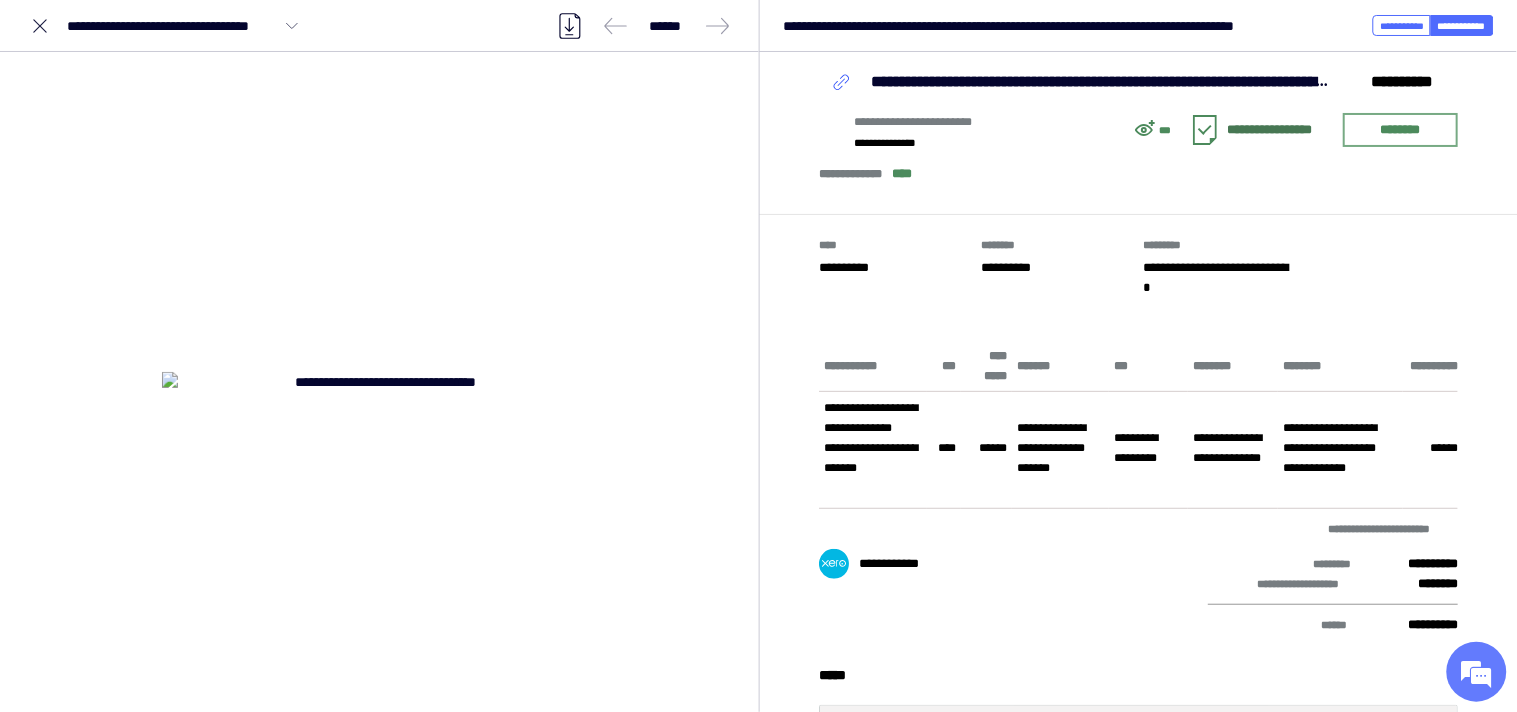 scroll, scrollTop: 285, scrollLeft: 0, axis: vertical 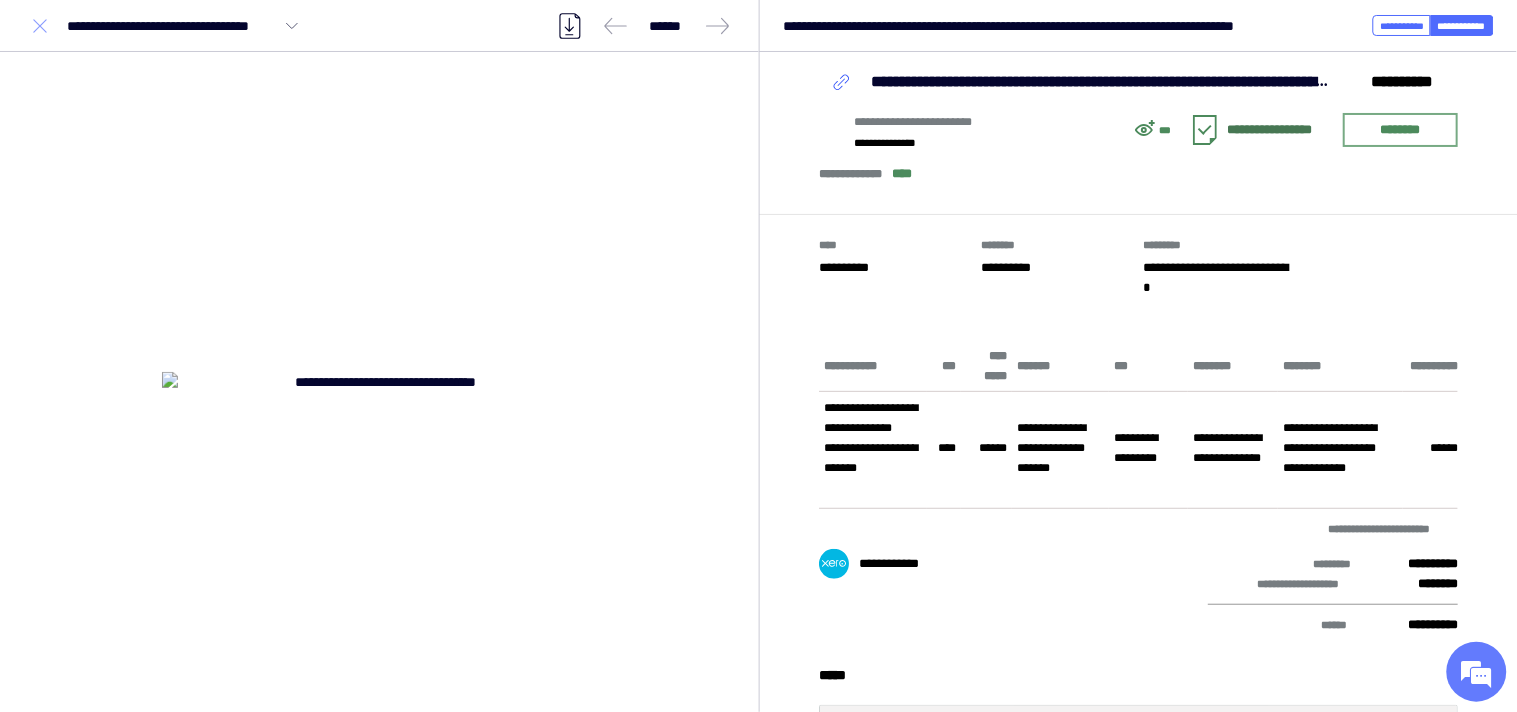 click 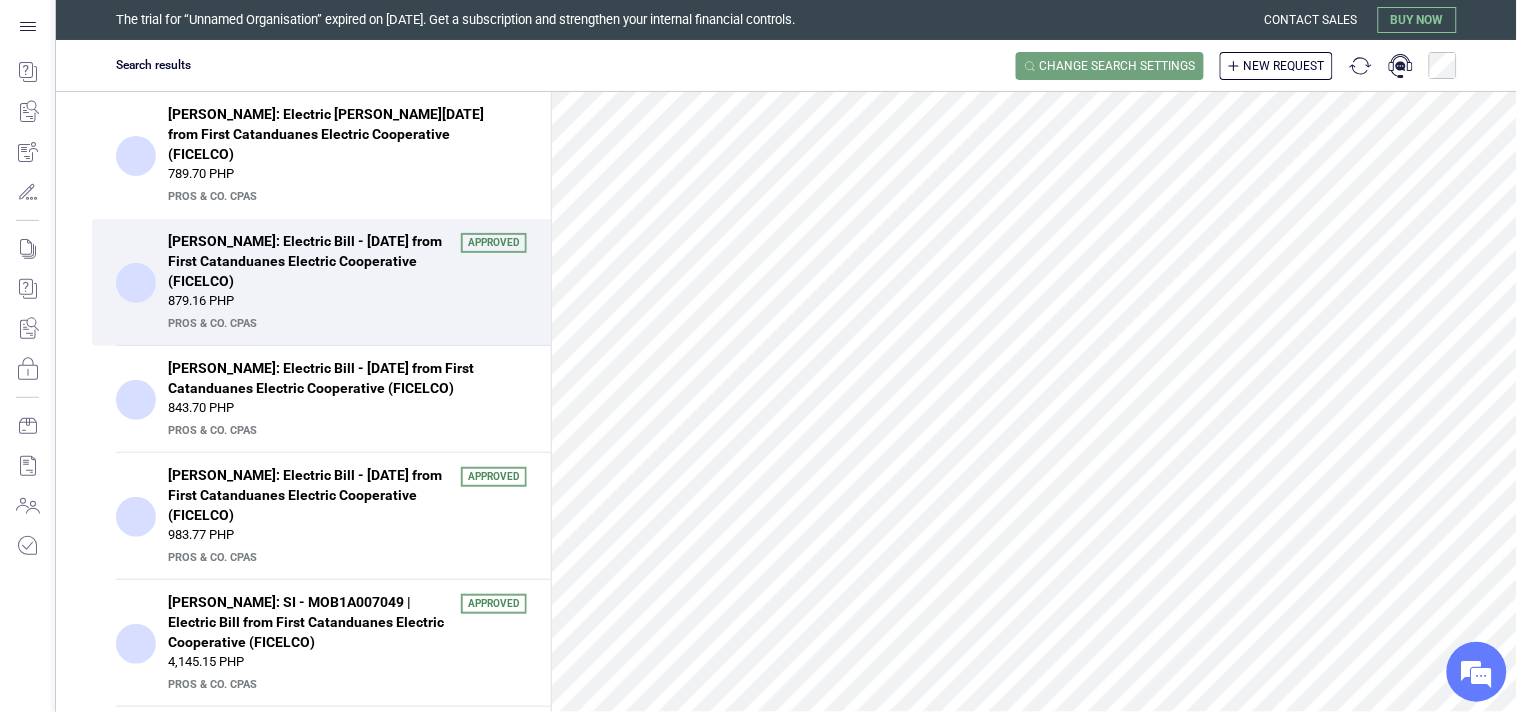 click on "Bill PETC: Electric Bill - May, 2025 from First Catanduanes Electric Cooperative (FICELCO) Approved" at bounding box center [347, 261] 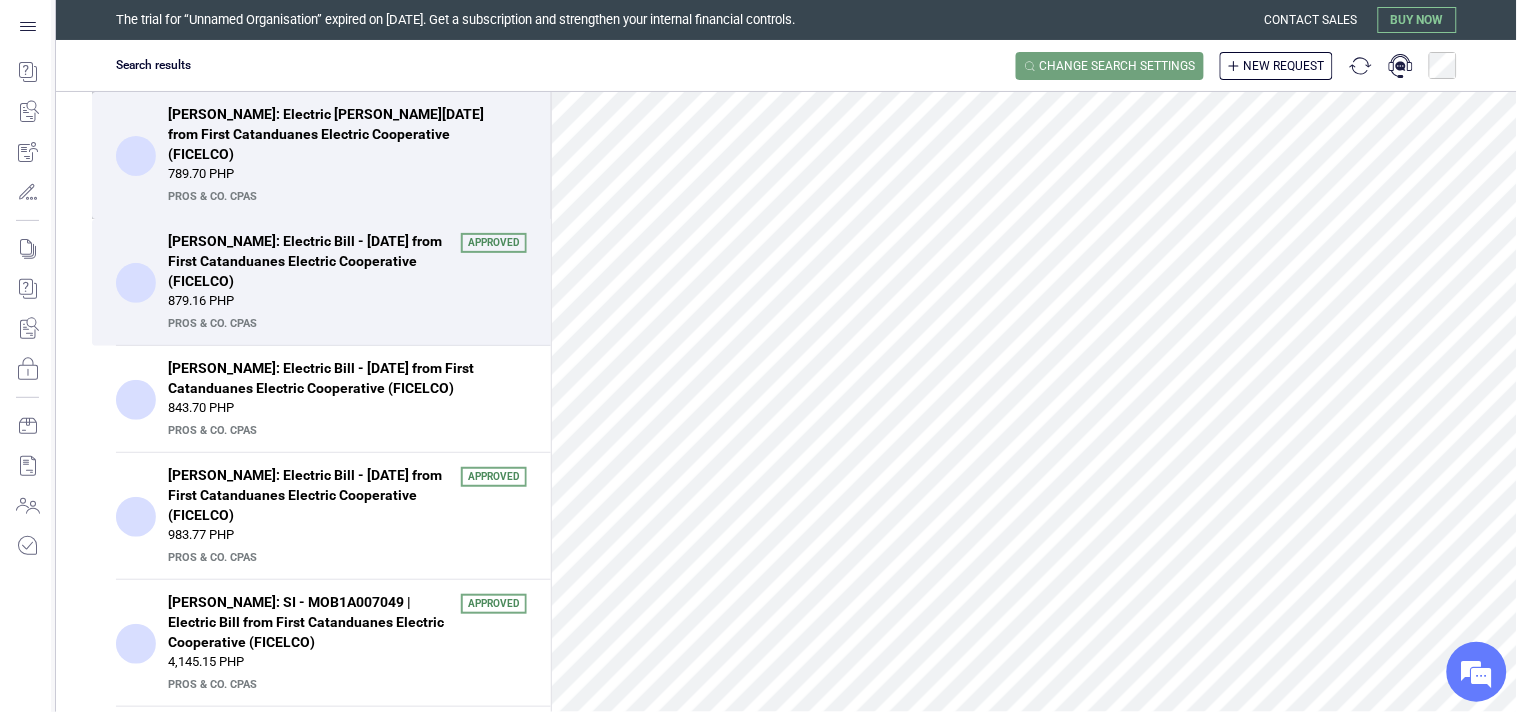 click on "PrOS & CO. CPAs" at bounding box center [345, 197] 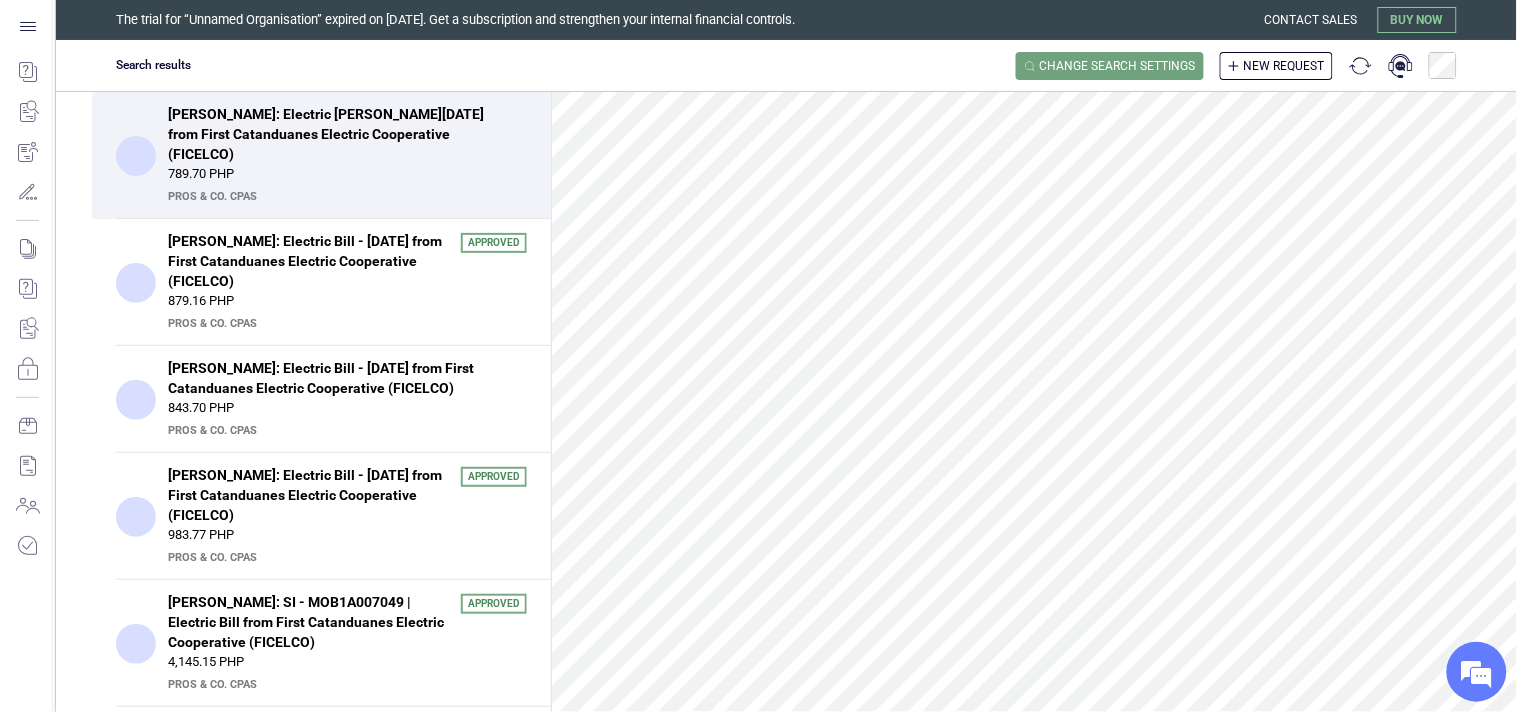 scroll, scrollTop: 630, scrollLeft: 0, axis: vertical 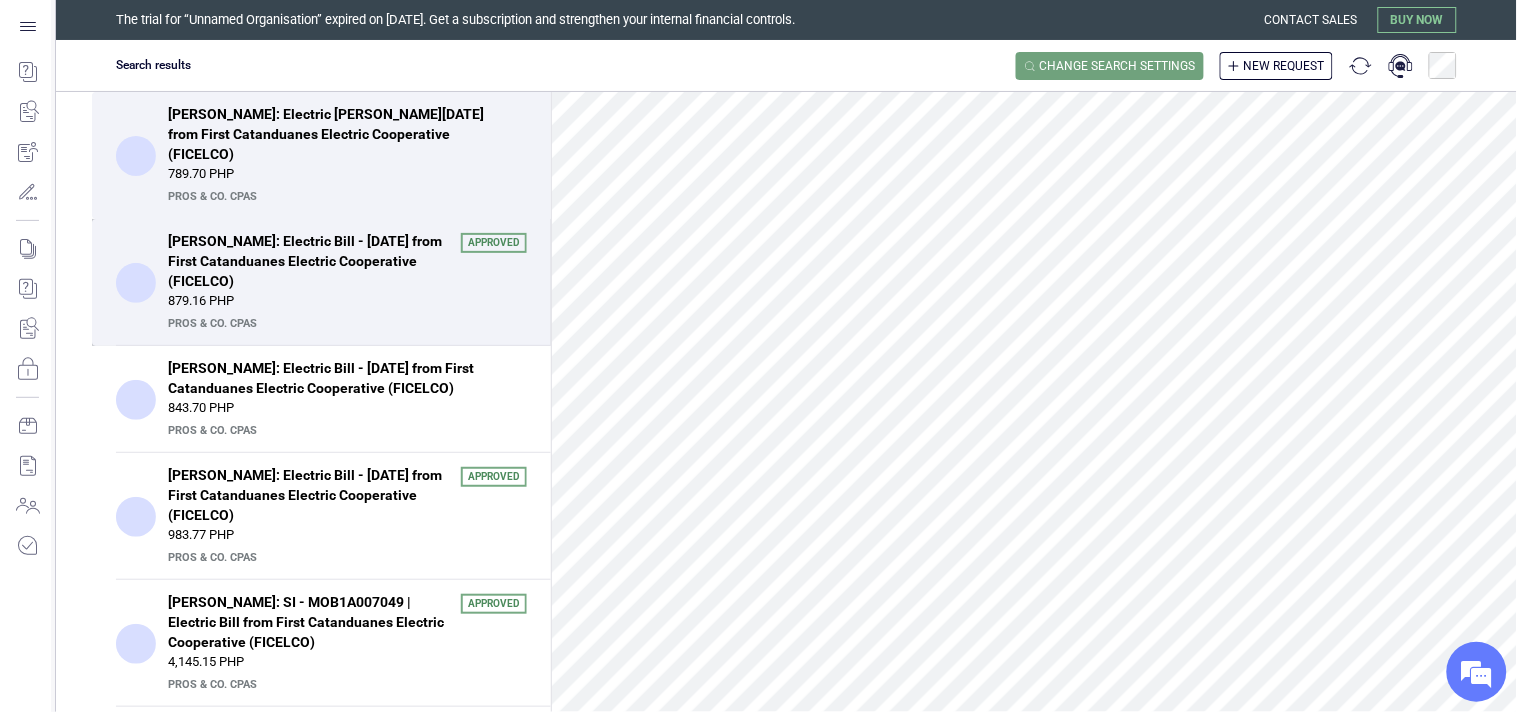 click on "879.16 PHP" at bounding box center [347, 301] 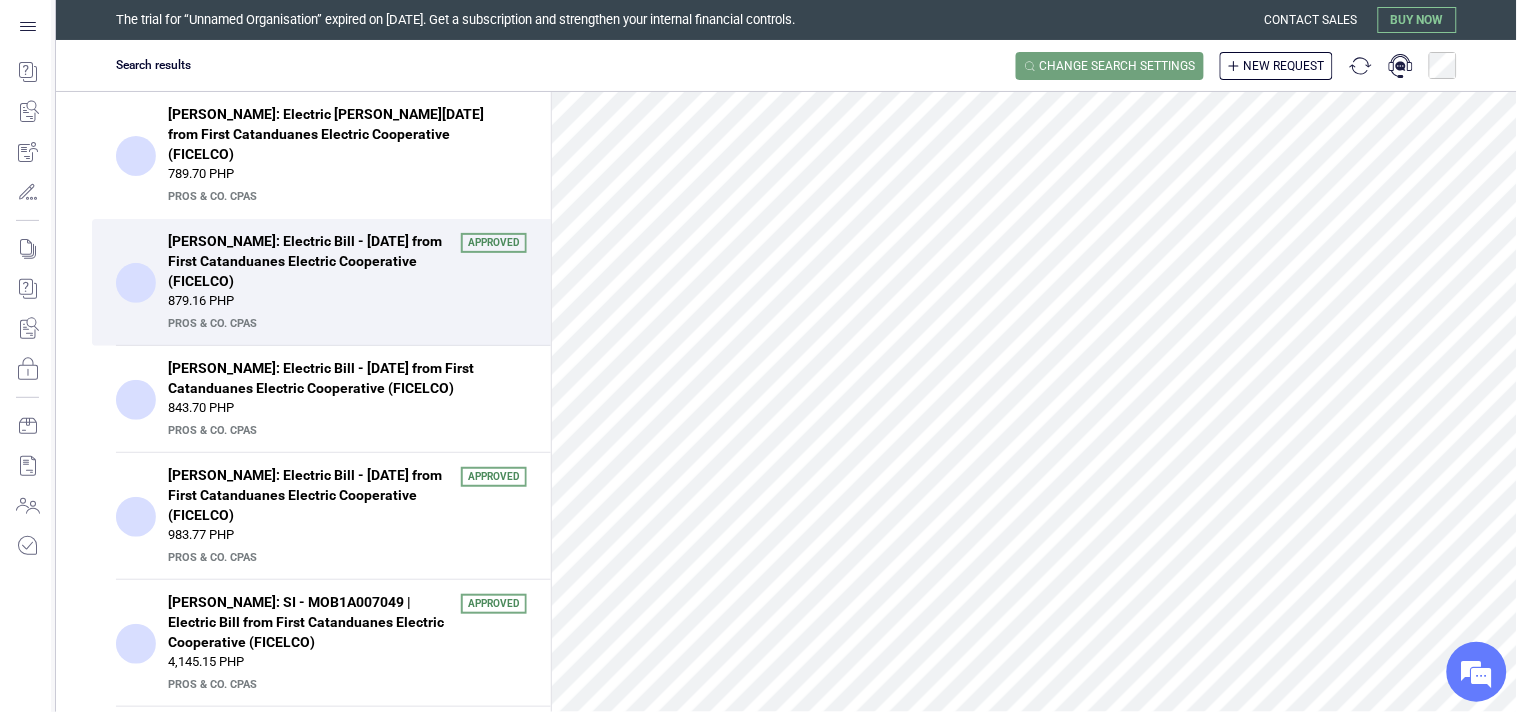 scroll, scrollTop: 222, scrollLeft: 0, axis: vertical 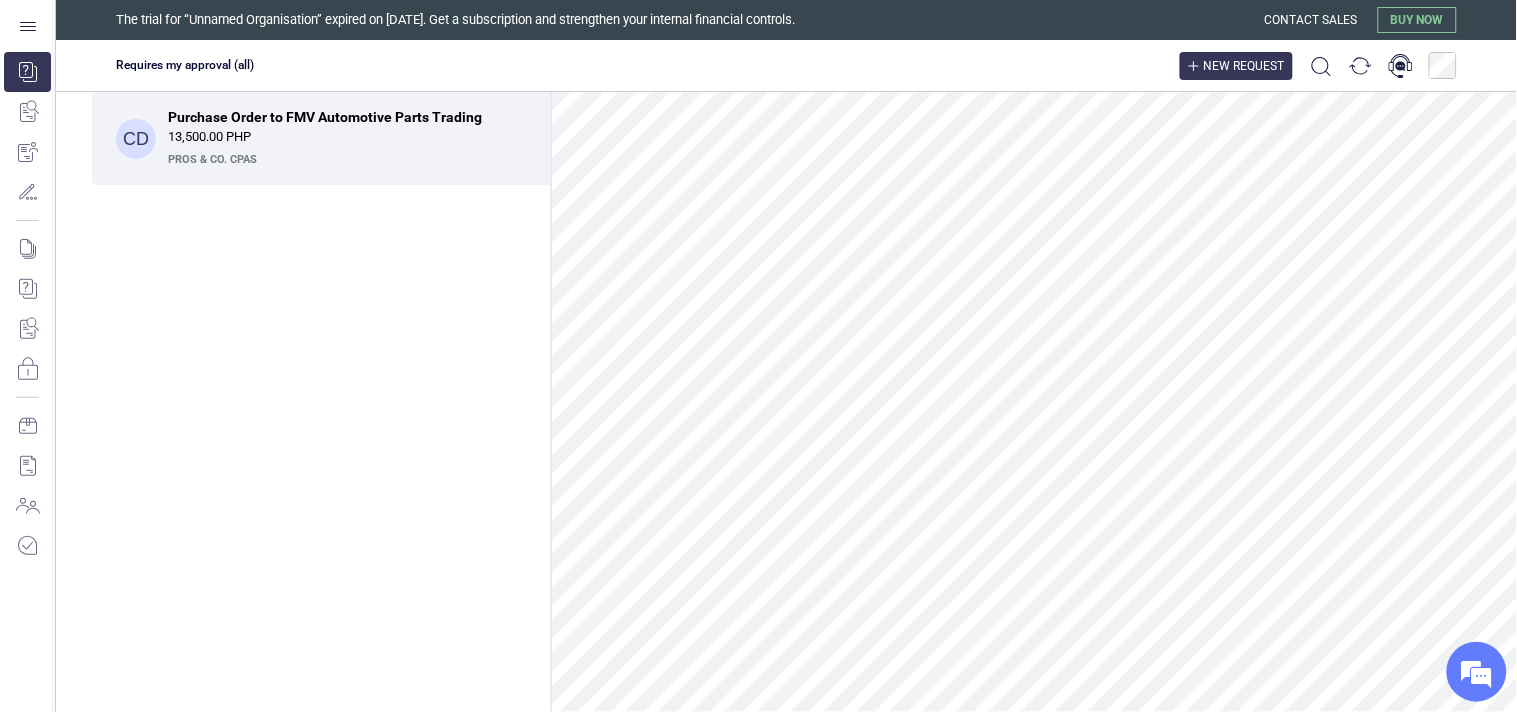 click on "New request" at bounding box center [1244, 66] 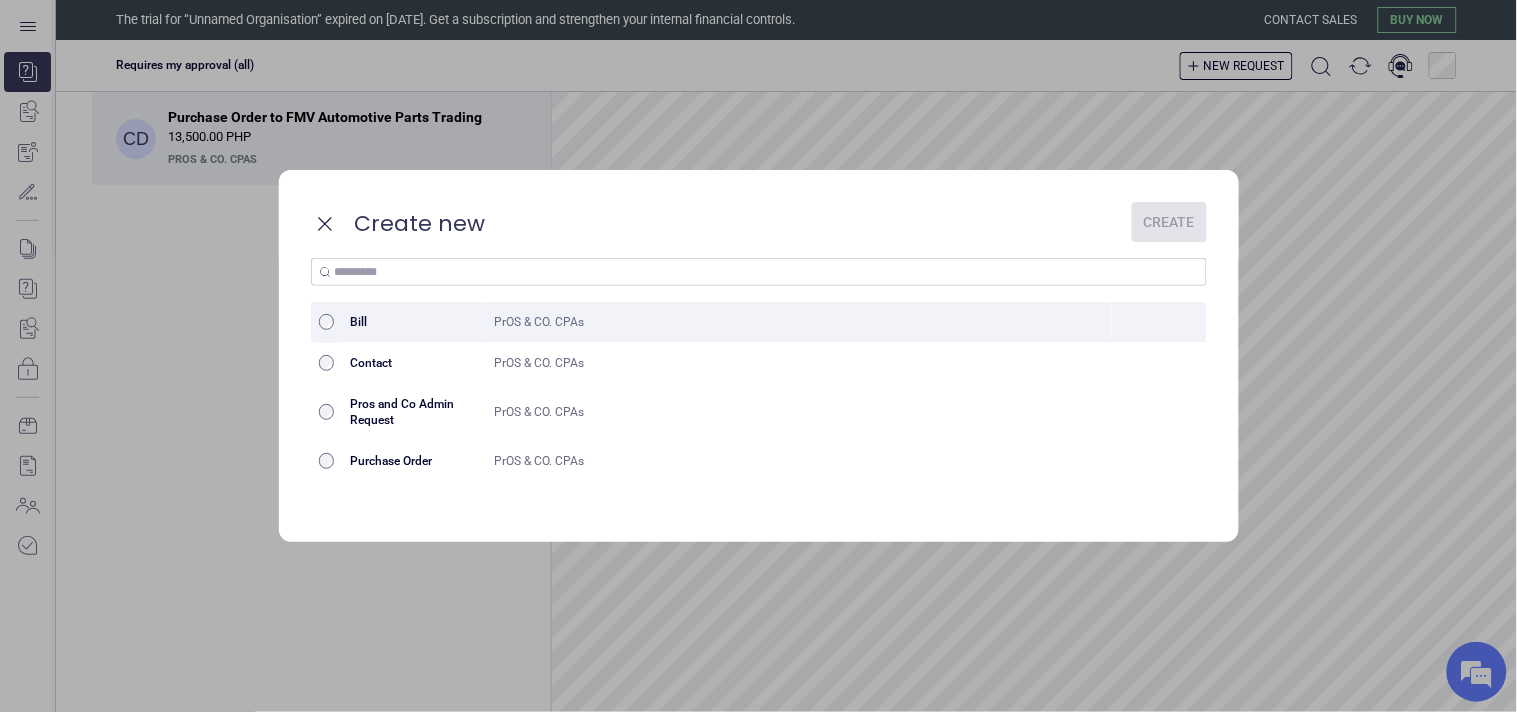 click on "PrOS & CO. CPAs" at bounding box center (800, 322) 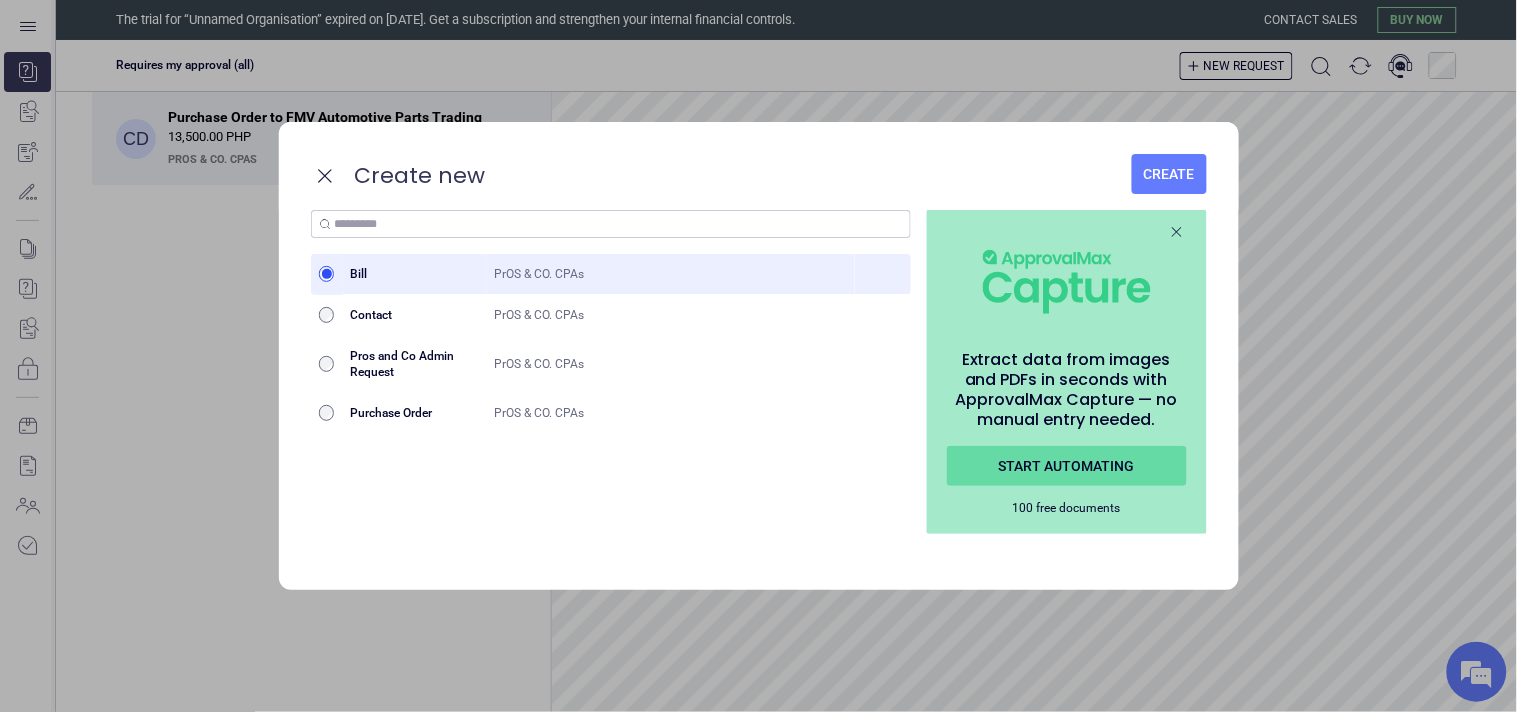 click on "Create" at bounding box center (1169, 174) 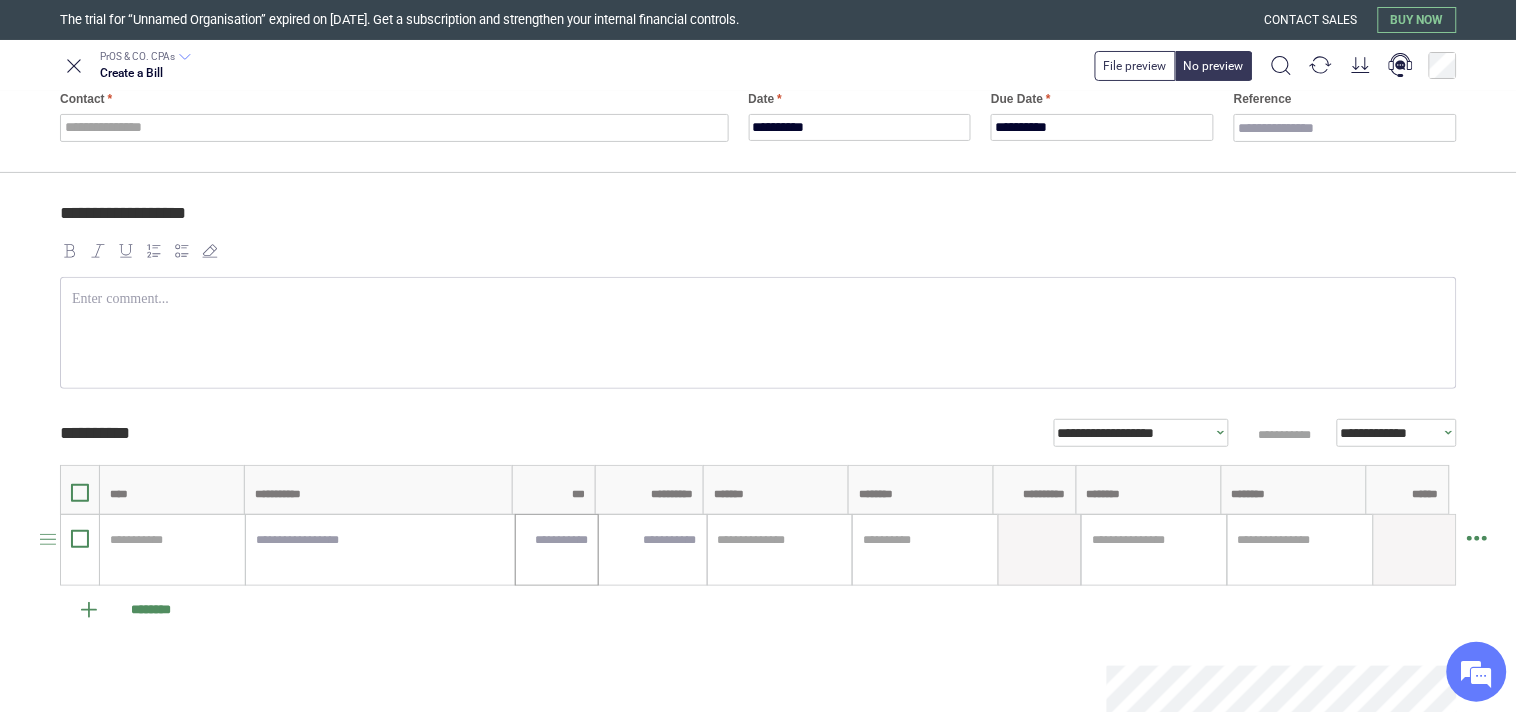 scroll, scrollTop: 260, scrollLeft: 0, axis: vertical 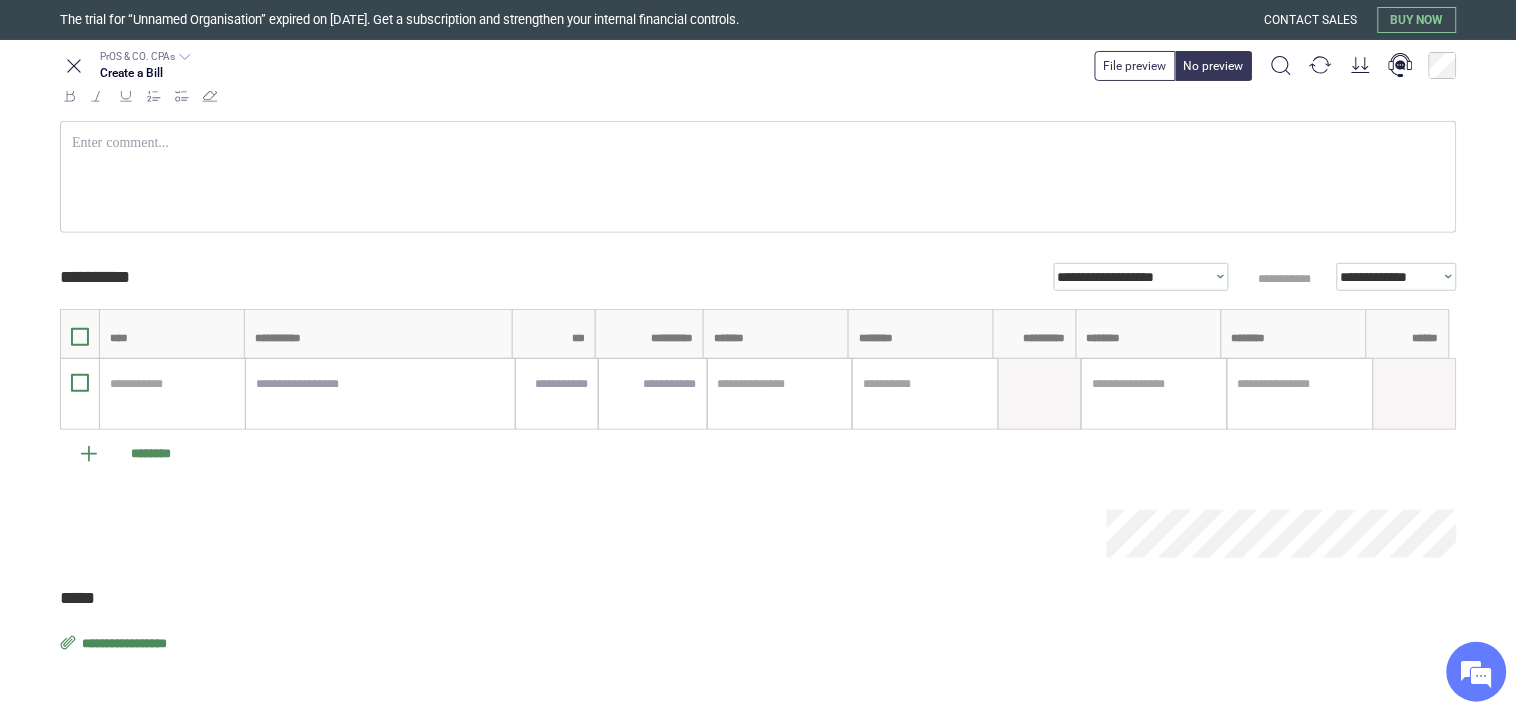 click at bounding box center (583, 534) 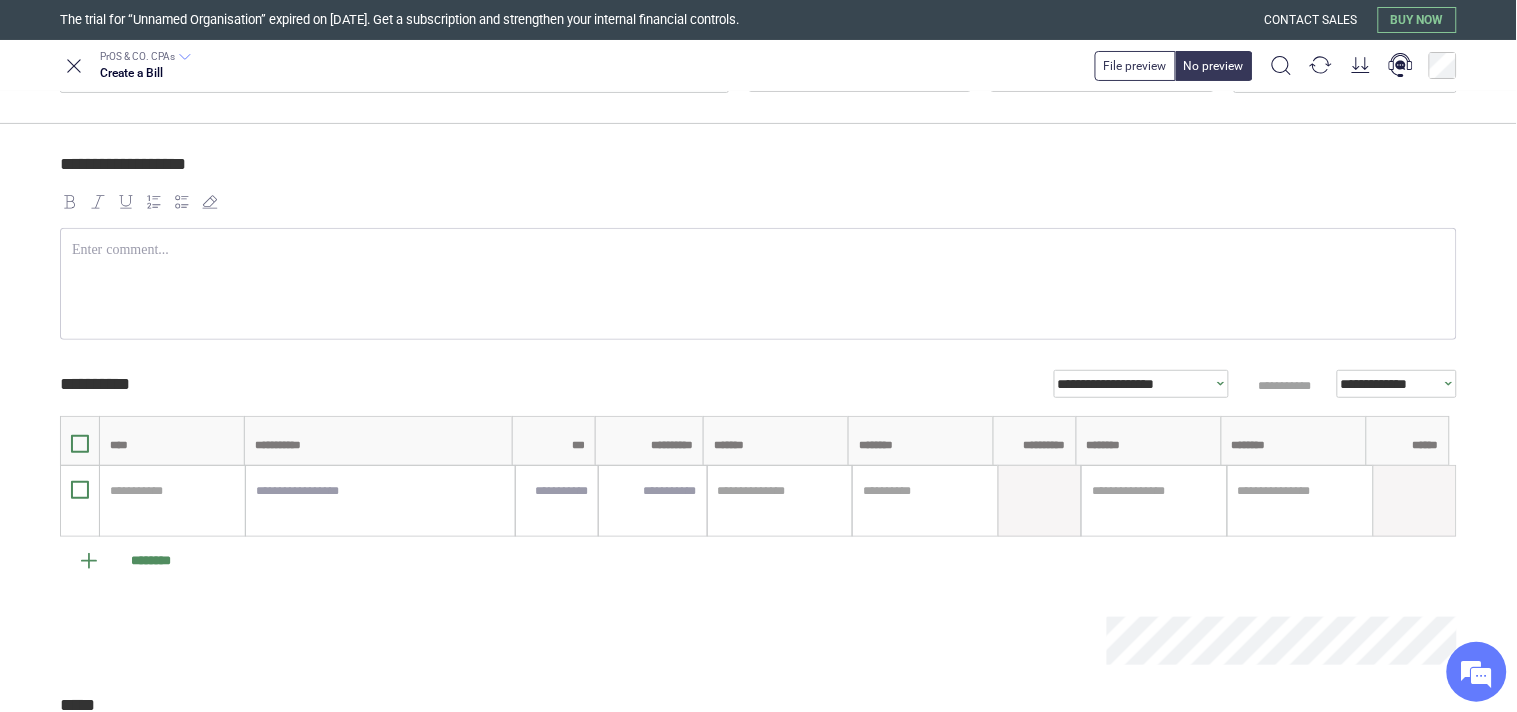 scroll, scrollTop: 0, scrollLeft: 0, axis: both 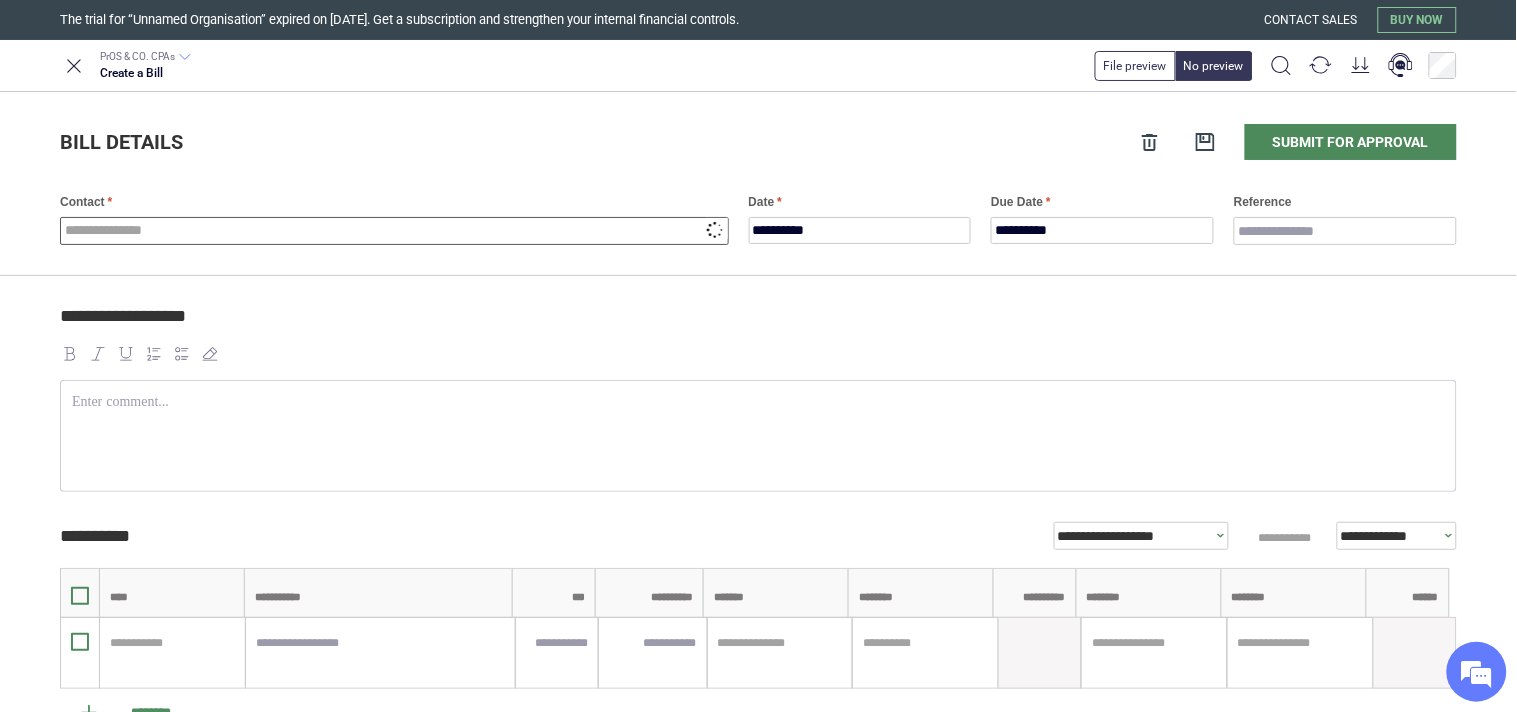 click at bounding box center (394, 231) 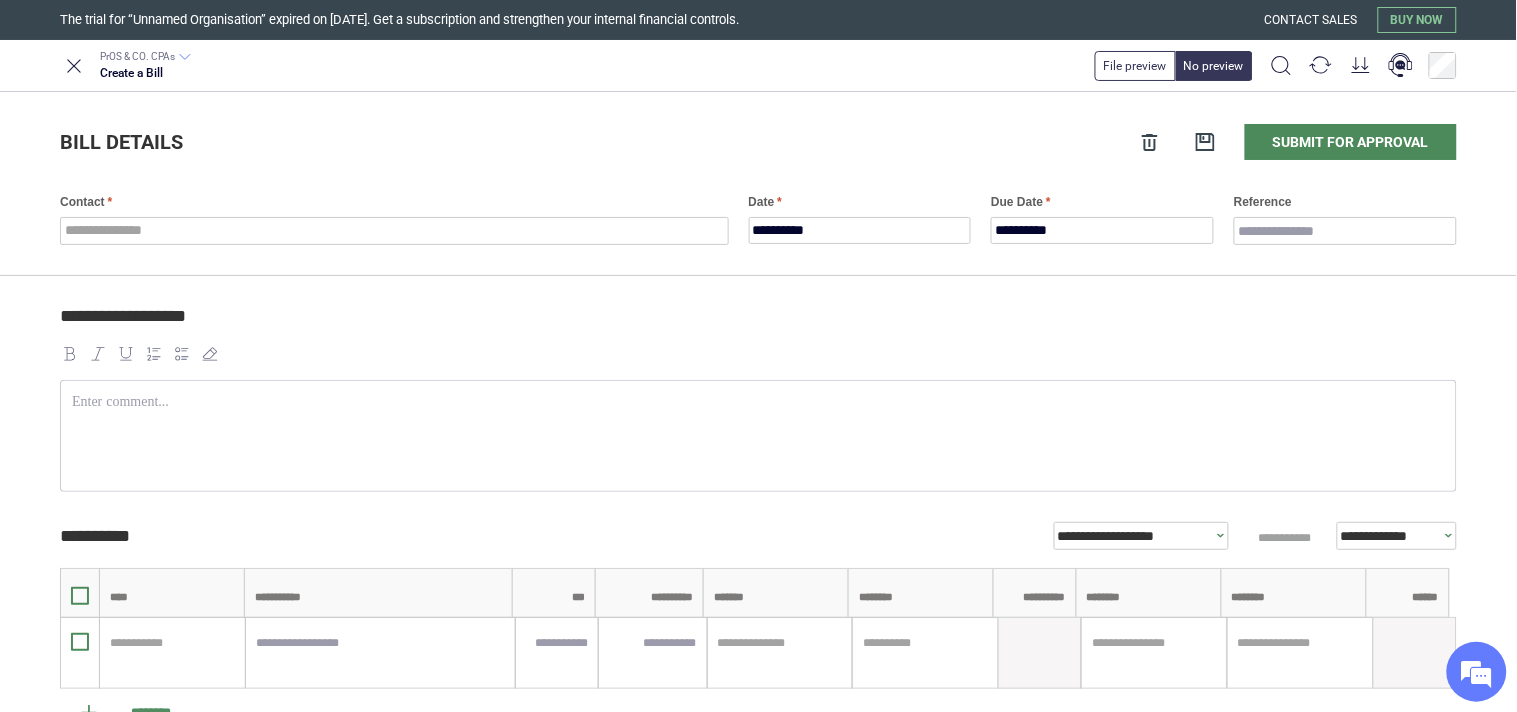 click on "**********" at bounding box center [758, 623] 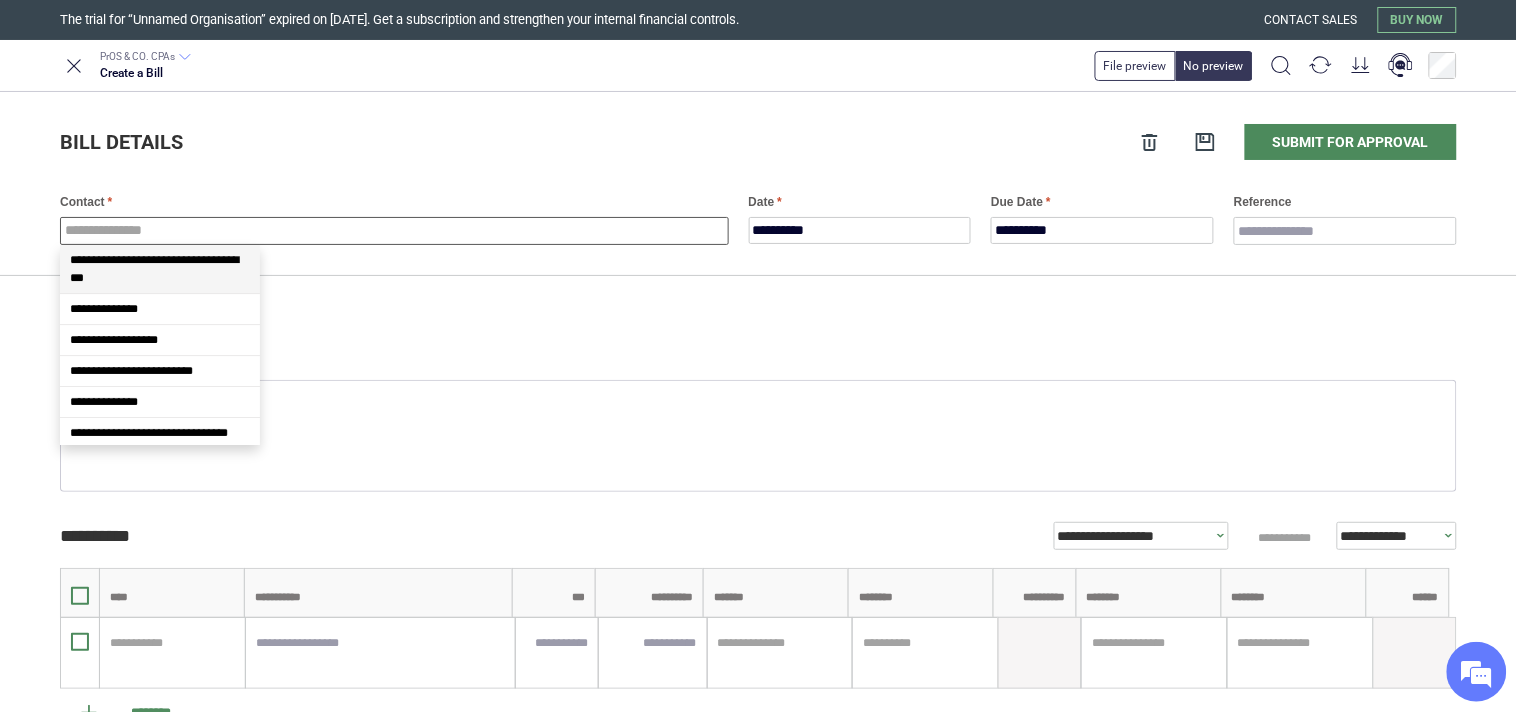 click at bounding box center (394, 231) 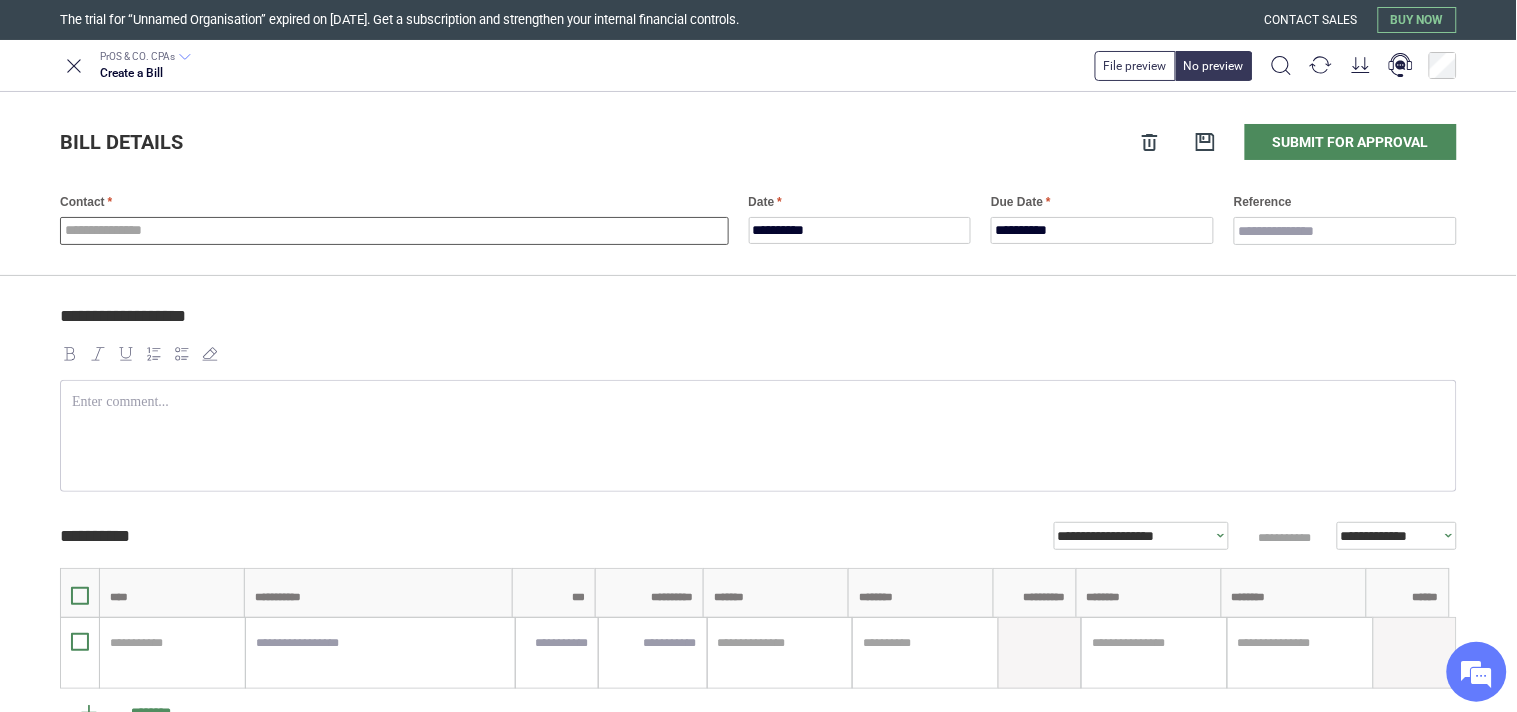 click at bounding box center [394, 231] 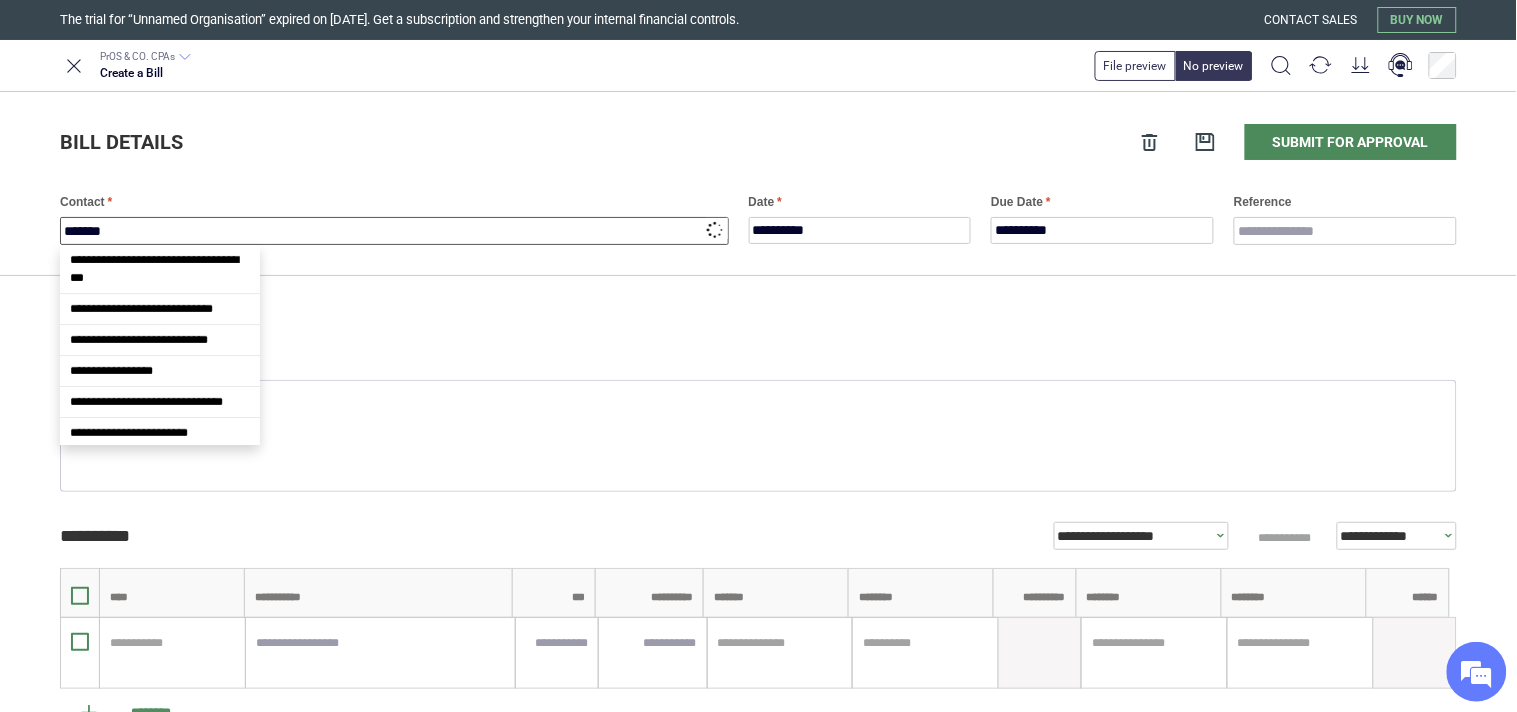 scroll, scrollTop: 0, scrollLeft: 0, axis: both 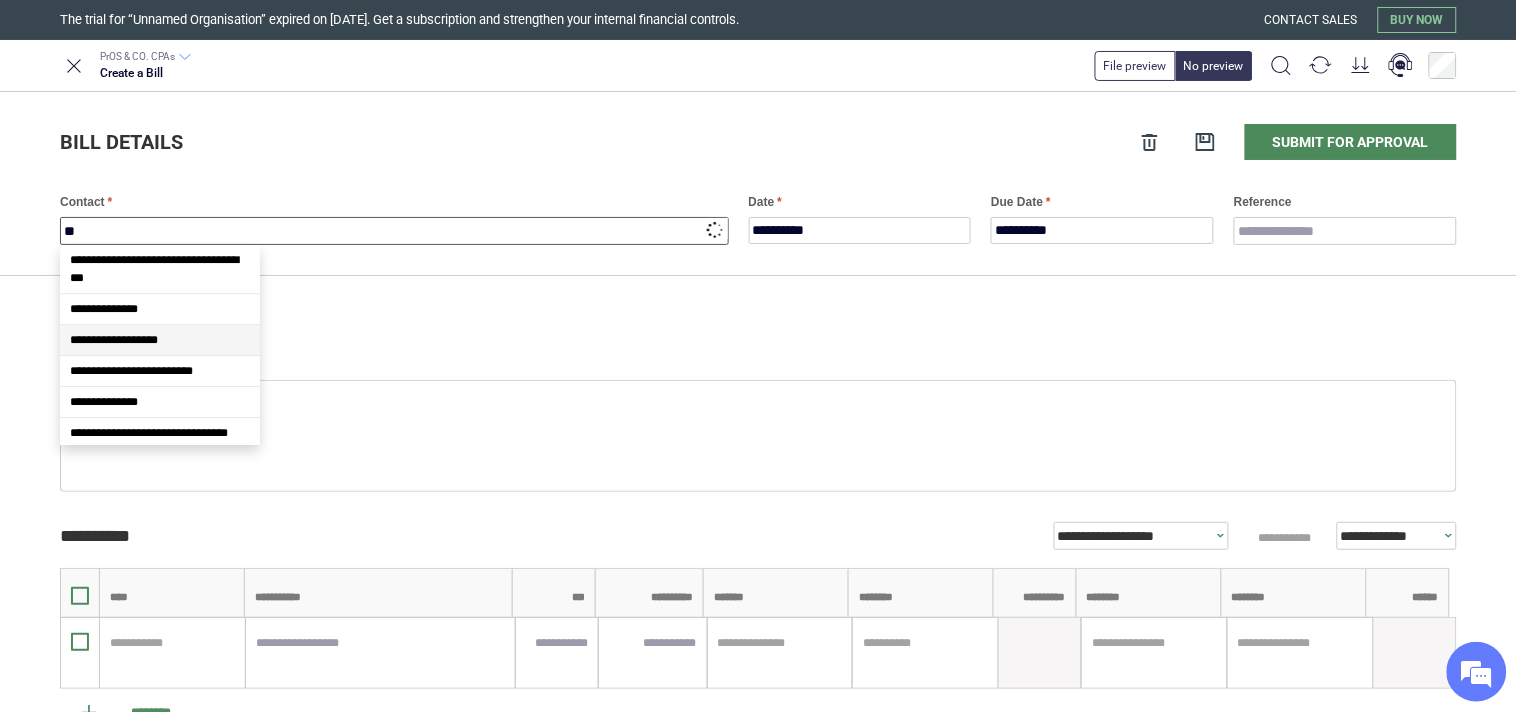 type on "*" 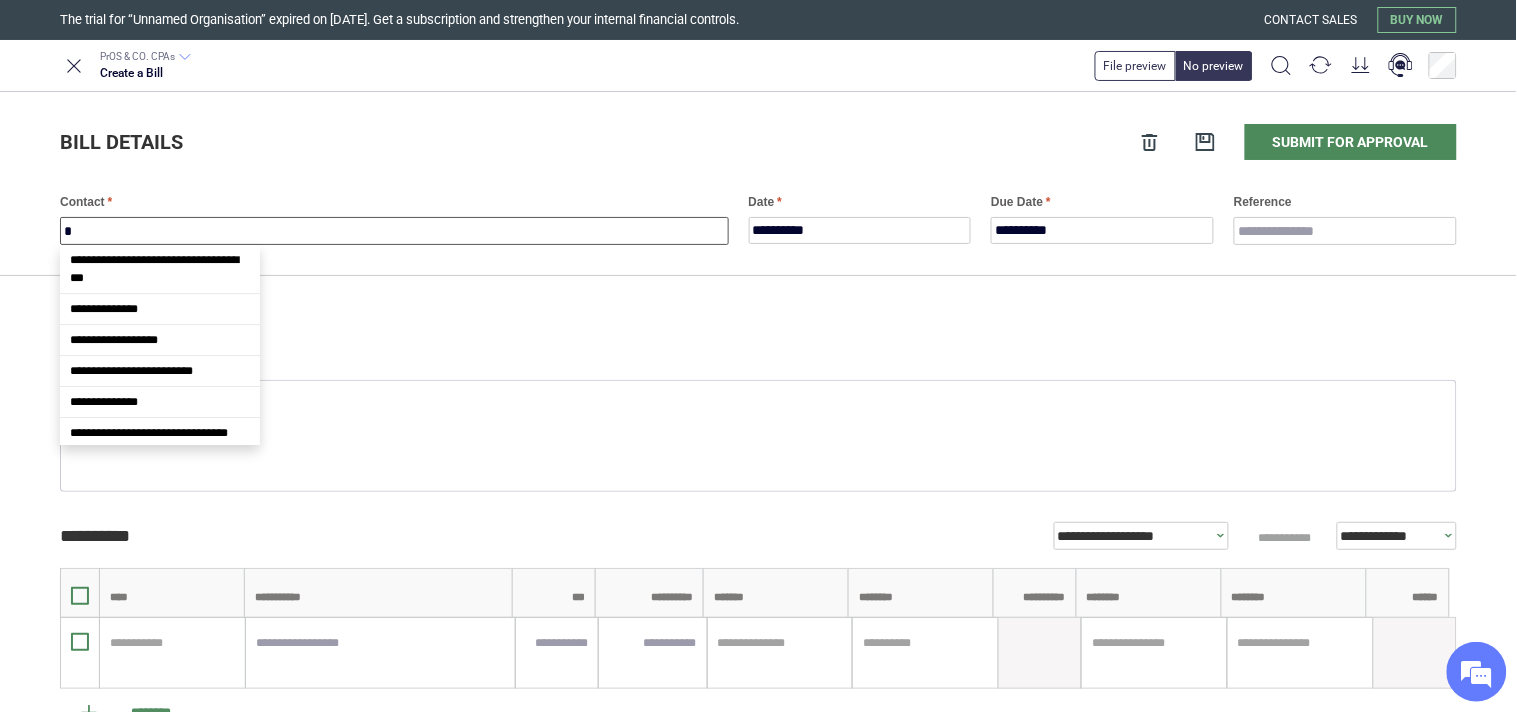 scroll, scrollTop: 72, scrollLeft: 0, axis: vertical 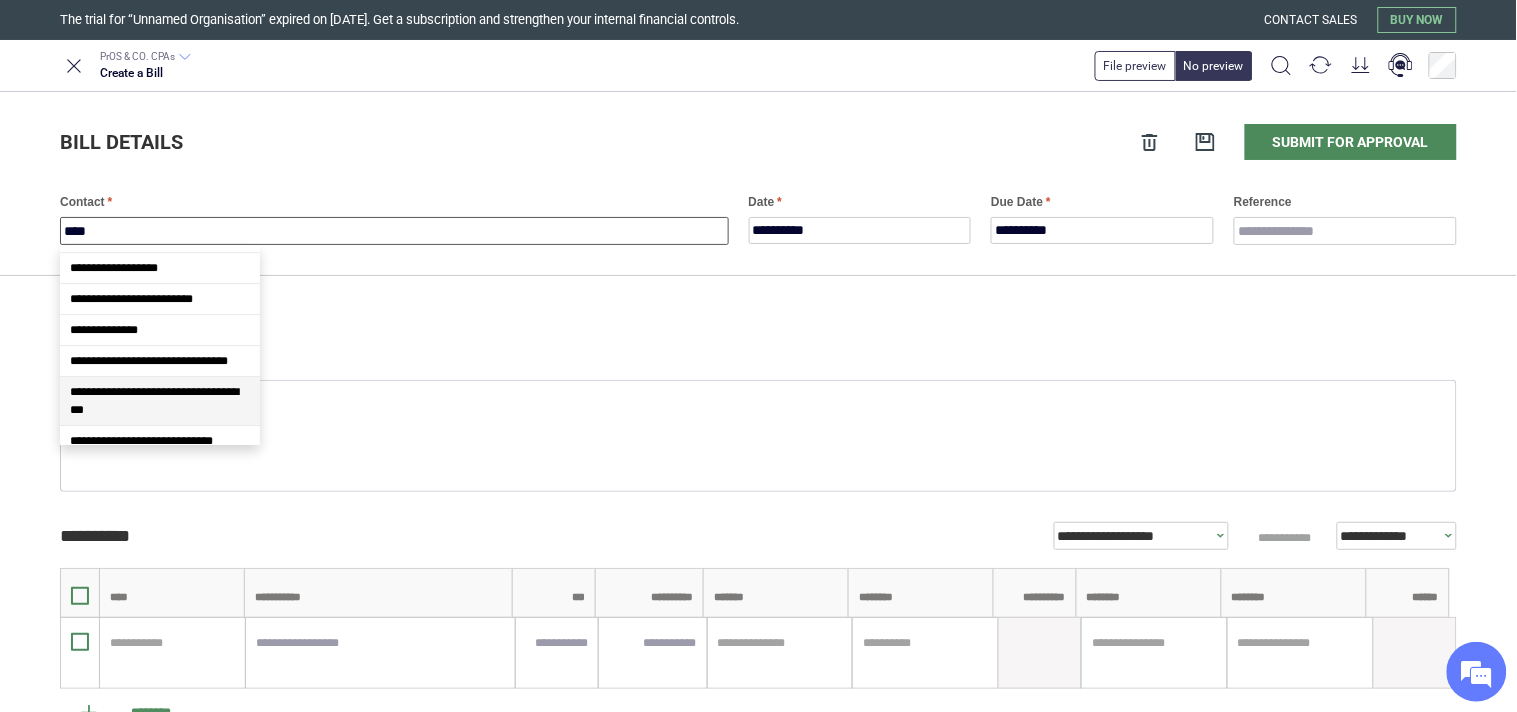 type on "*****" 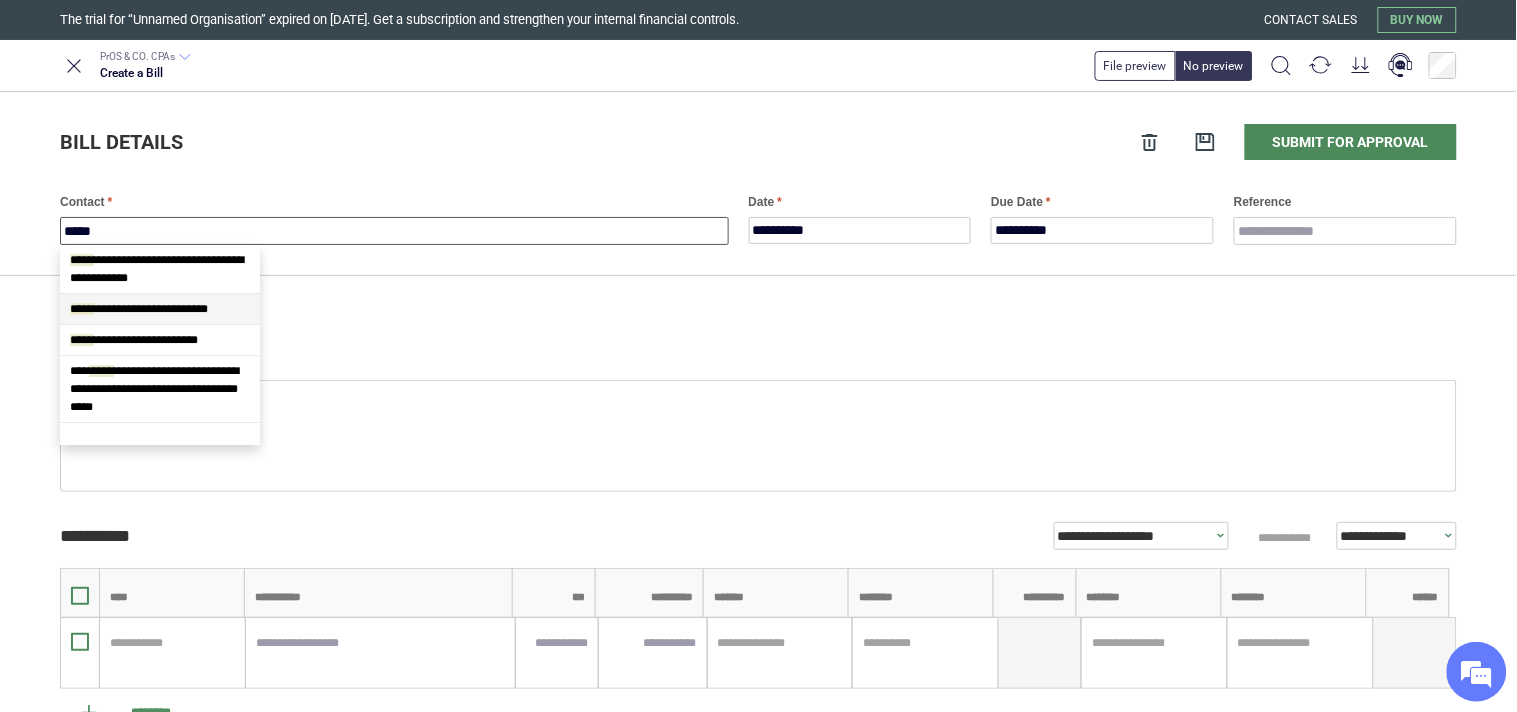 scroll, scrollTop: 0, scrollLeft: 0, axis: both 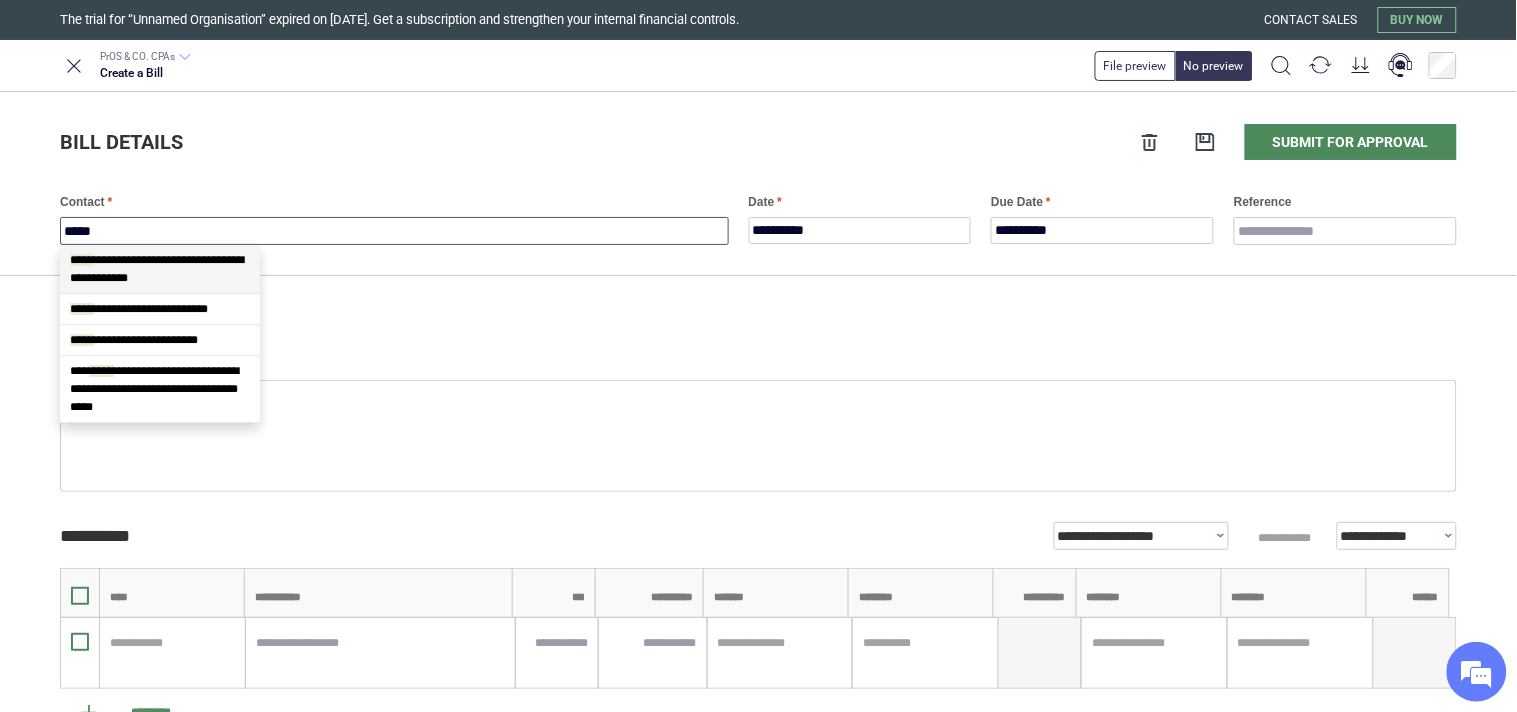 click on "**********" at bounding box center (157, 269) 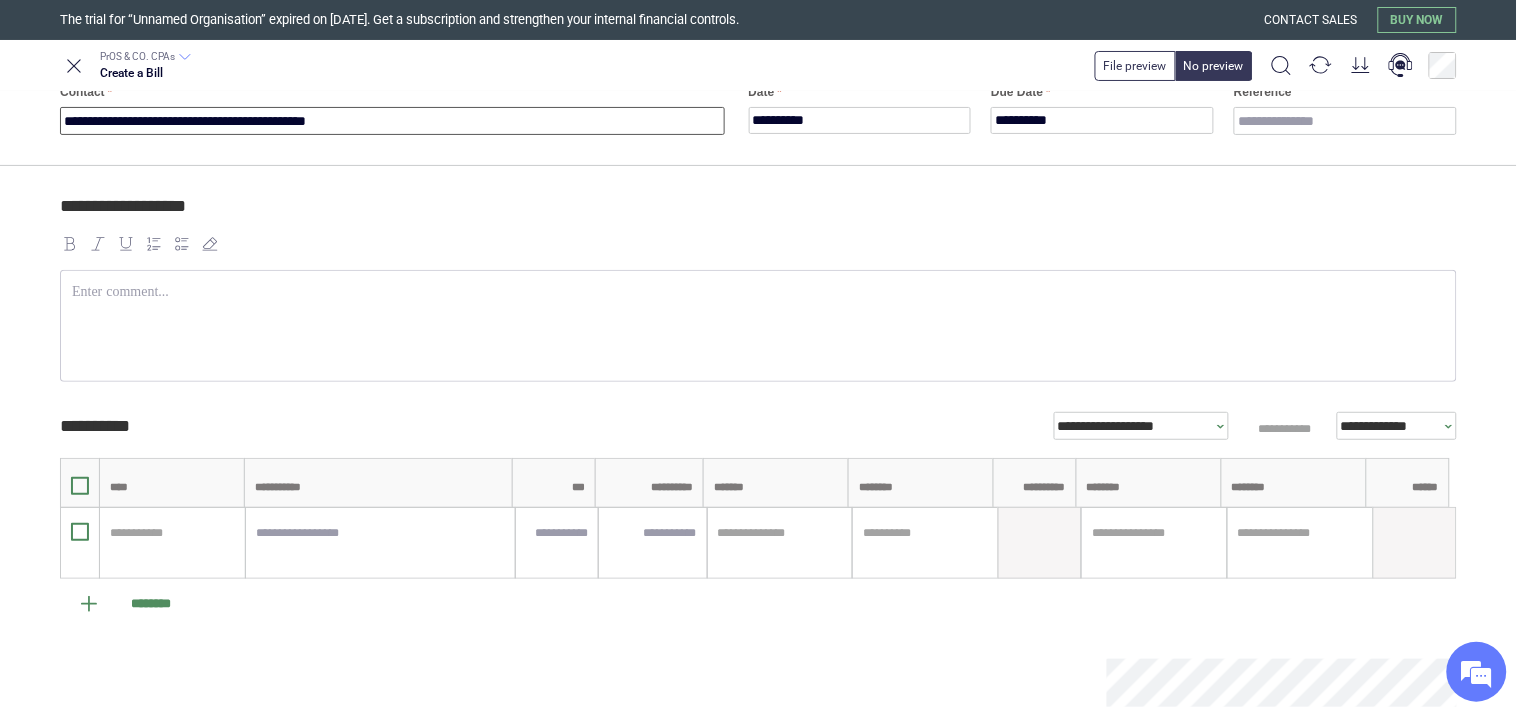 scroll, scrollTop: 260, scrollLeft: 0, axis: vertical 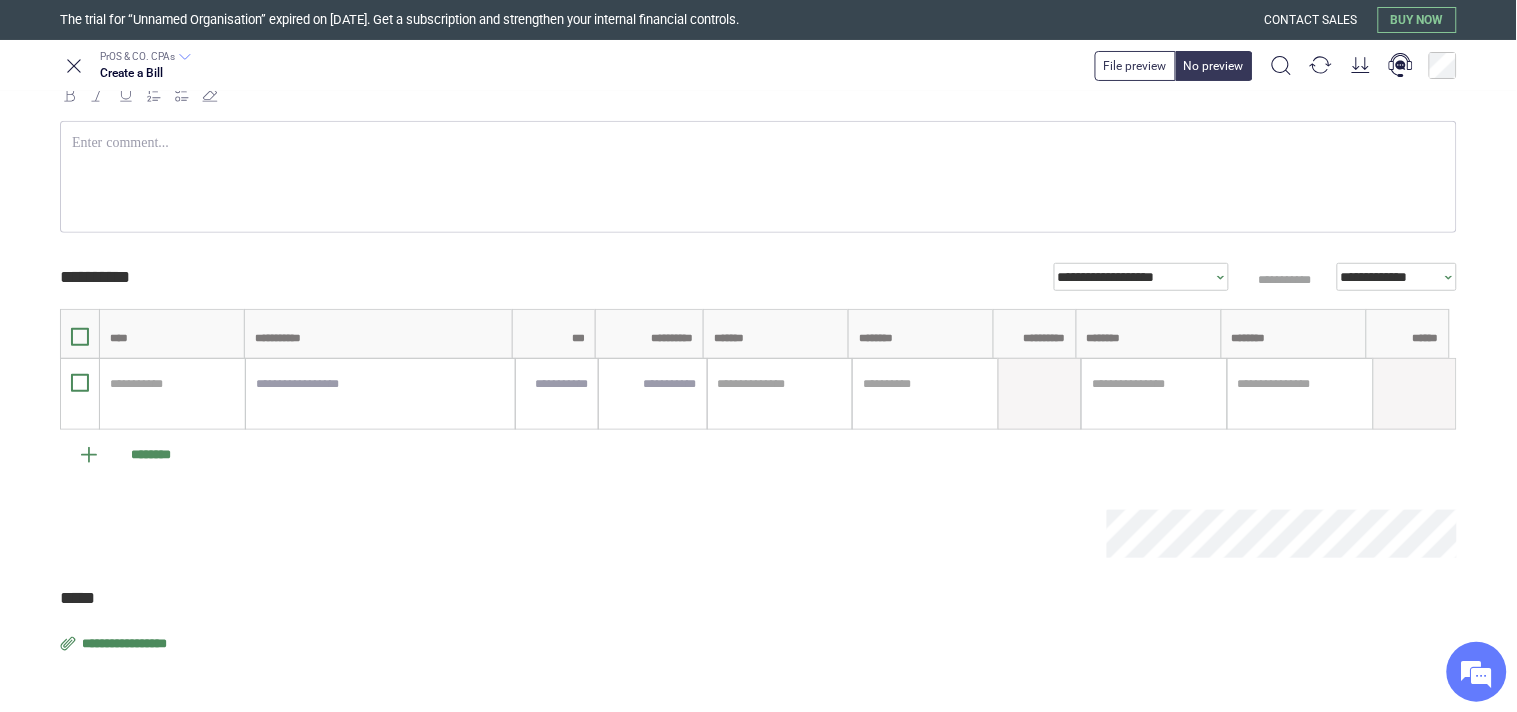 type on "**********" 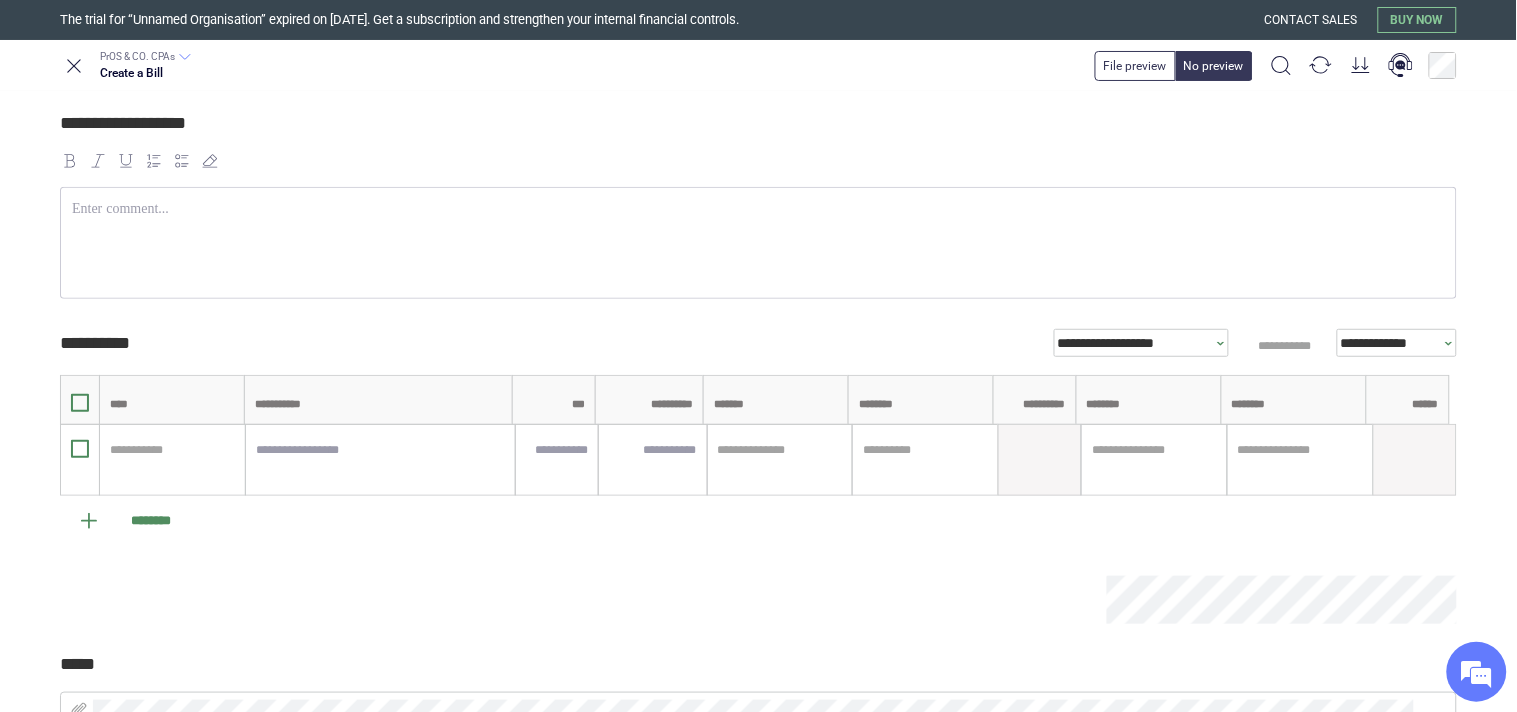 scroll, scrollTop: 0, scrollLeft: 0, axis: both 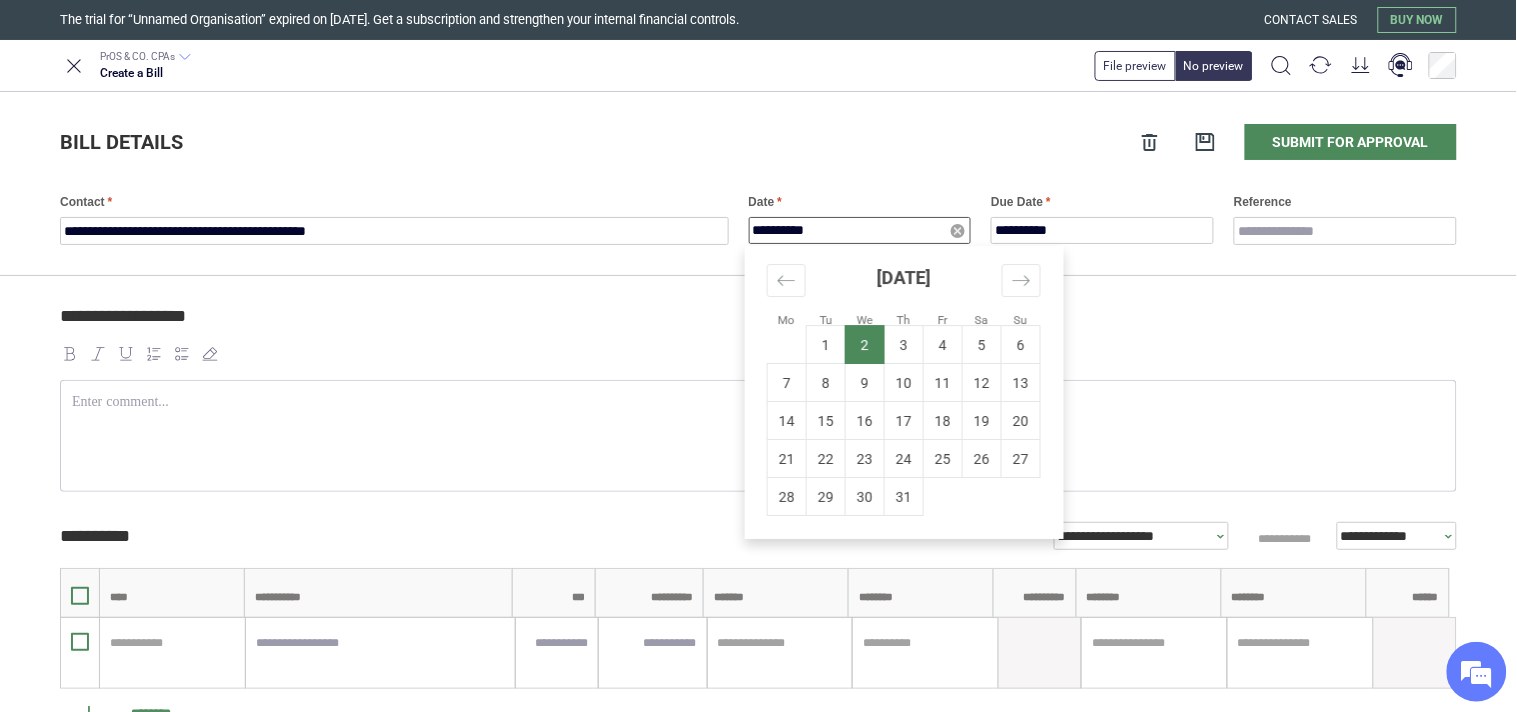 click on "**********" at bounding box center [860, 230] 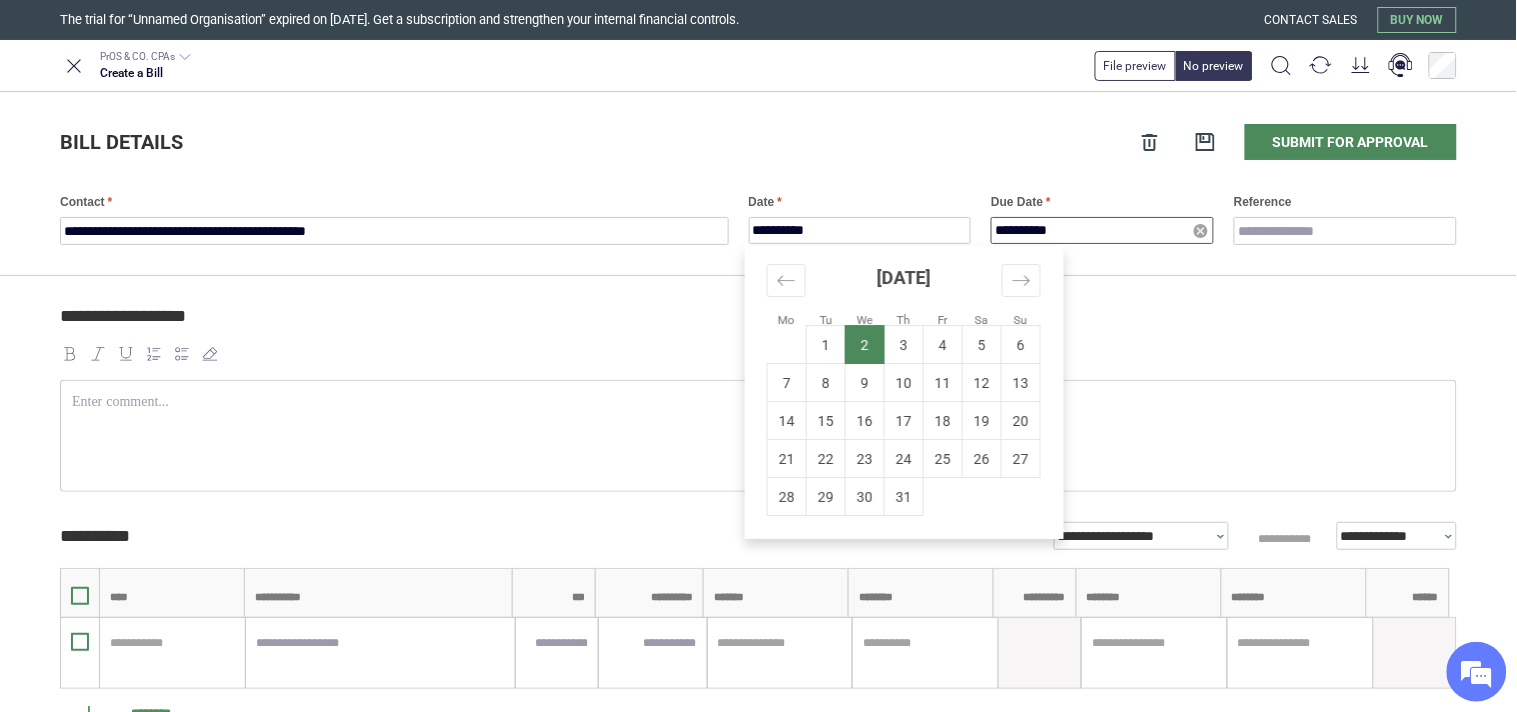 type on "**********" 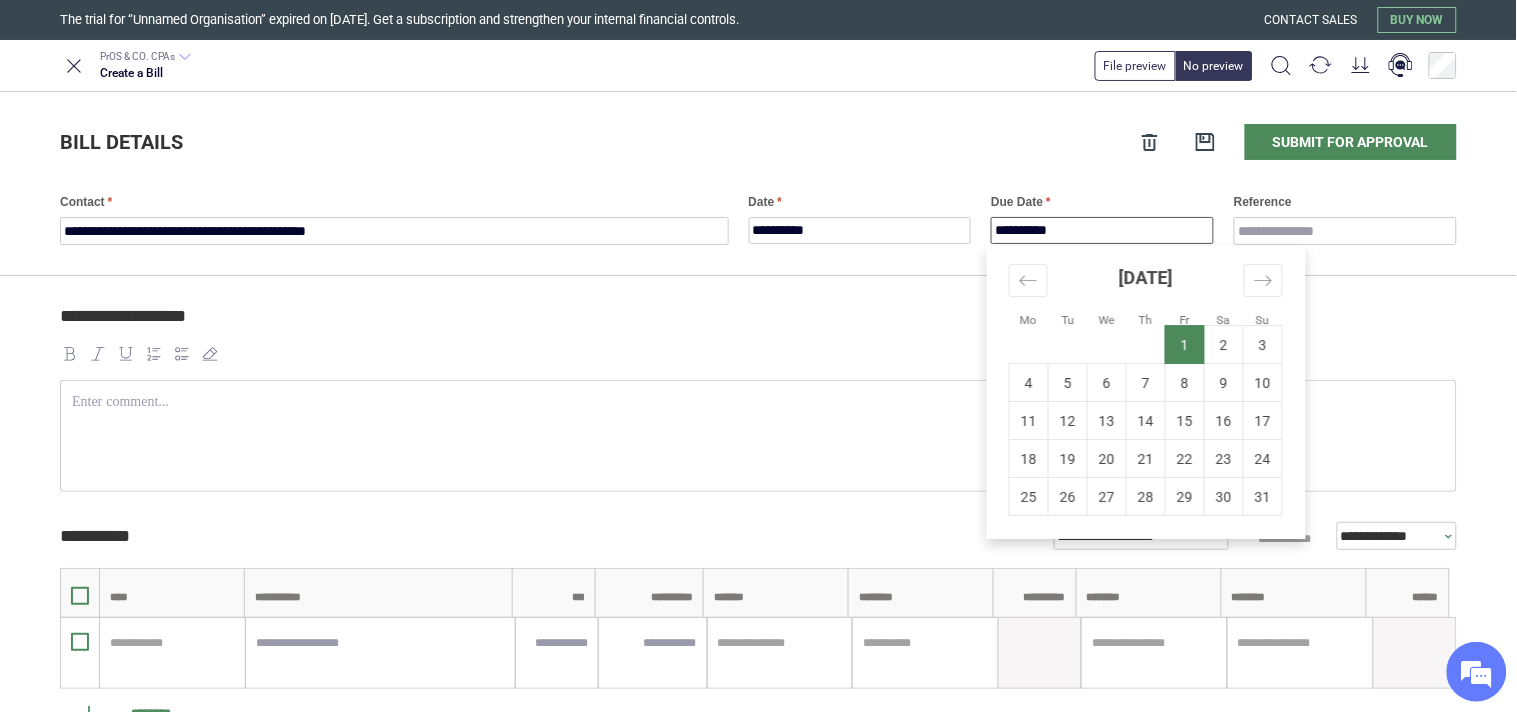 click on "August 2025" at bounding box center (1146, 285) 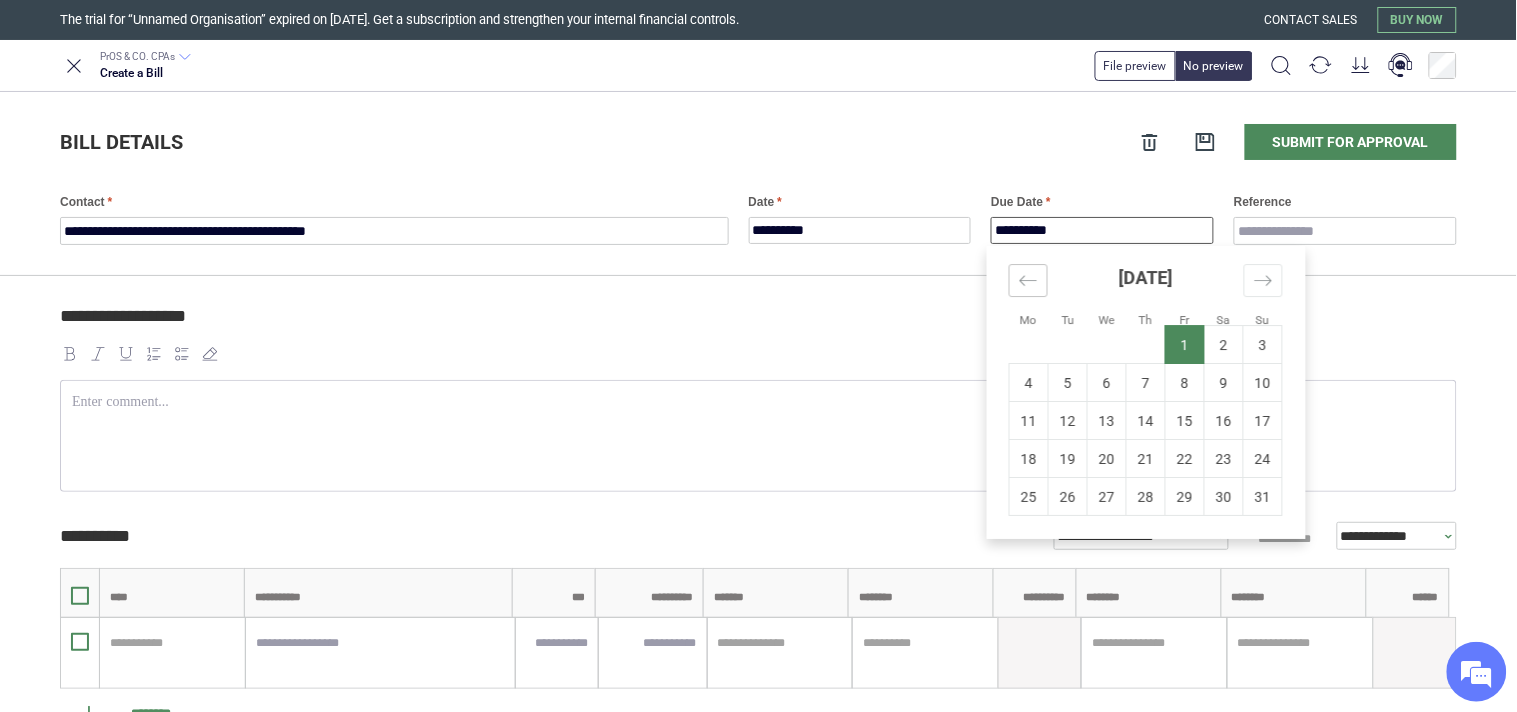 click 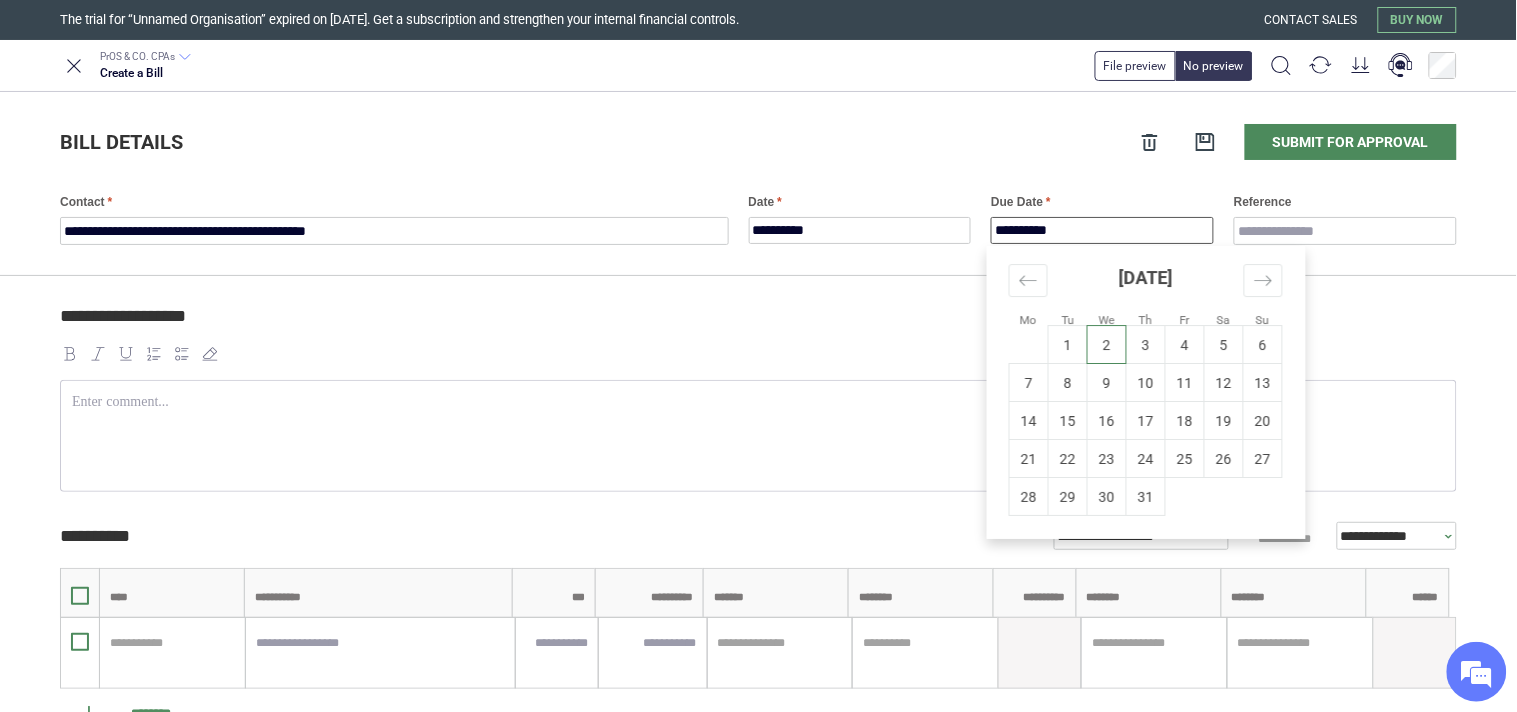 click on "2" at bounding box center (1107, 345) 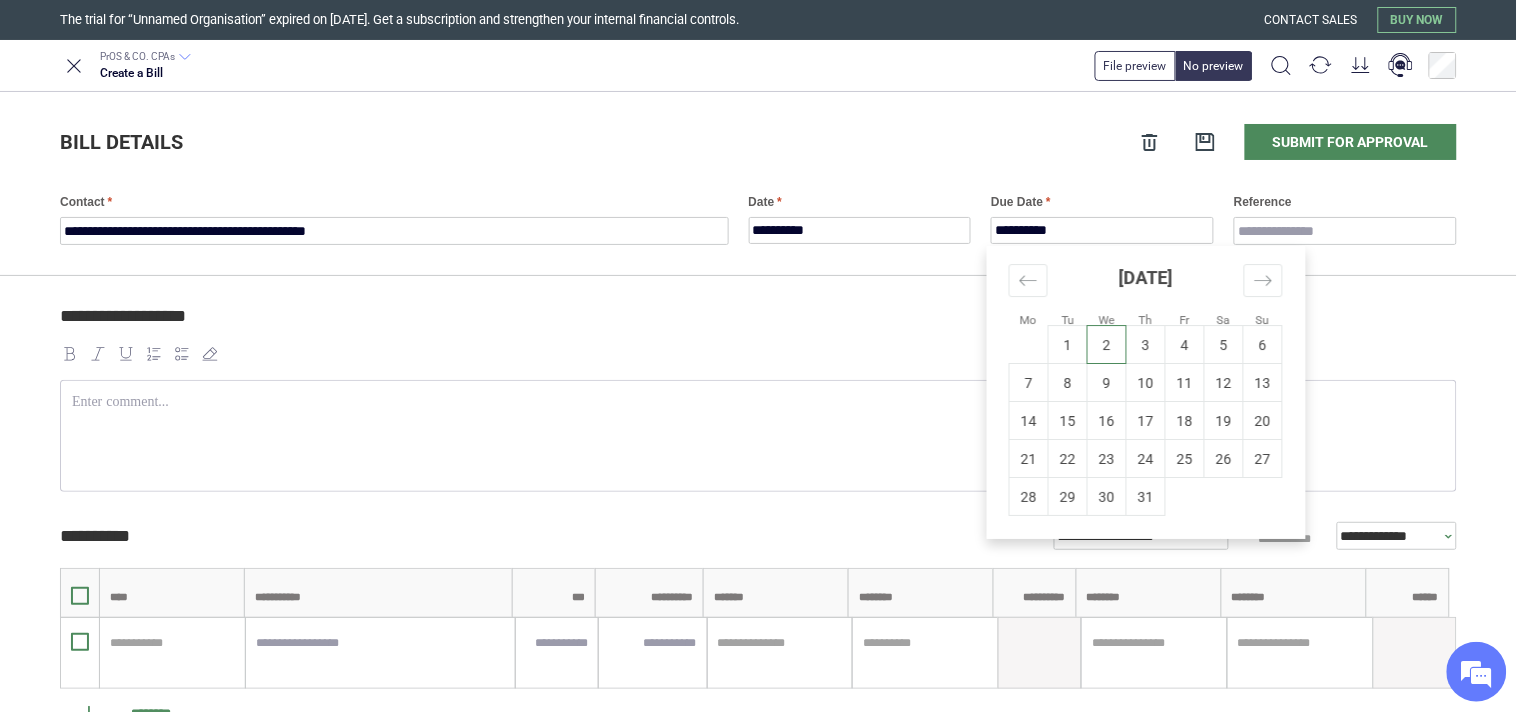 type on "**********" 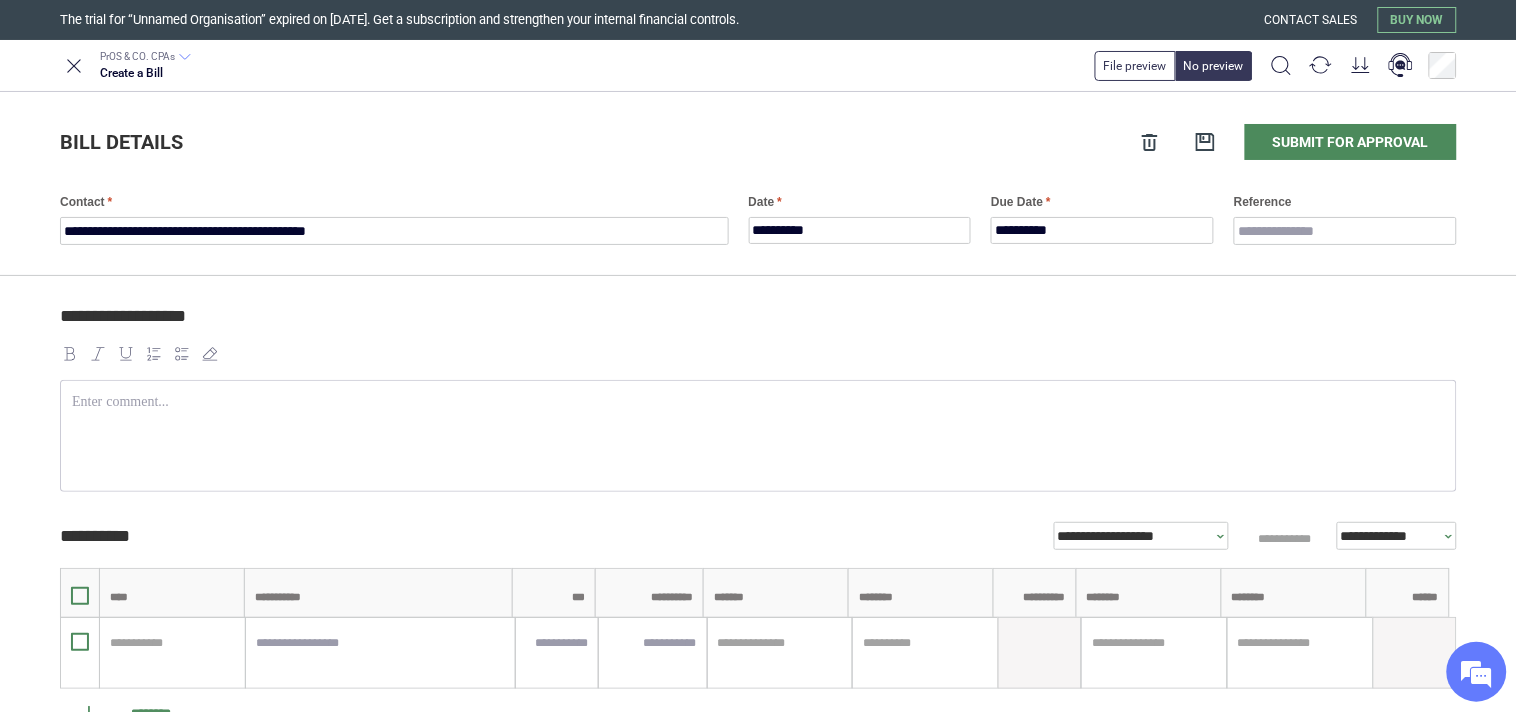 click on "**********" at bounding box center (755, 325) 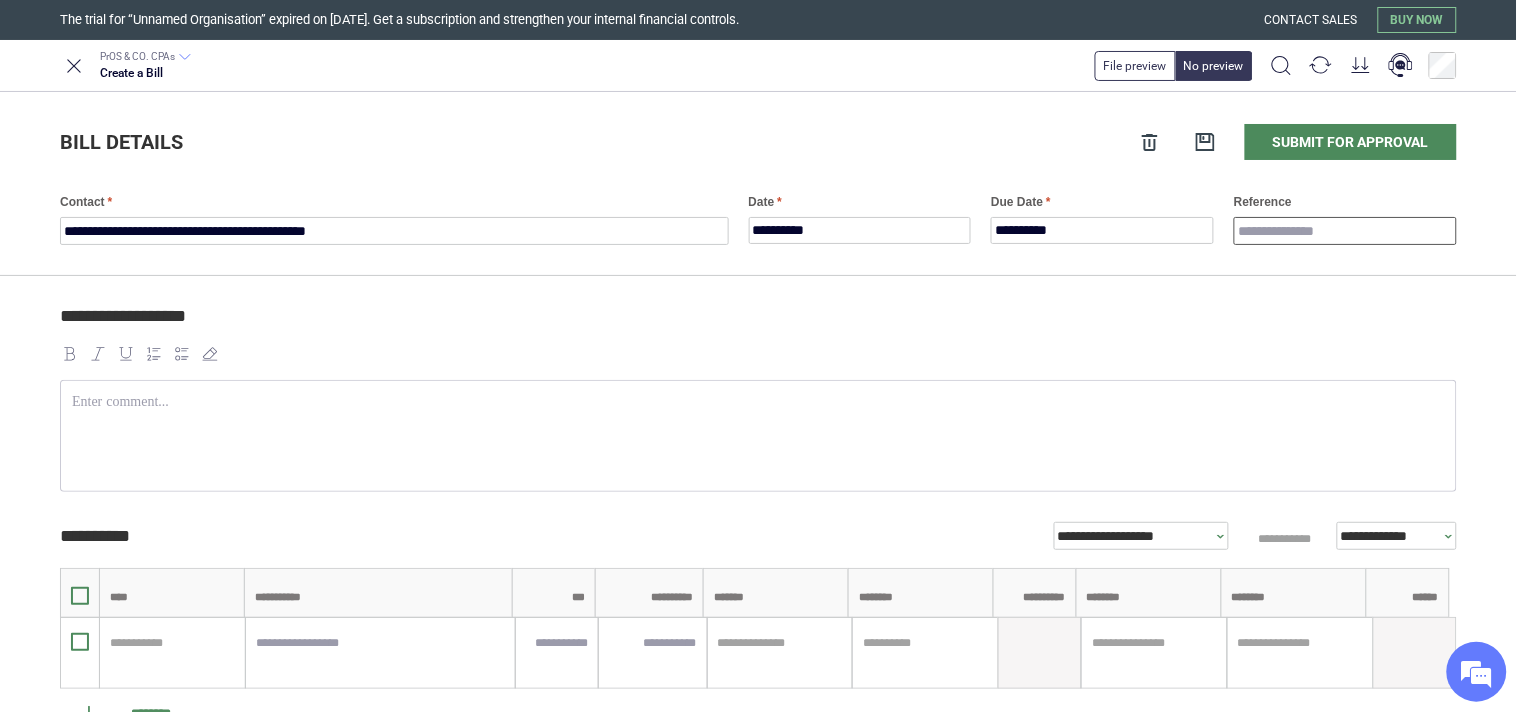 click on "Reference" at bounding box center (1345, 231) 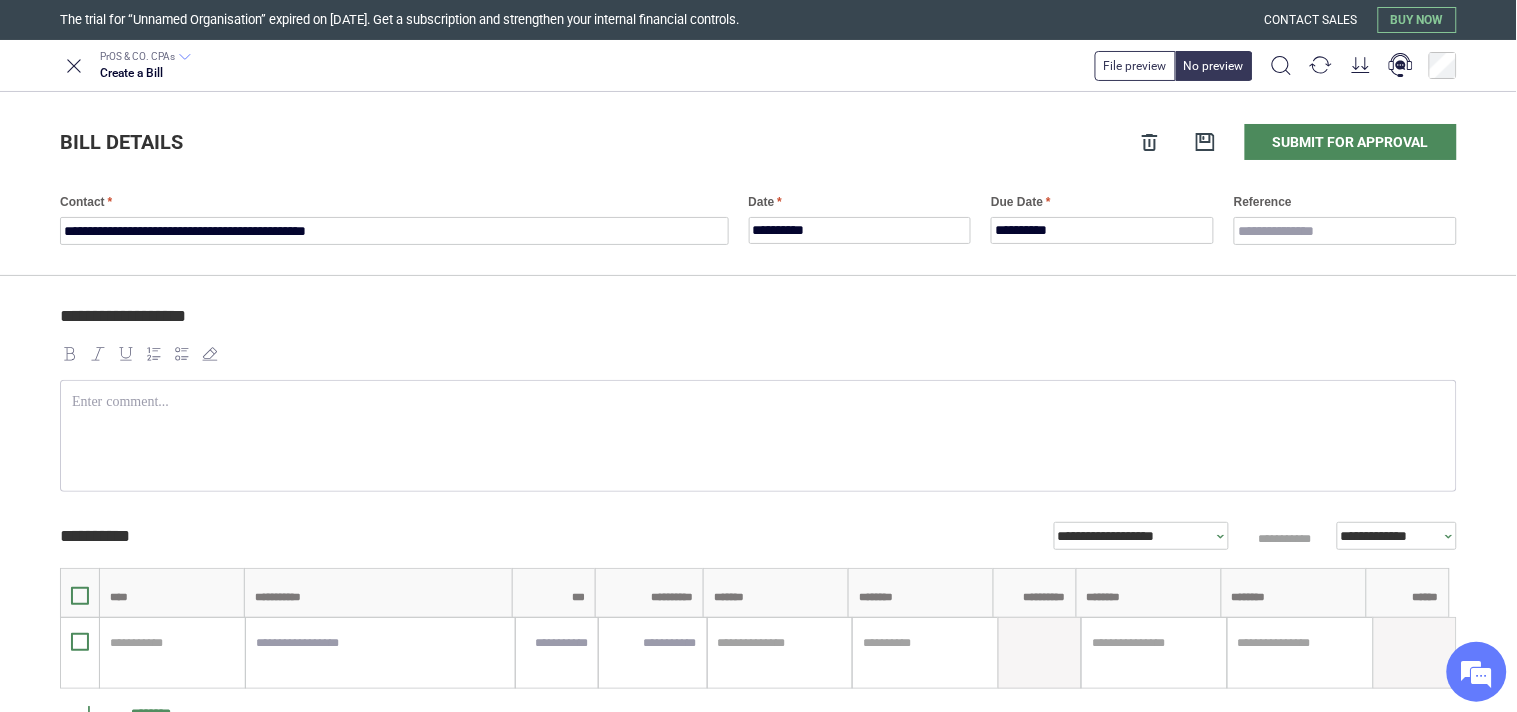 click on "**********" at bounding box center (755, 325) 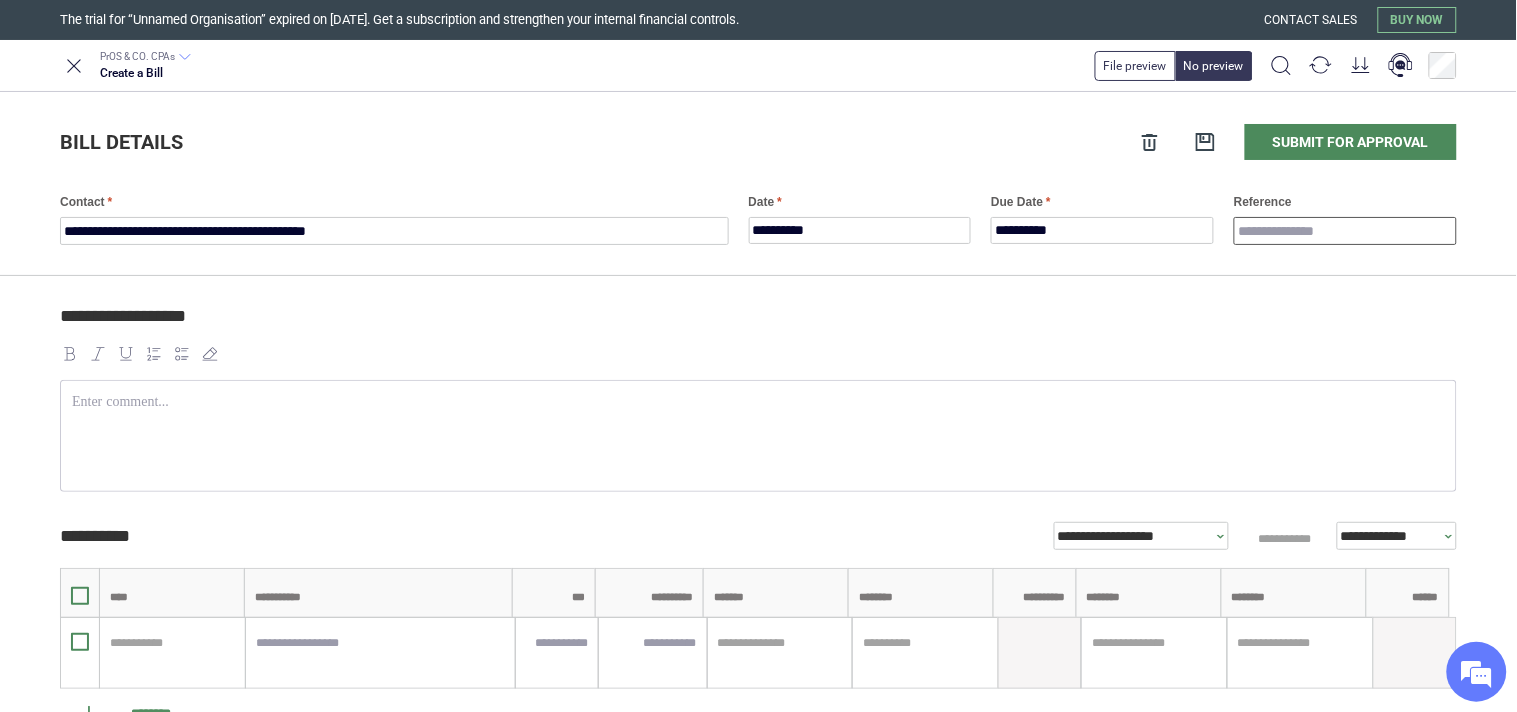 click on "Reference" at bounding box center [1345, 231] 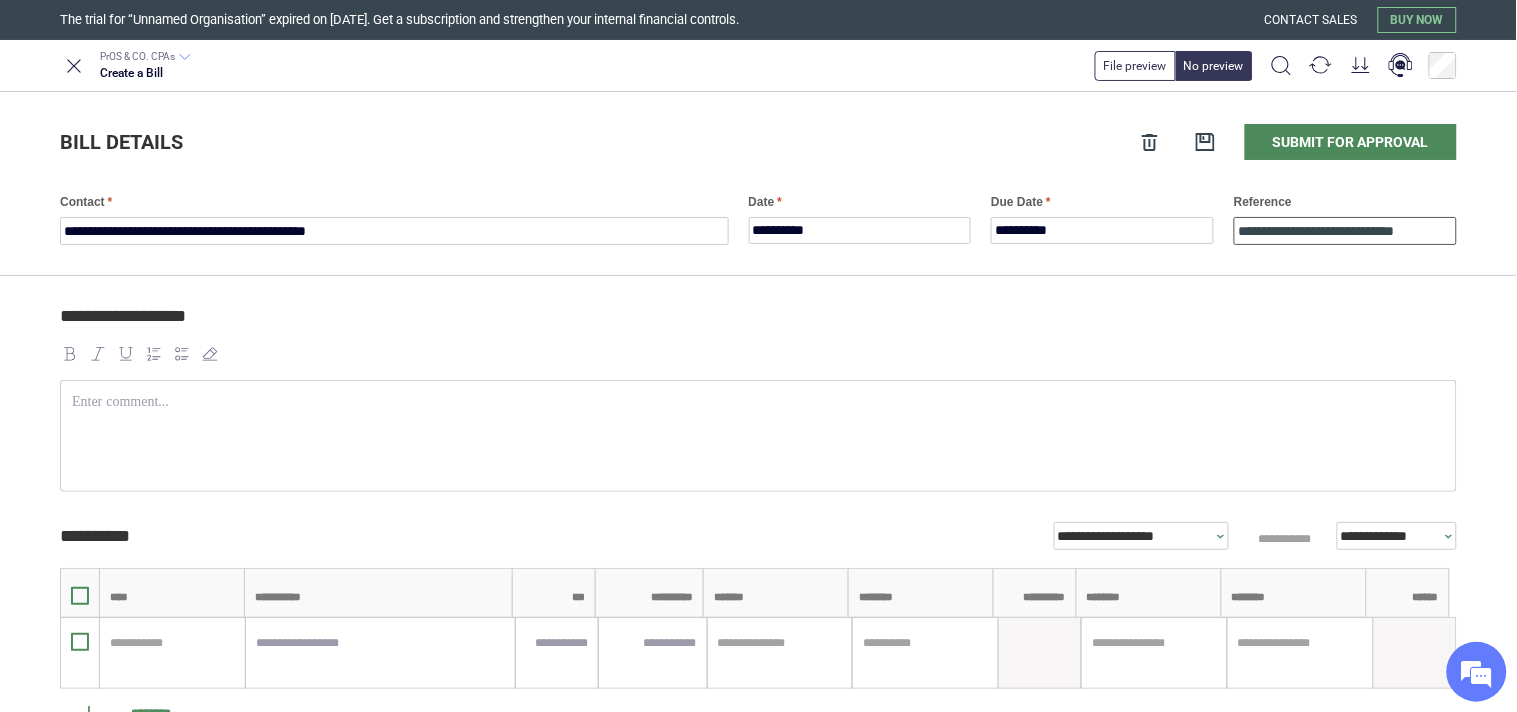 click on "**********" at bounding box center [1345, 231] 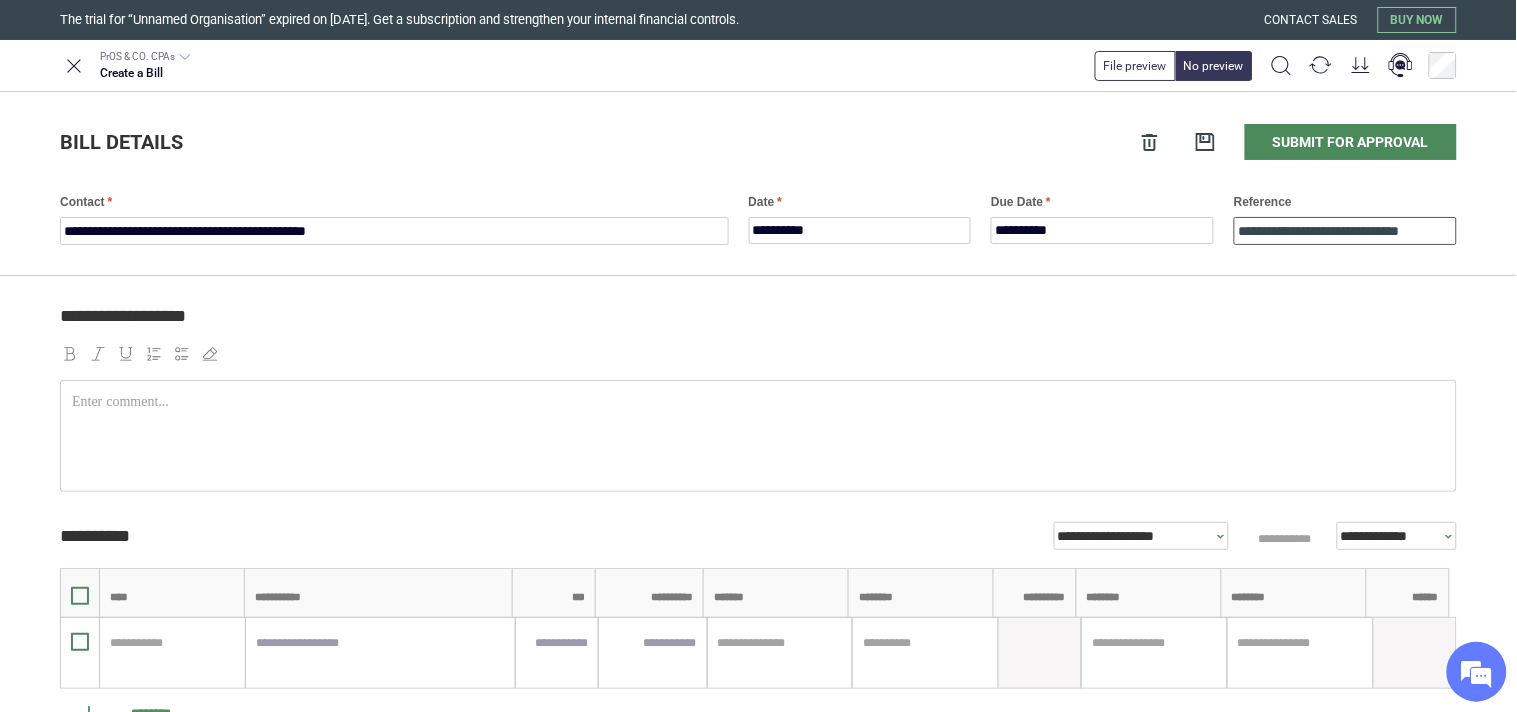 type on "**********" 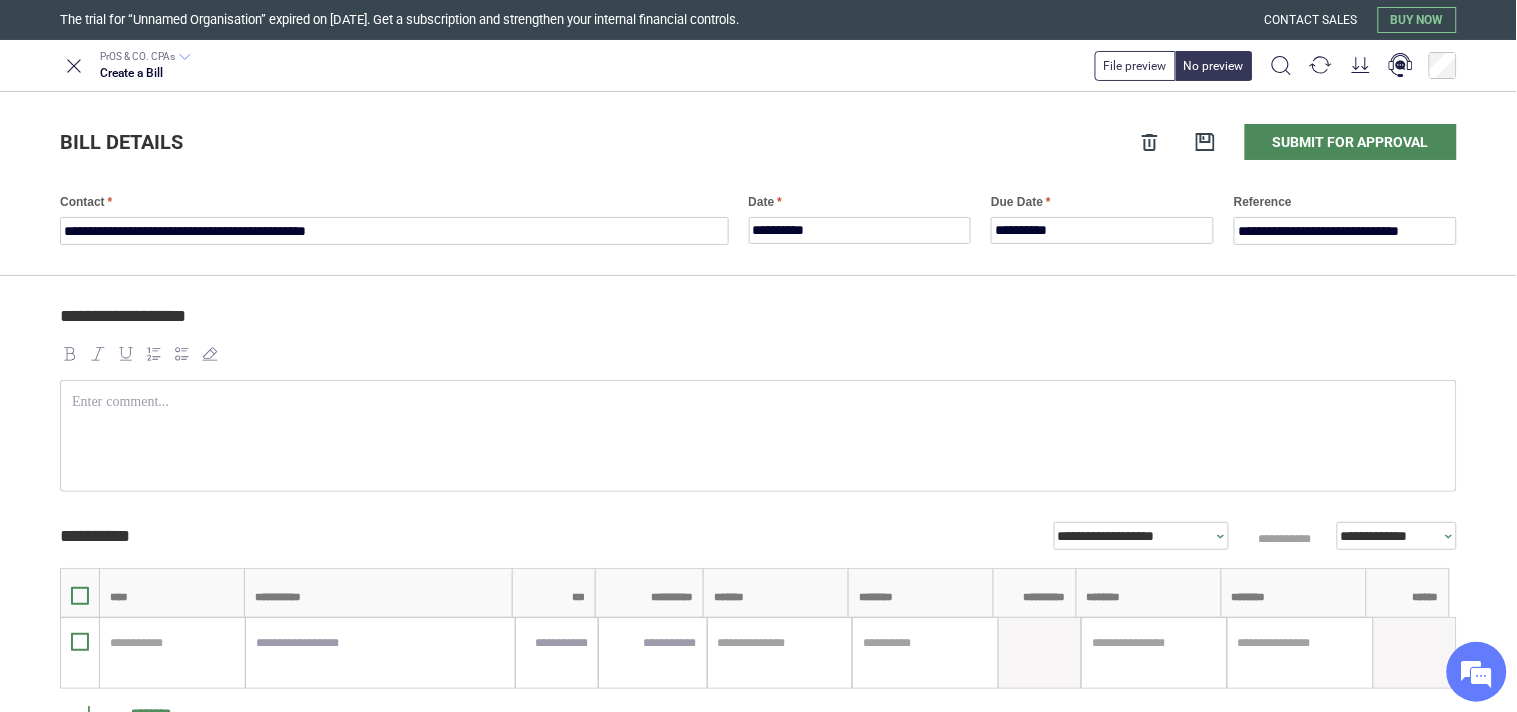 drag, startPoint x: 1260, startPoint y: 331, endPoint x: 1248, endPoint y: 364, distance: 35.1141 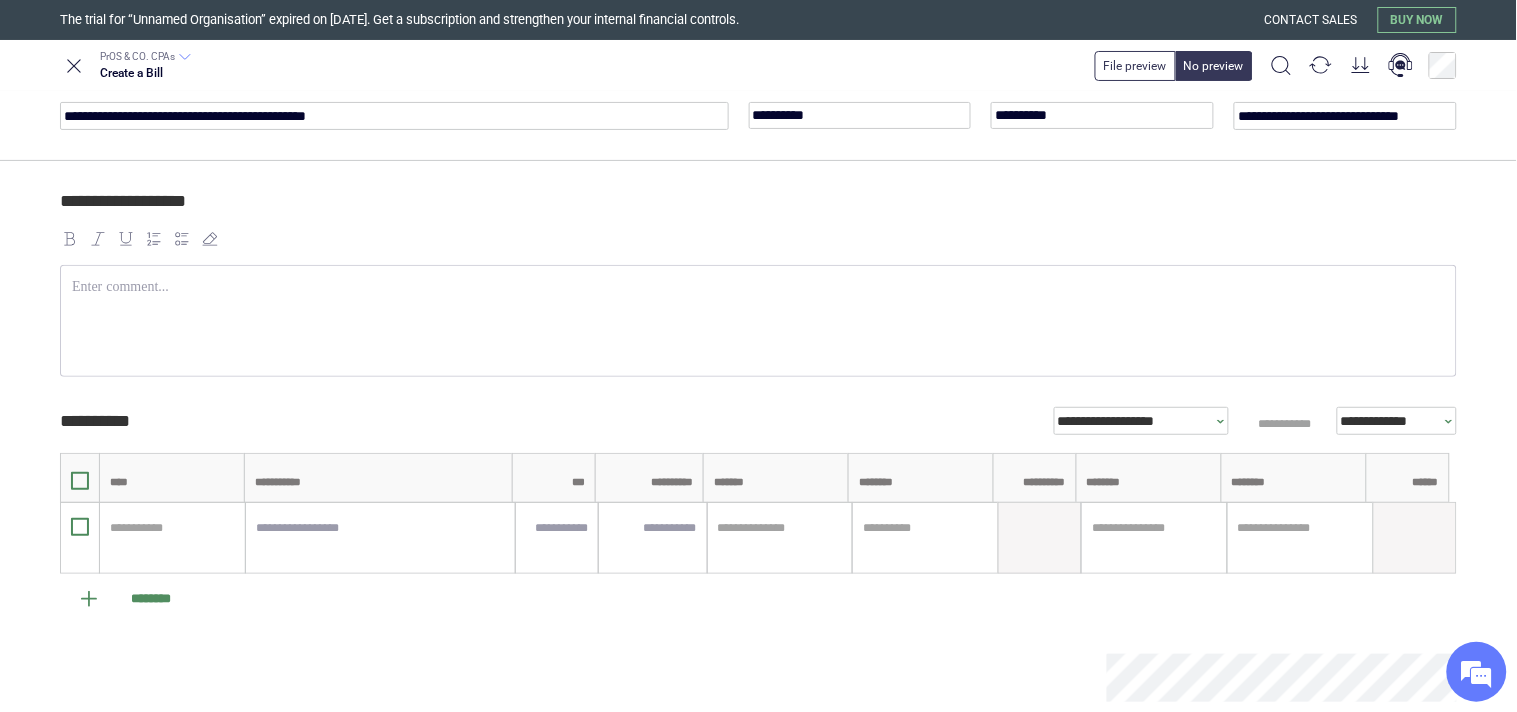 scroll, scrollTop: 295, scrollLeft: 0, axis: vertical 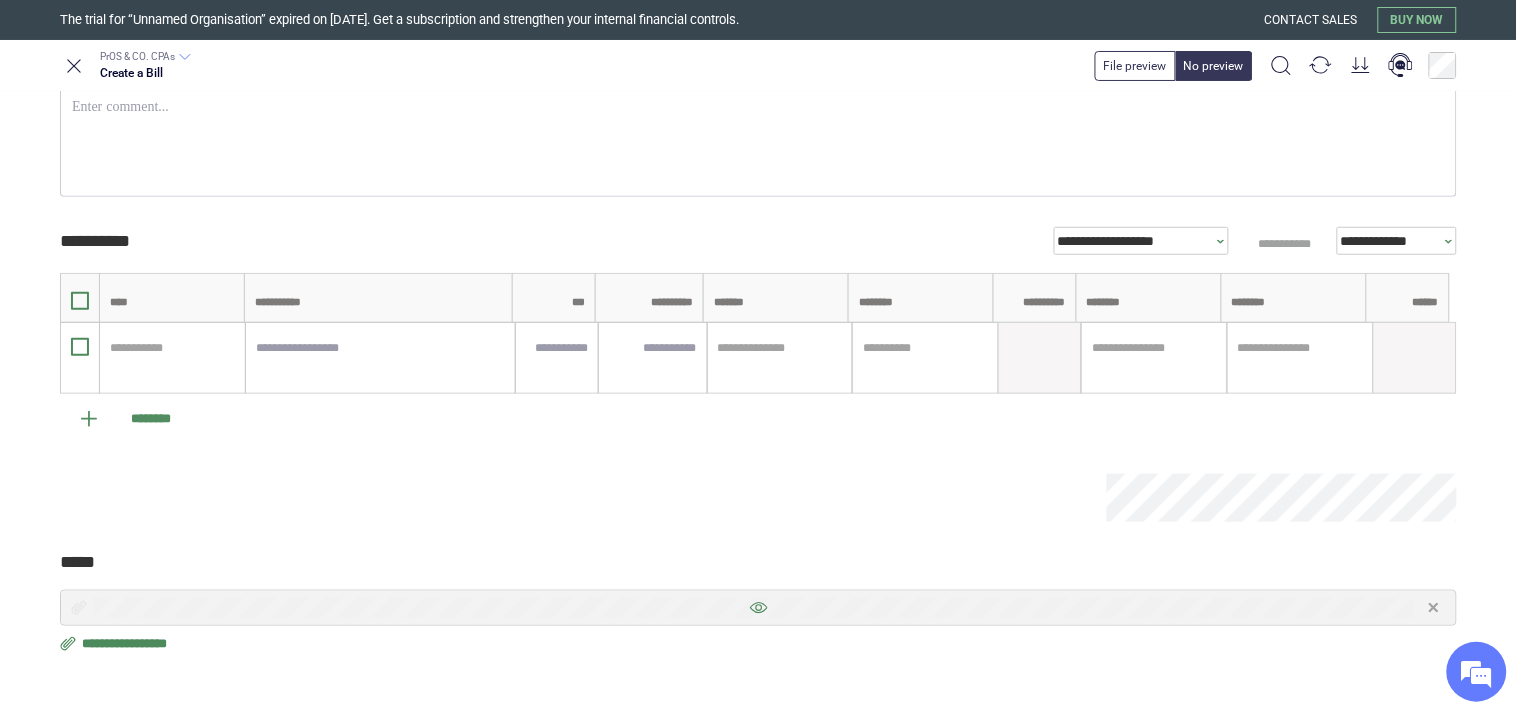 click at bounding box center [758, 608] 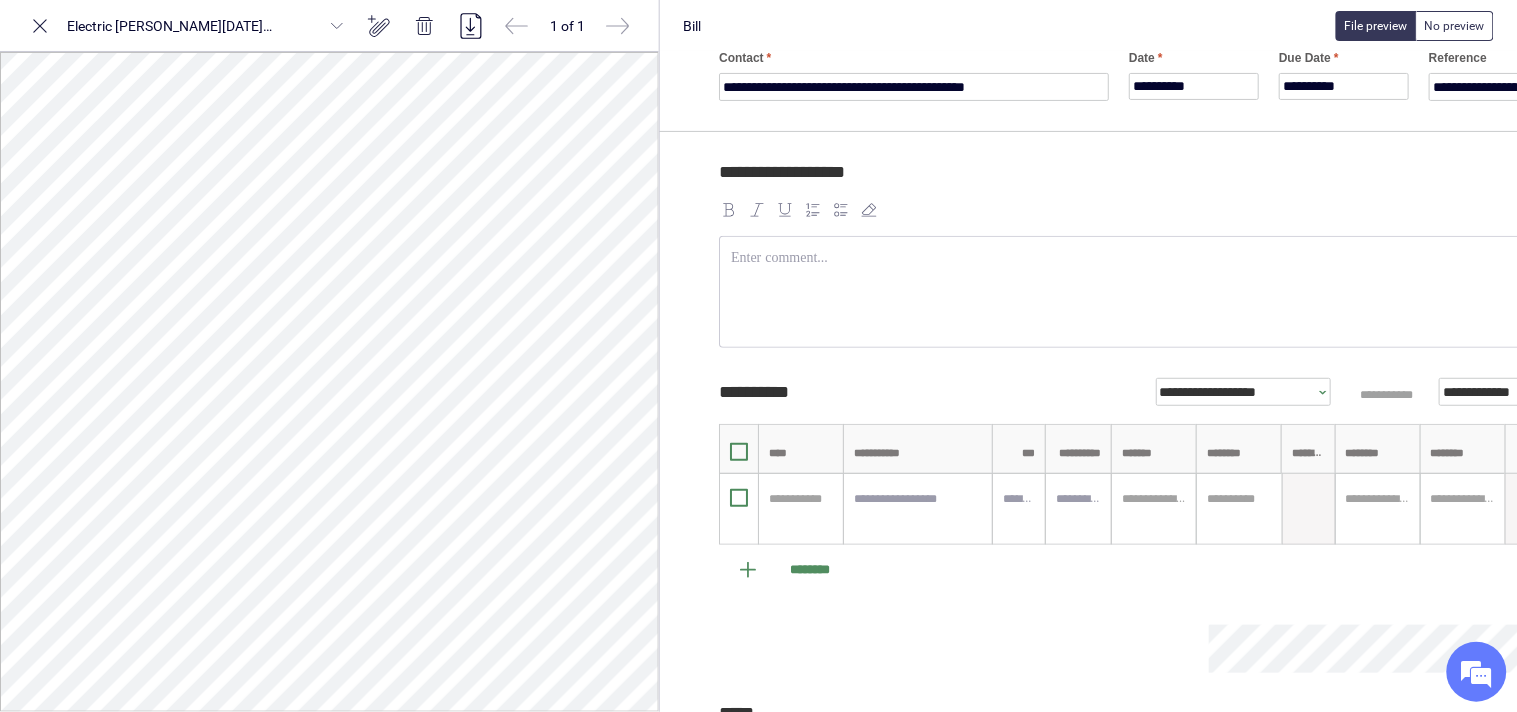 scroll, scrollTop: 0, scrollLeft: 0, axis: both 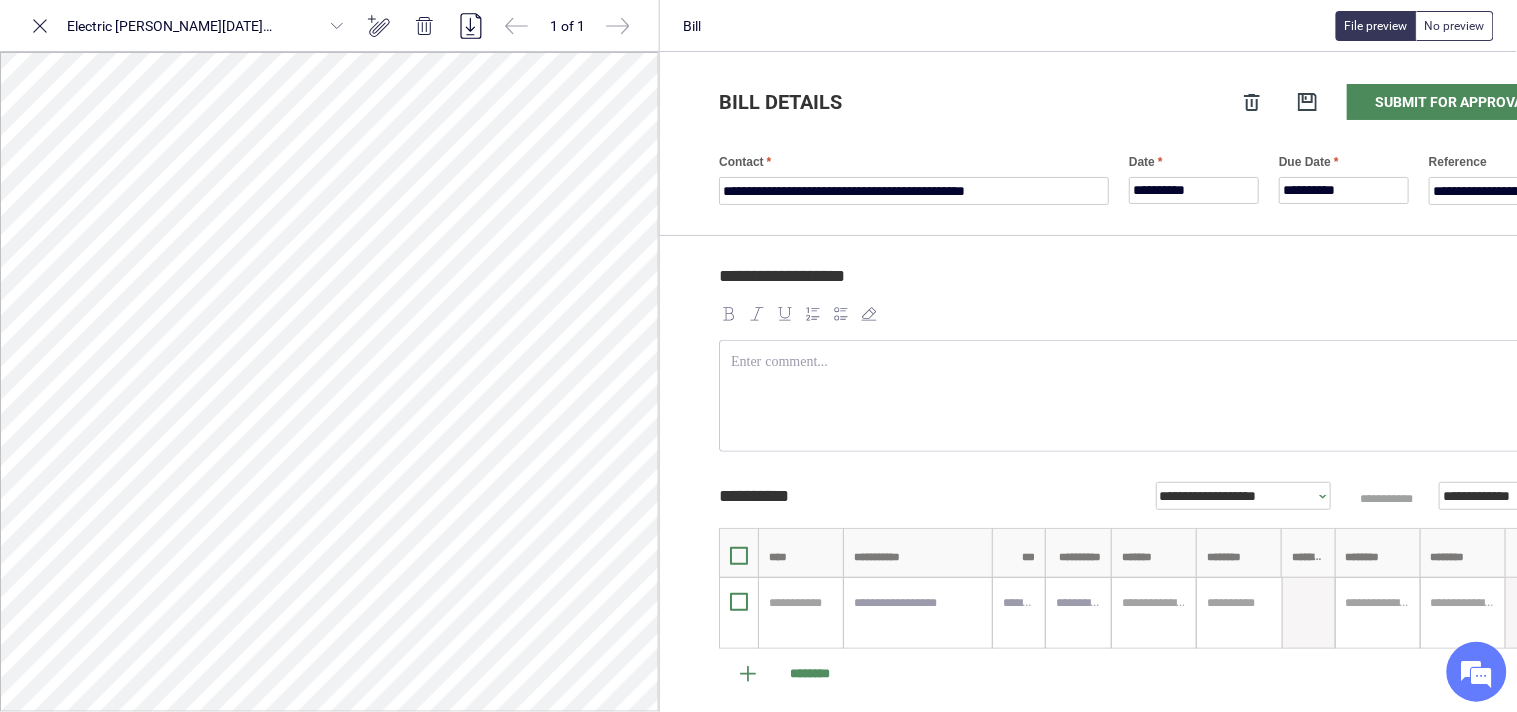 click on "**********" at bounding box center [1139, 601] 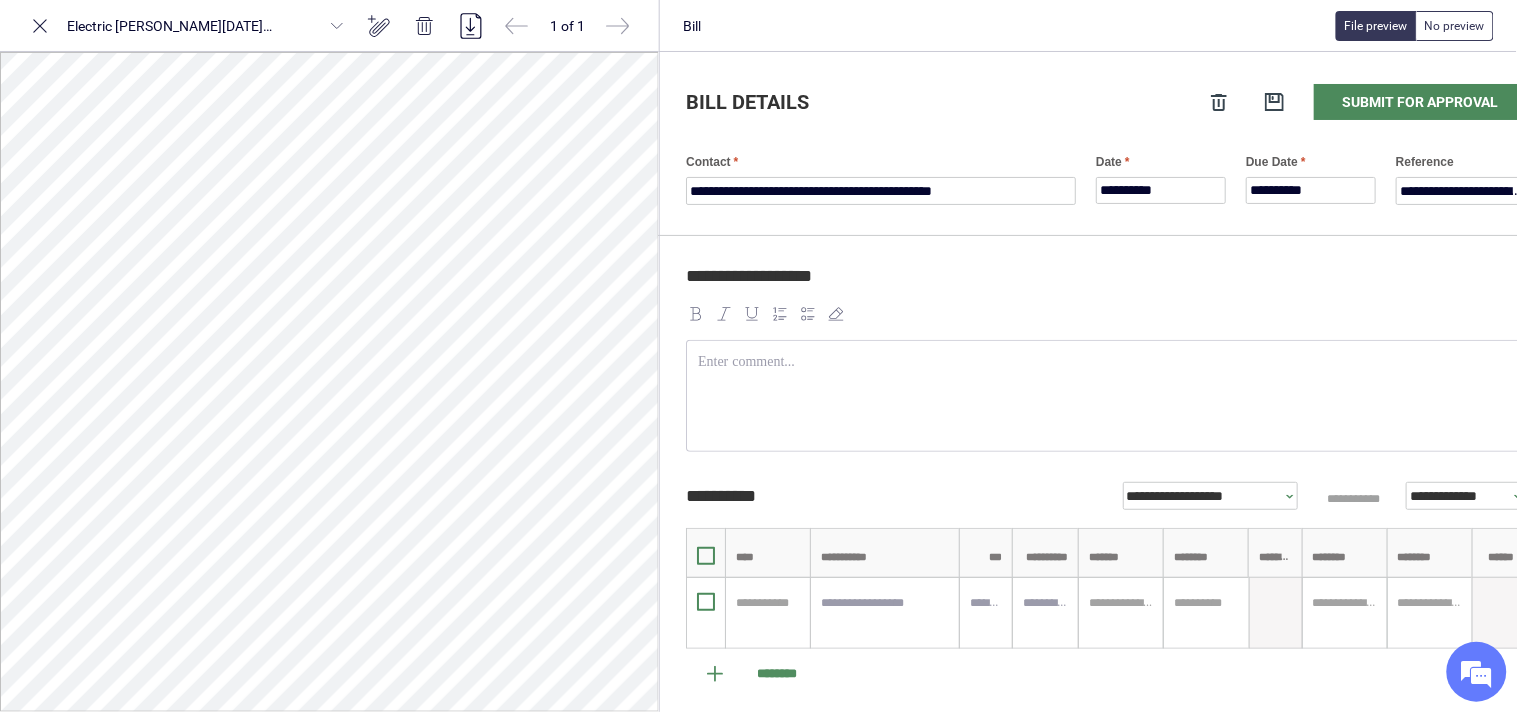 scroll, scrollTop: 0, scrollLeft: 108, axis: horizontal 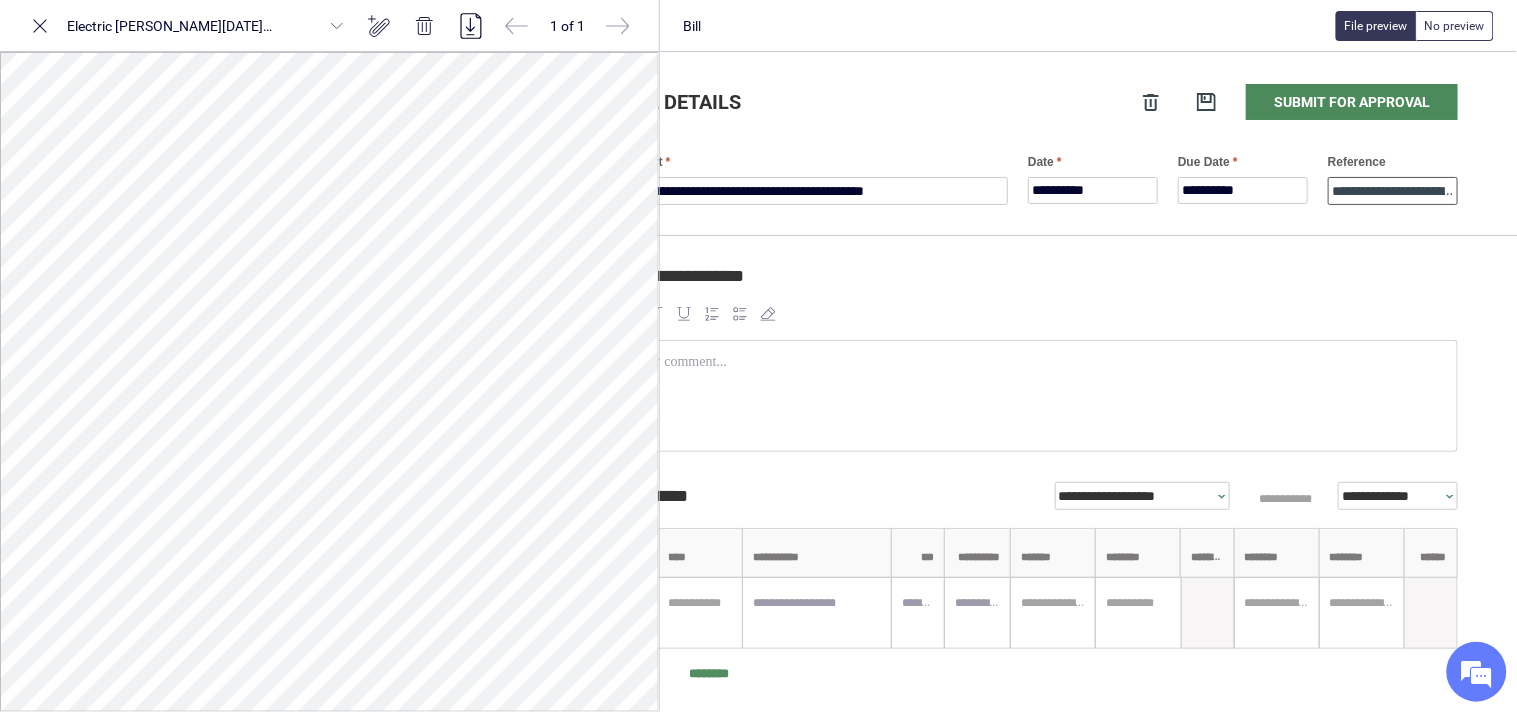 click on "**********" at bounding box center [1393, 191] 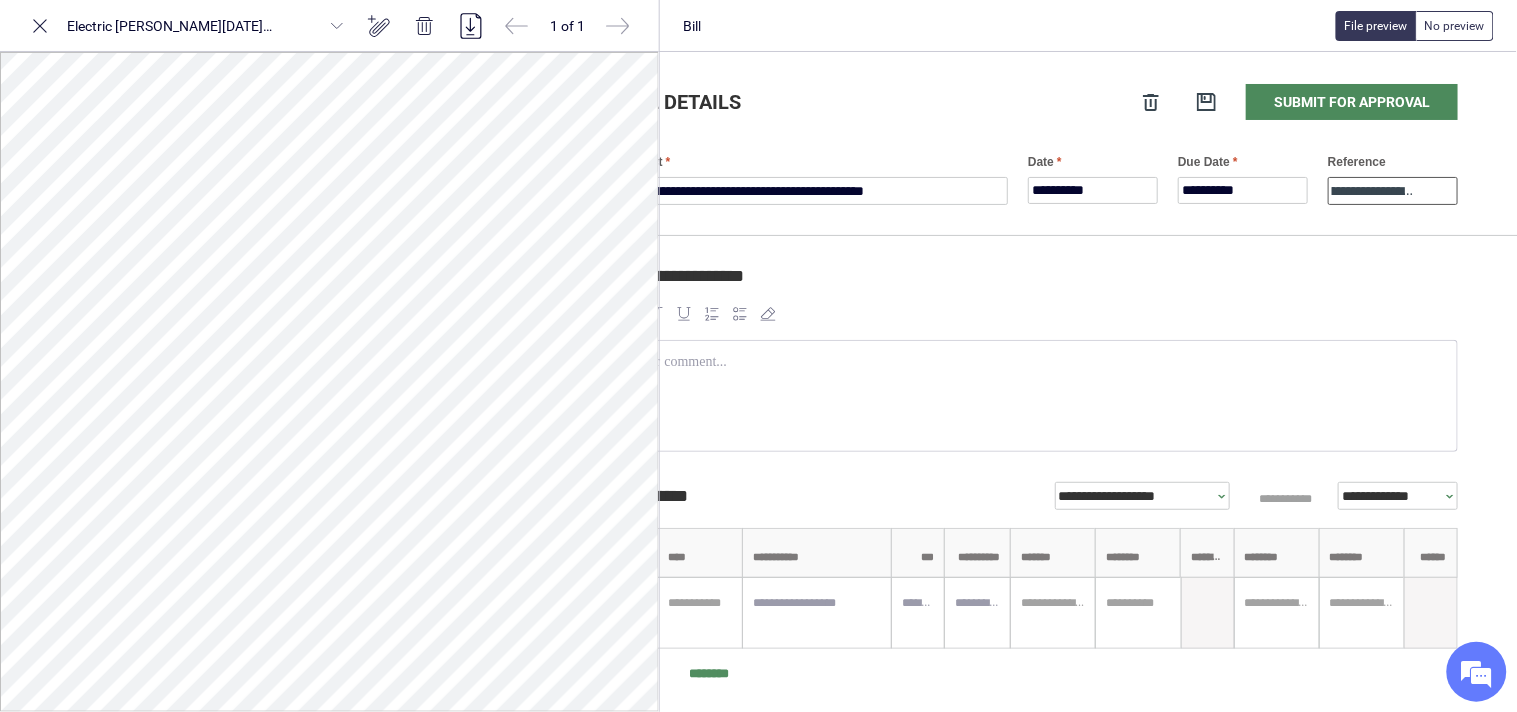 scroll, scrollTop: 0, scrollLeft: 66, axis: horizontal 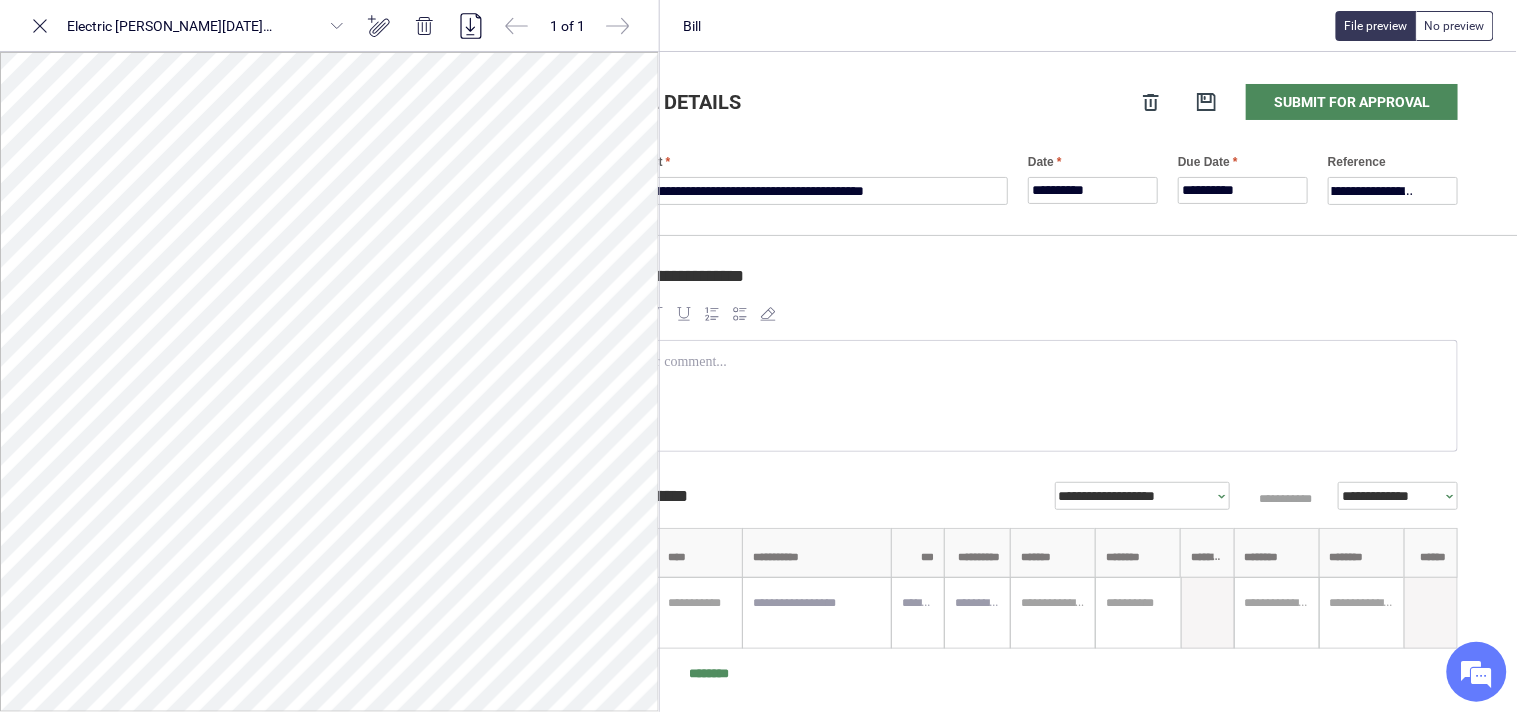 click on "**********" at bounding box center (1038, 285) 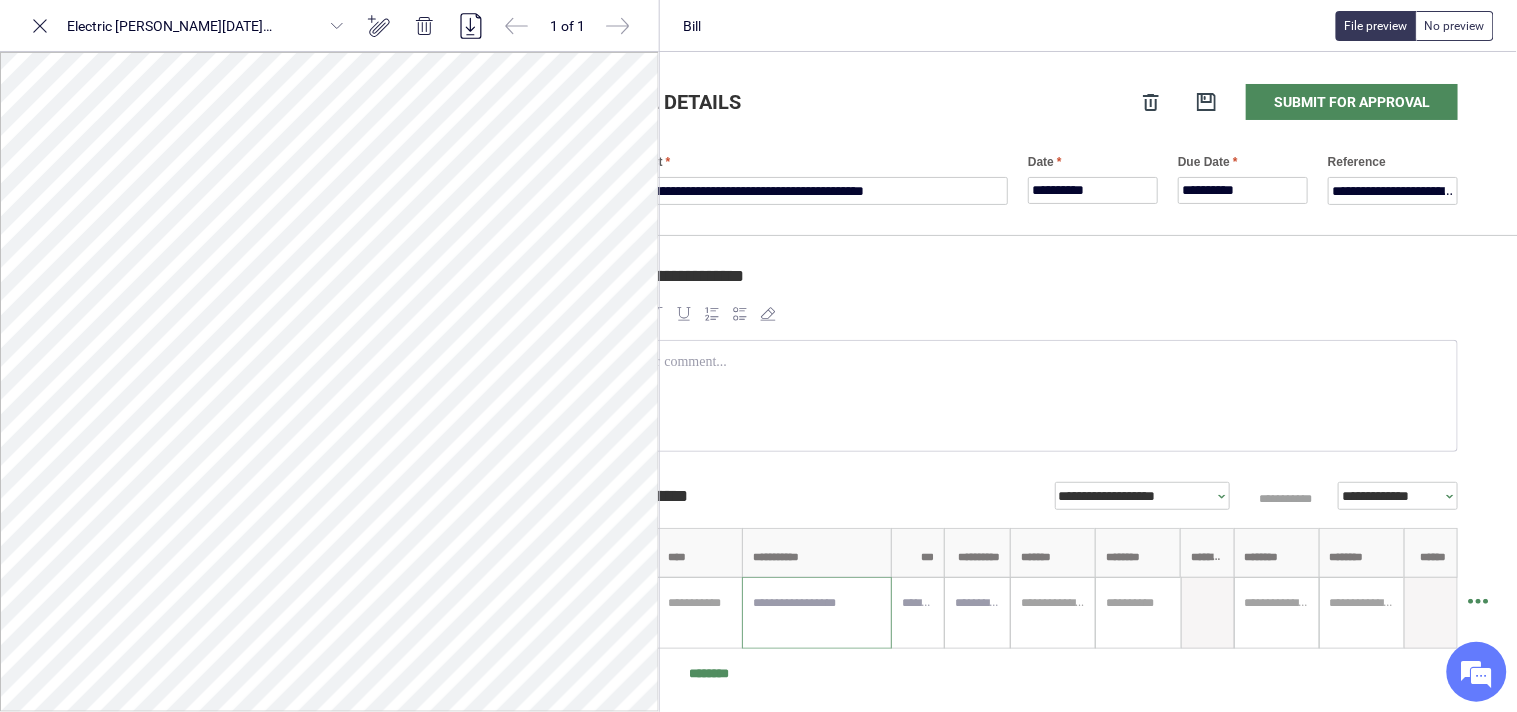click at bounding box center [817, 613] 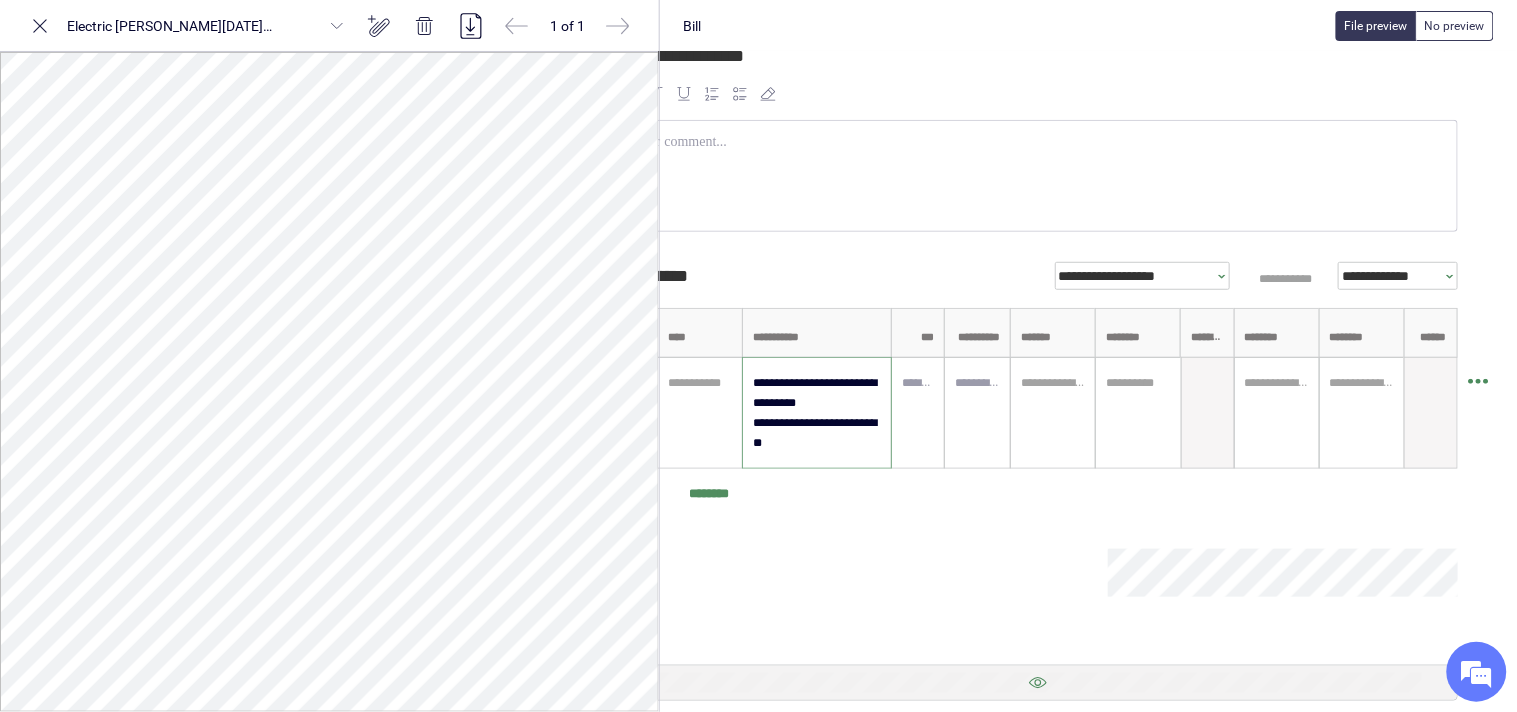 scroll, scrollTop: 222, scrollLeft: 108, axis: both 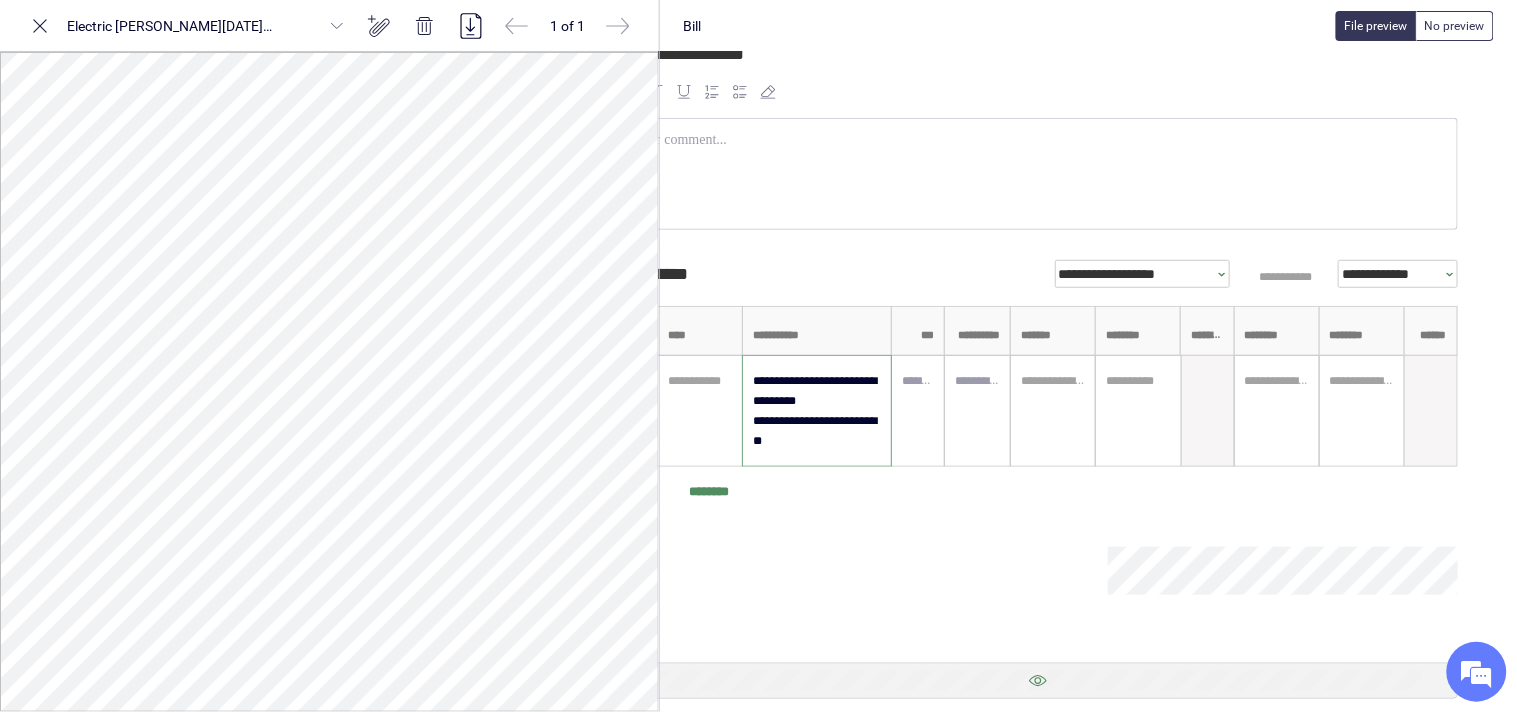 type on "**********" 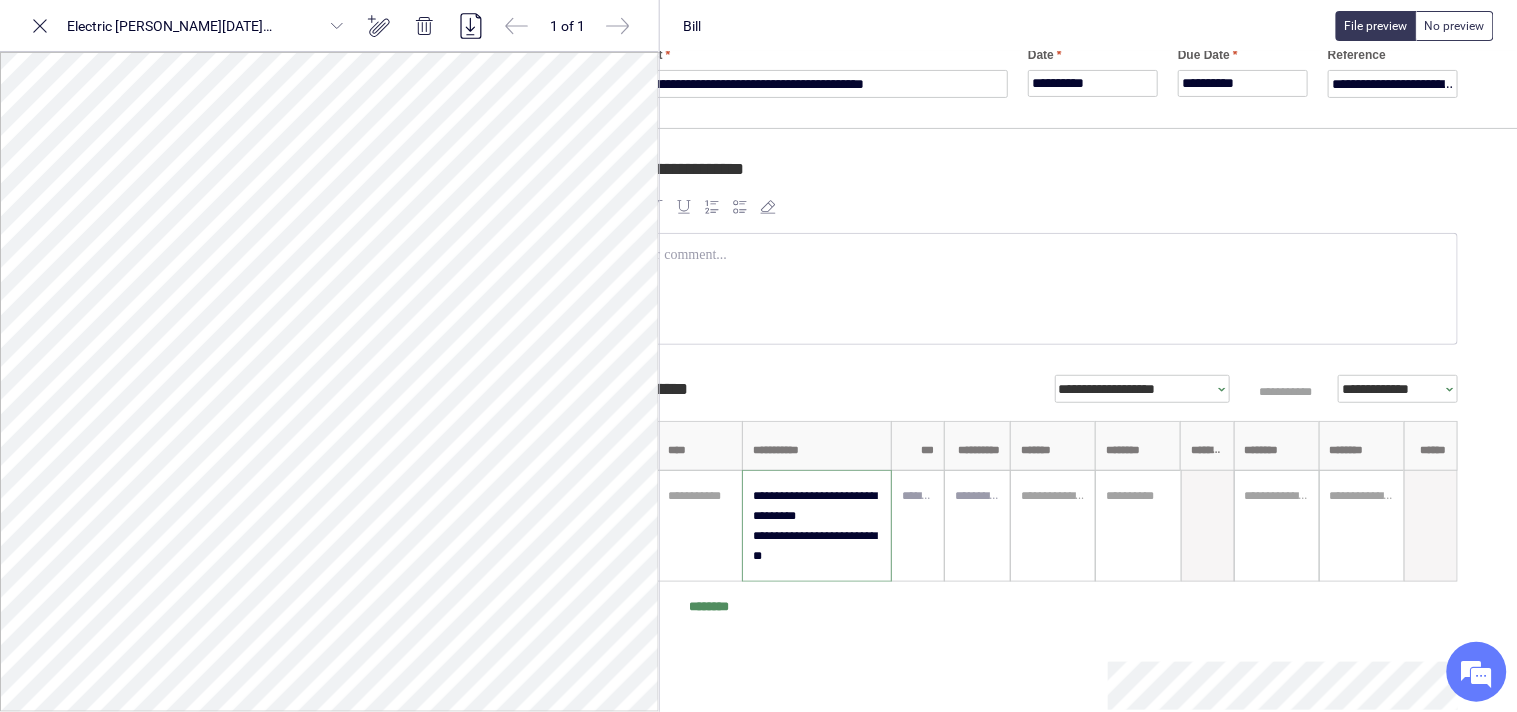 scroll, scrollTop: 0, scrollLeft: 108, axis: horizontal 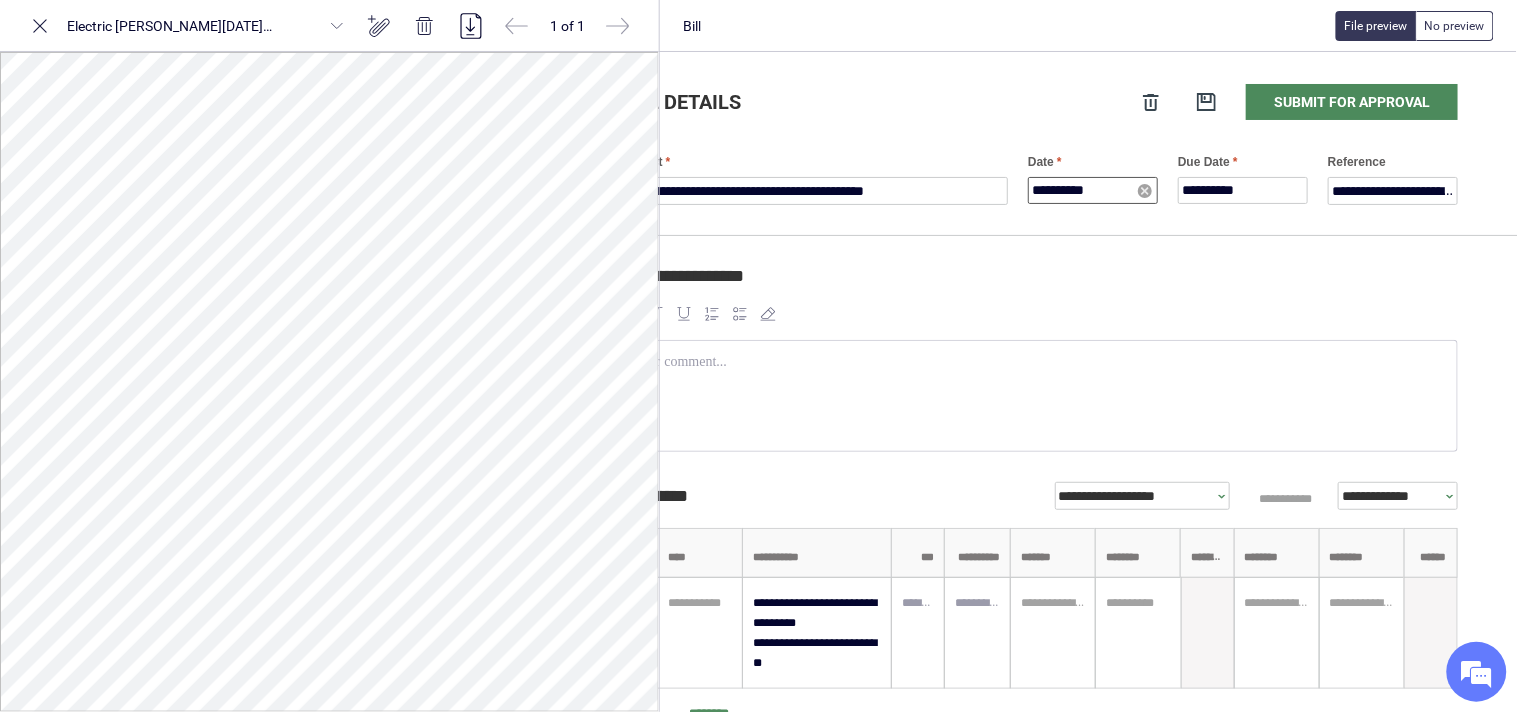 click on "**********" at bounding box center (1093, 190) 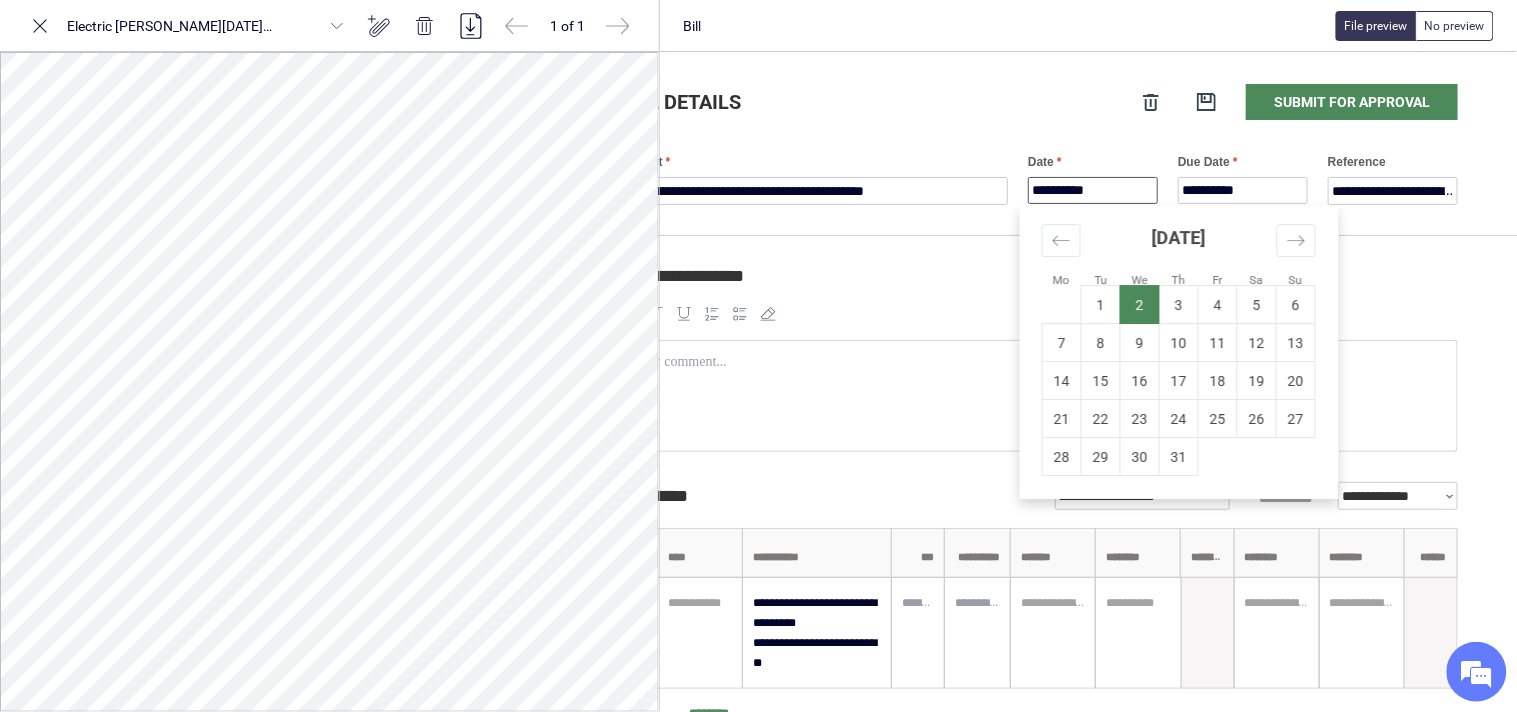drag, startPoint x: 1097, startPoint y: 294, endPoint x: 1085, endPoint y: 295, distance: 12.0415945 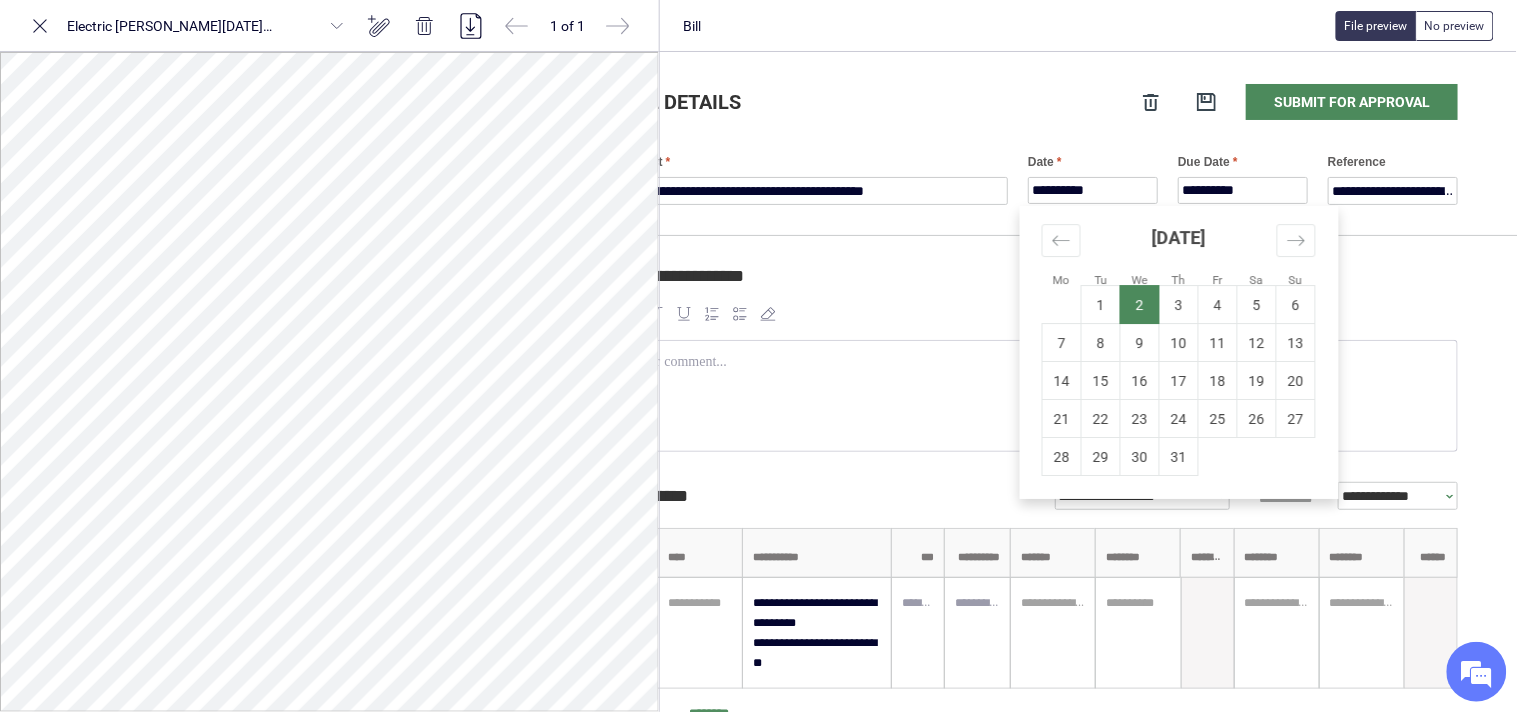 type on "**********" 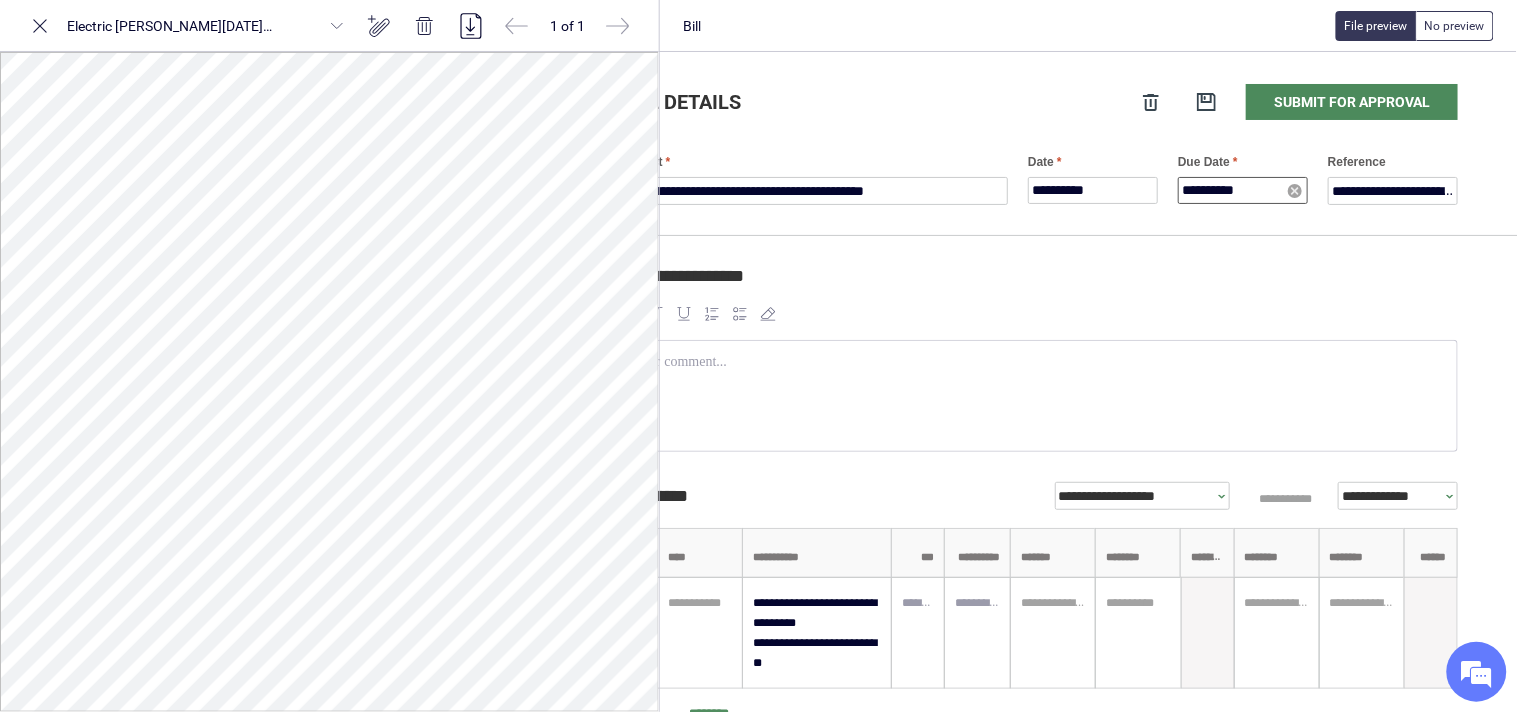 click on "**********" at bounding box center (1243, 190) 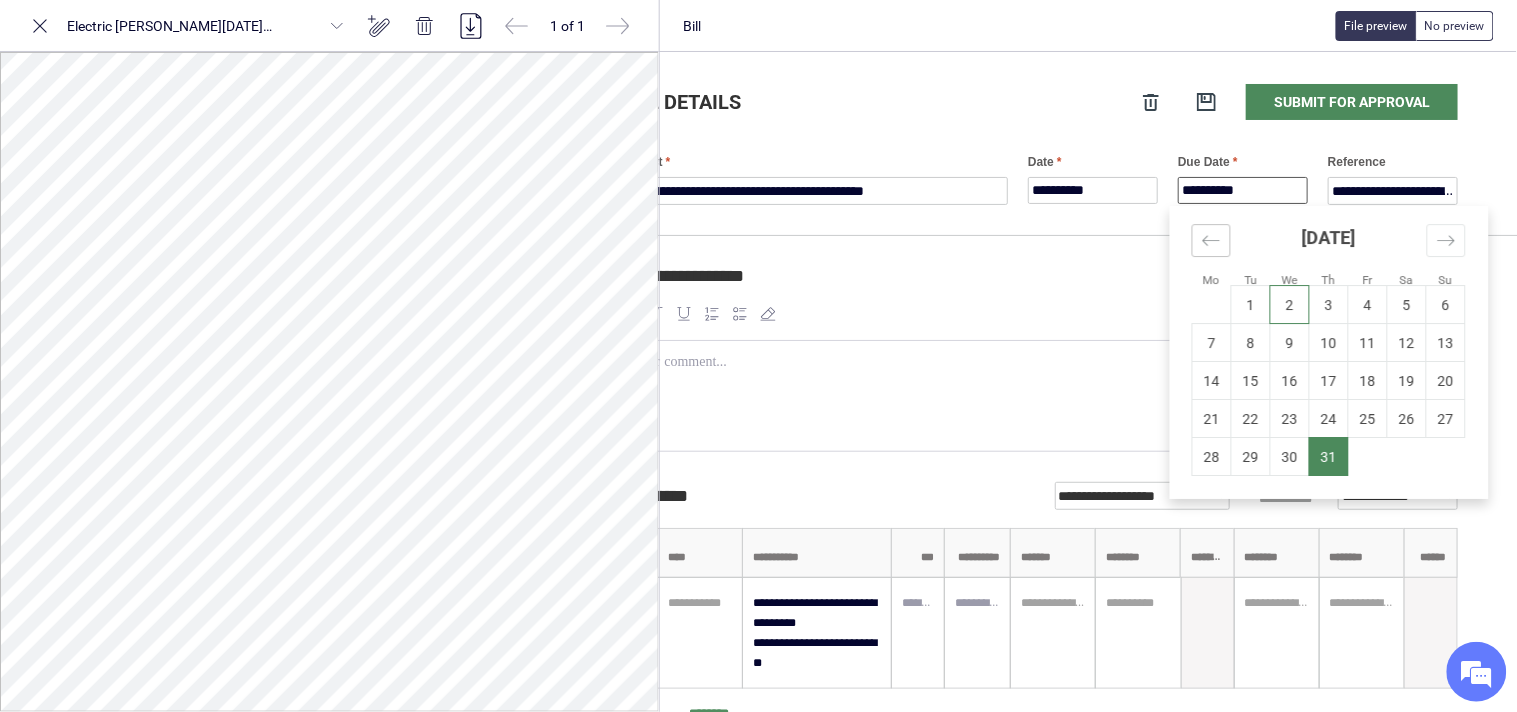 click 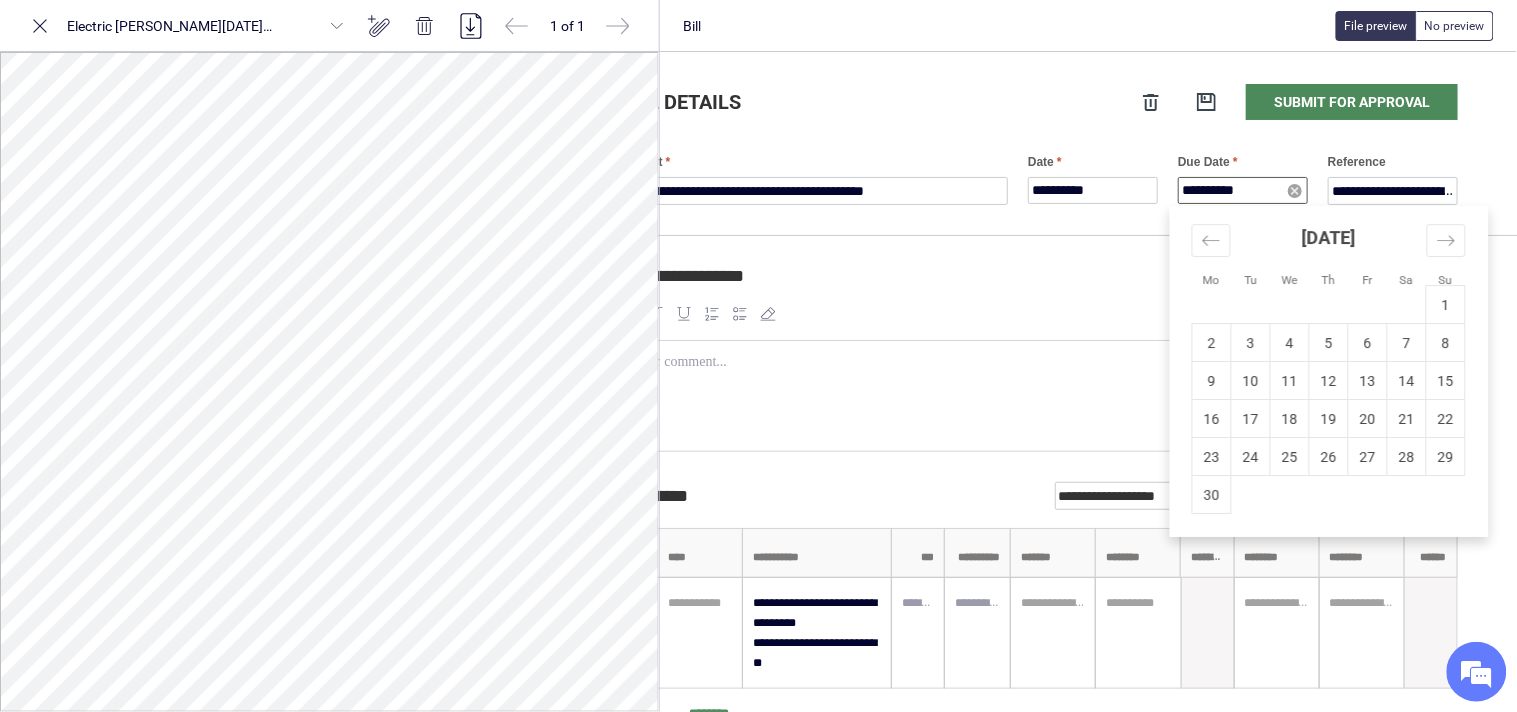 click on "**********" at bounding box center (1243, 190) 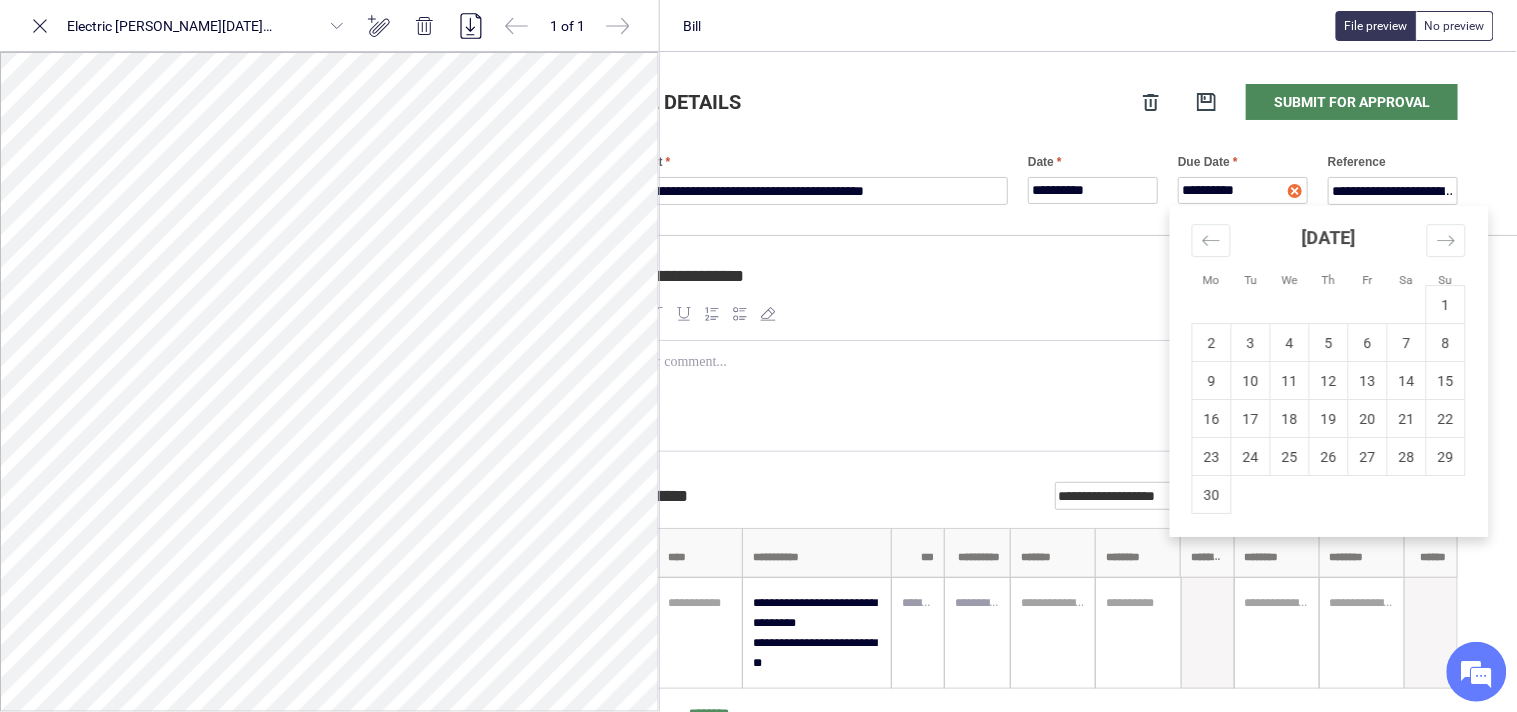 type on "**********" 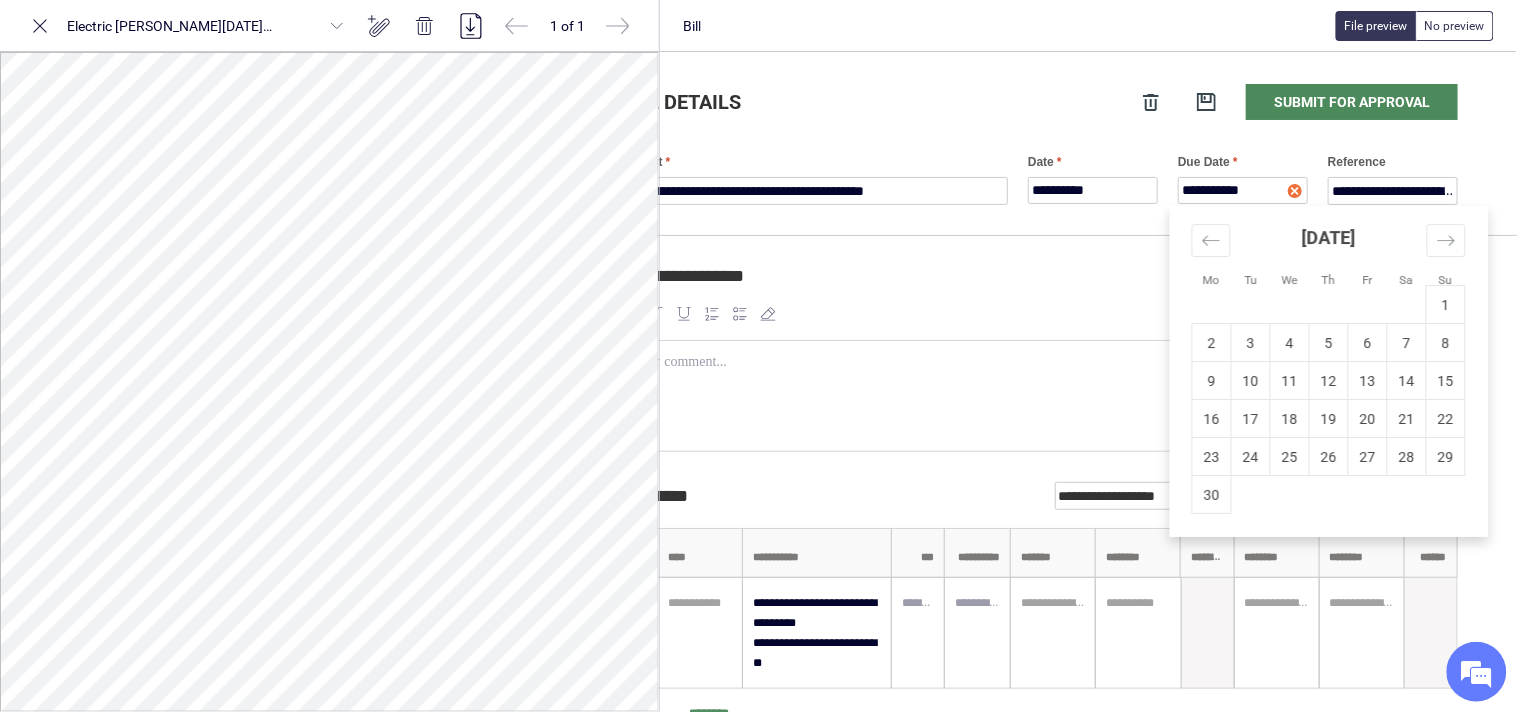 click at bounding box center [1295, 191] 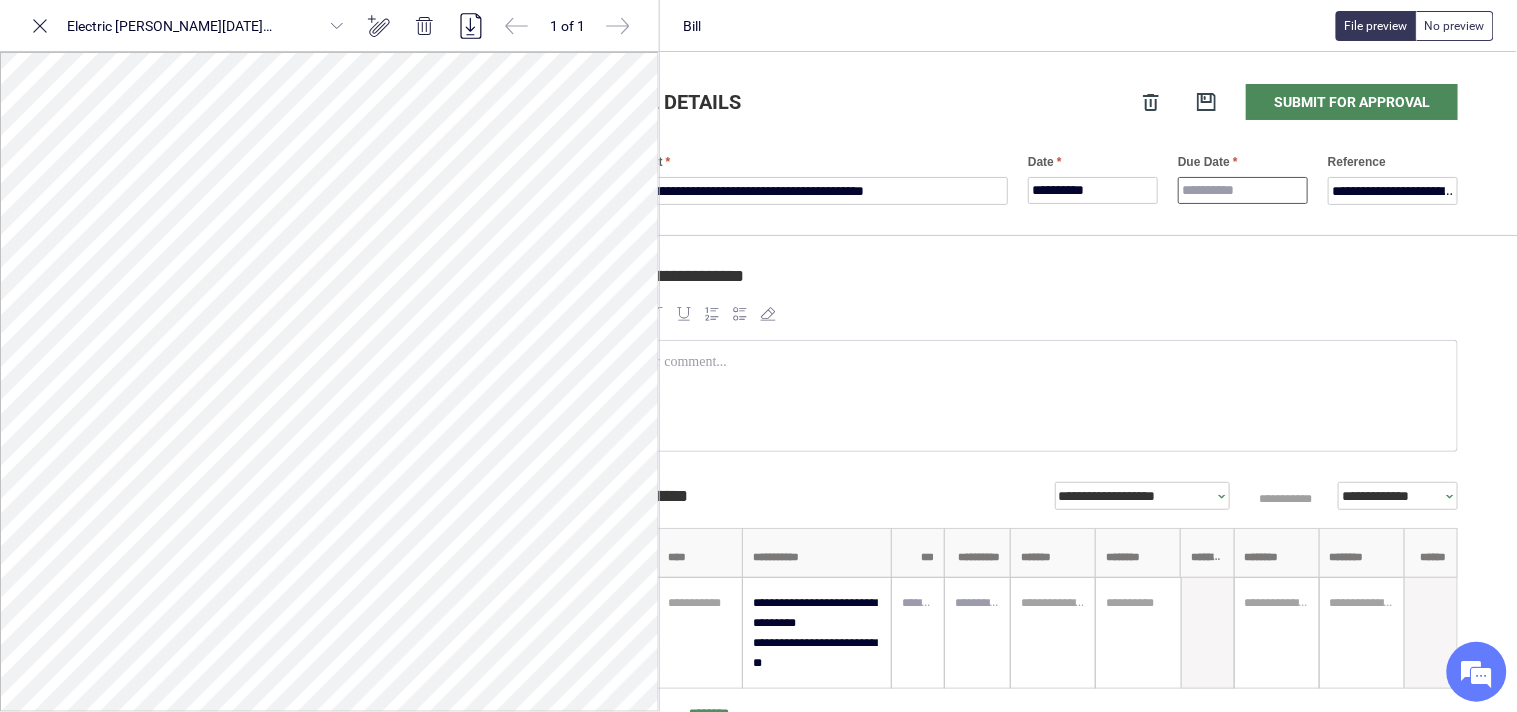 click on "Due Date" at bounding box center (1243, 190) 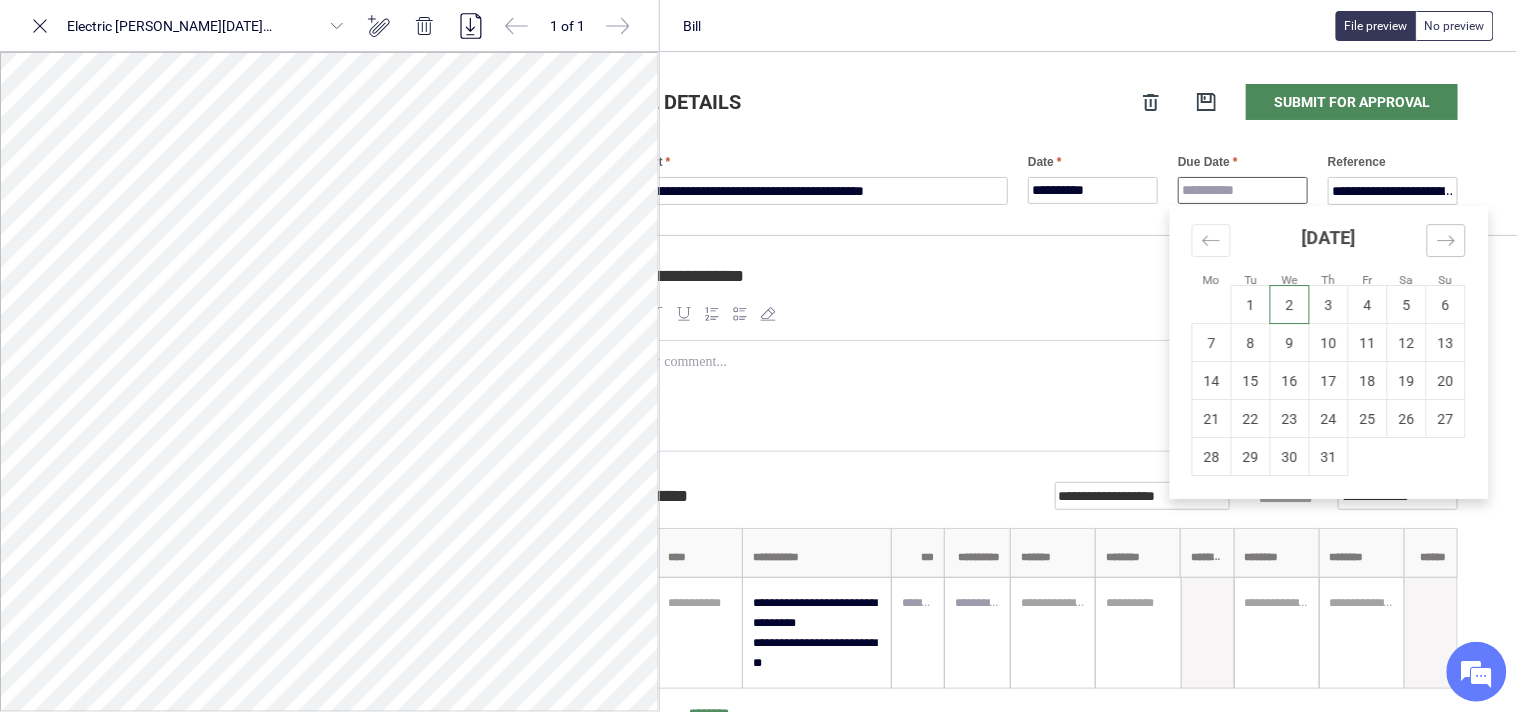 click 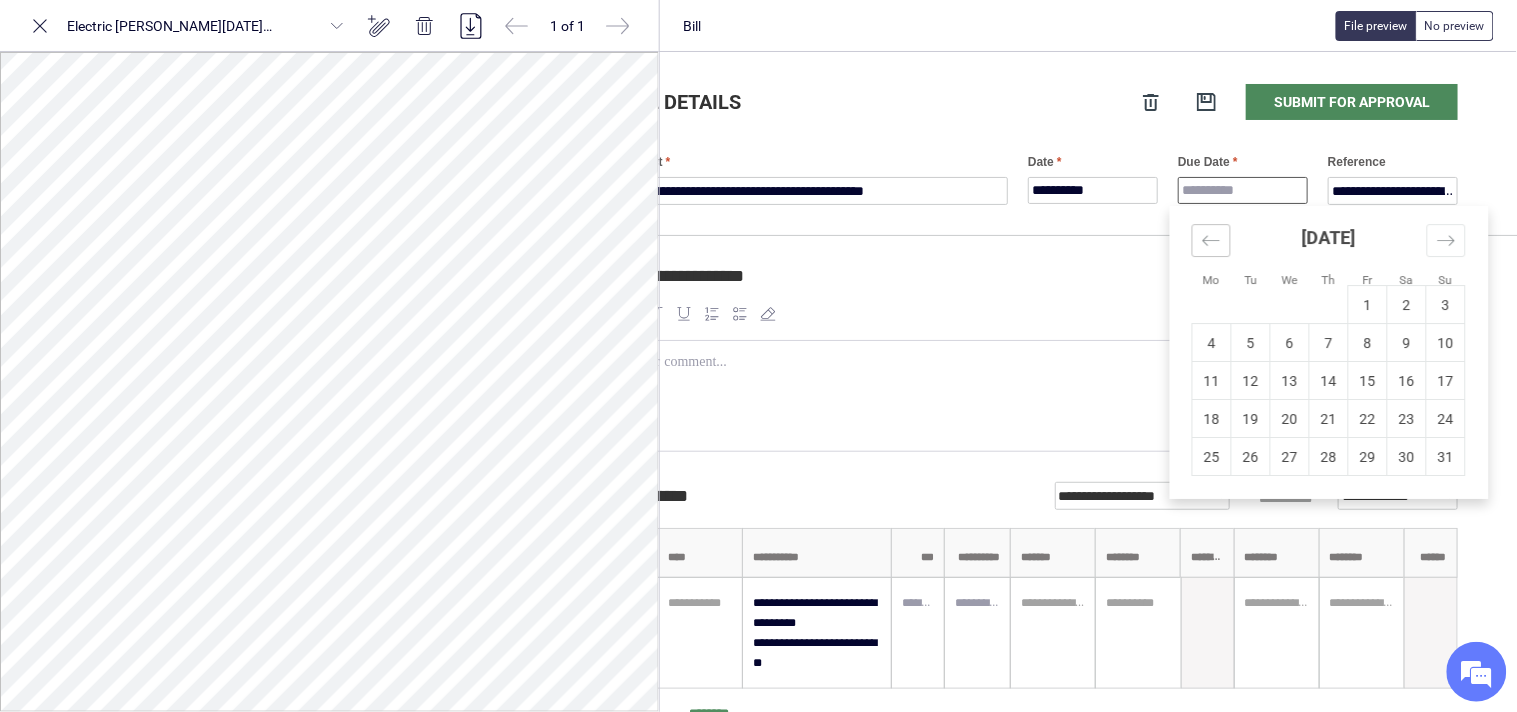 click at bounding box center (1211, 240) 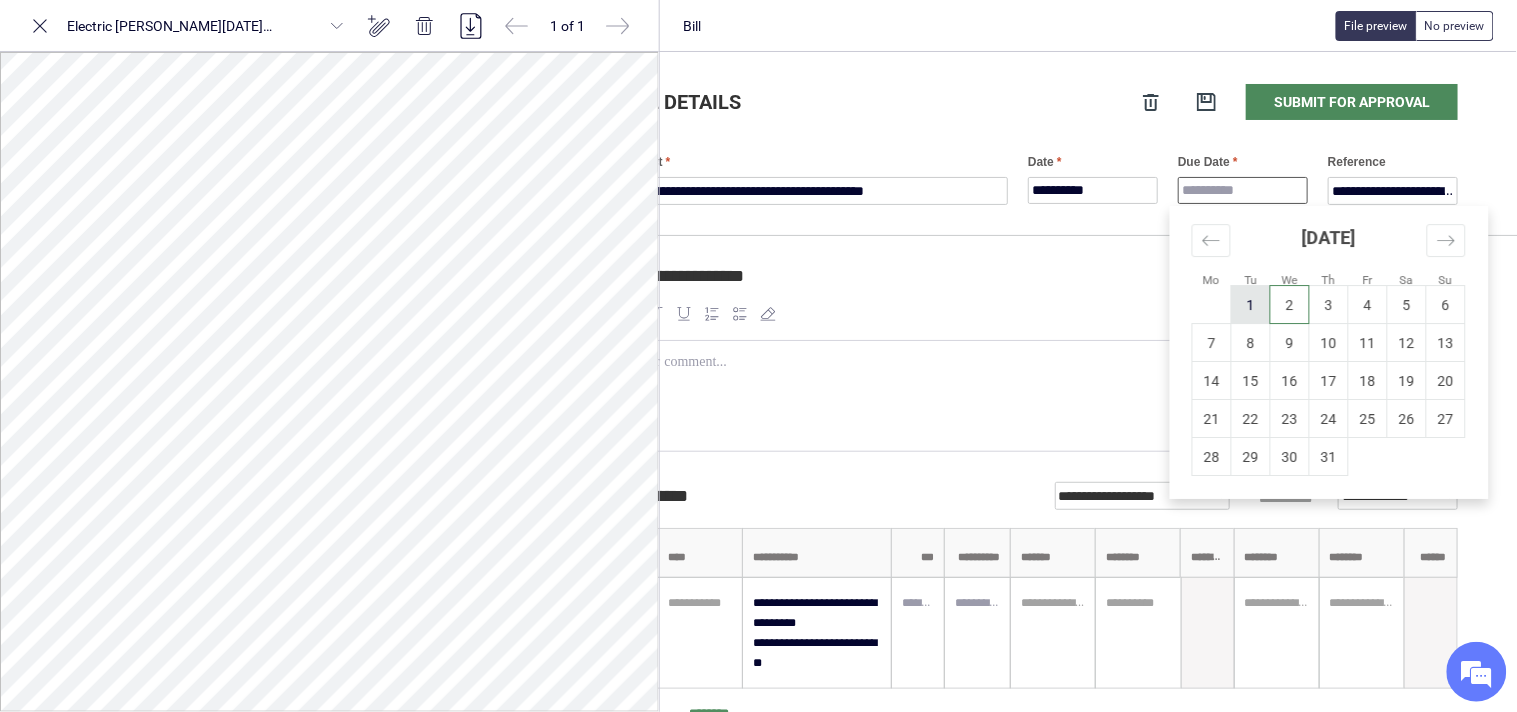 click on "1" at bounding box center (1251, 305) 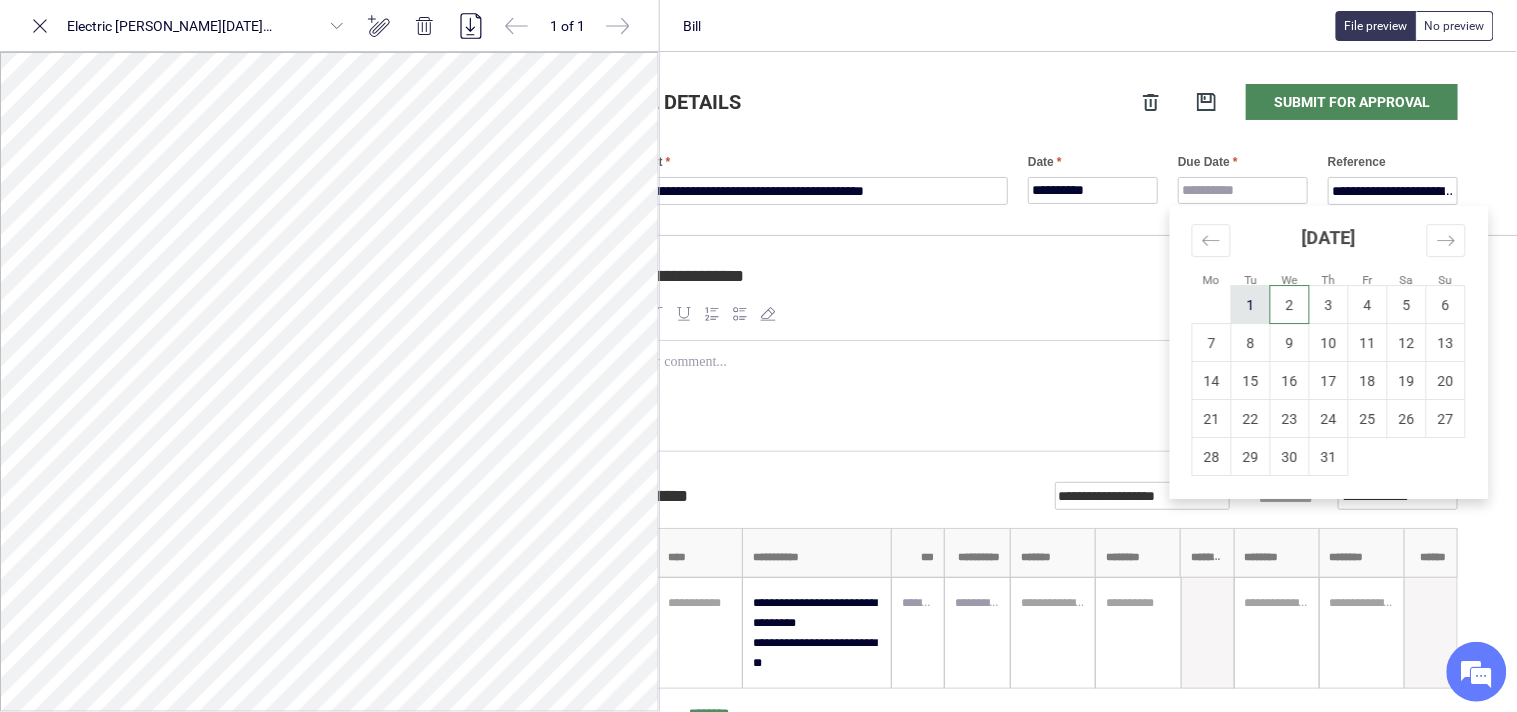 type on "**********" 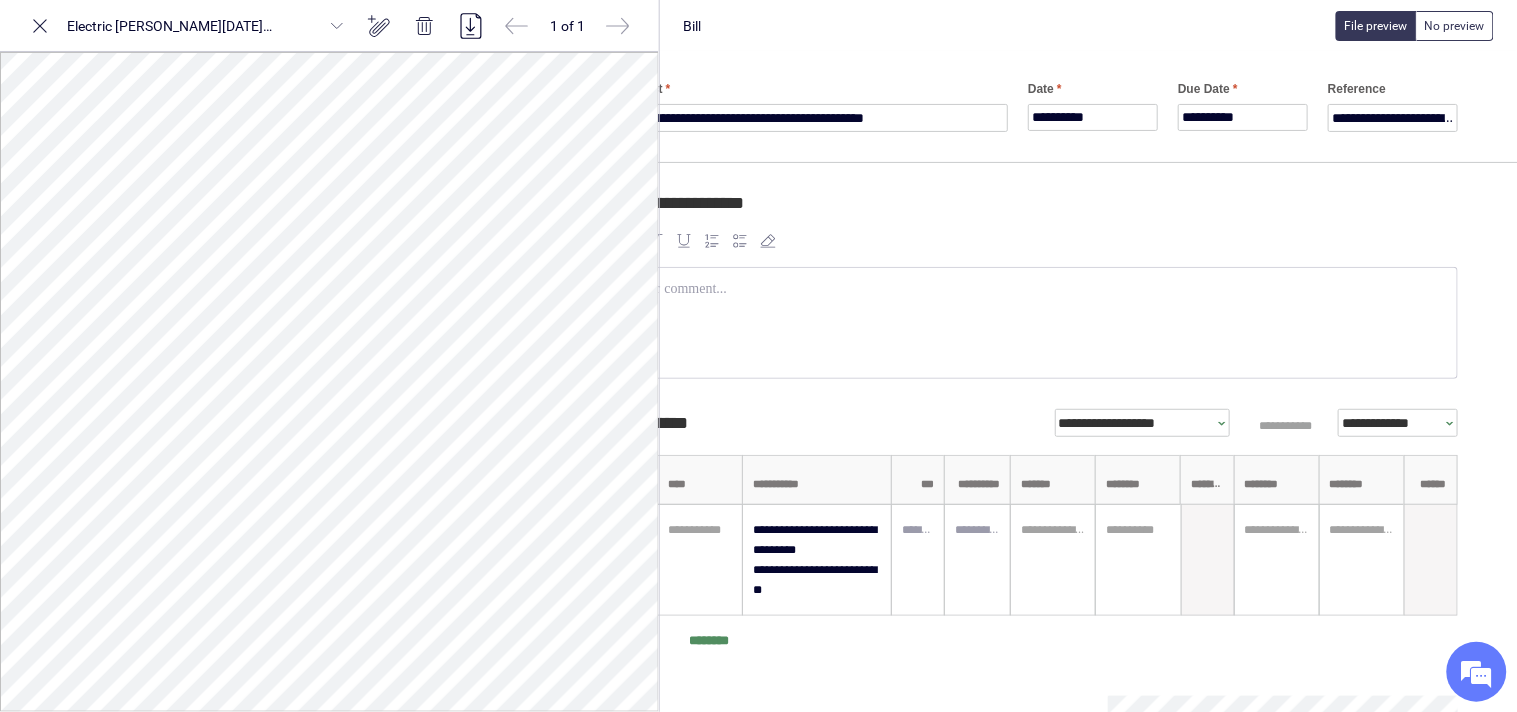 scroll, scrollTop: 111, scrollLeft: 108, axis: both 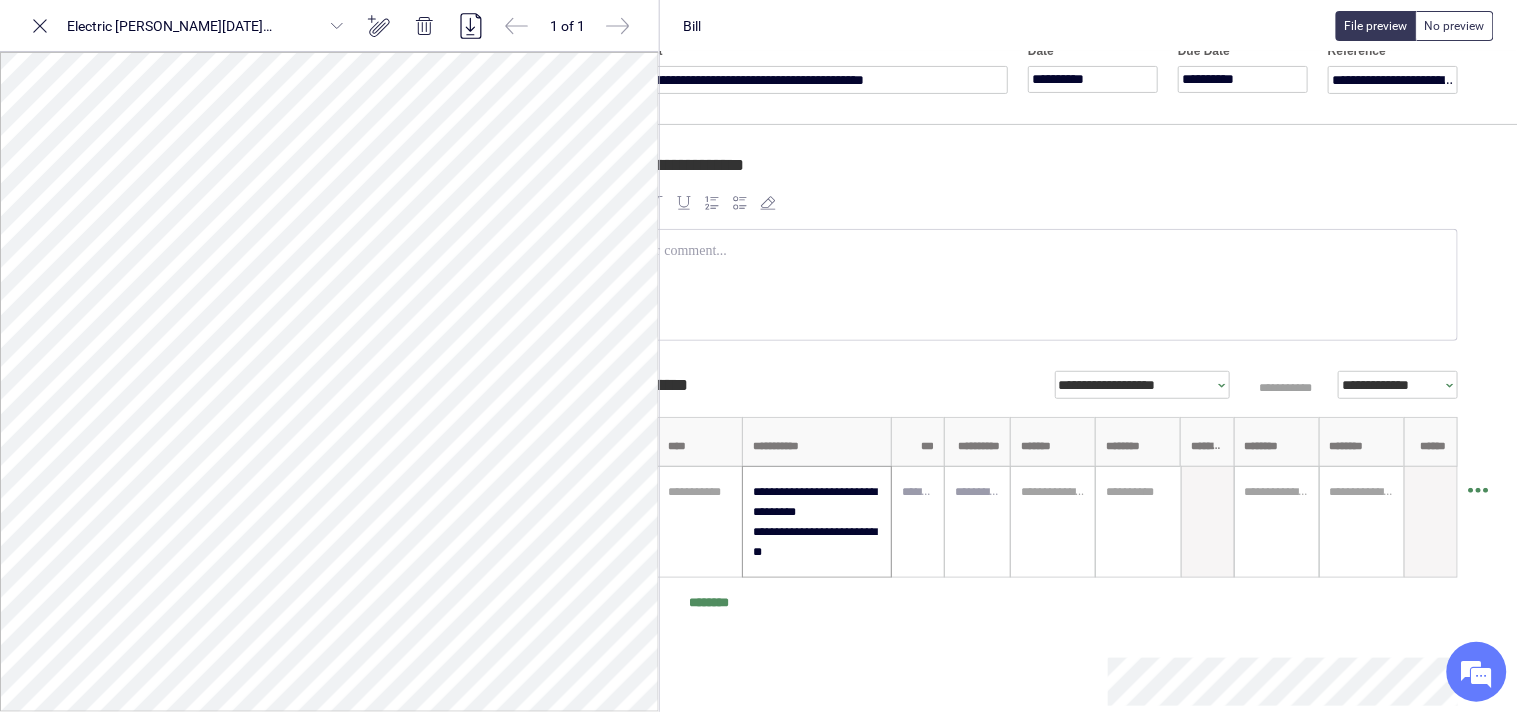 click on "**********" at bounding box center (817, 522) 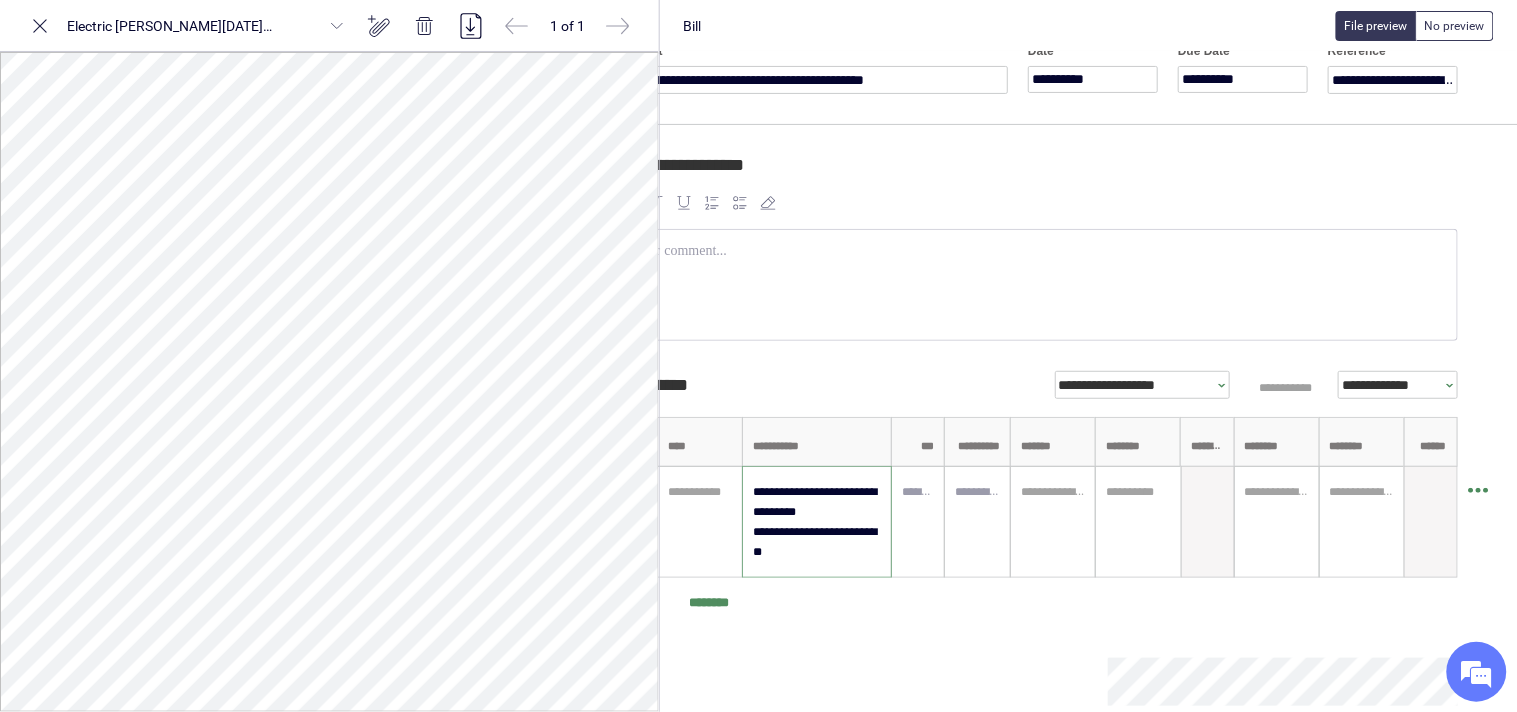 click on "**********" at bounding box center [817, 522] 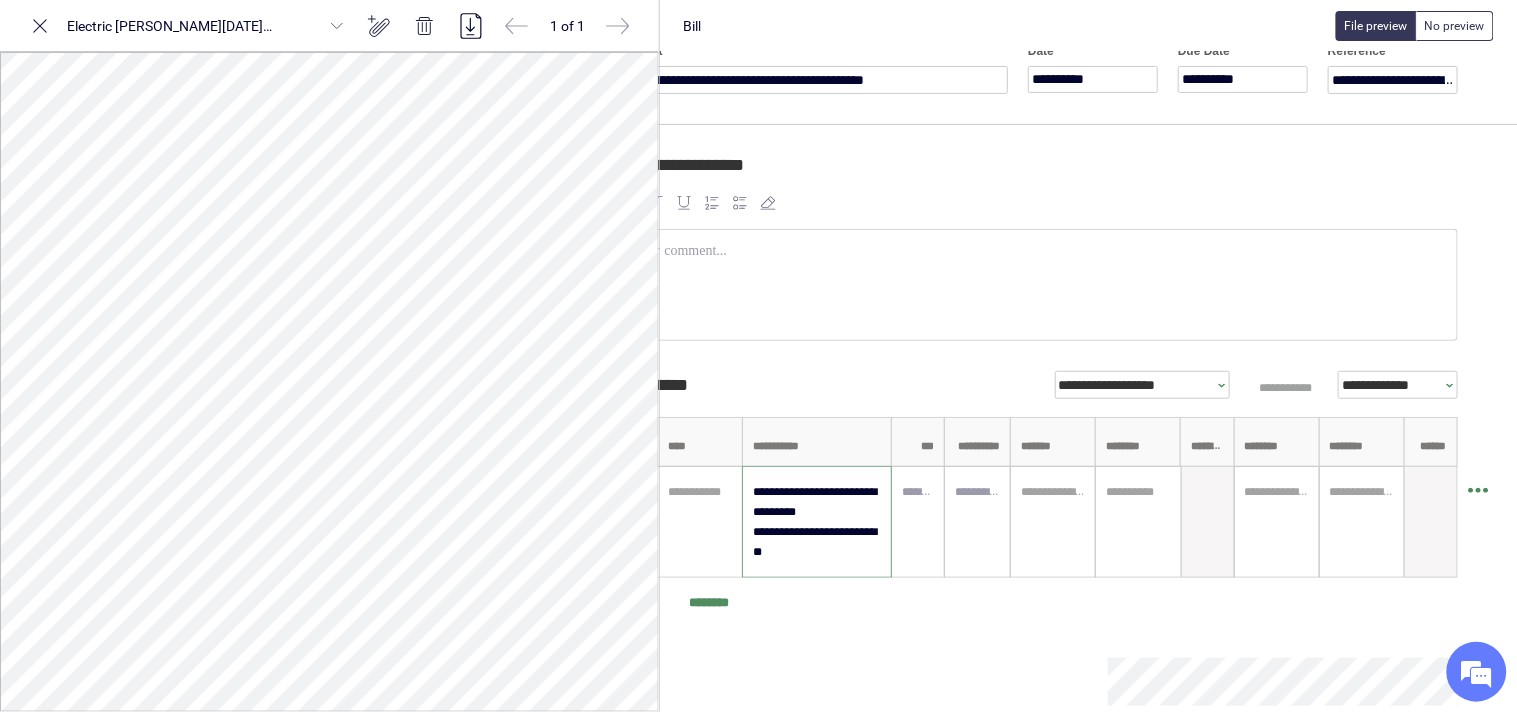 click on "**********" at bounding box center (817, 522) 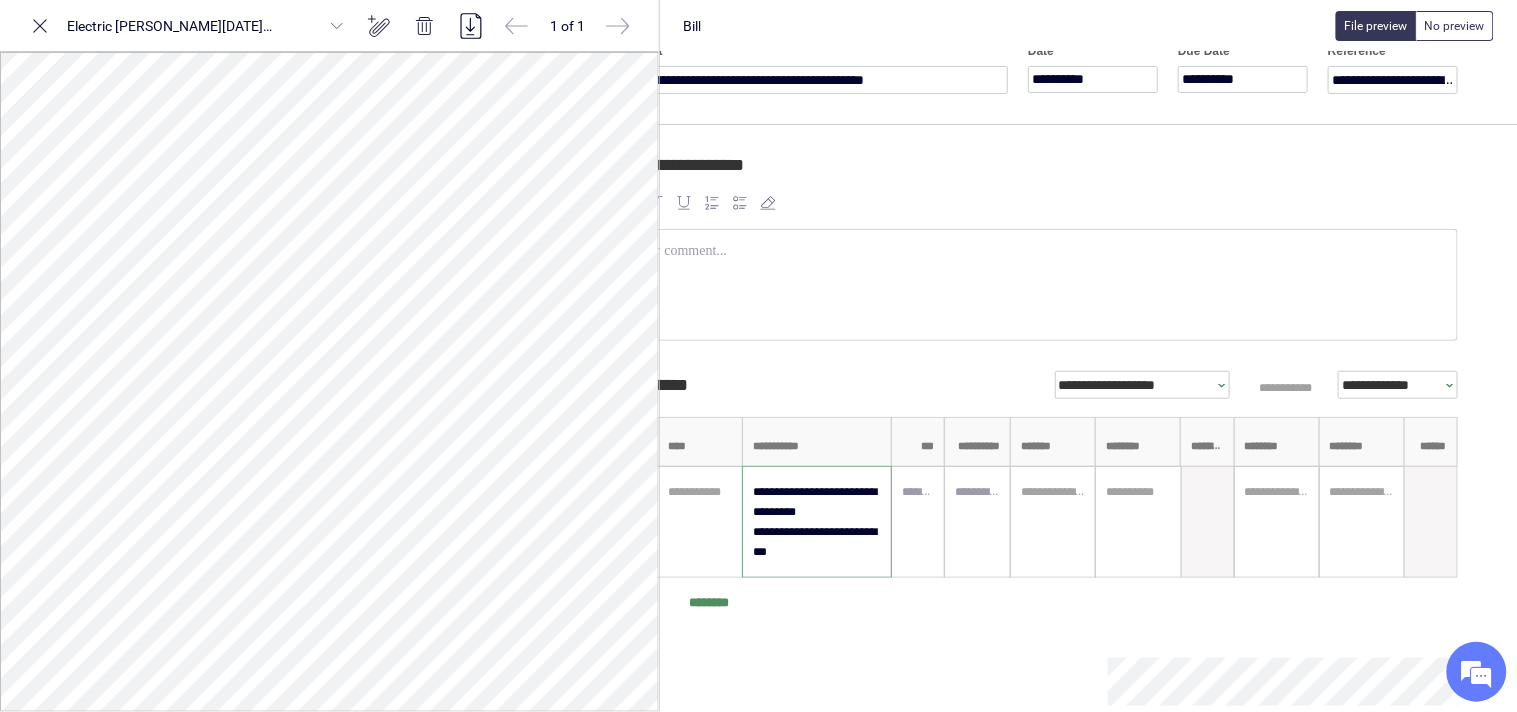 scroll, scrollTop: 222, scrollLeft: 108, axis: both 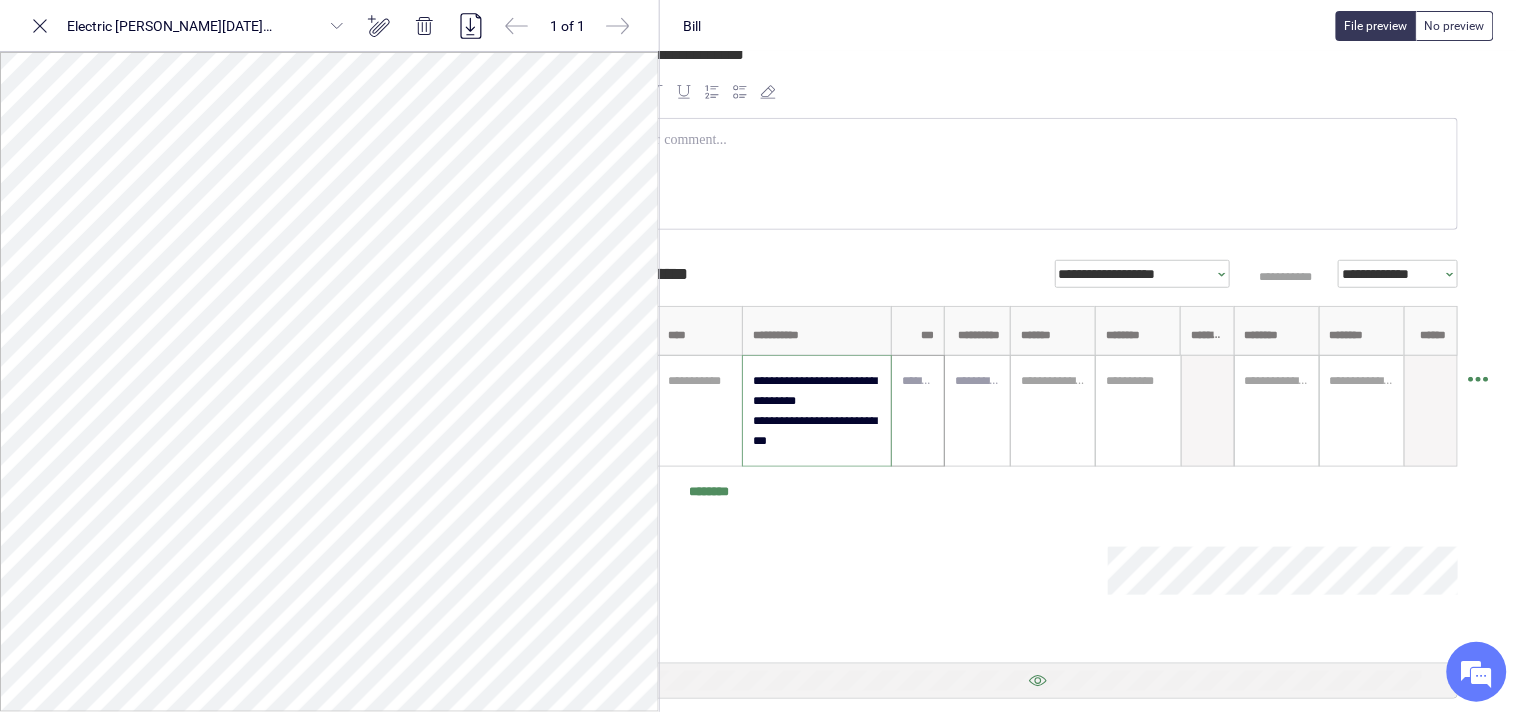 type on "**********" 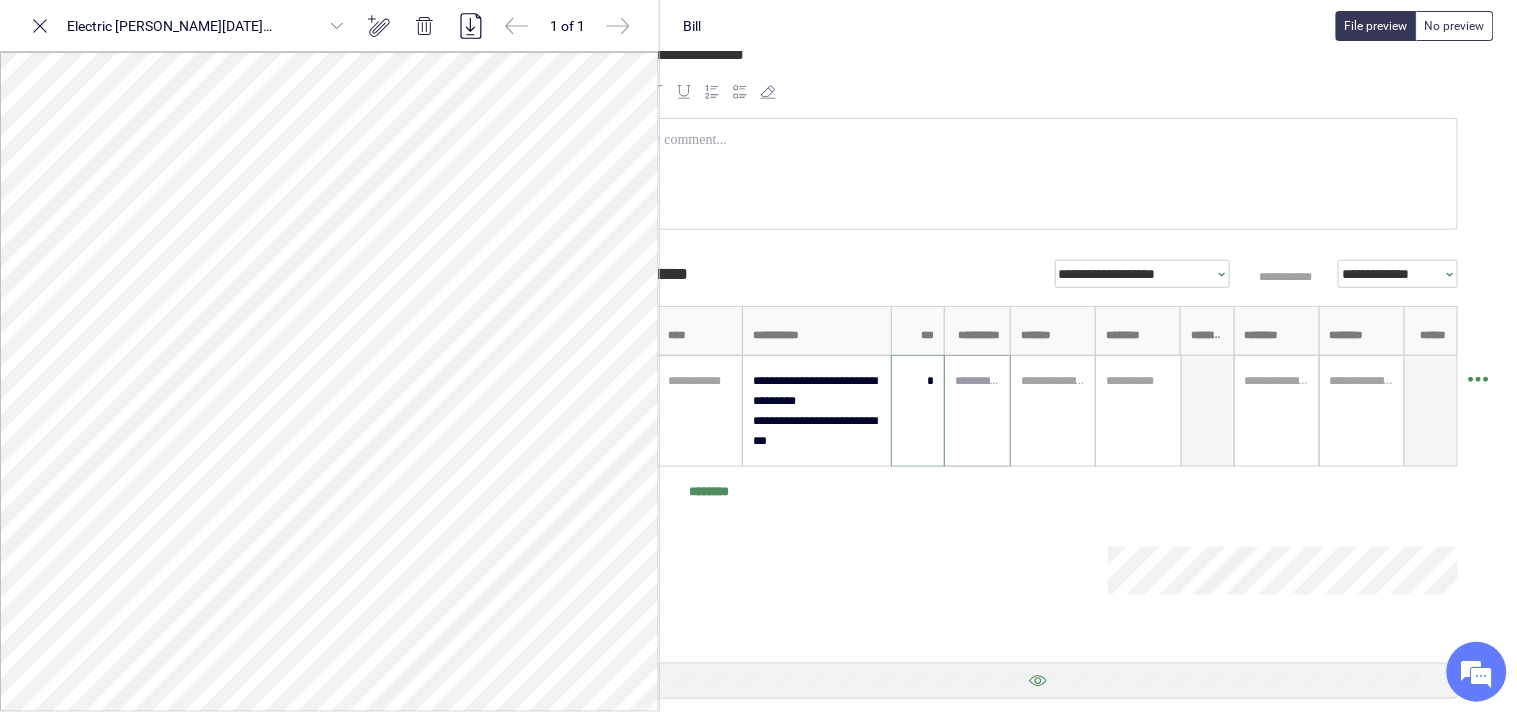 type on "****" 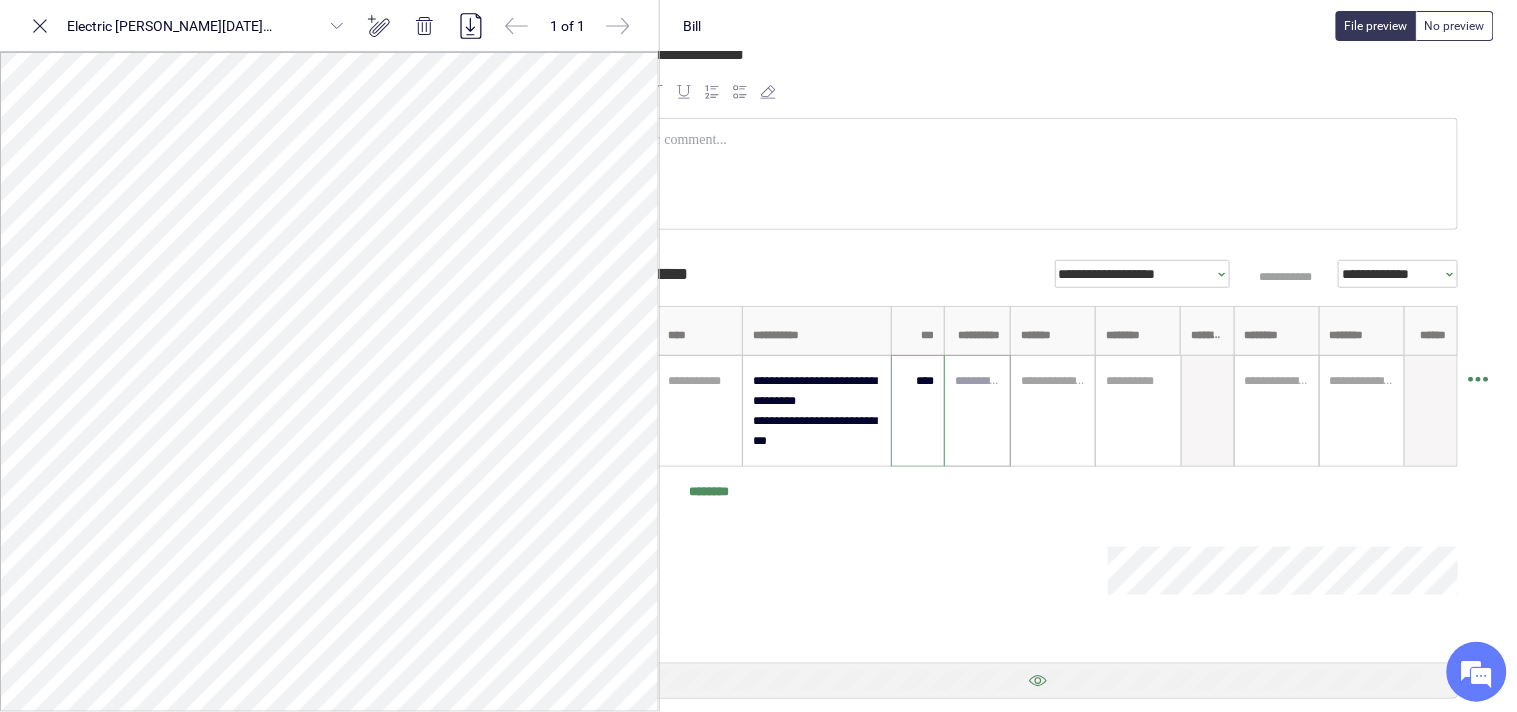 click at bounding box center [977, 381] 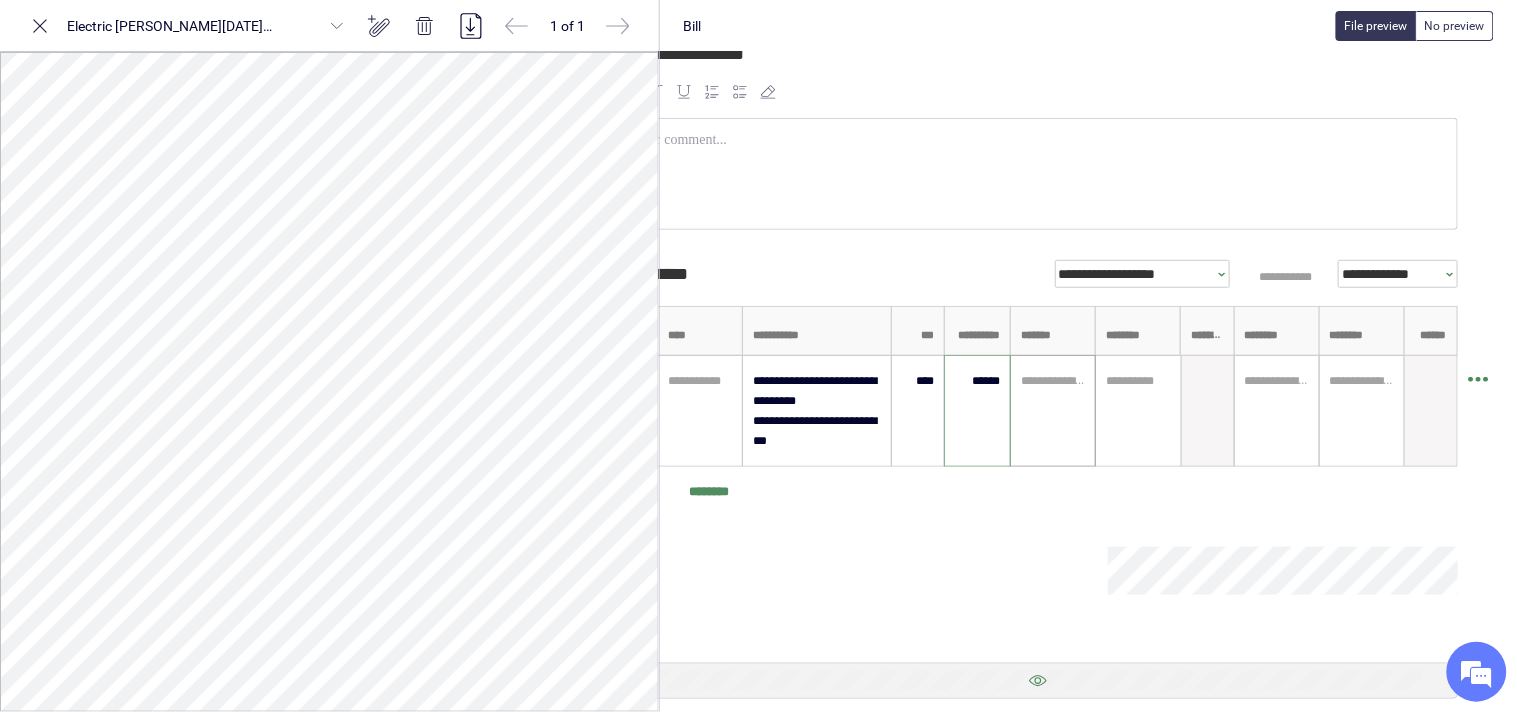 type on "******" 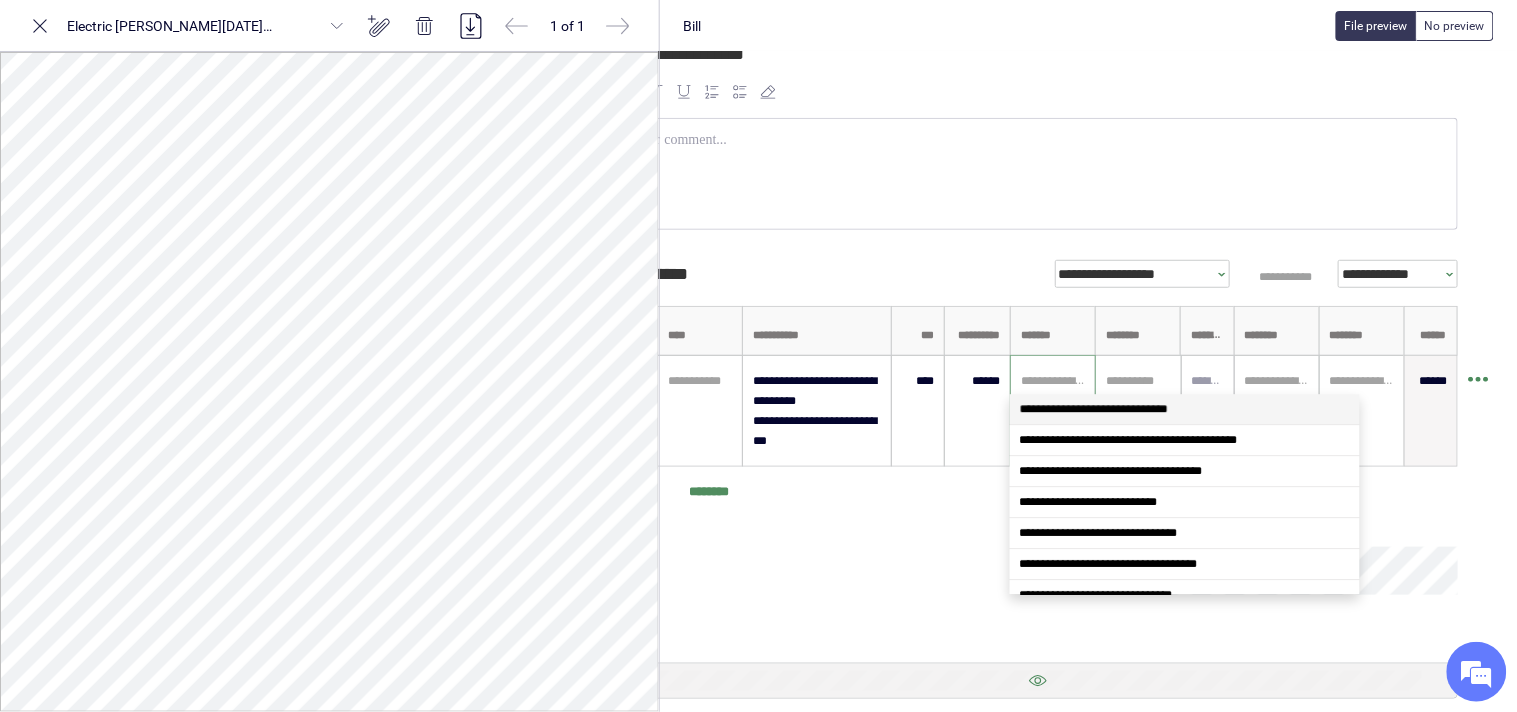 click at bounding box center [1053, 381] 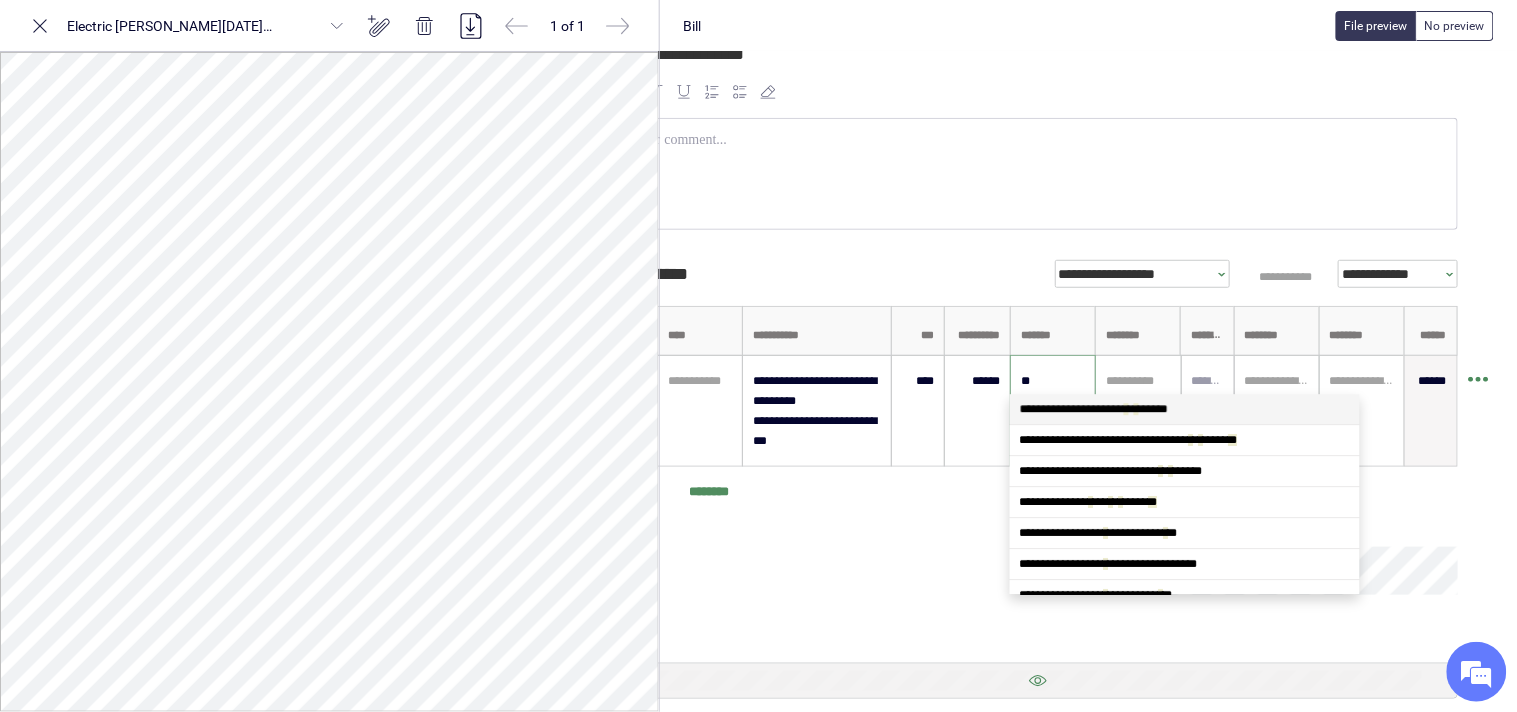 scroll, scrollTop: 0, scrollLeft: 0, axis: both 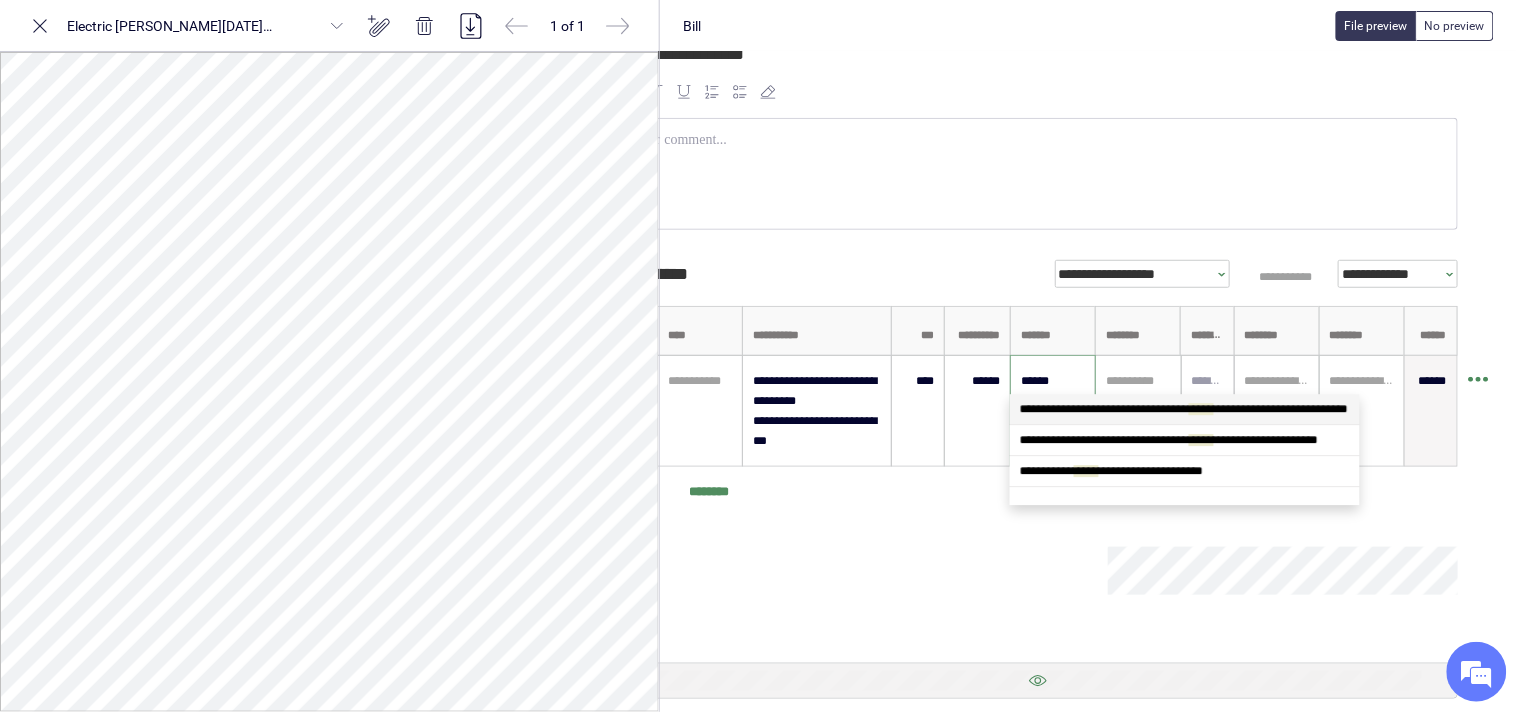 type on "*******" 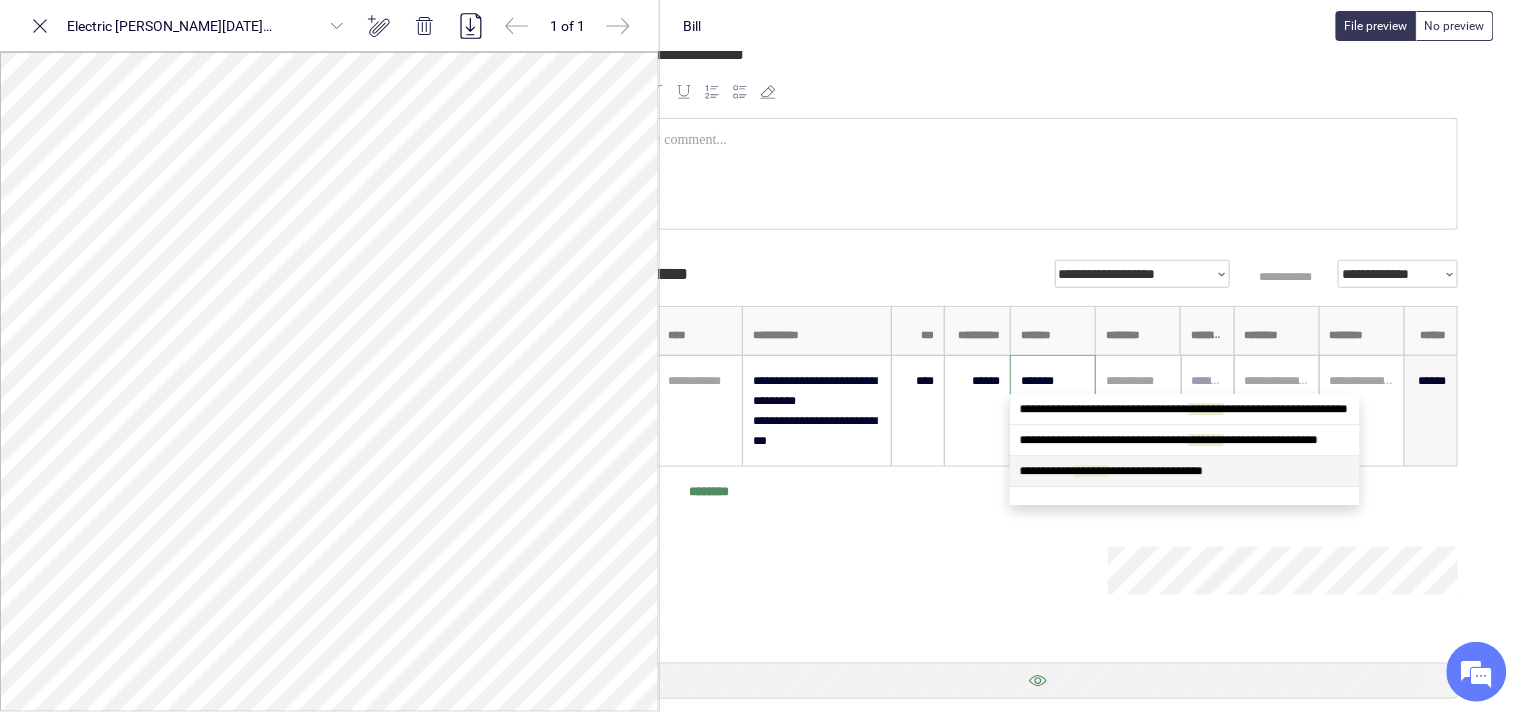 click on "**********" at bounding box center [1185, 471] 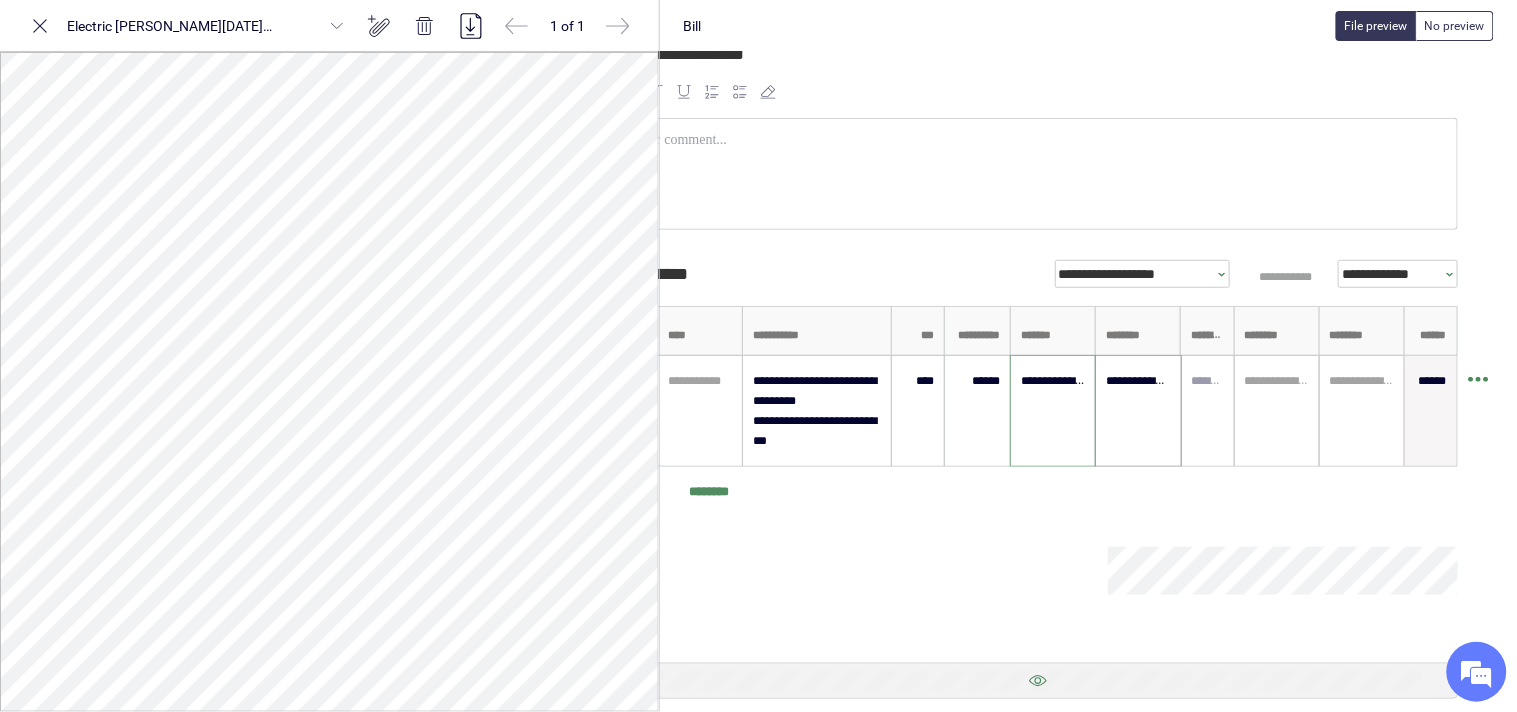 type on "**********" 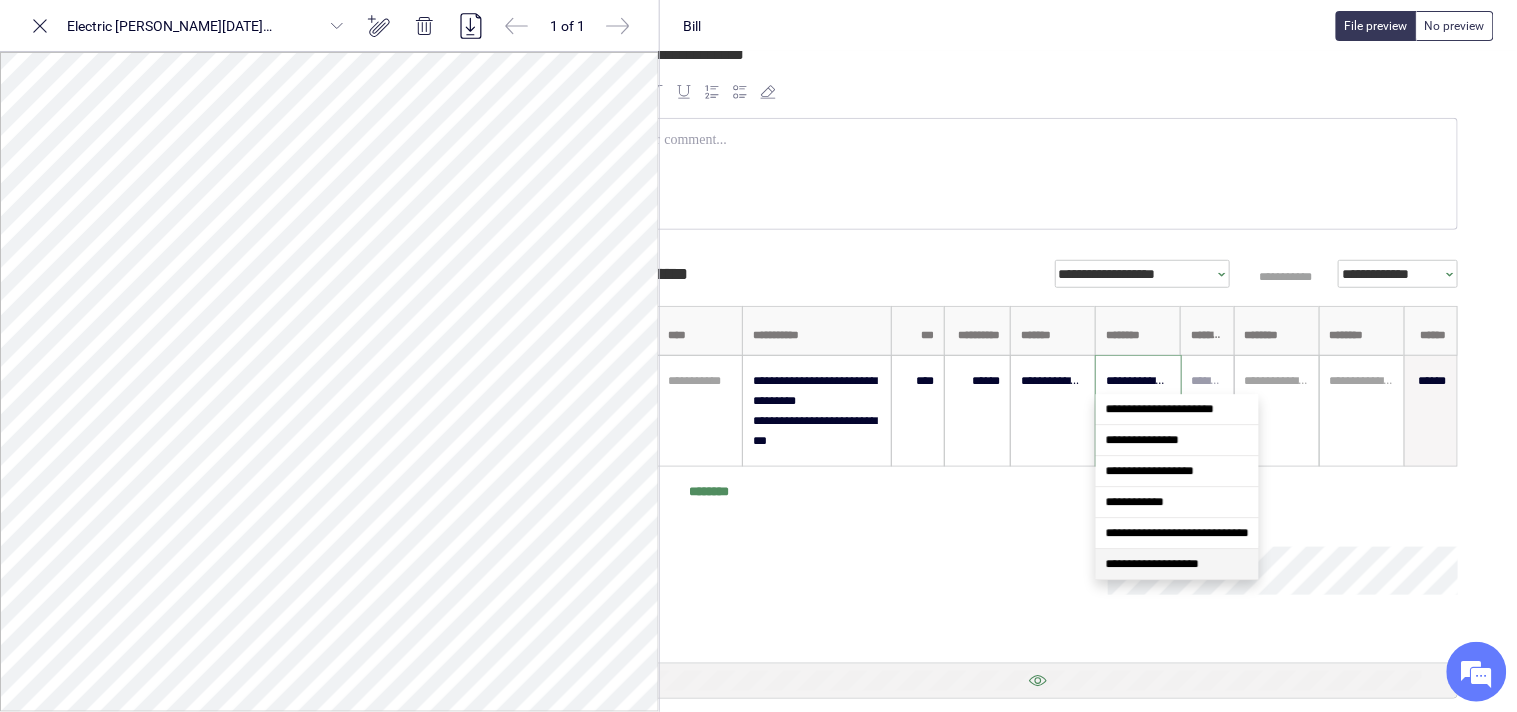 click on "**********" at bounding box center [1152, 564] 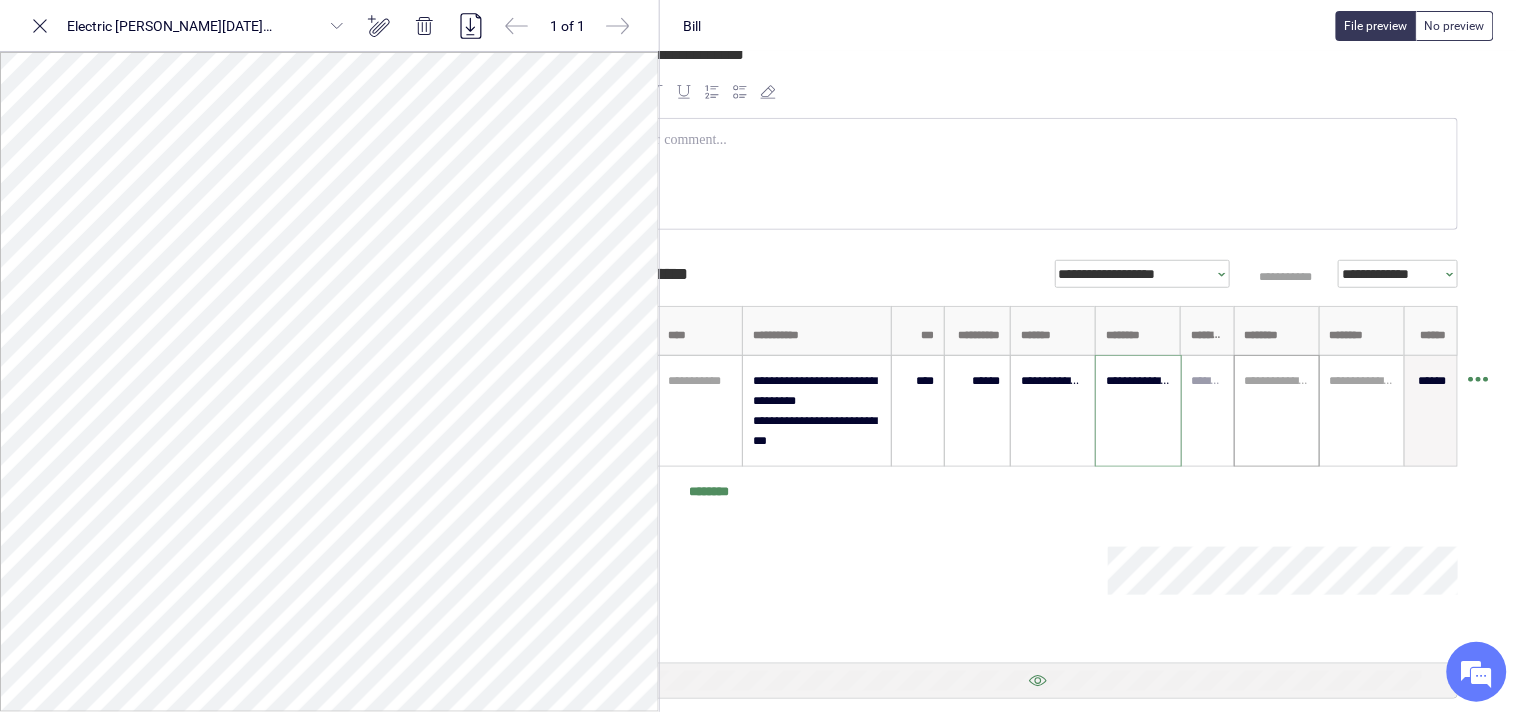 type on "**********" 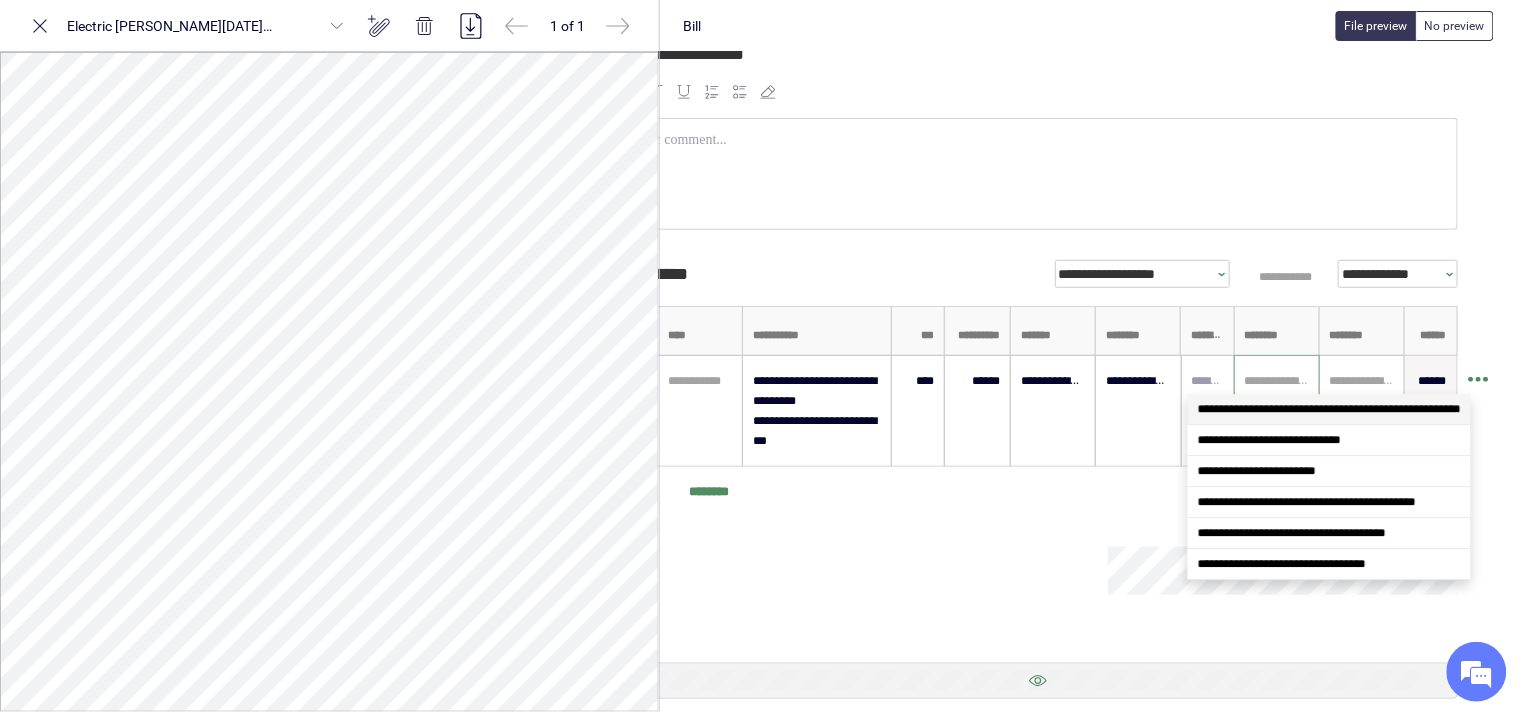 click on "**********" at bounding box center [1329, 409] 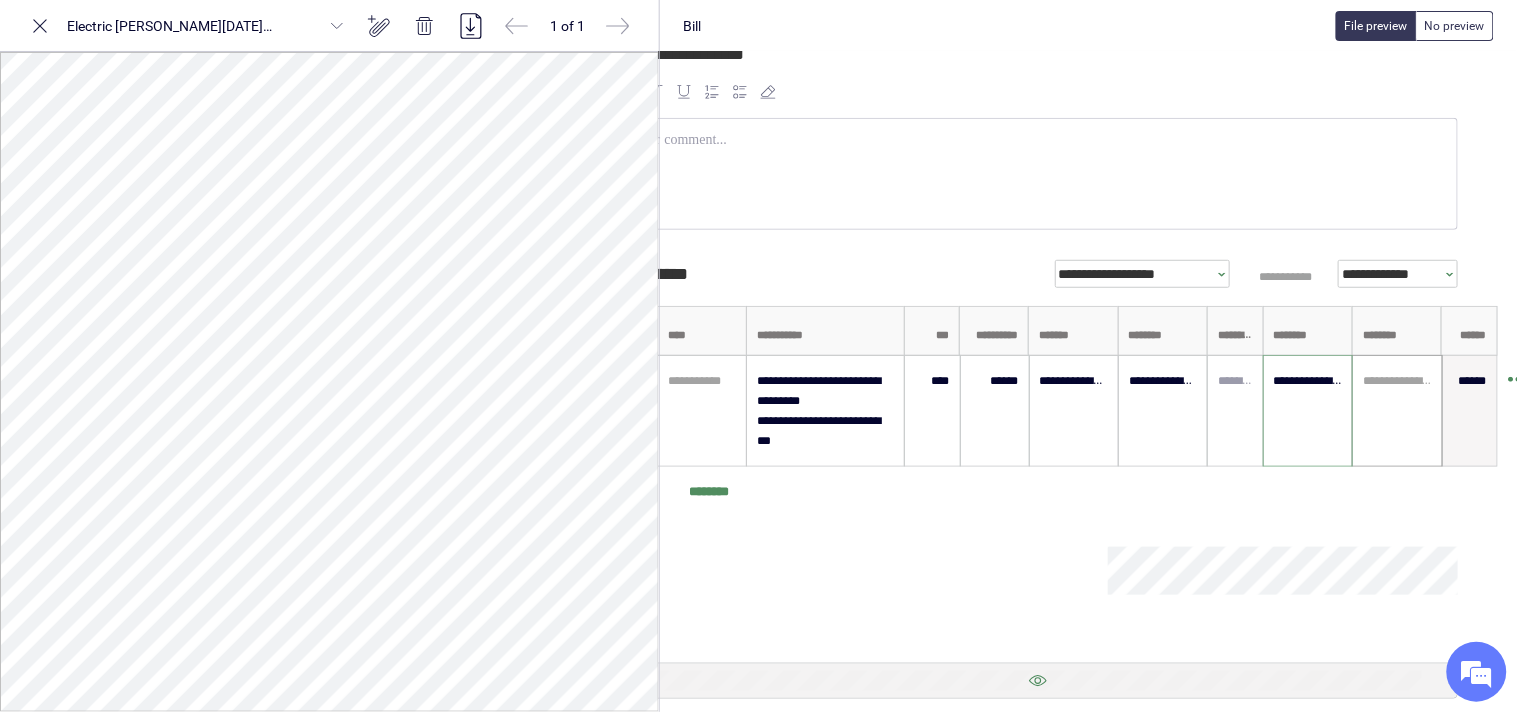 type on "**********" 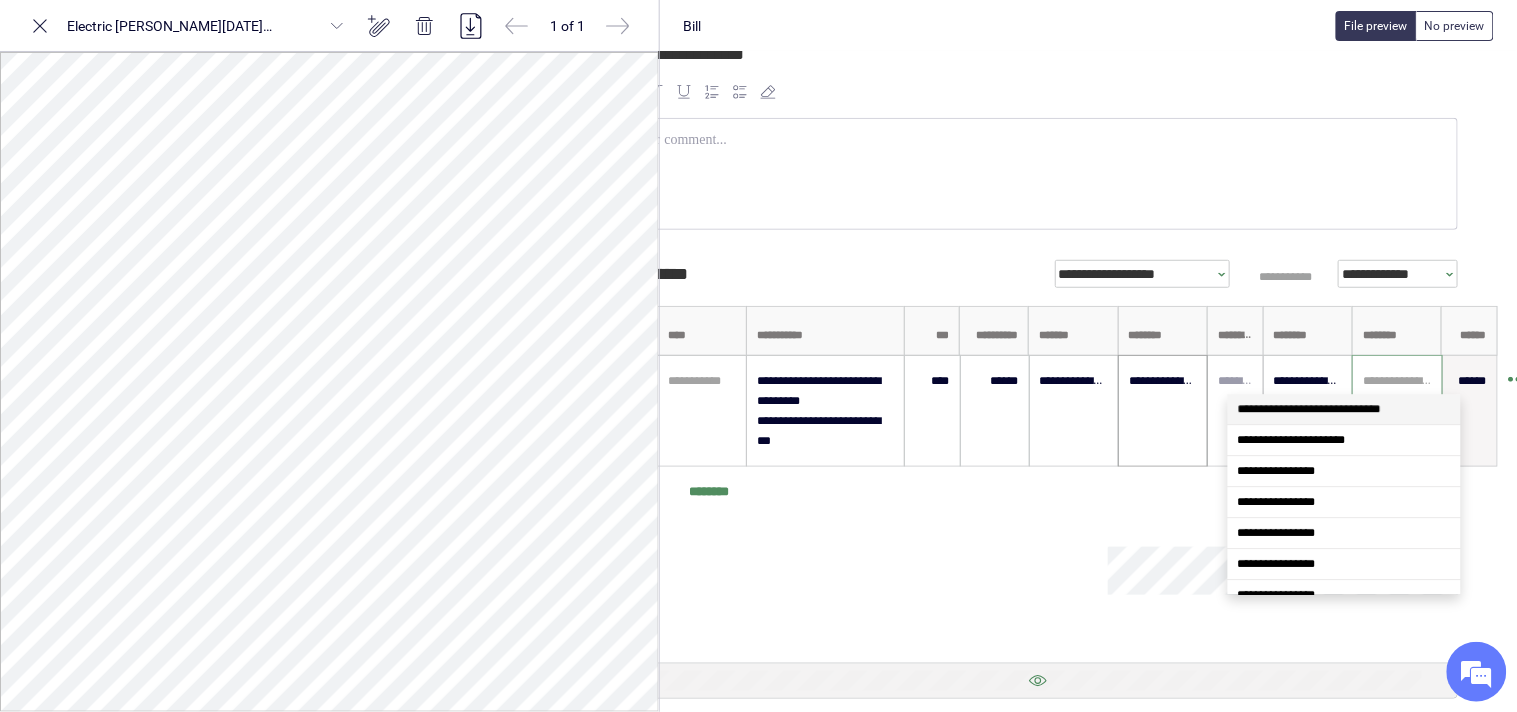 drag, startPoint x: 1374, startPoint y: 405, endPoint x: 1254, endPoint y: 420, distance: 120.93387 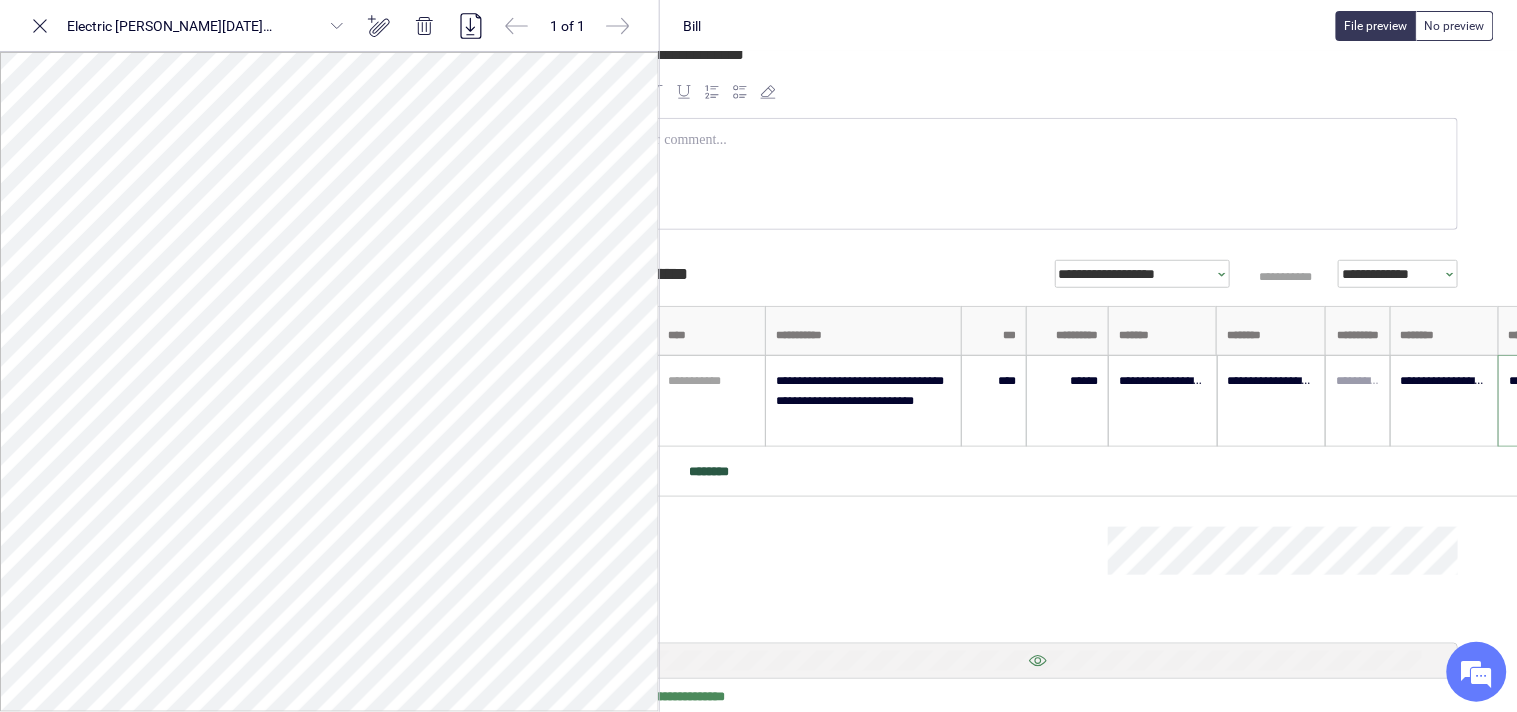 scroll, scrollTop: 291, scrollLeft: 108, axis: both 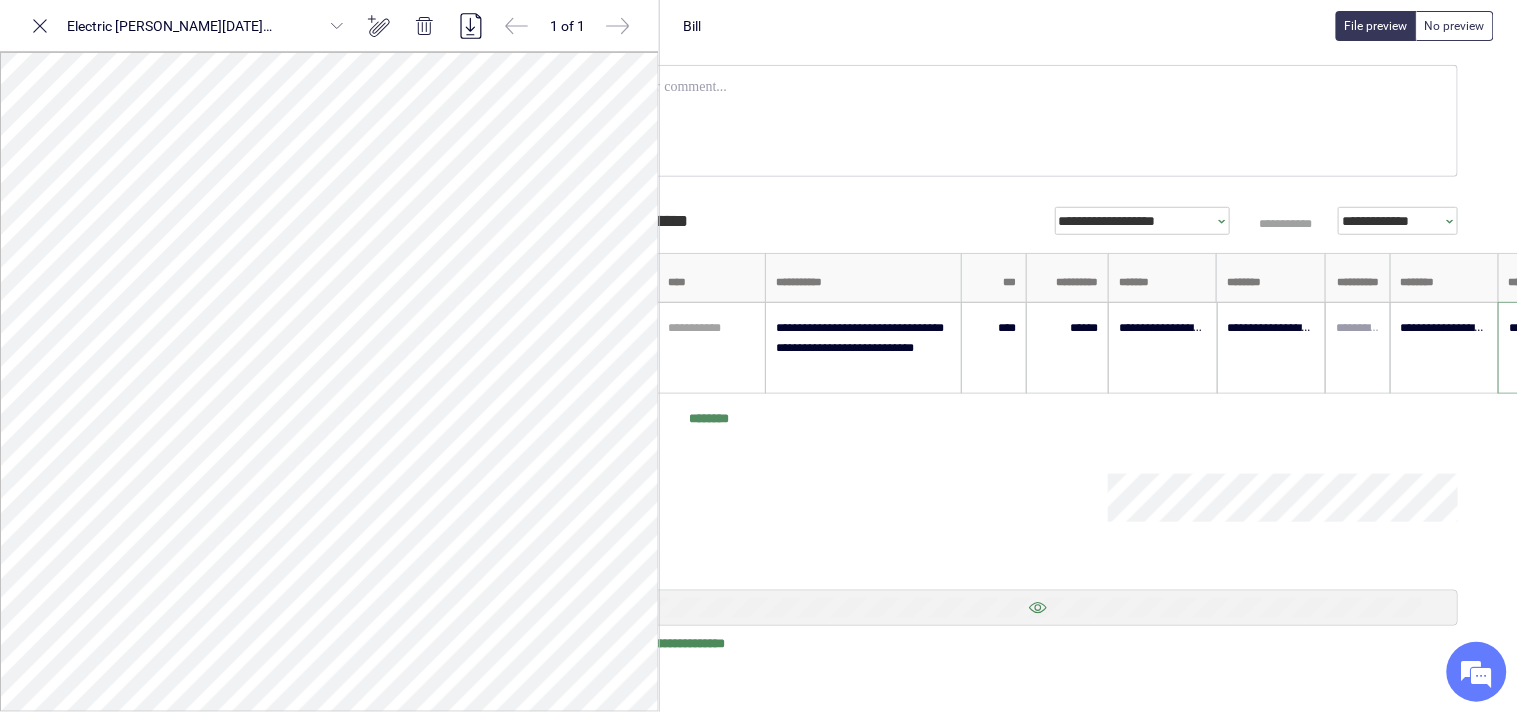 type on "**********" 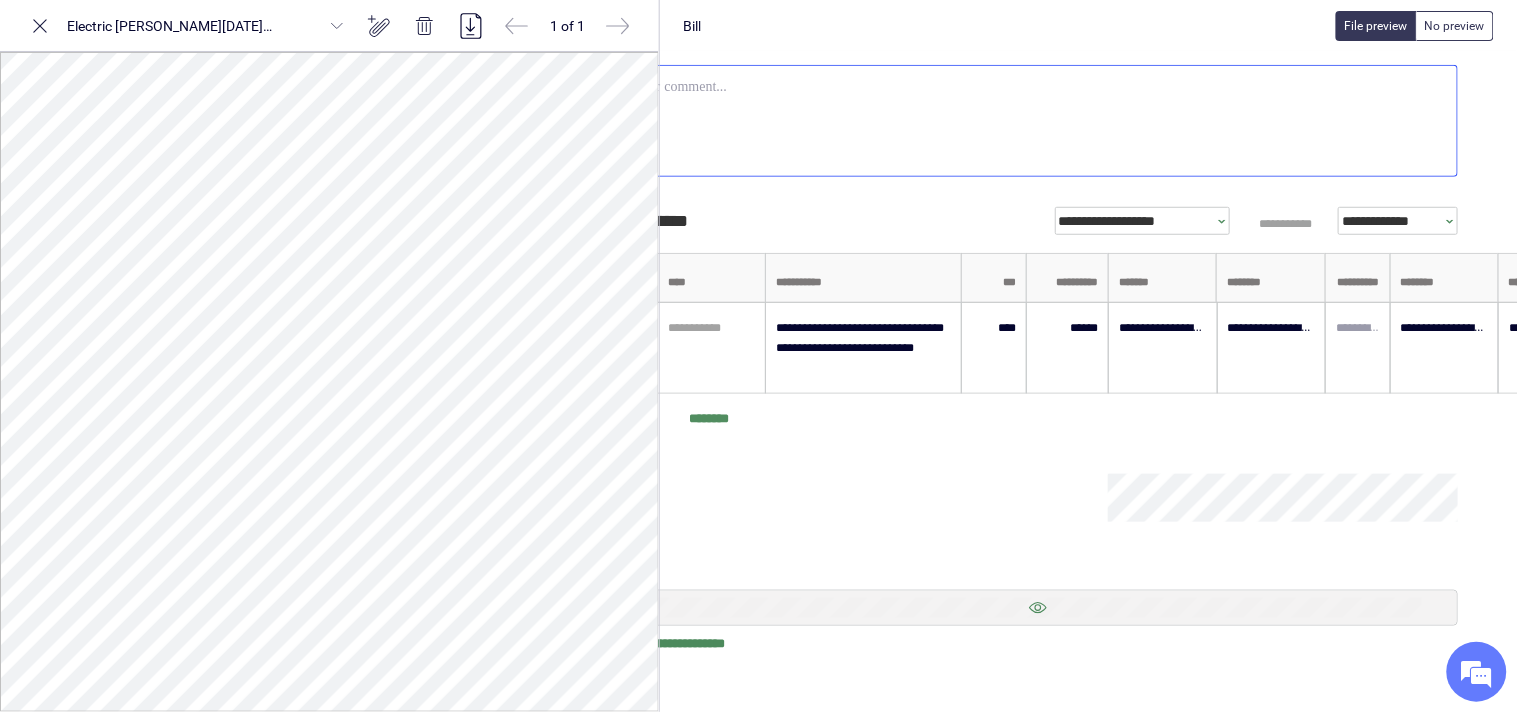 click at bounding box center (1038, 121) 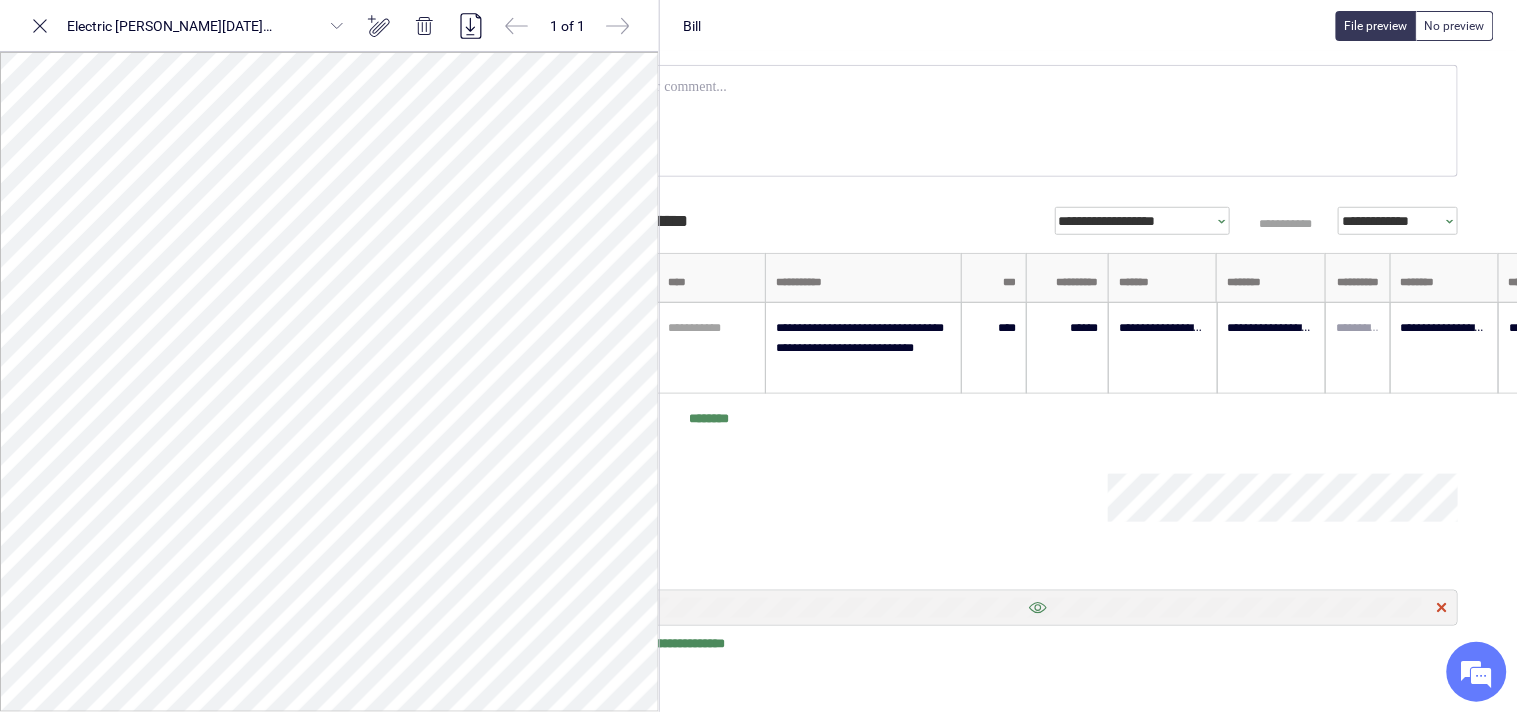 click 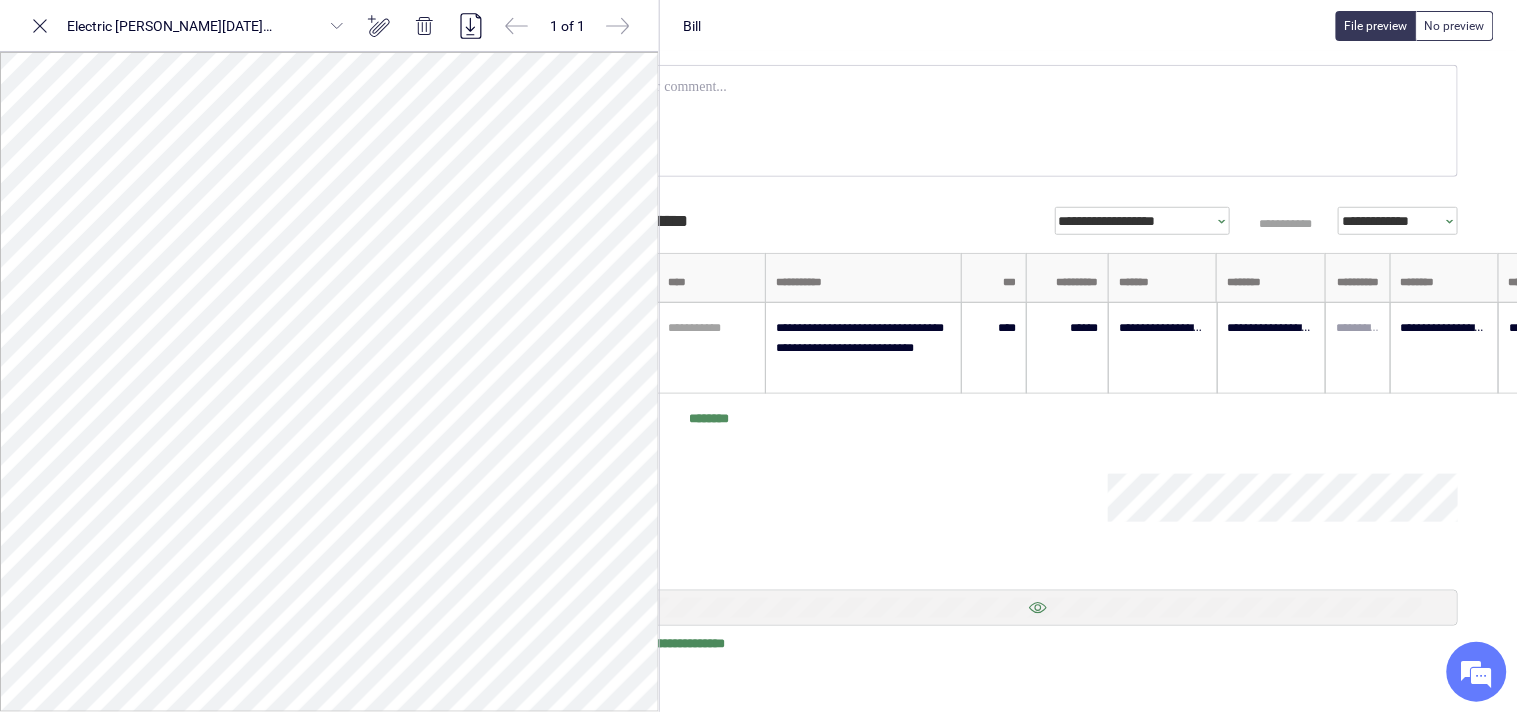 scroll, scrollTop: 255, scrollLeft: 108, axis: both 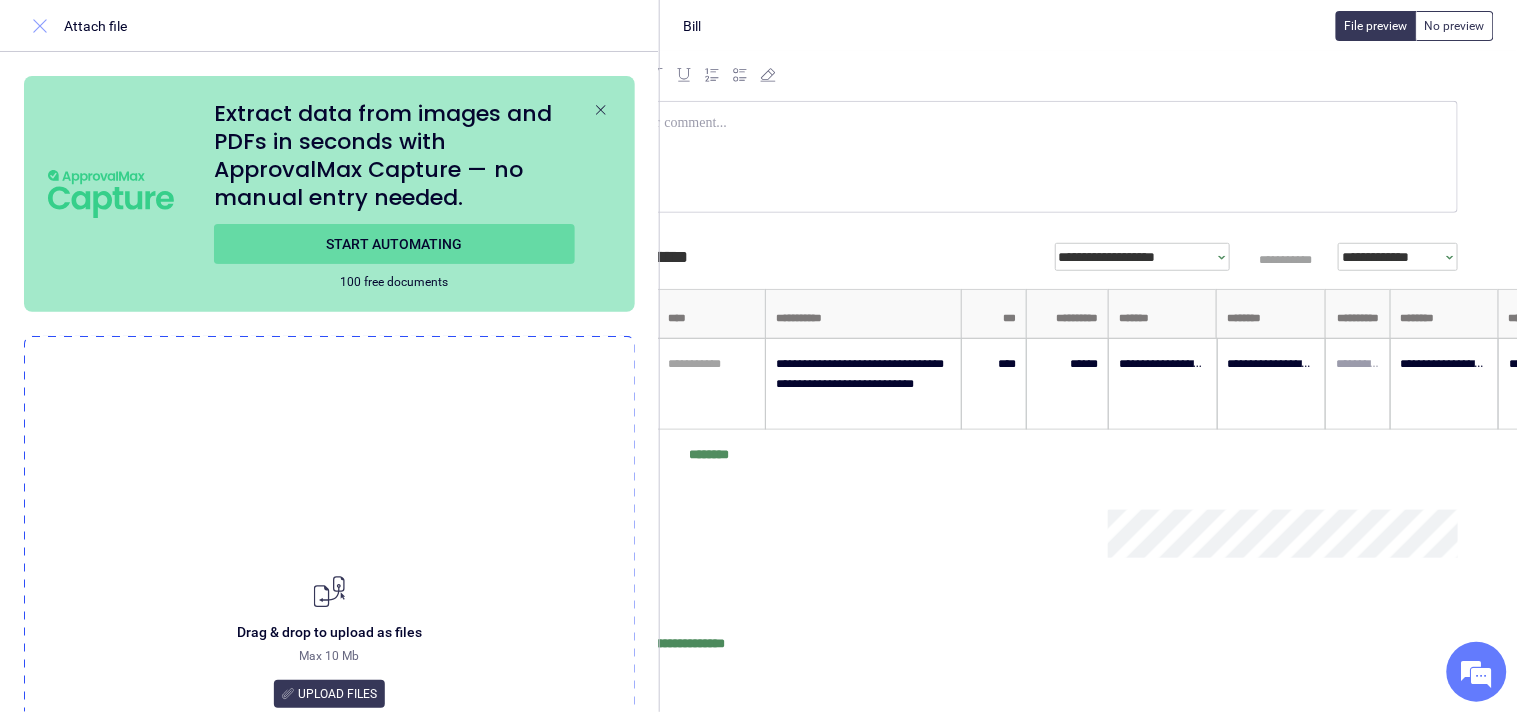 click 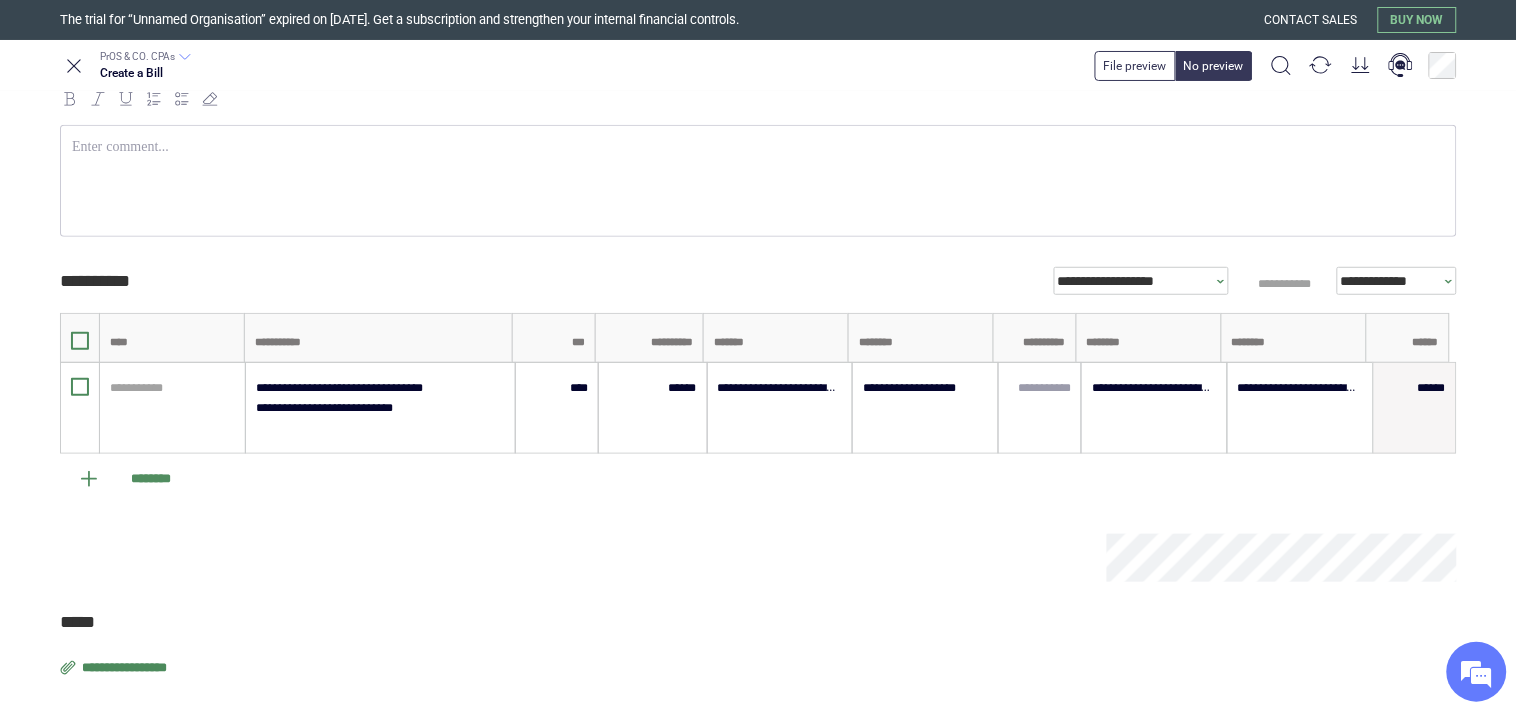 scroll, scrollTop: 255, scrollLeft: 0, axis: vertical 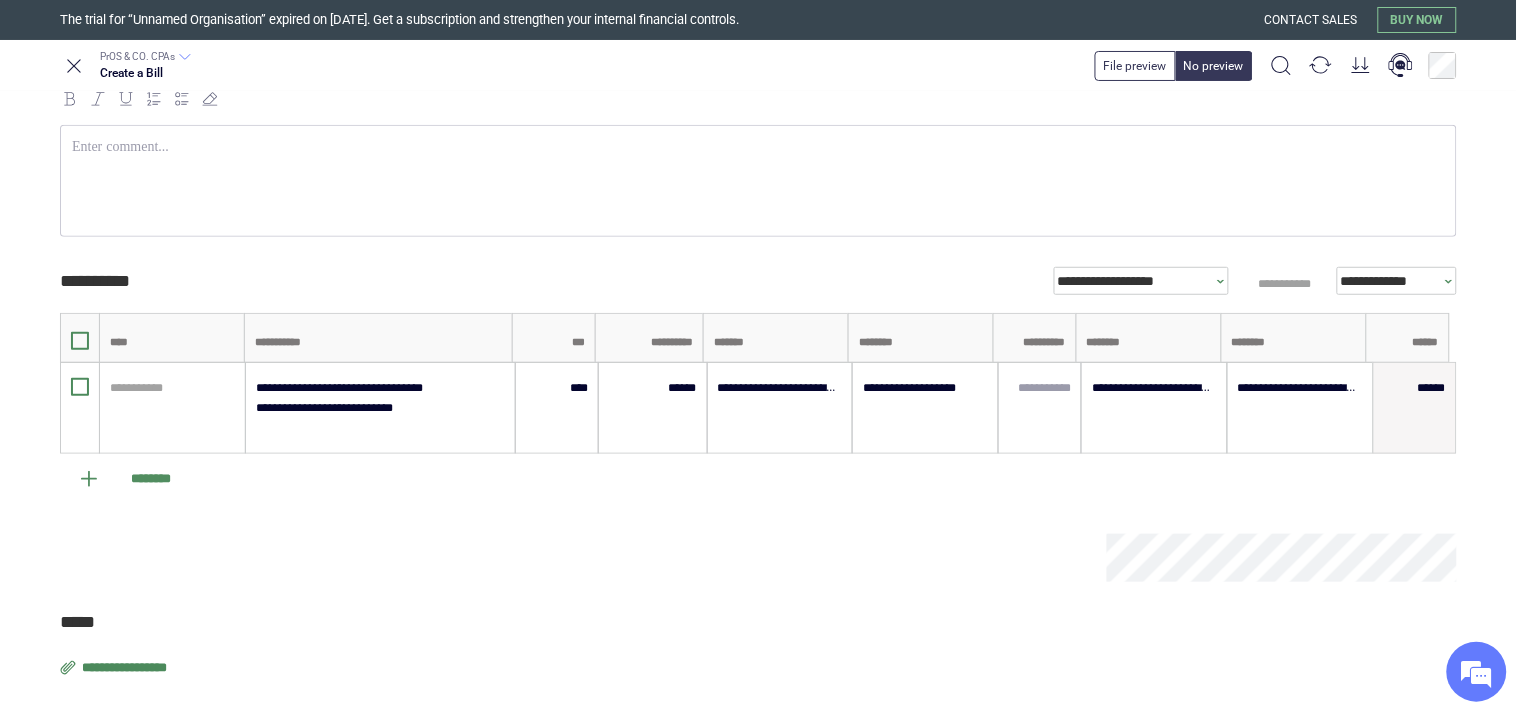 click on "**********" at bounding box center [126, 668] 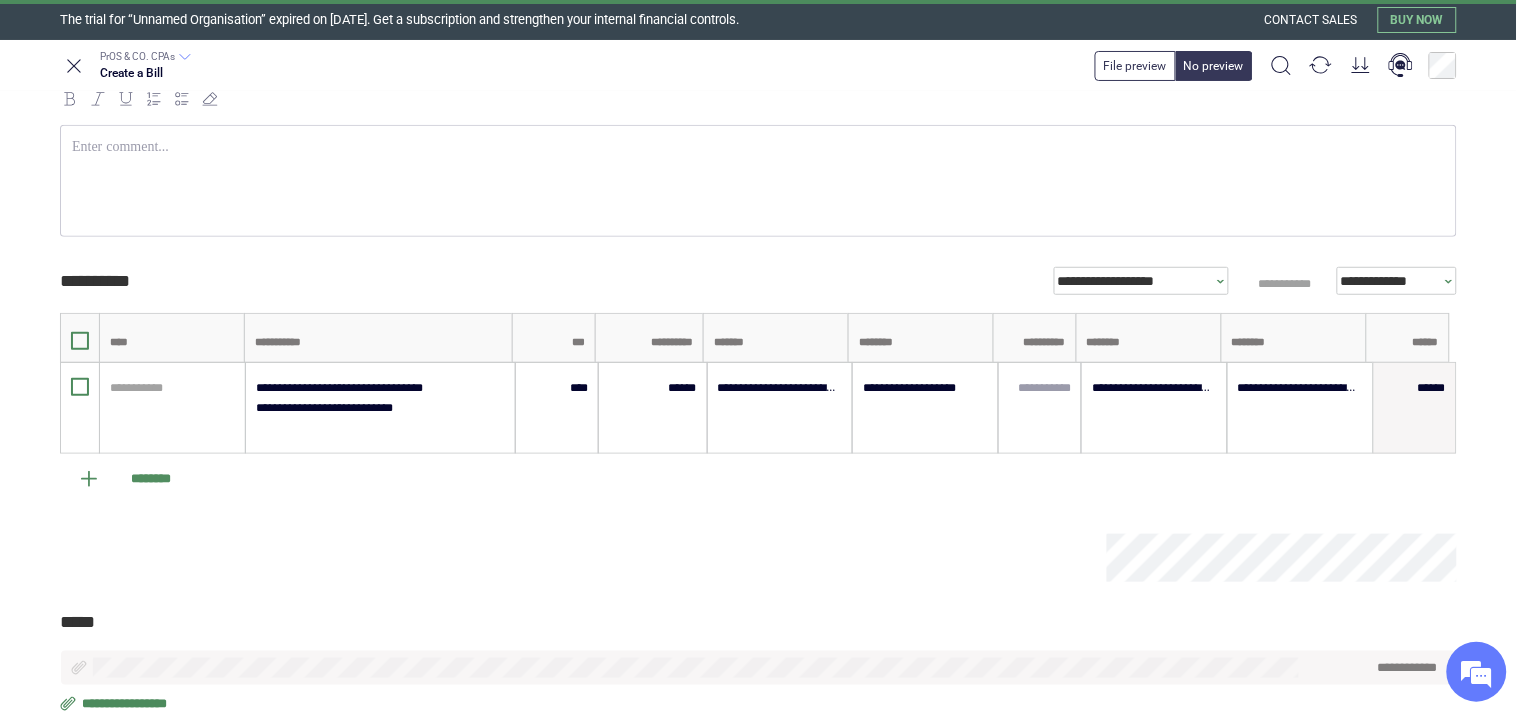 click at bounding box center (758, 181) 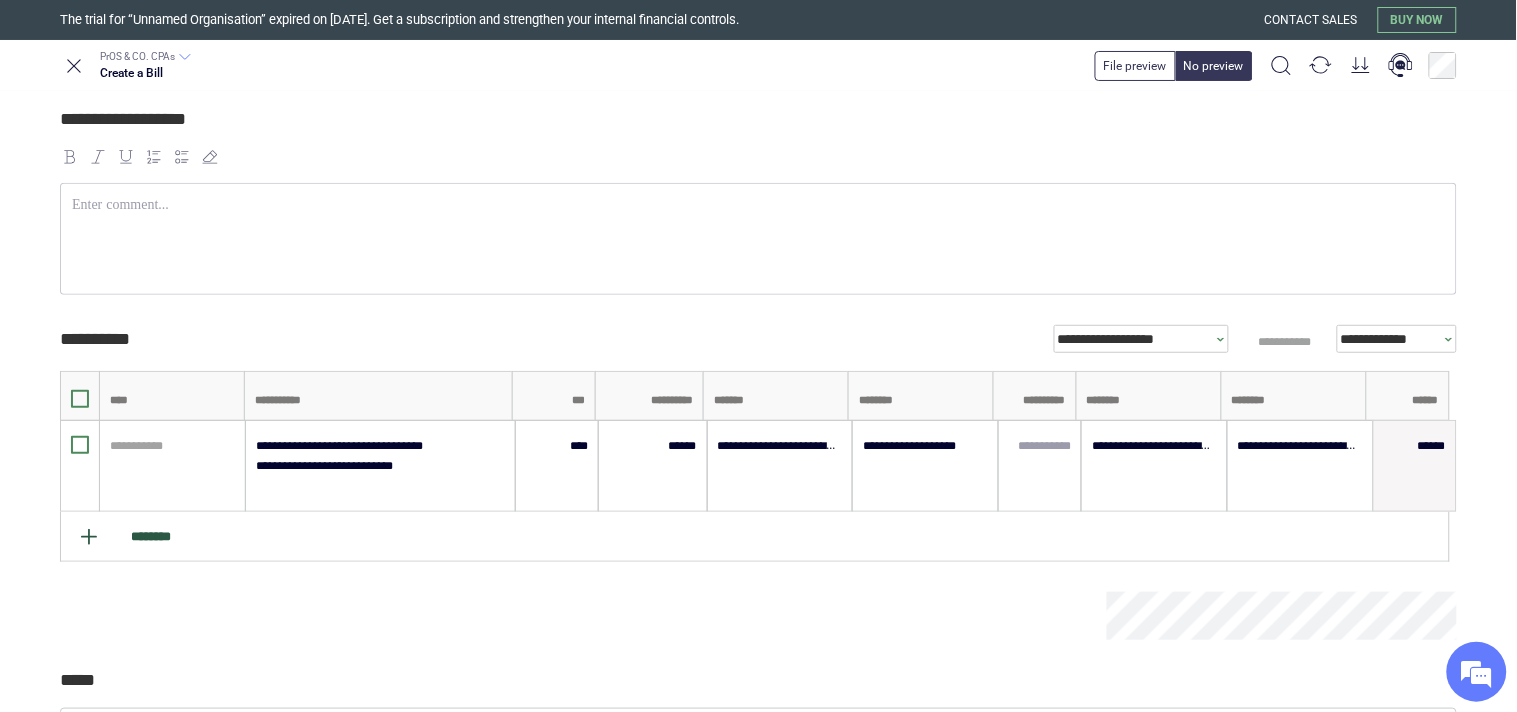scroll, scrollTop: 222, scrollLeft: 0, axis: vertical 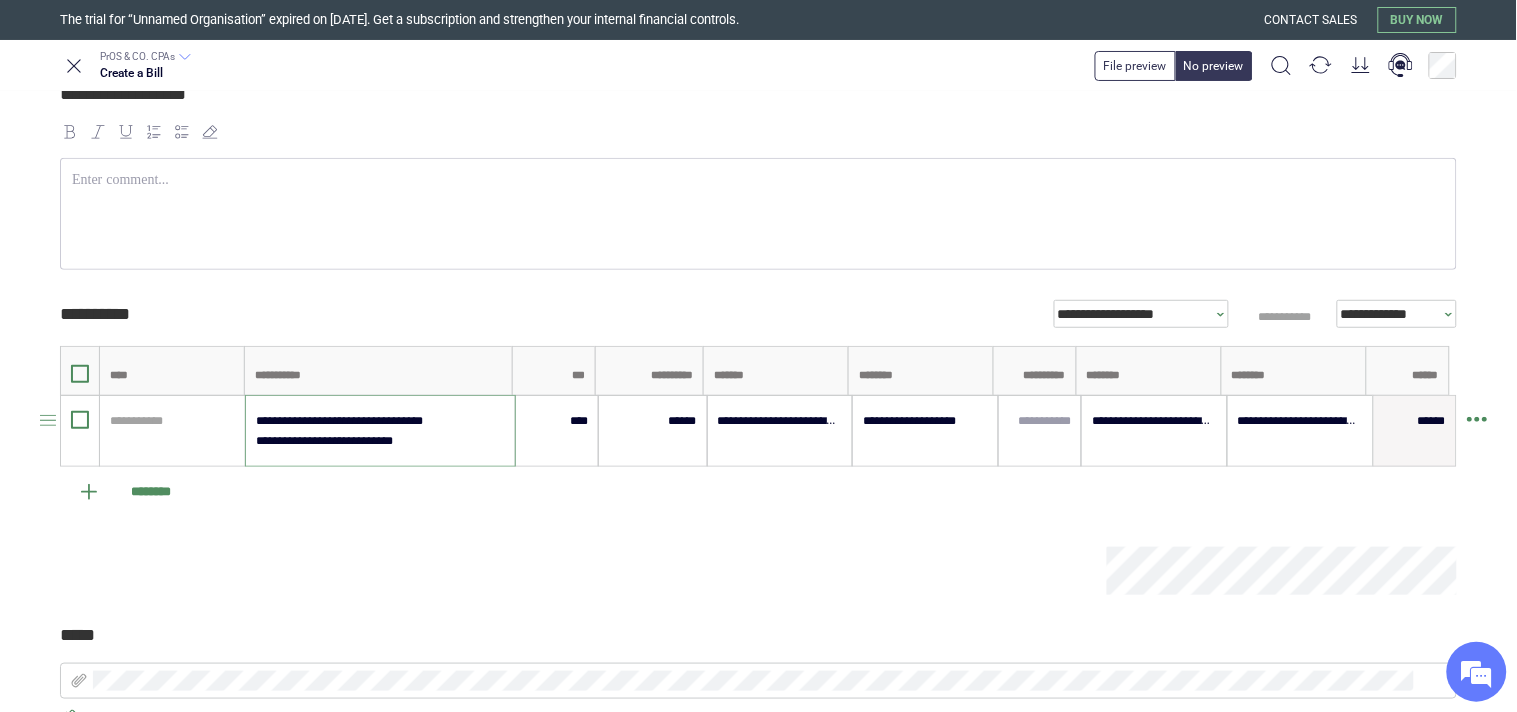 click on "**********" at bounding box center [379, 431] 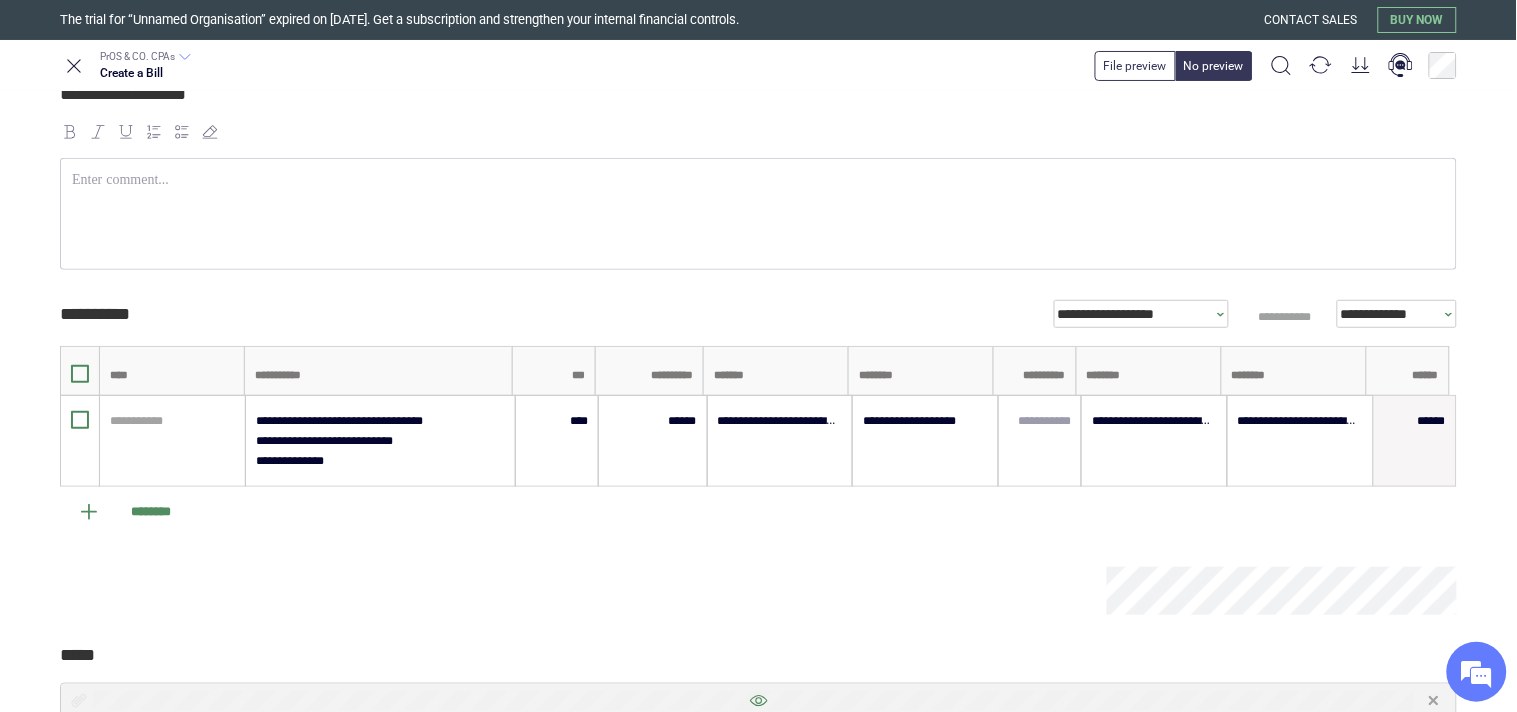 click at bounding box center [758, 701] 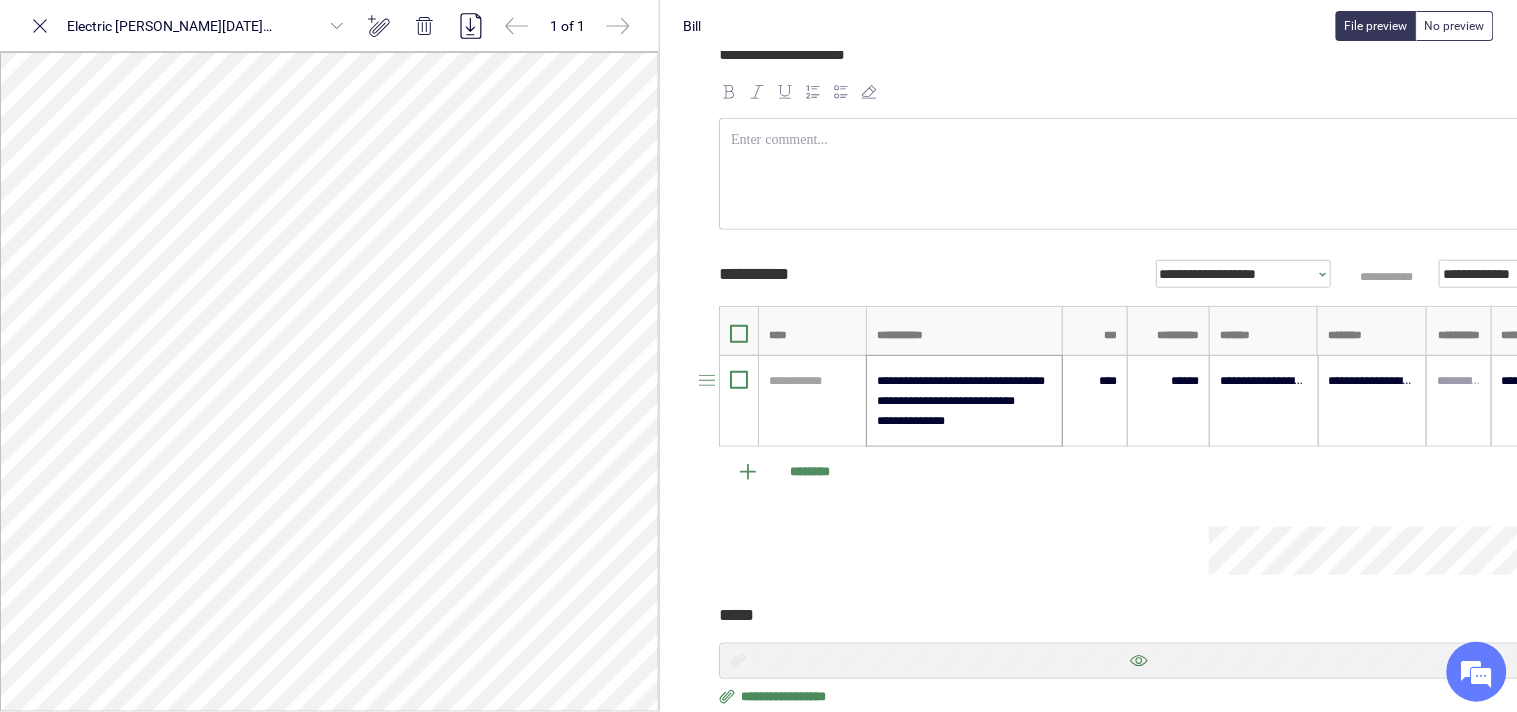 scroll, scrollTop: 20, scrollLeft: 0, axis: vertical 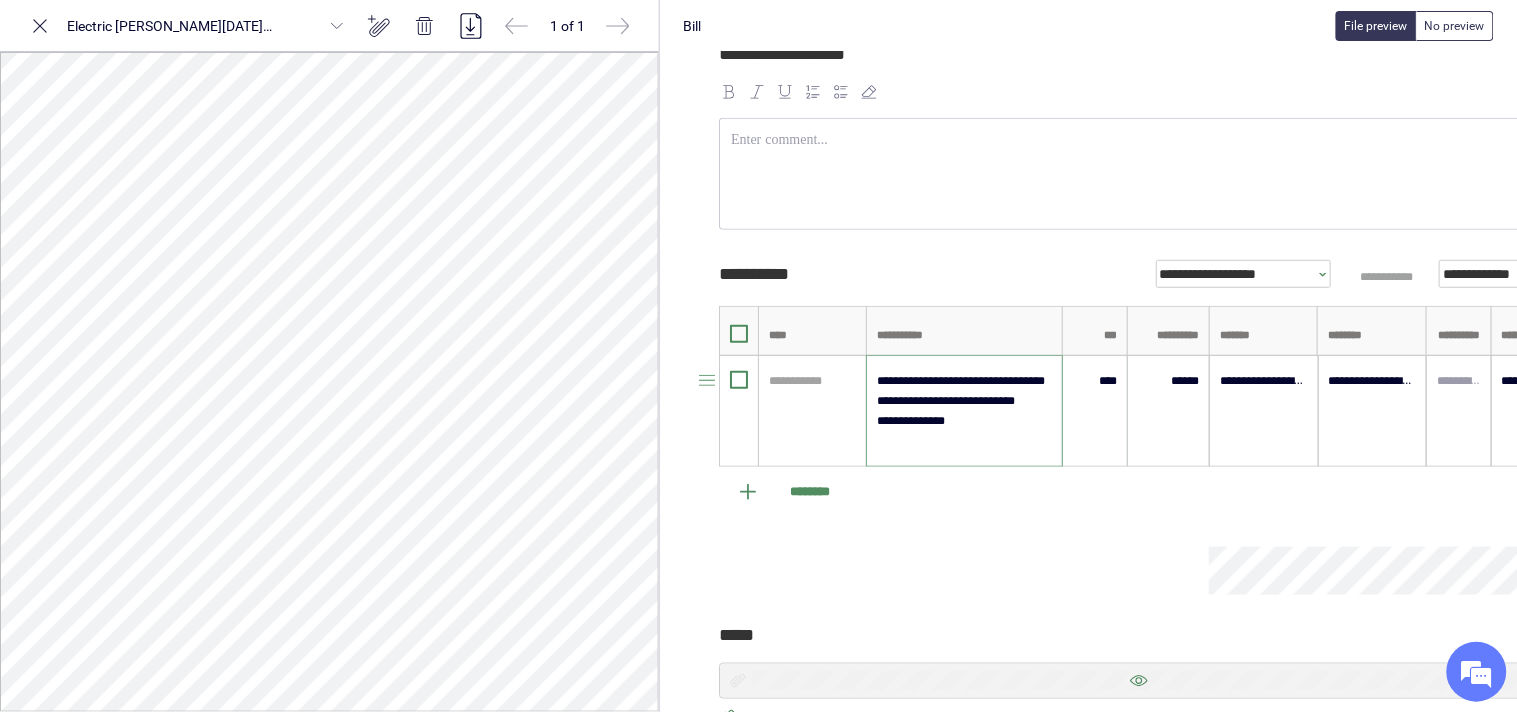 click on "**********" at bounding box center [964, 411] 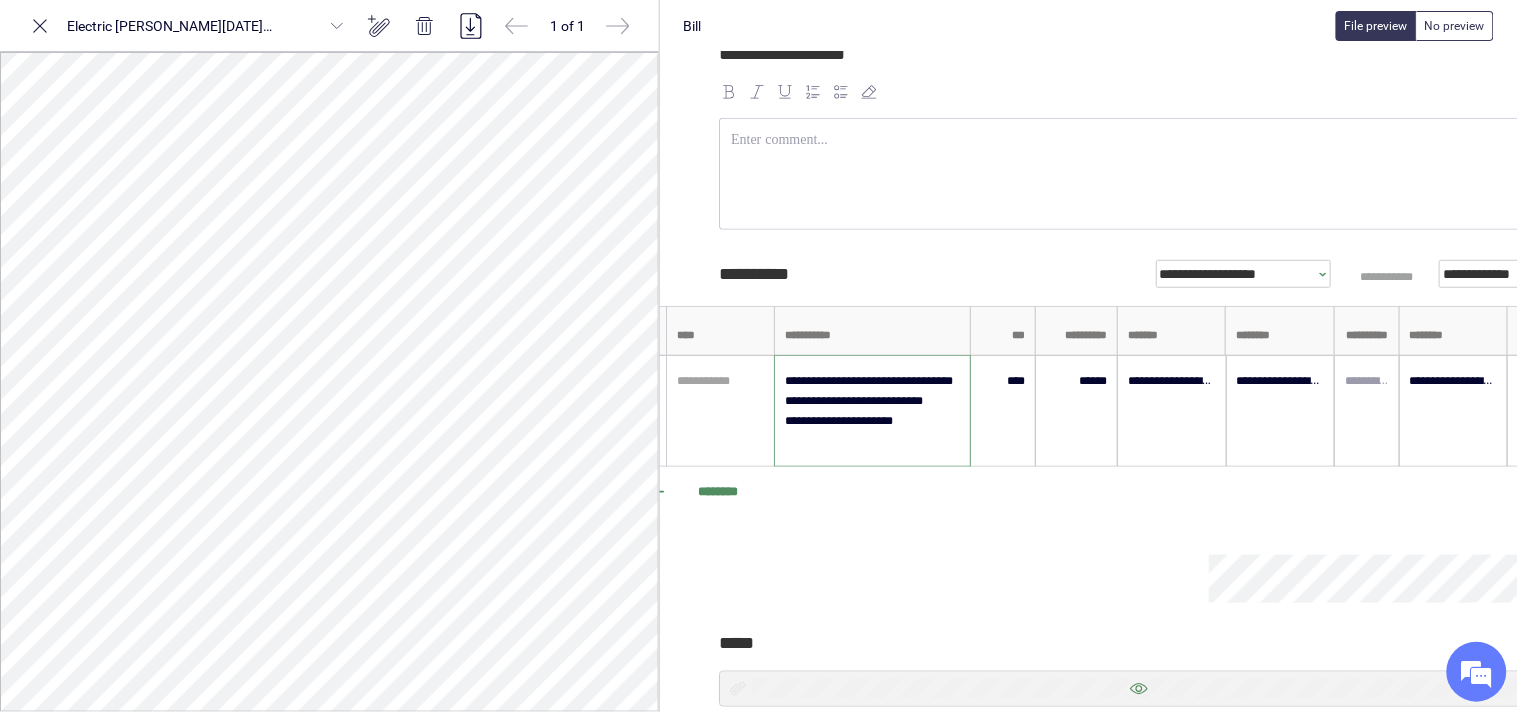 scroll, scrollTop: 0, scrollLeft: 214, axis: horizontal 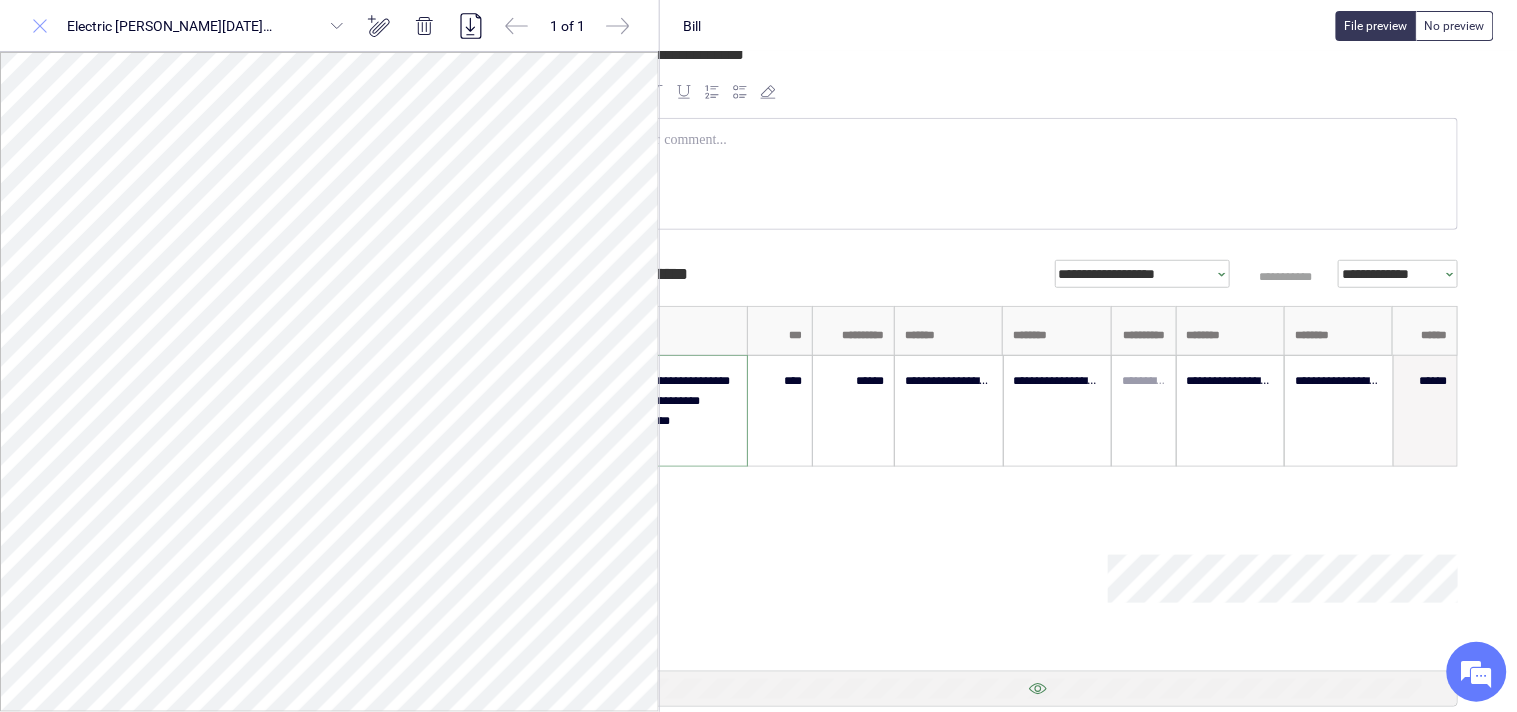type on "**********" 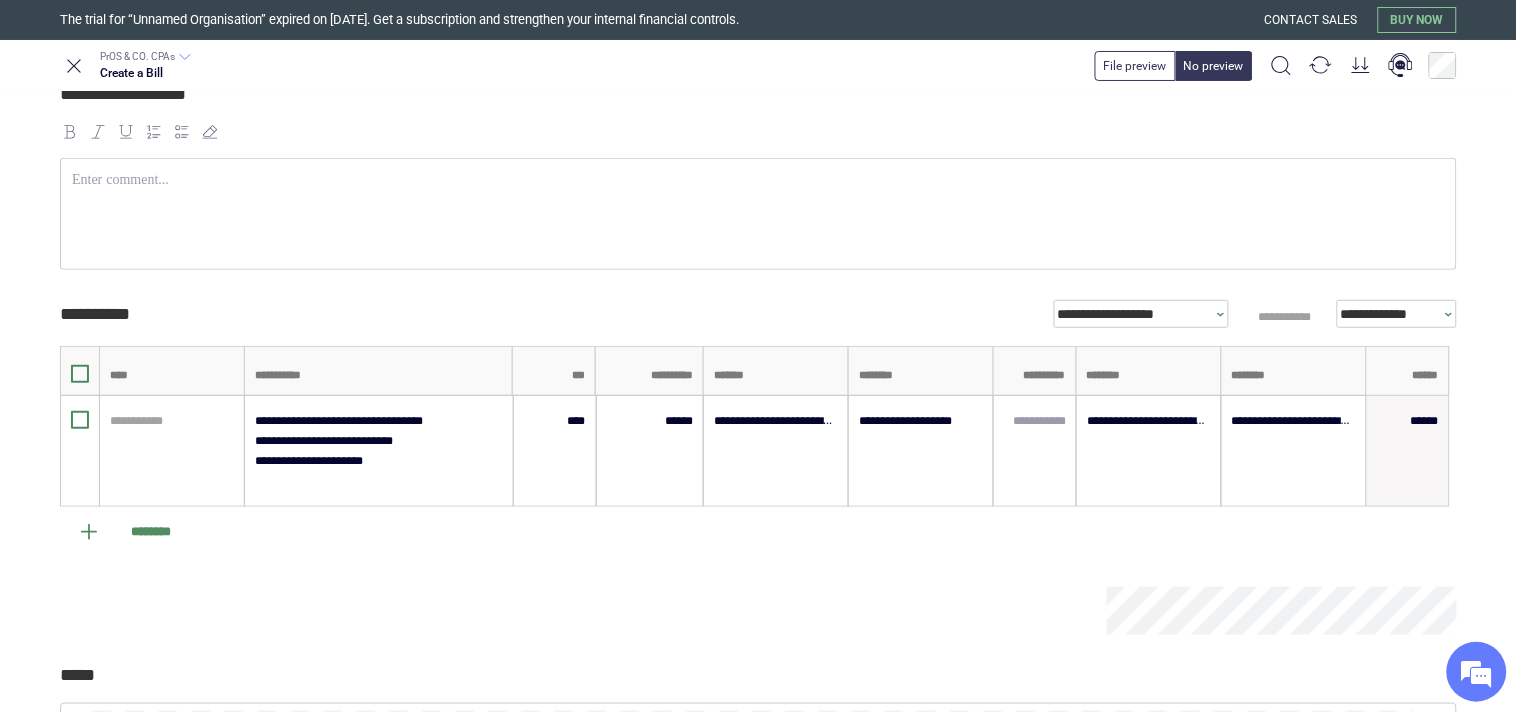scroll, scrollTop: 0, scrollLeft: 0, axis: both 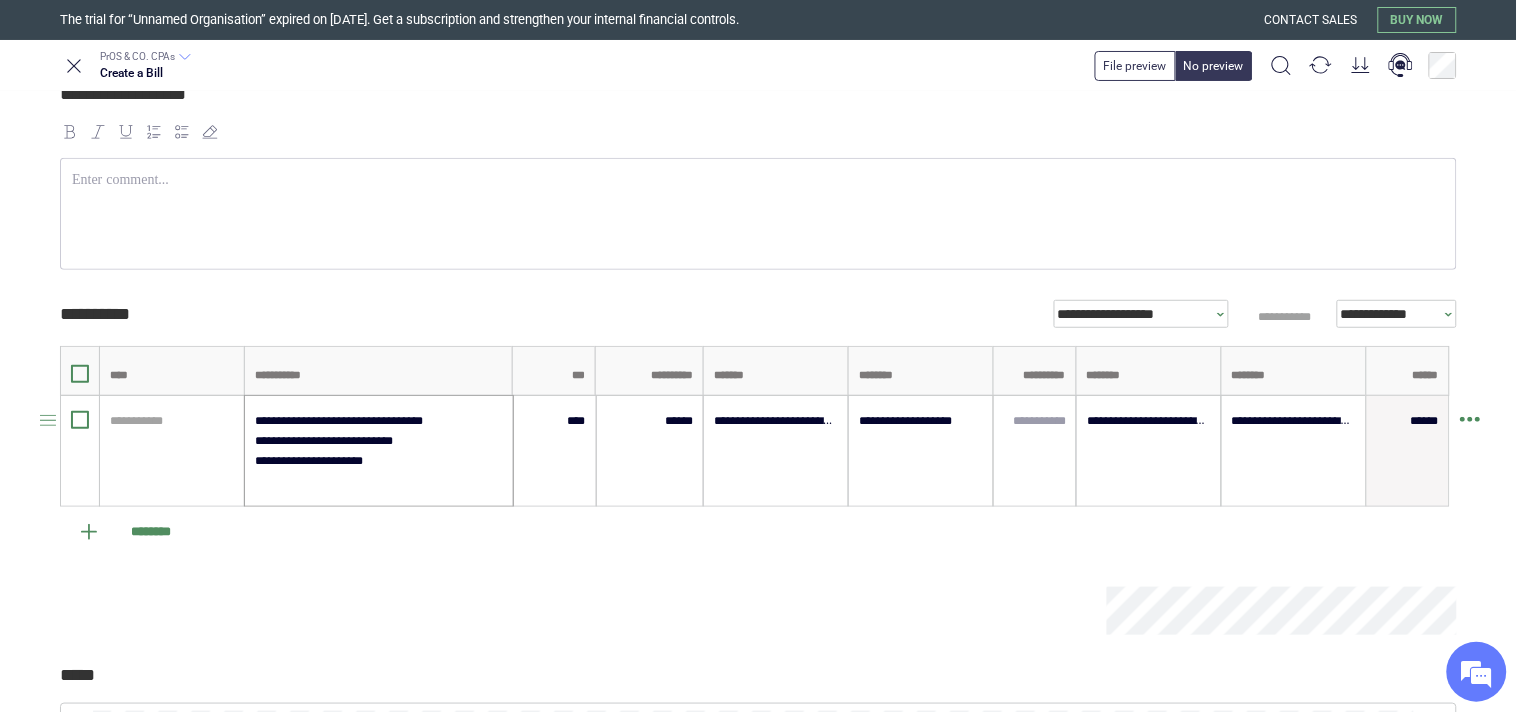click on "**********" at bounding box center (378, 451) 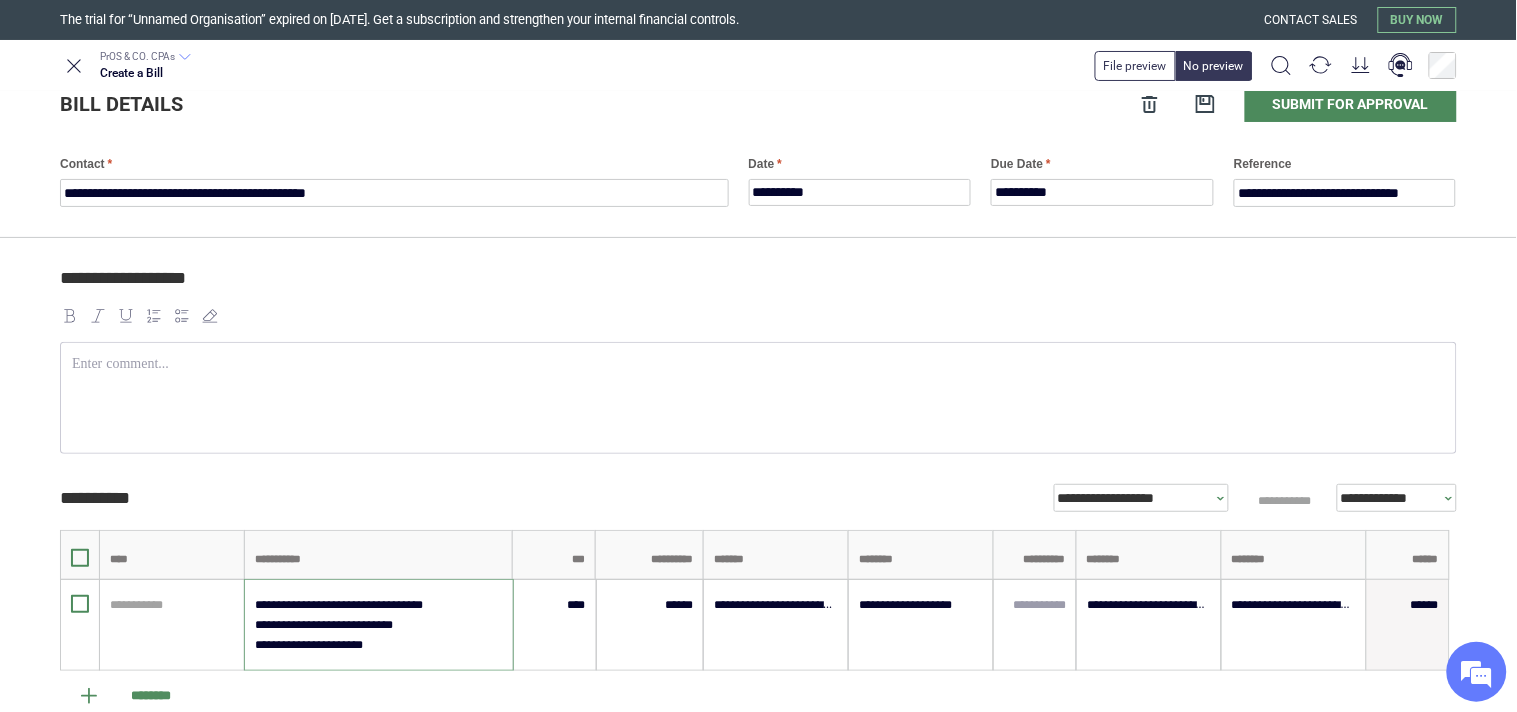 scroll, scrollTop: 0, scrollLeft: 0, axis: both 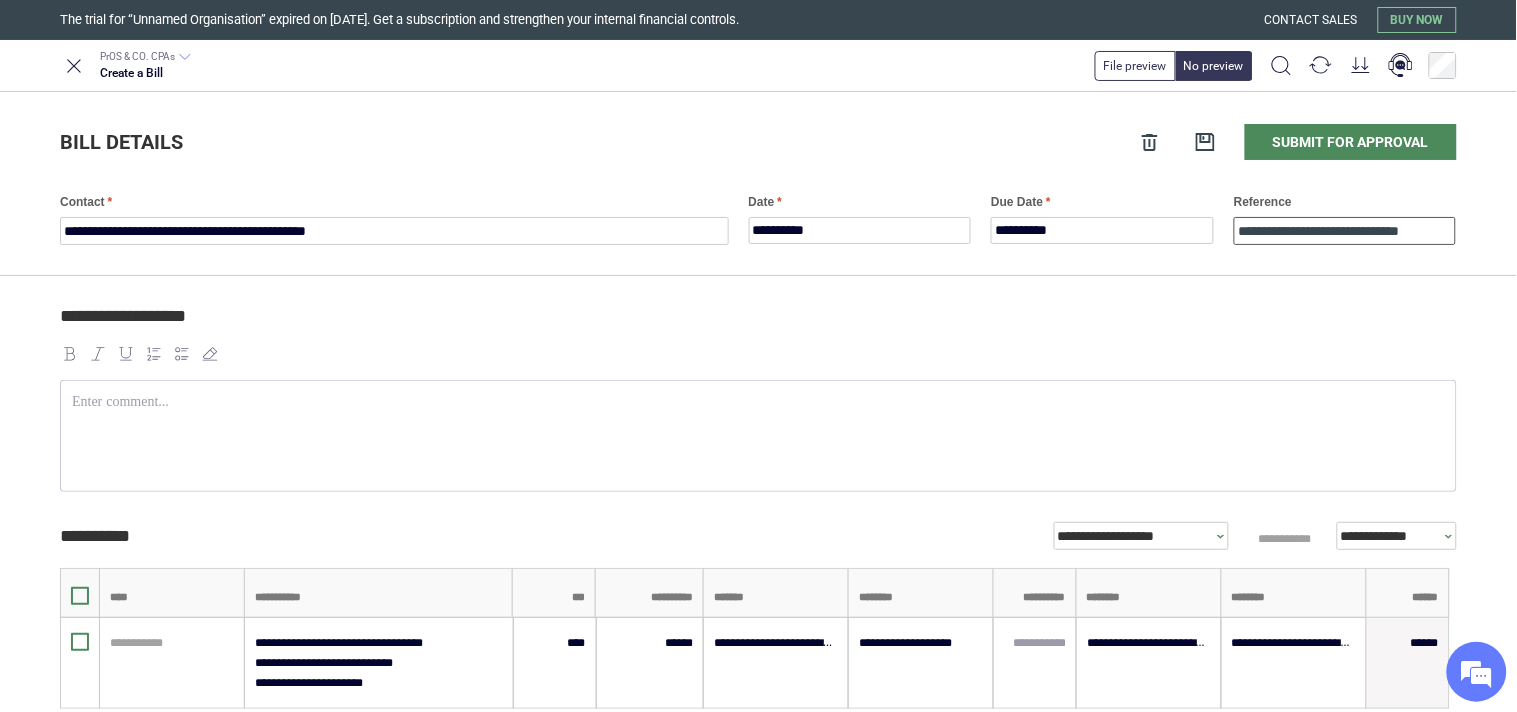 click on "**********" at bounding box center [1345, 231] 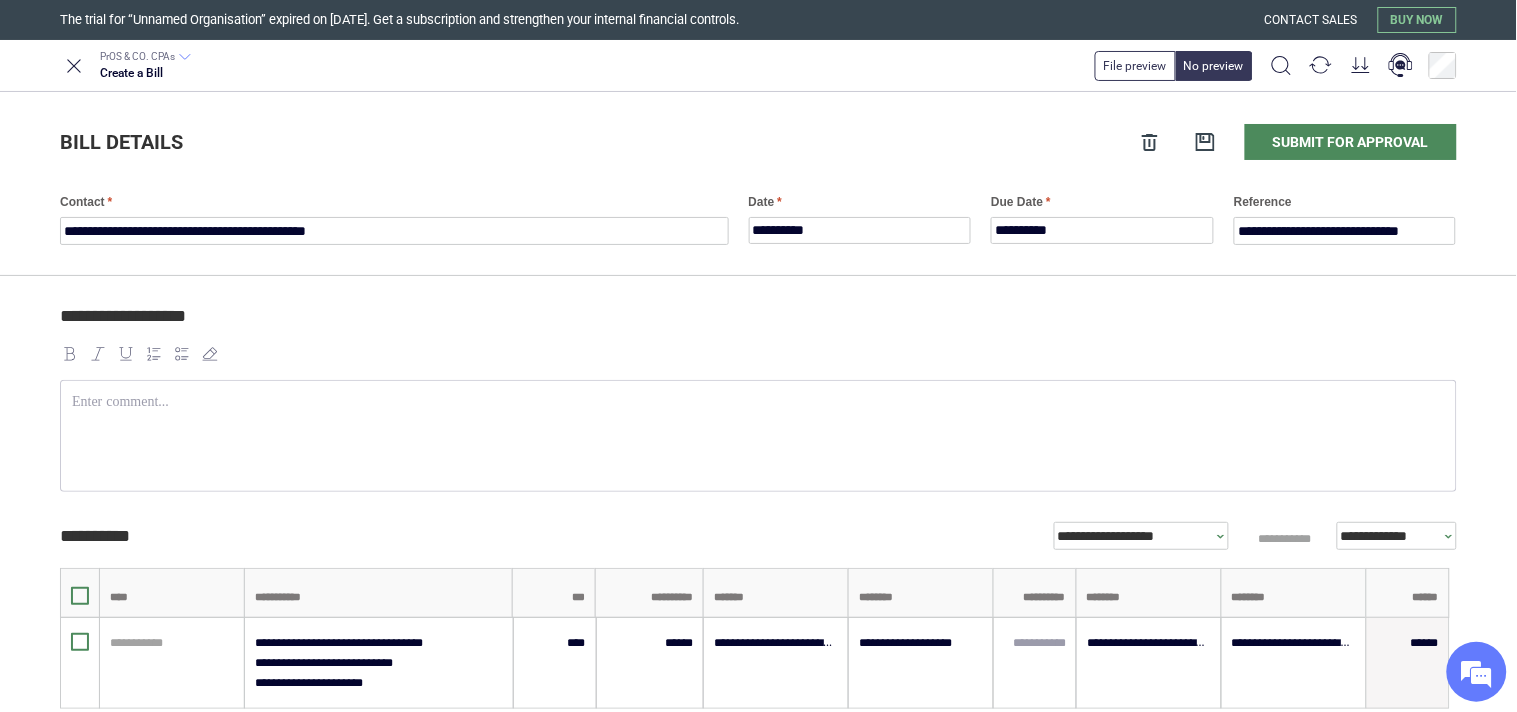 click at bounding box center [758, 354] 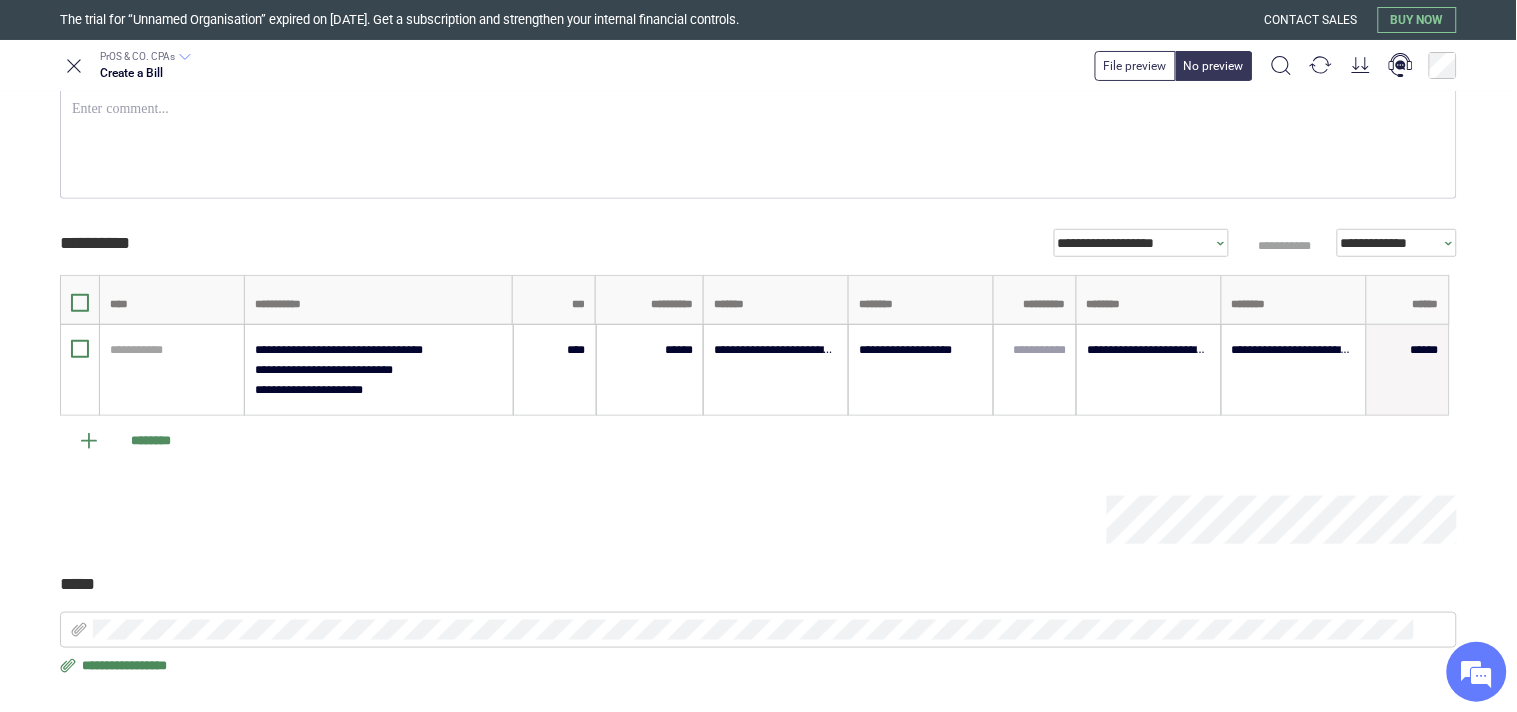 scroll, scrollTop: 315, scrollLeft: 0, axis: vertical 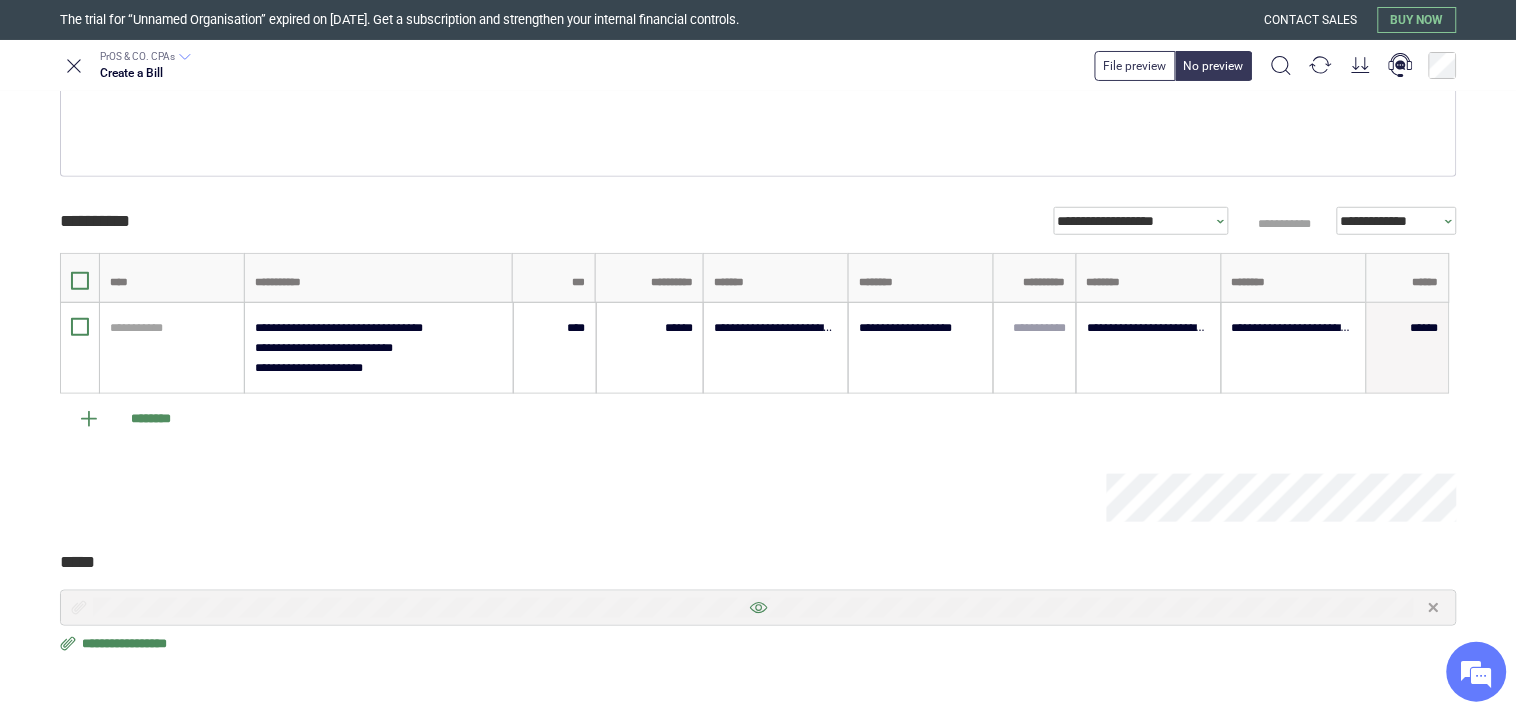click at bounding box center (758, 608) 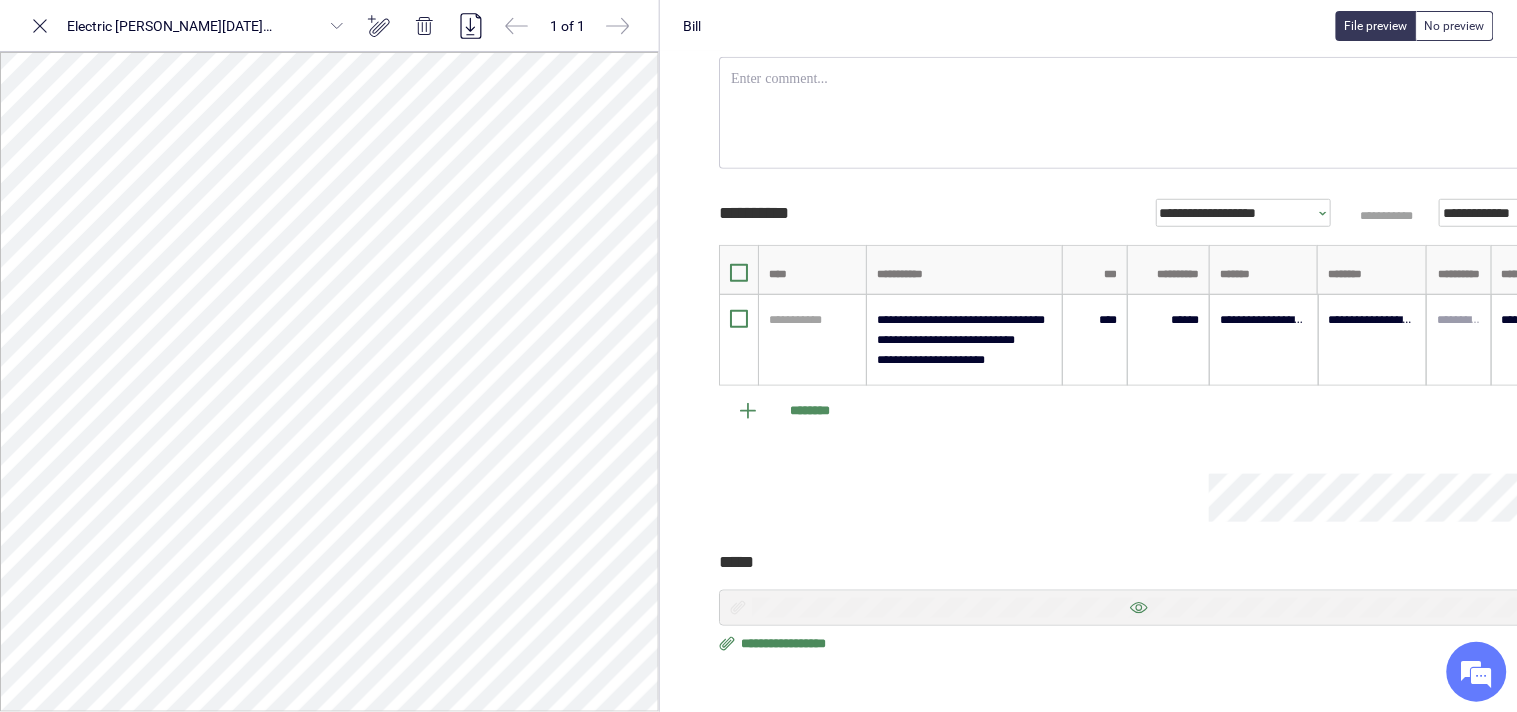 scroll, scrollTop: 291, scrollLeft: 108, axis: both 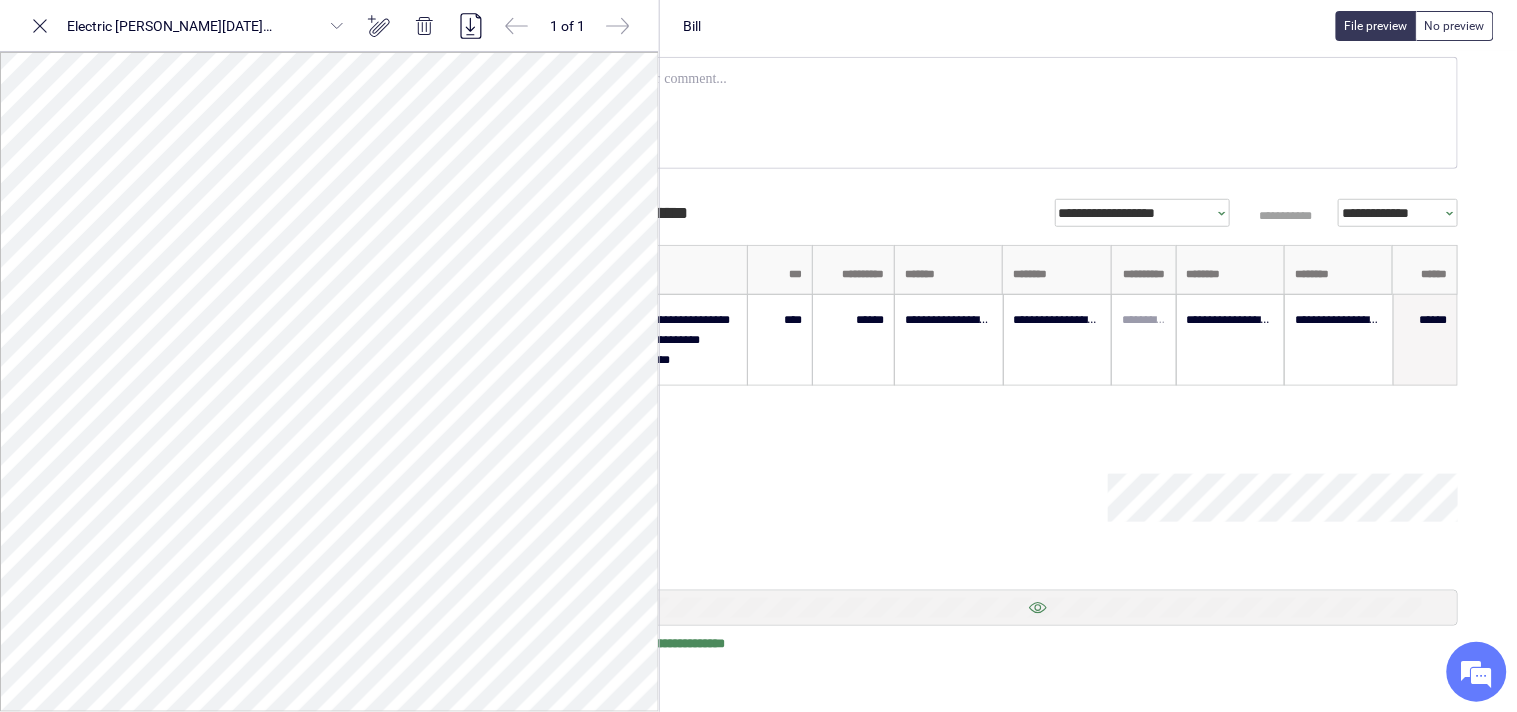 click on "**********" at bounding box center [1038, 332] 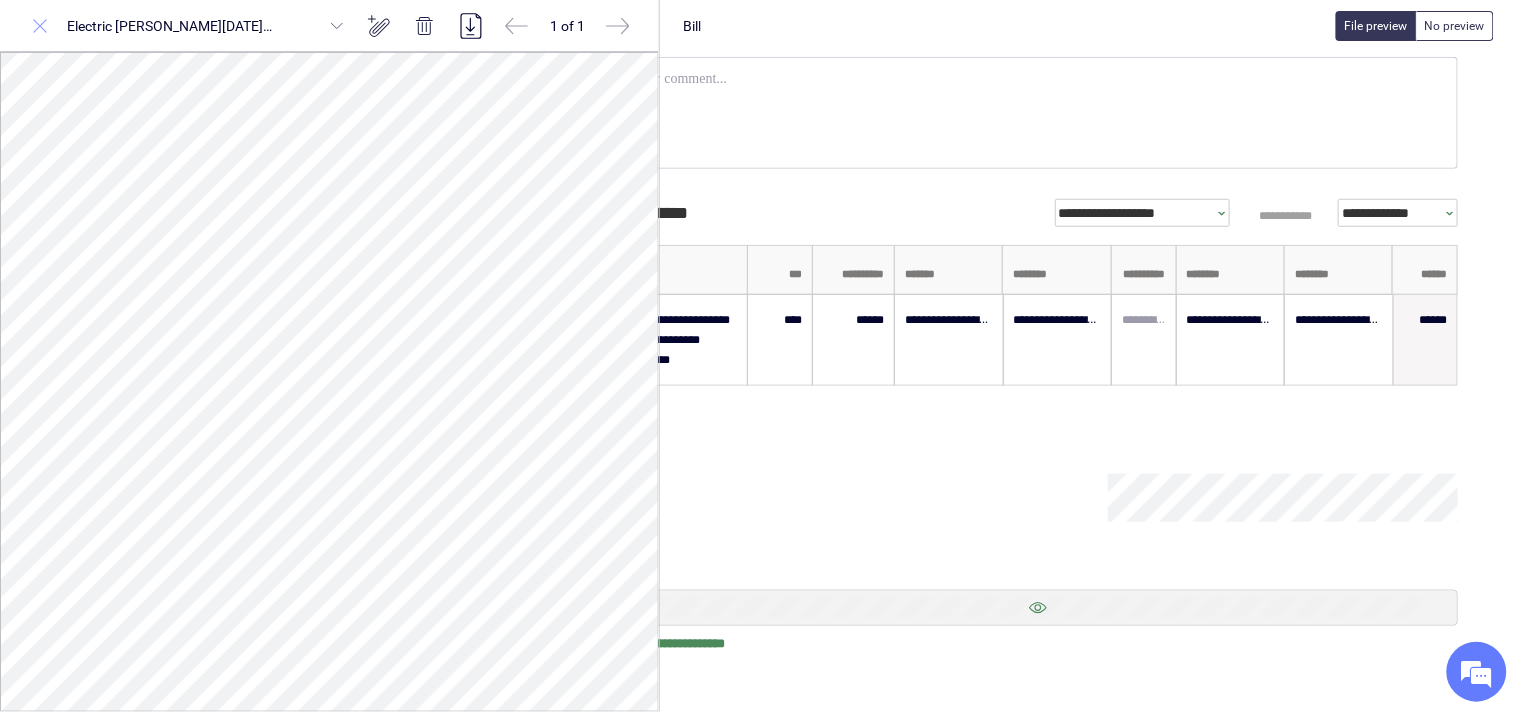 click at bounding box center [40, 26] 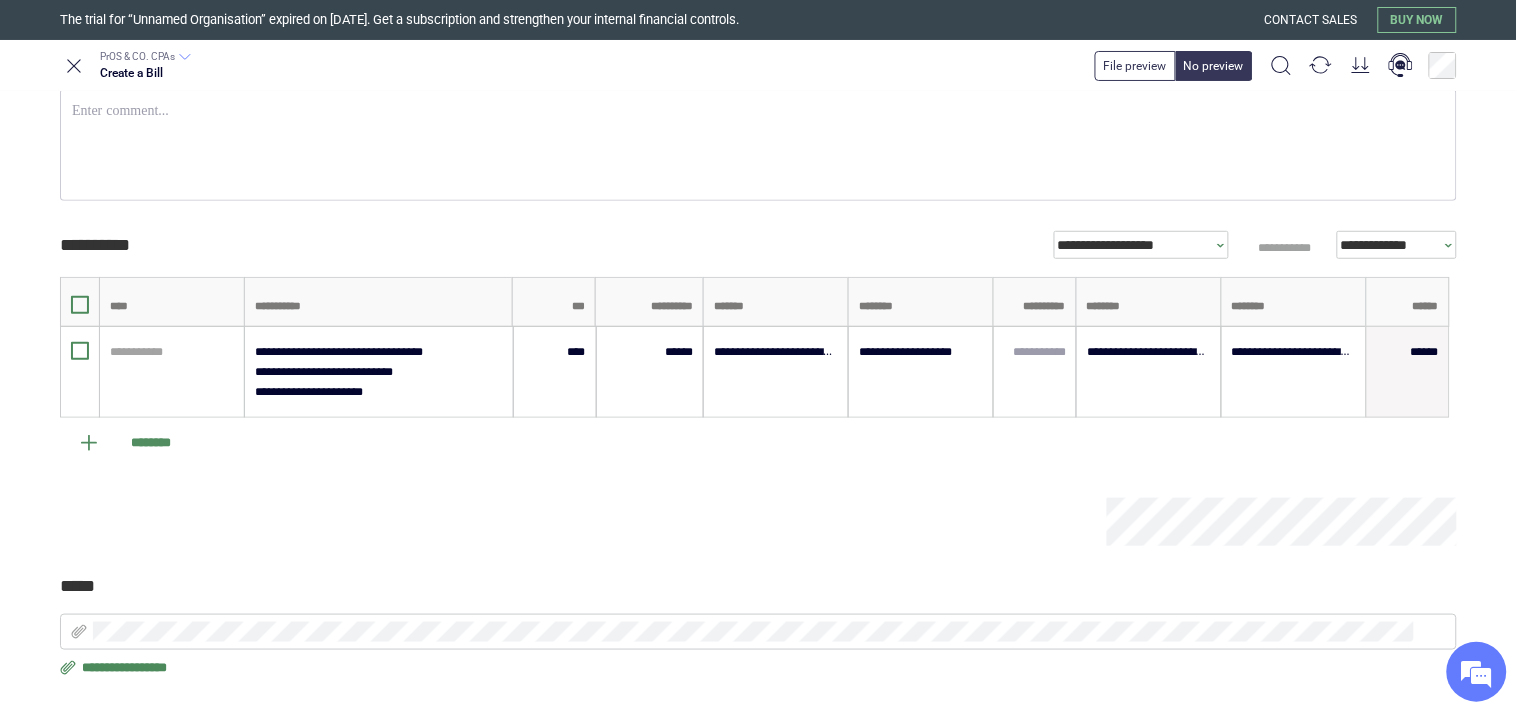 scroll, scrollTop: 0, scrollLeft: 0, axis: both 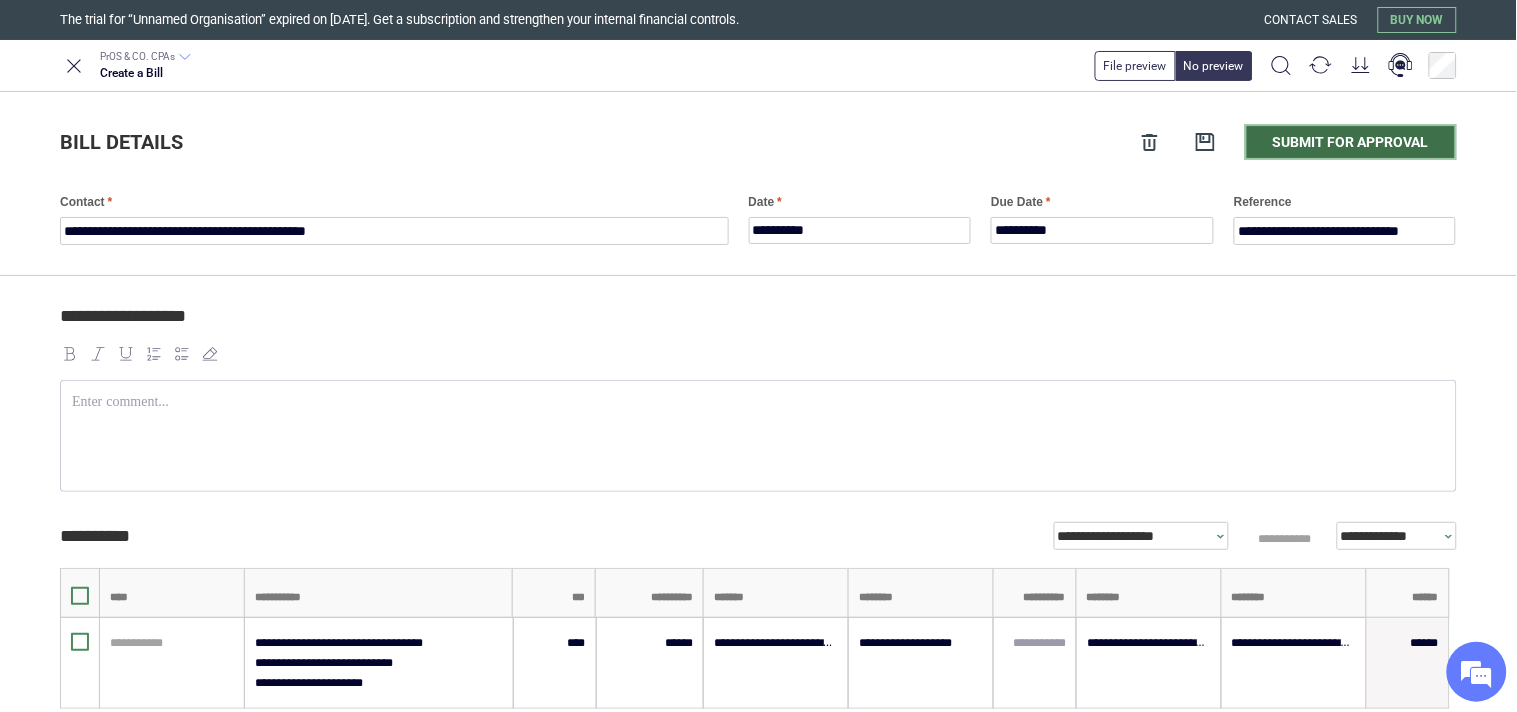 click on "Submit for approval" at bounding box center [1351, 142] 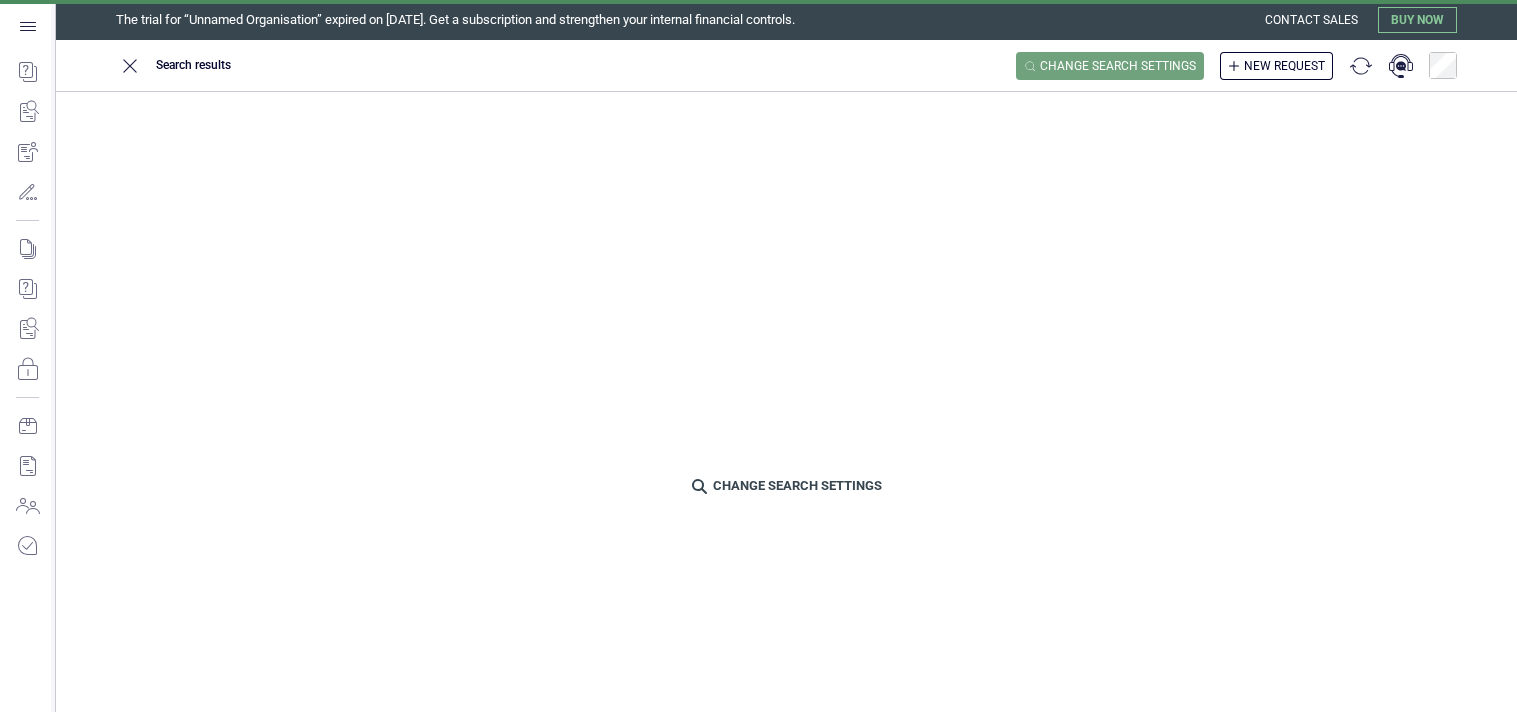 scroll, scrollTop: 0, scrollLeft: 0, axis: both 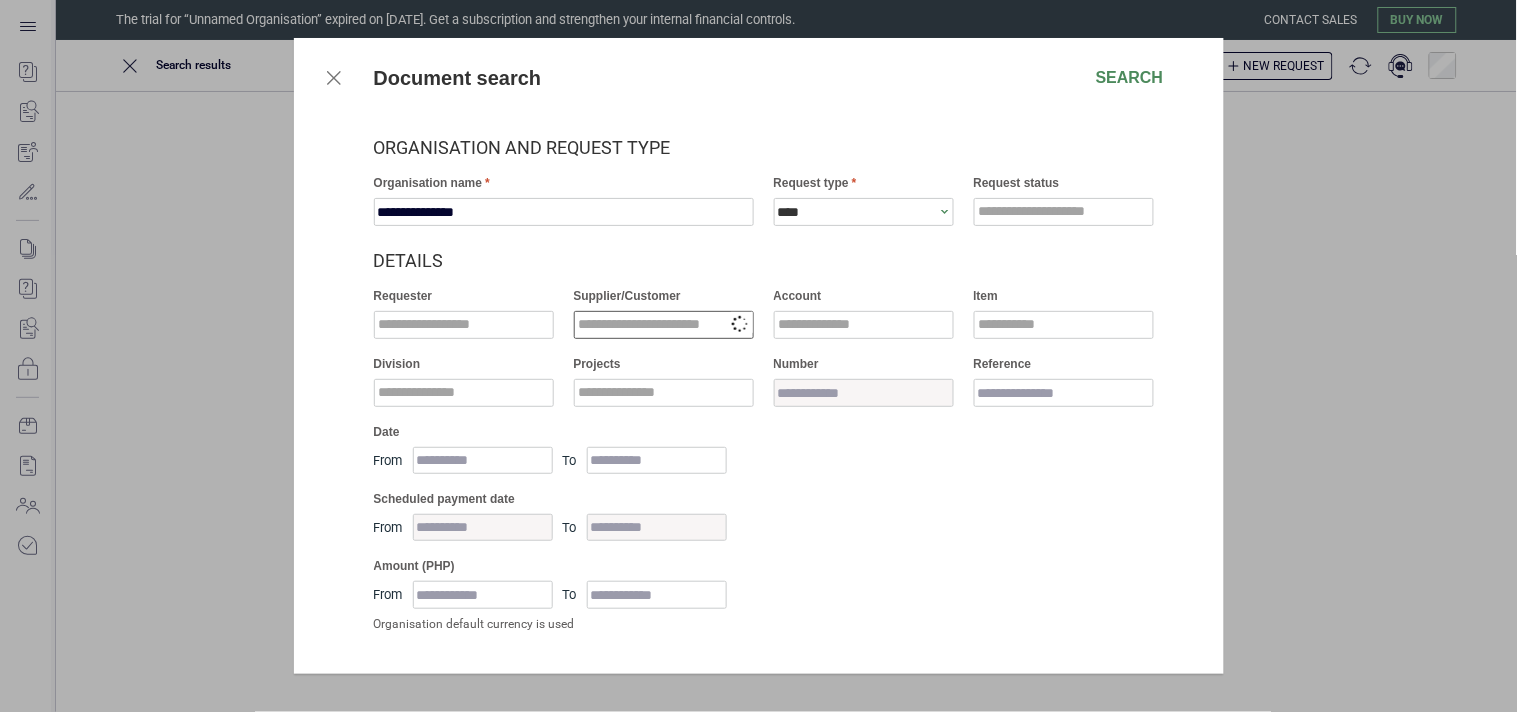 click at bounding box center (664, 325) 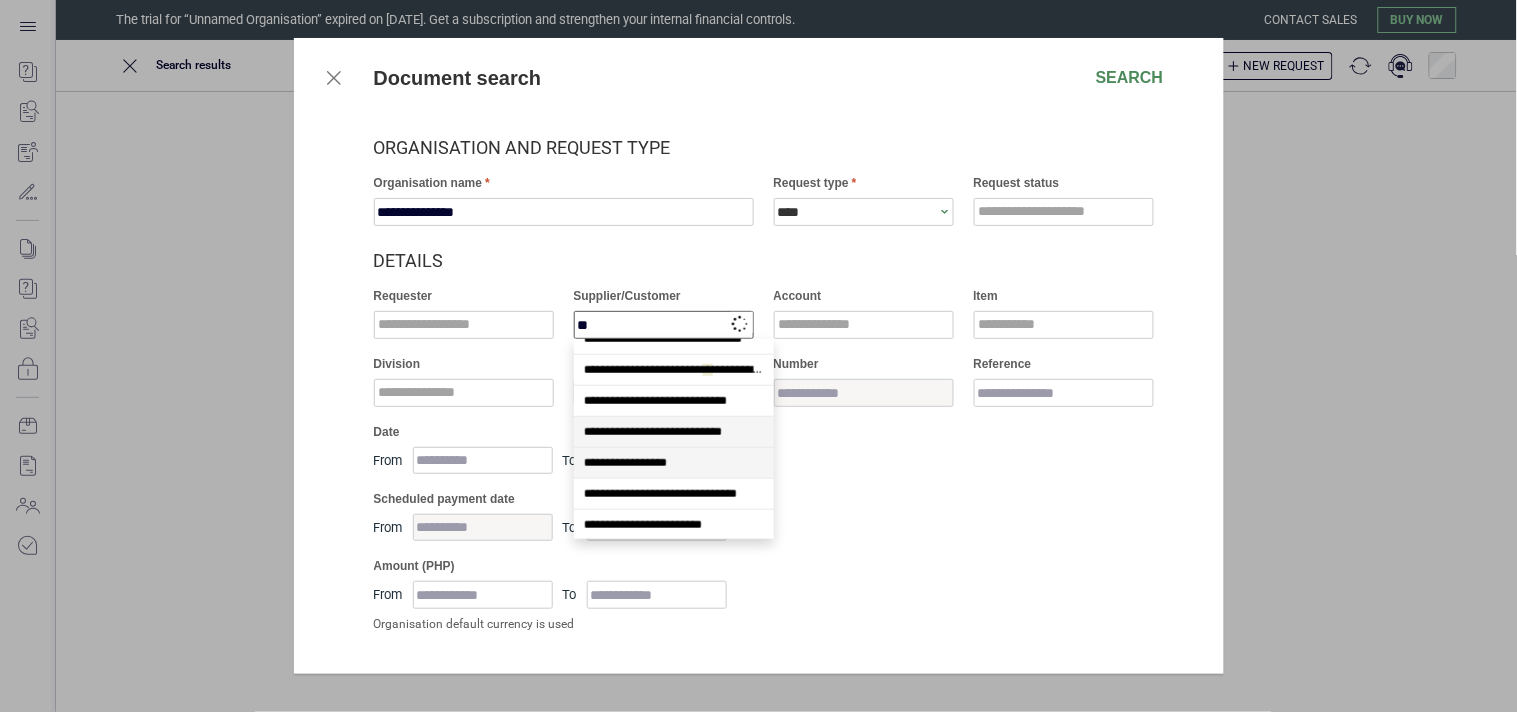 scroll, scrollTop: 222, scrollLeft: 0, axis: vertical 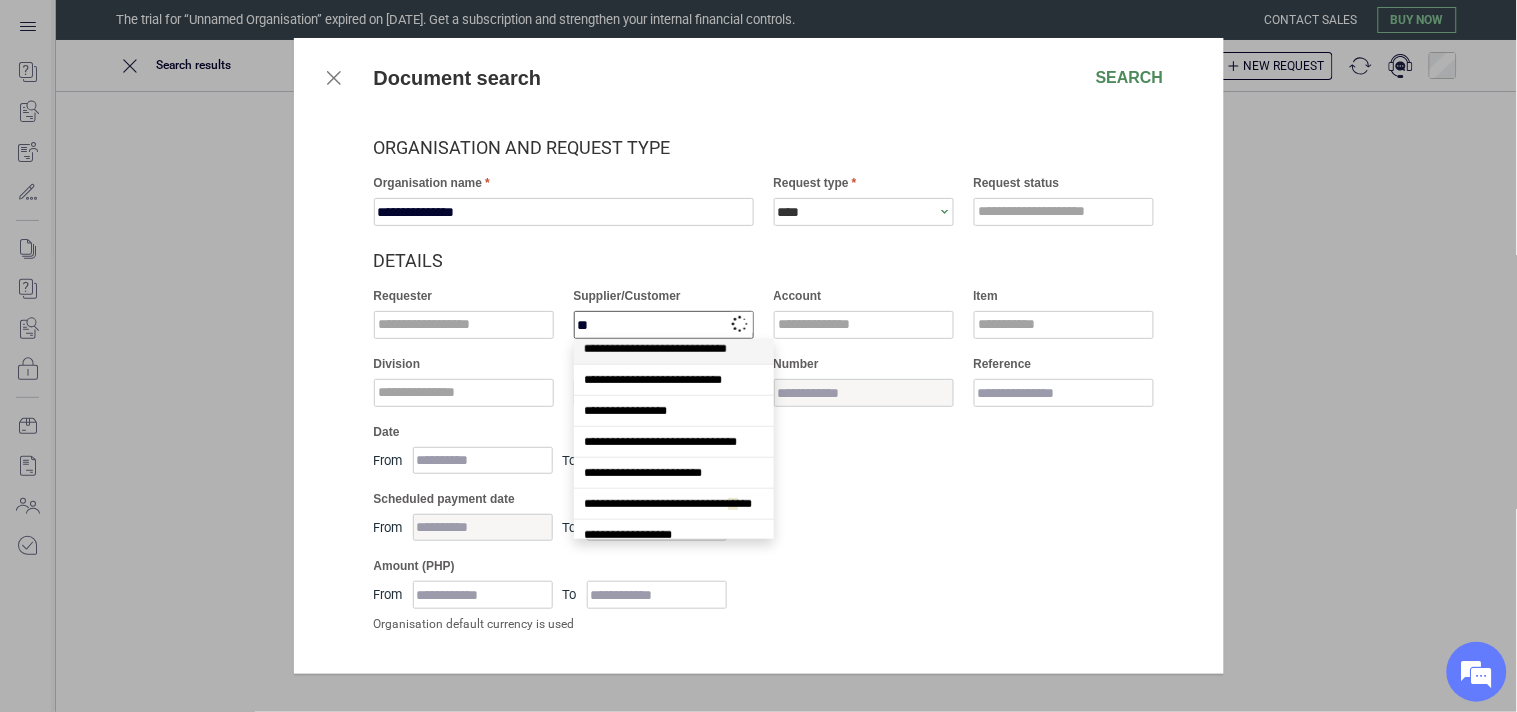 type on "**" 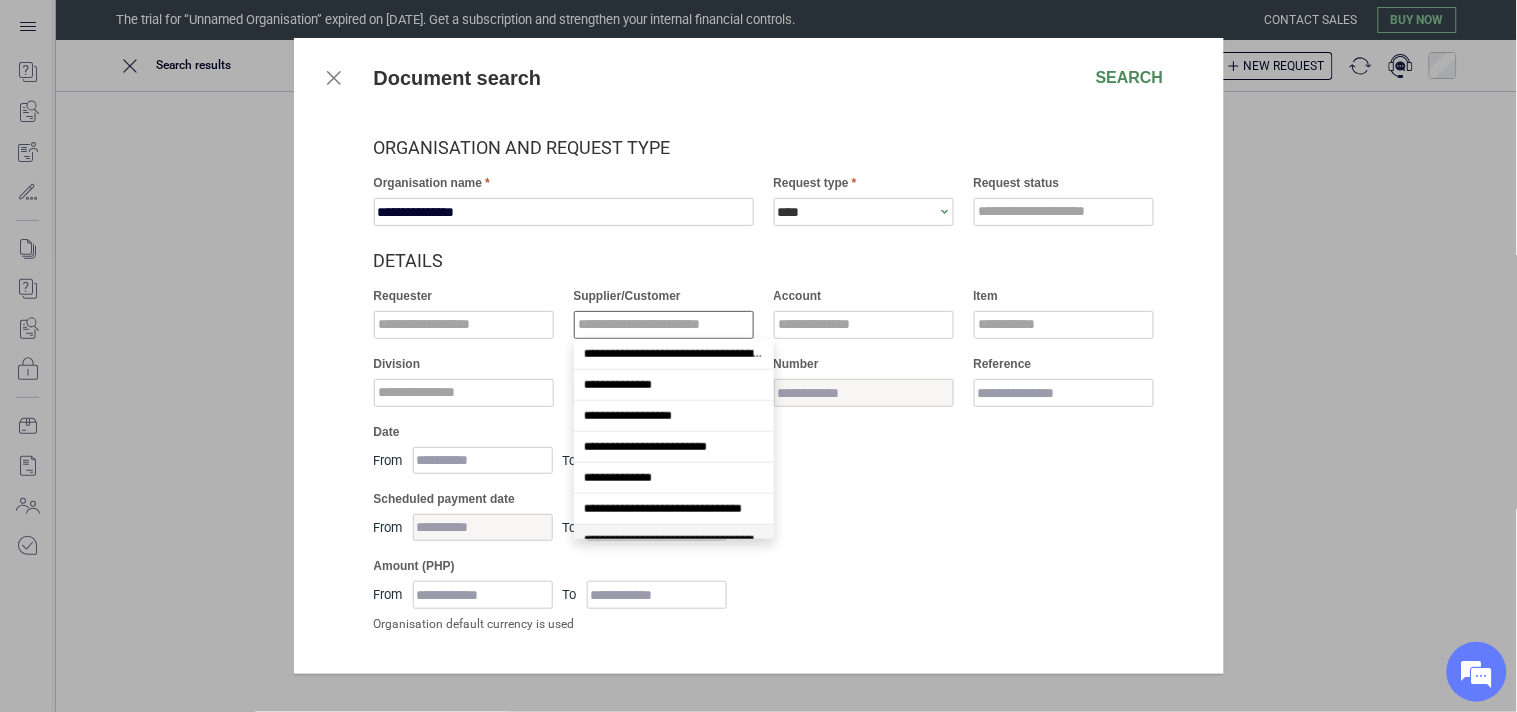 scroll, scrollTop: 0, scrollLeft: 0, axis: both 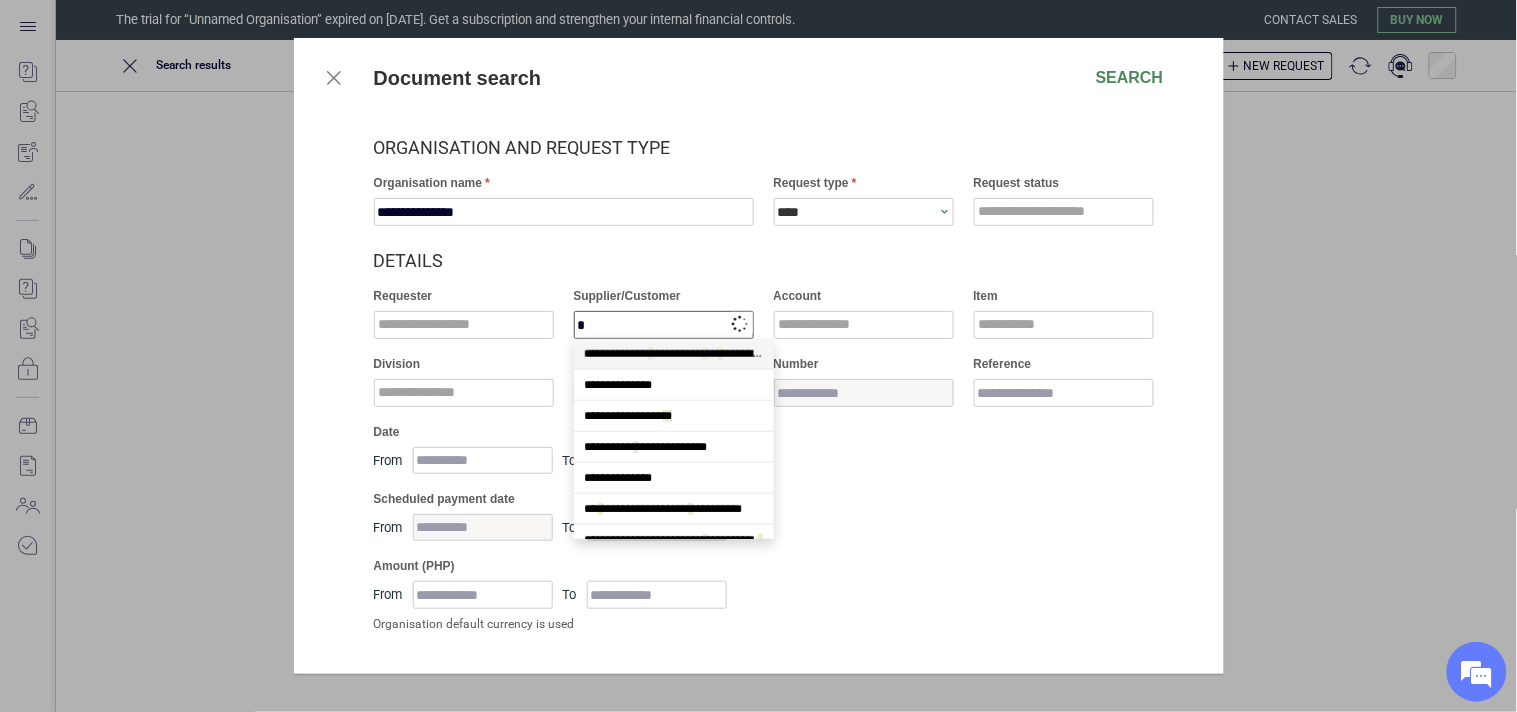 type on "**" 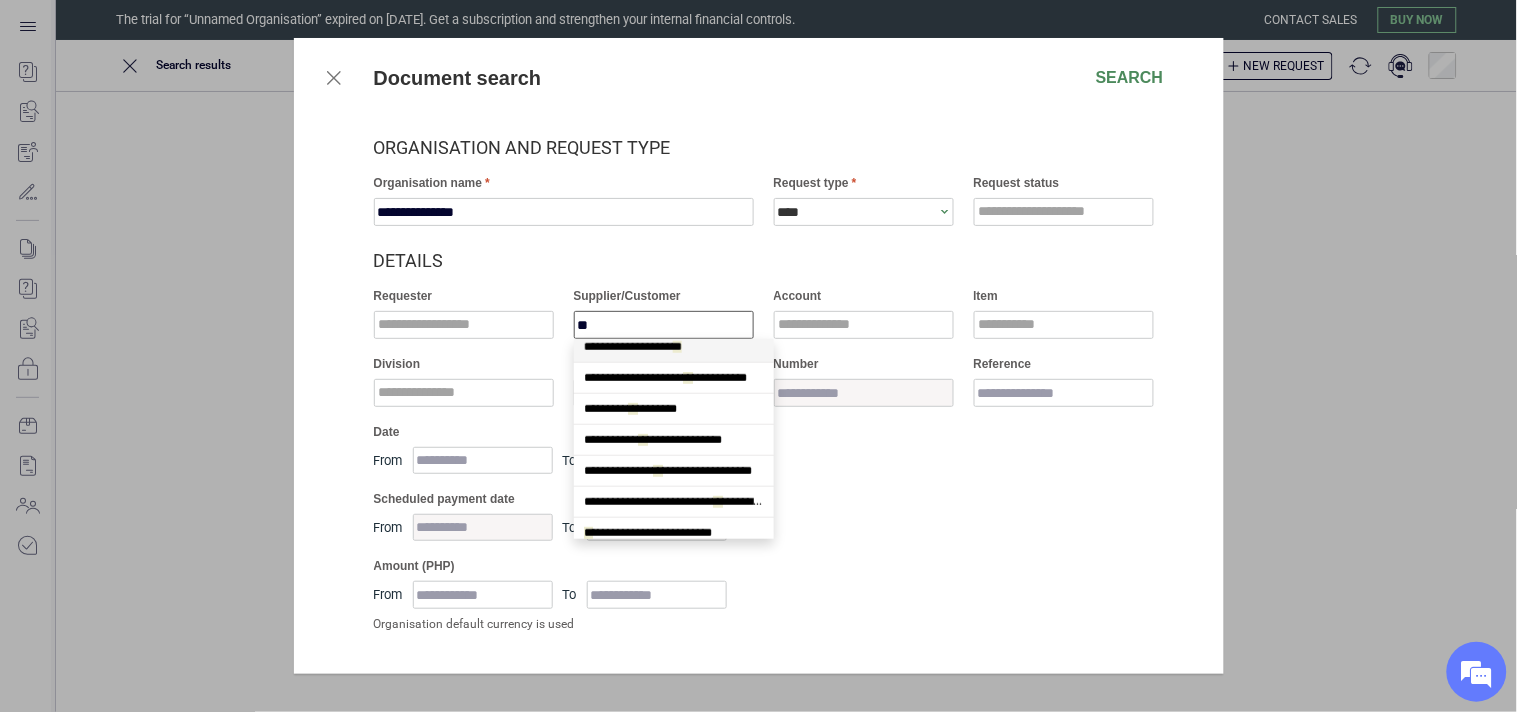 scroll, scrollTop: 444, scrollLeft: 0, axis: vertical 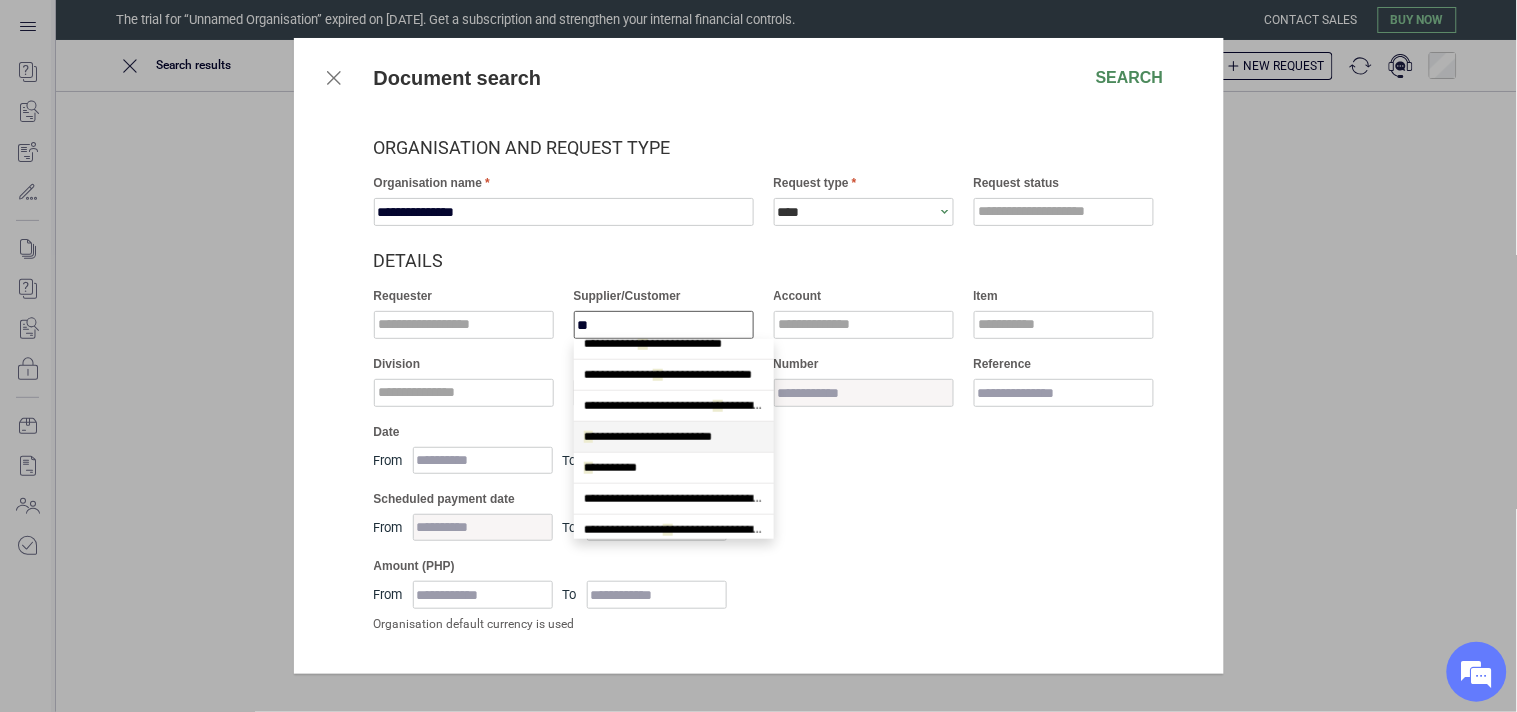 click on "**********" at bounding box center [648, 437] 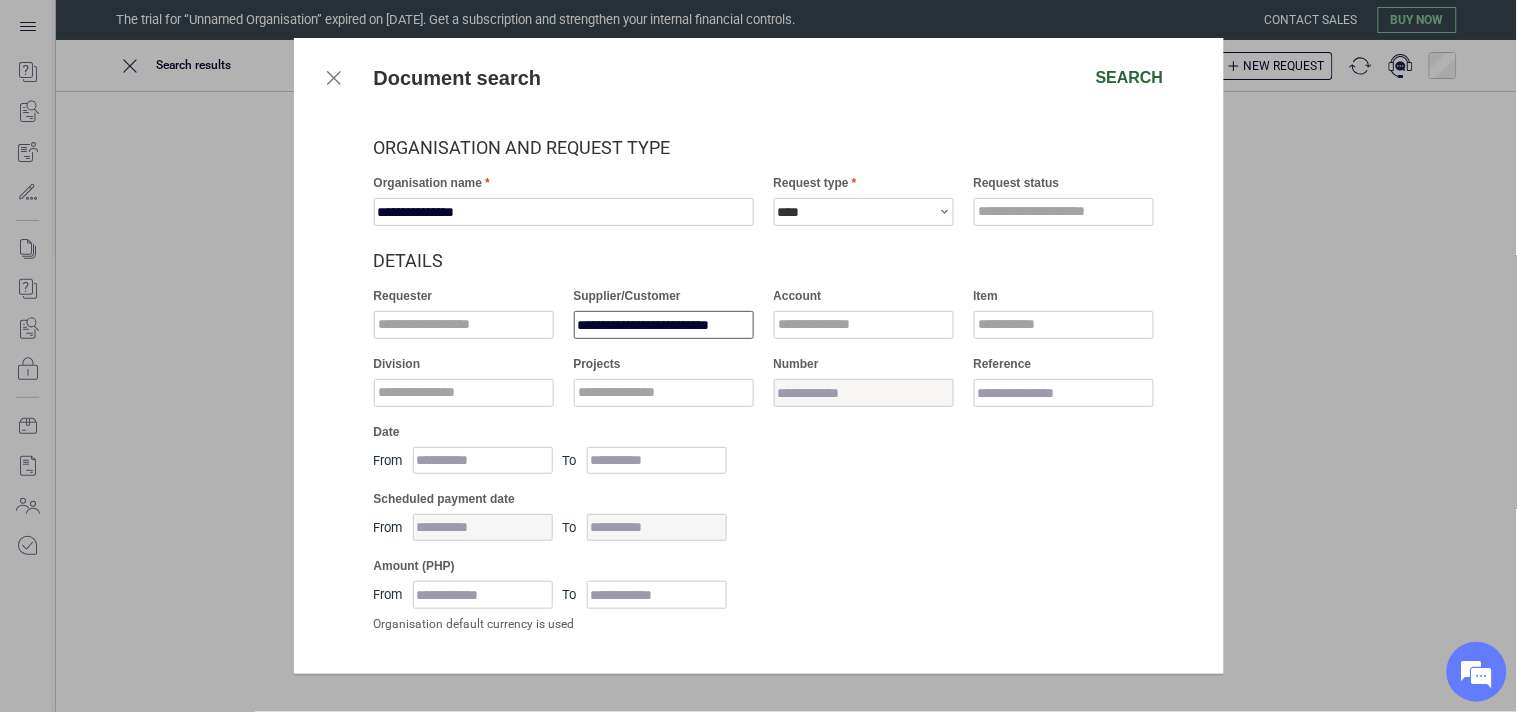 type on "**********" 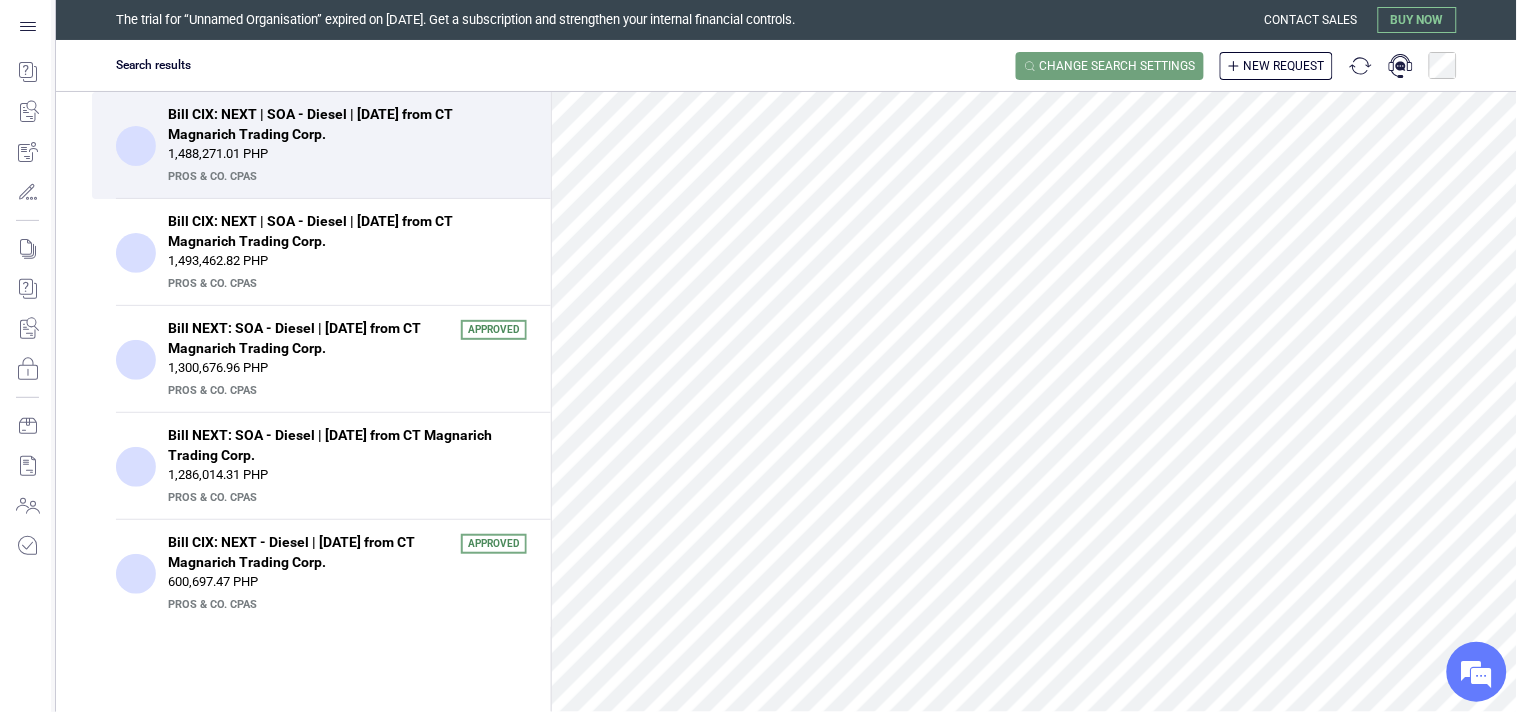 scroll, scrollTop: 18548, scrollLeft: 0, axis: vertical 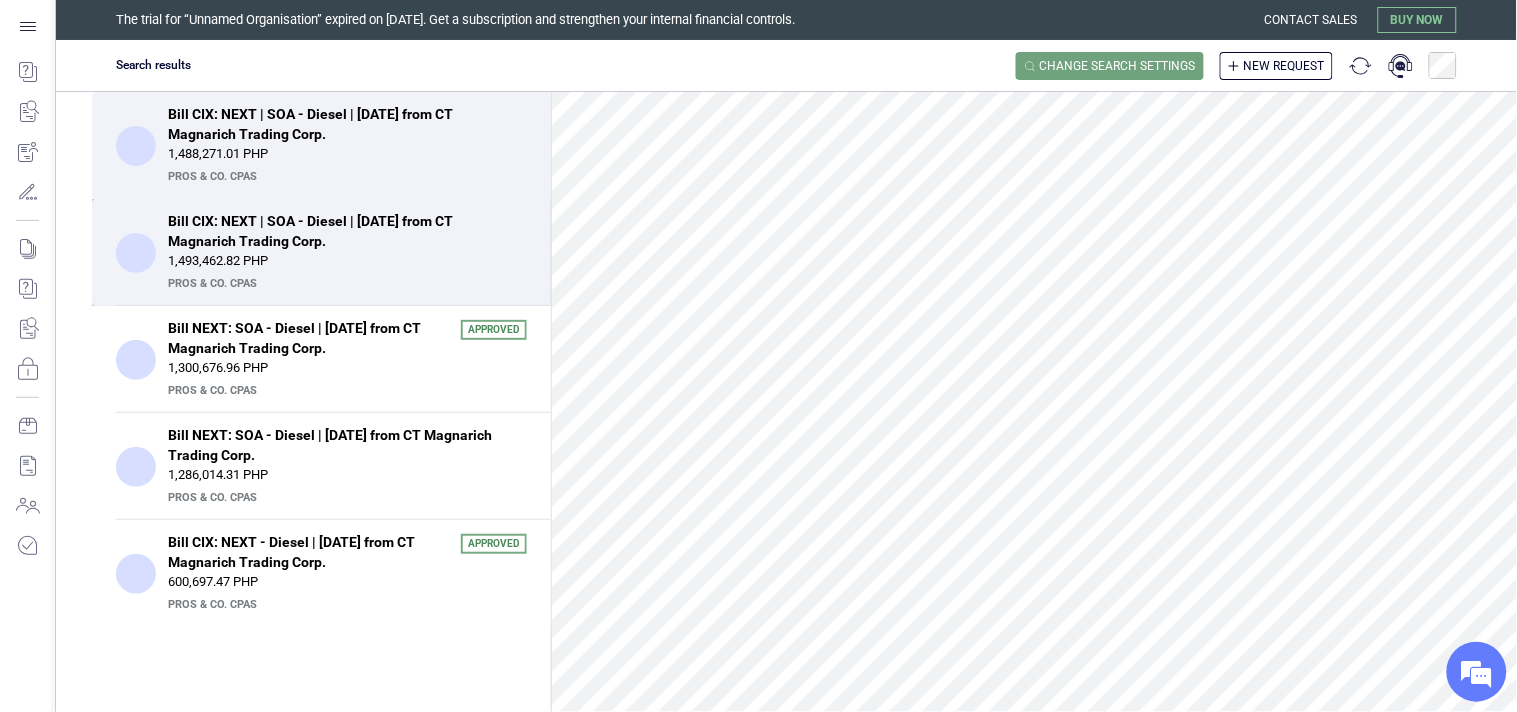 click on "Bill CIX: NEXT | SOA - Diesel | [DATE] from CT Magnarich Trading Corp." at bounding box center [341, 231] 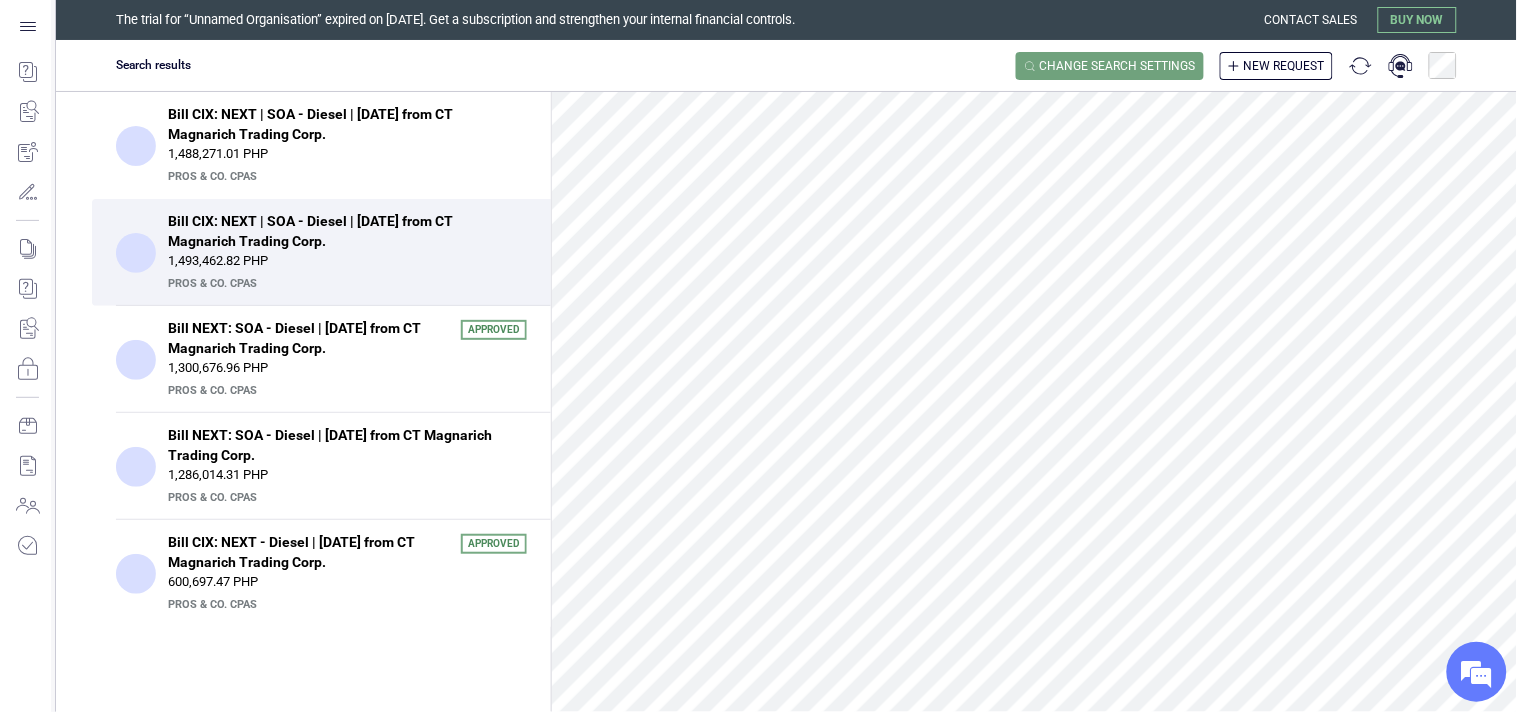 scroll, scrollTop: 18773, scrollLeft: 0, axis: vertical 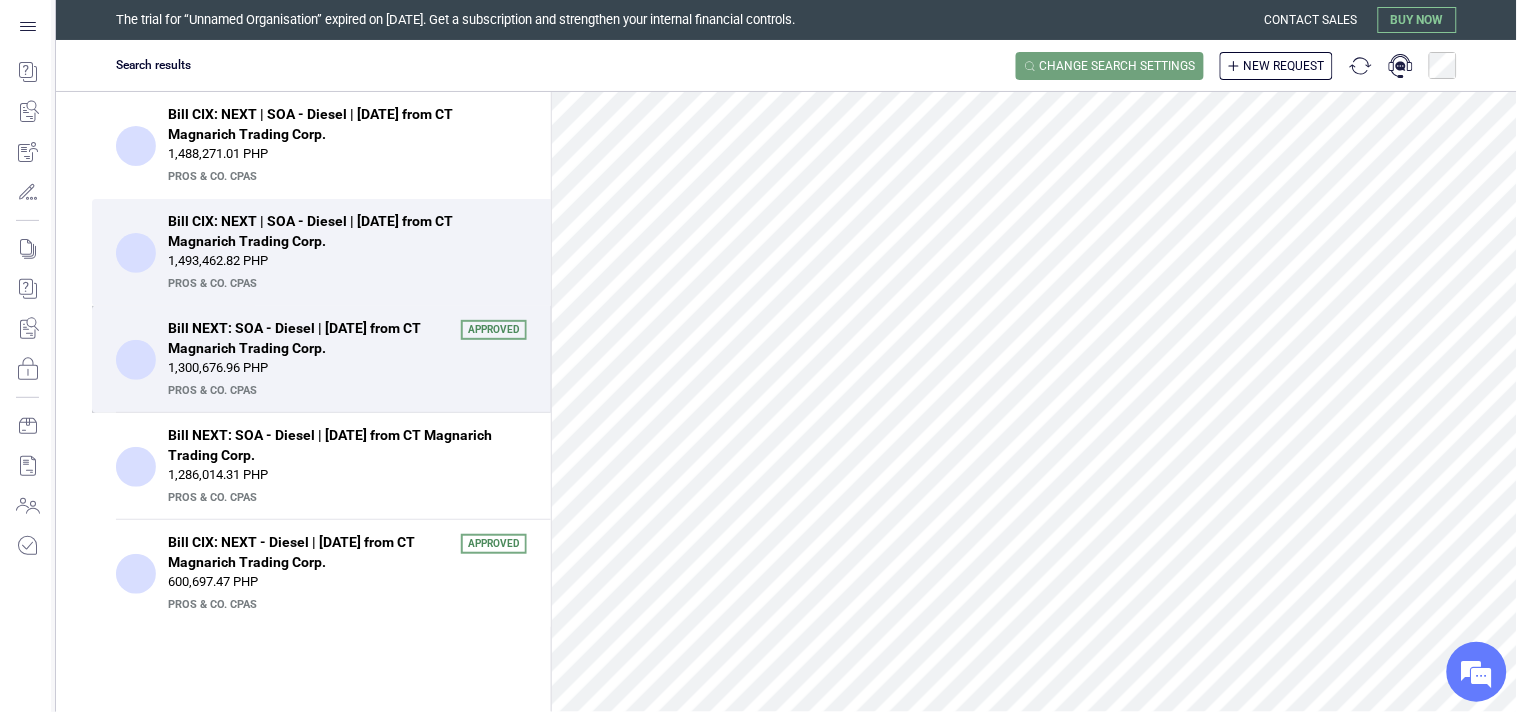 click on "1,300,676.96 PHP" at bounding box center [347, 368] 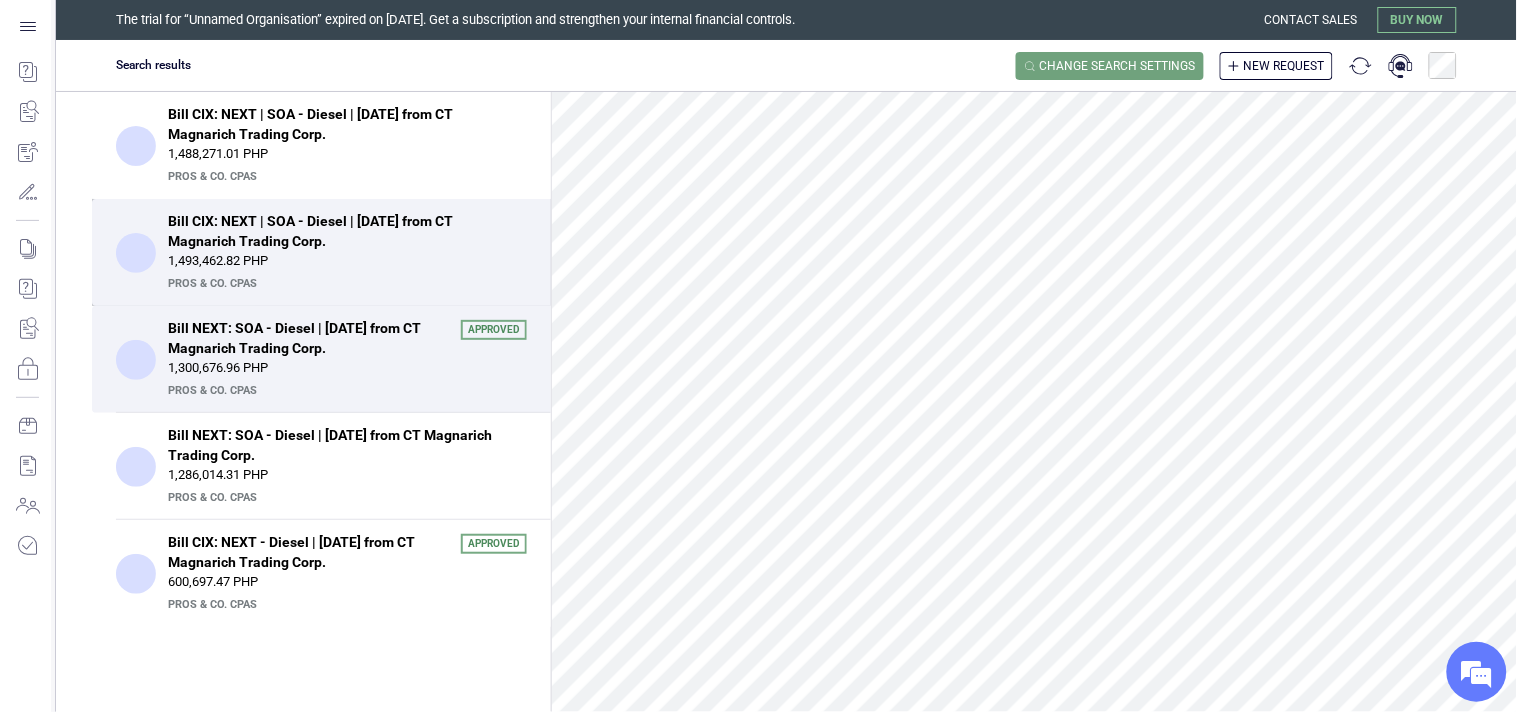 scroll, scrollTop: 12724, scrollLeft: 0, axis: vertical 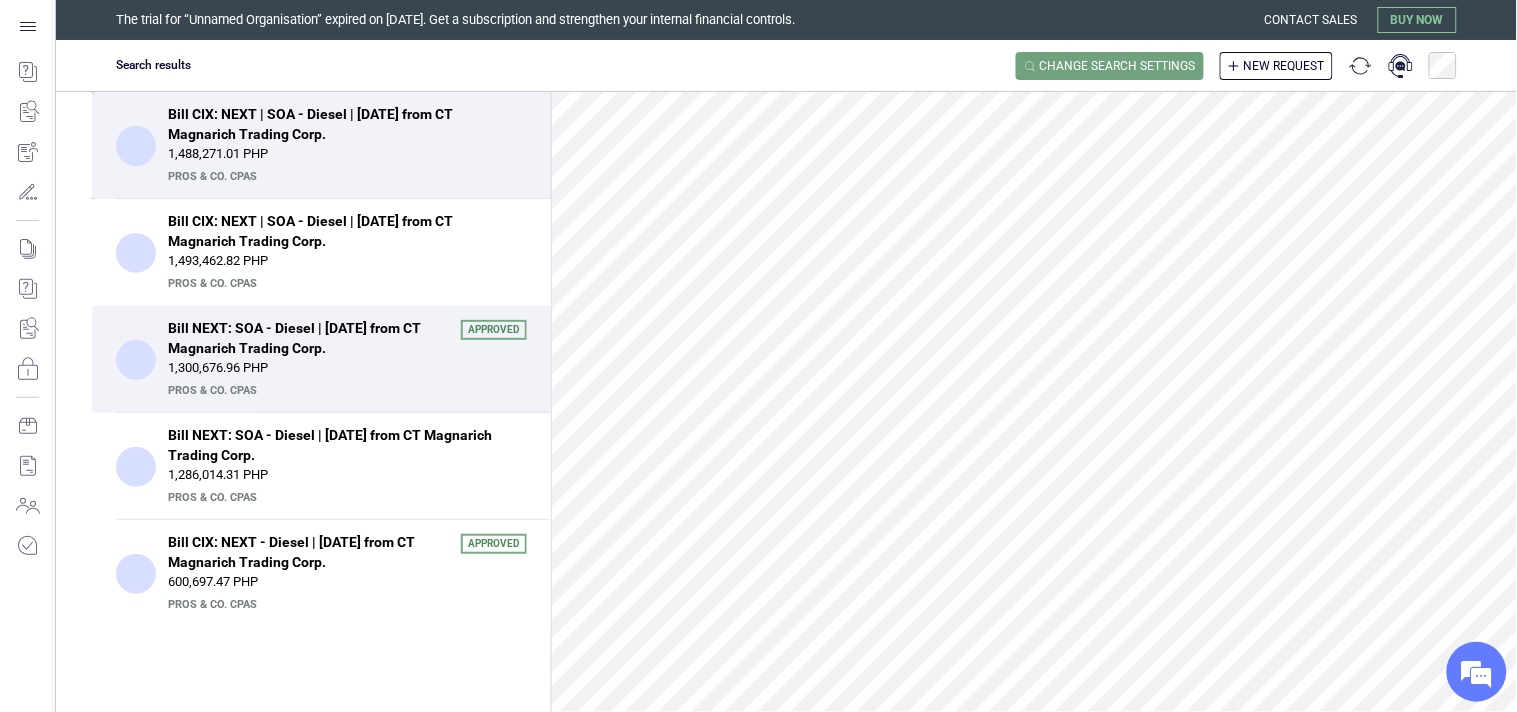 click on "1,488,271.01 PHP" at bounding box center [347, 154] 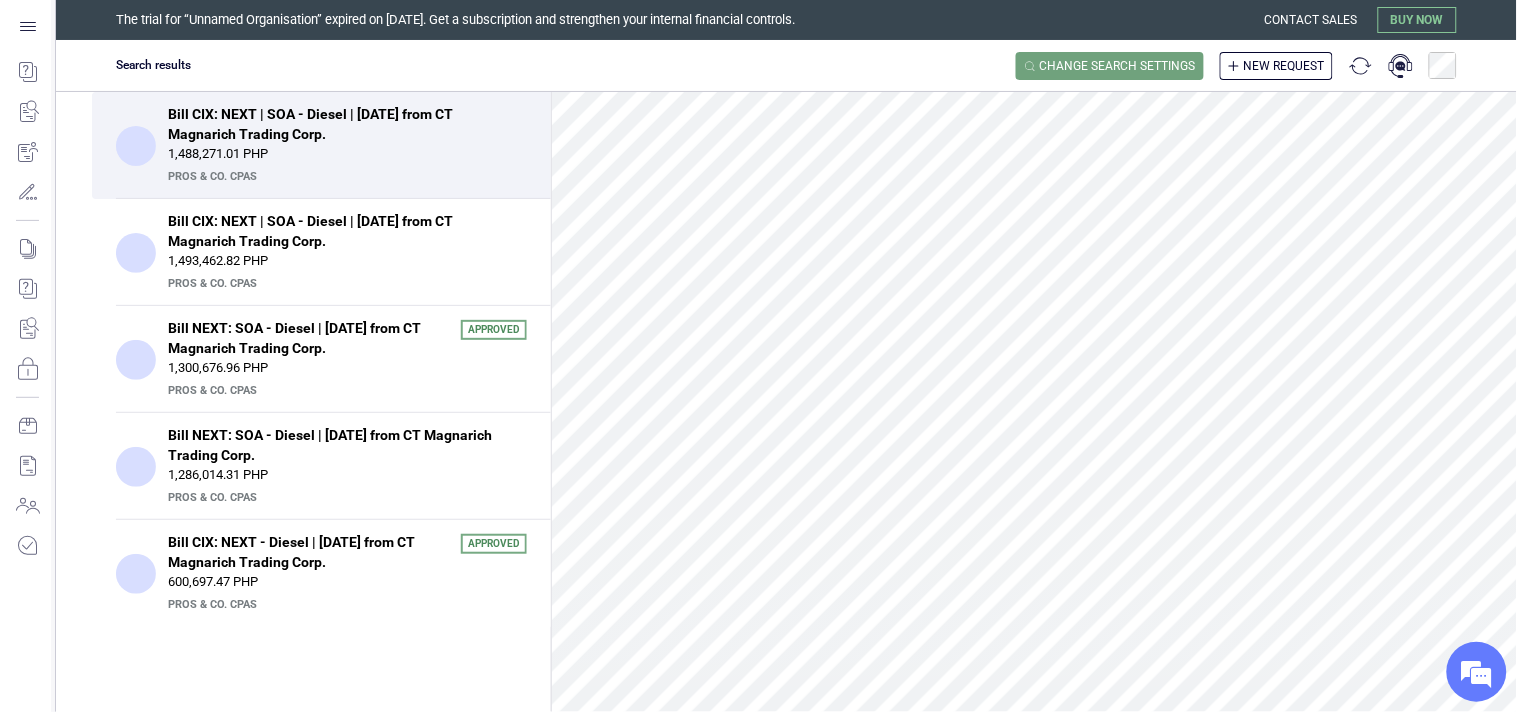 scroll, scrollTop: 0, scrollLeft: 0, axis: both 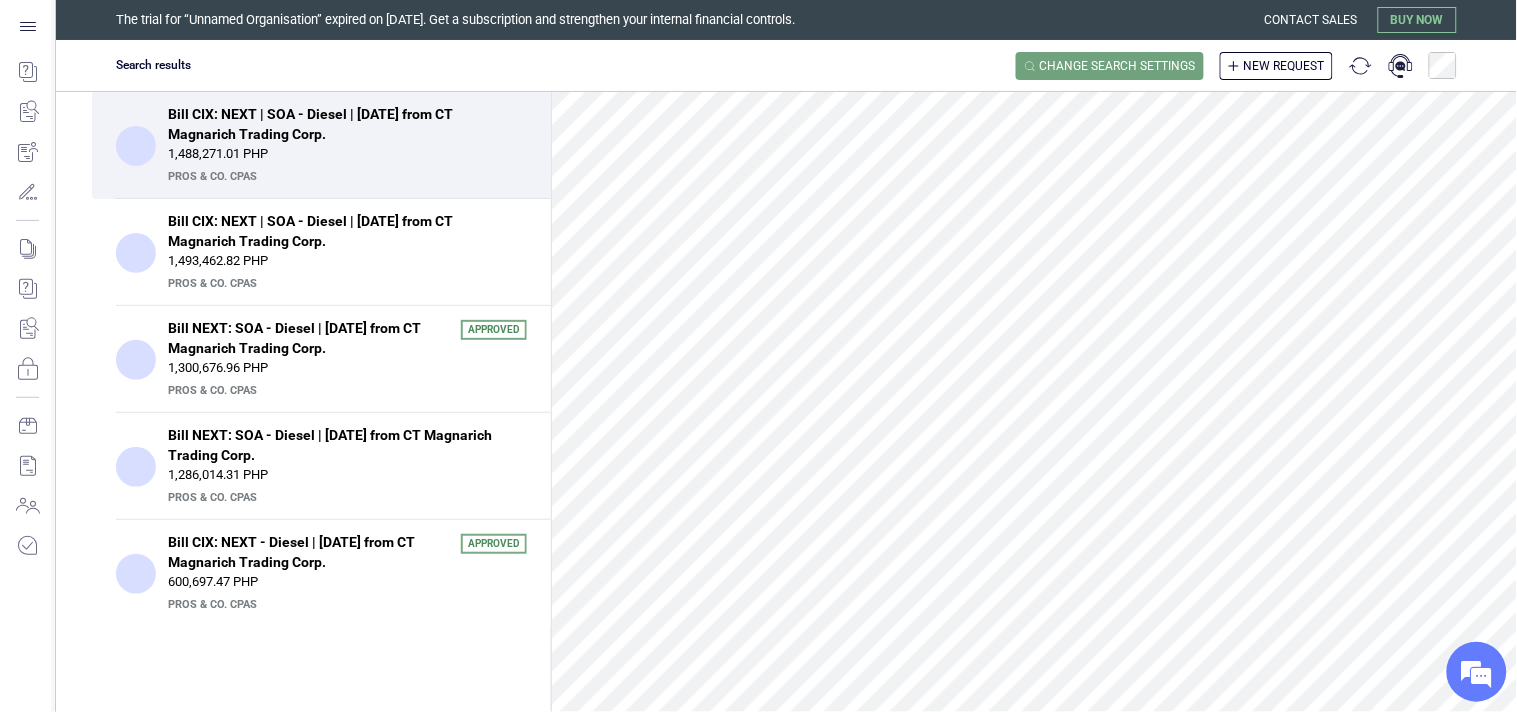 click on "Bill CIX: NEXT | SOA - Diesel | [DATE] from CT Magnarich Trading Corp. 1,488,271.01 PHP PrOS & CO. CPAs" at bounding box center (321, 145) 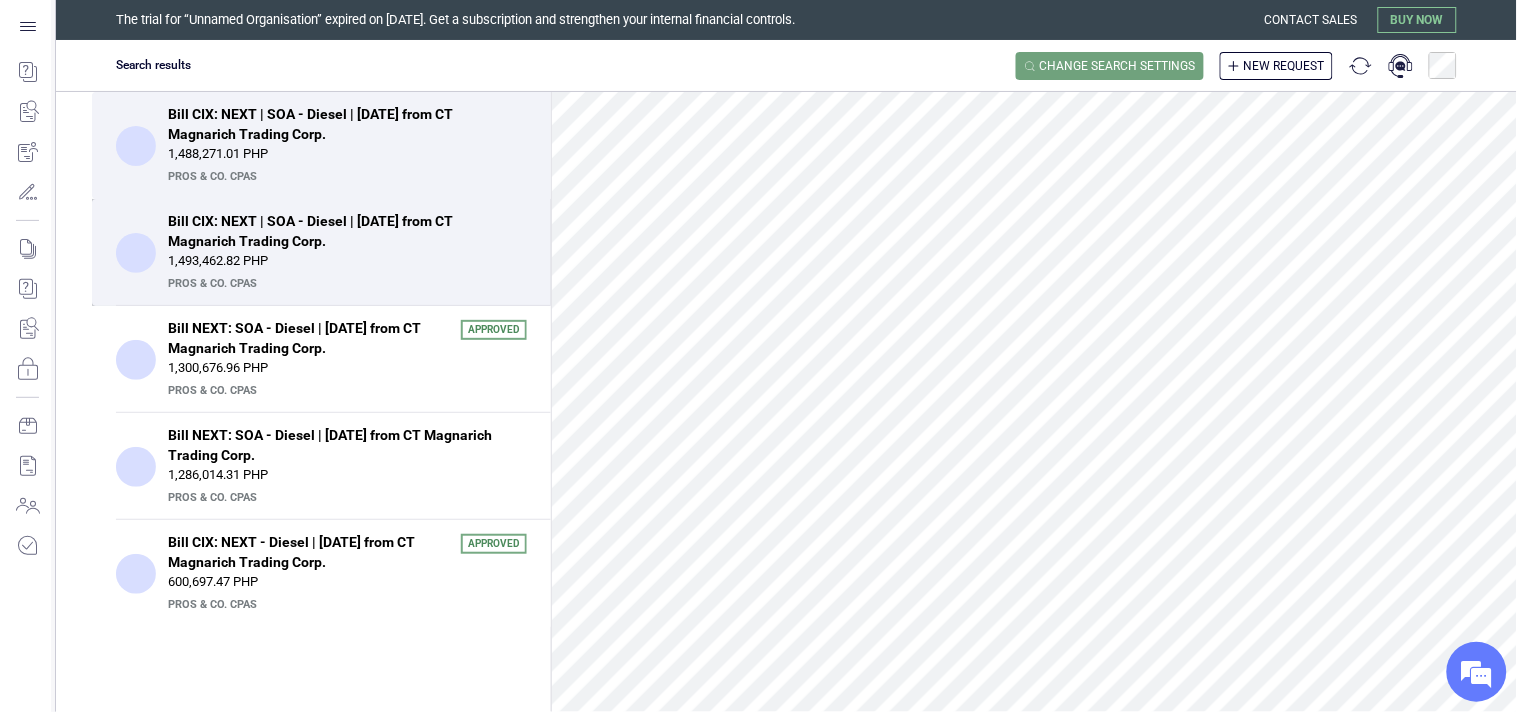 click on "Bill CIX: NEXT | SOA - Diesel | [DATE] from CT Magnarich Trading Corp." at bounding box center [341, 231] 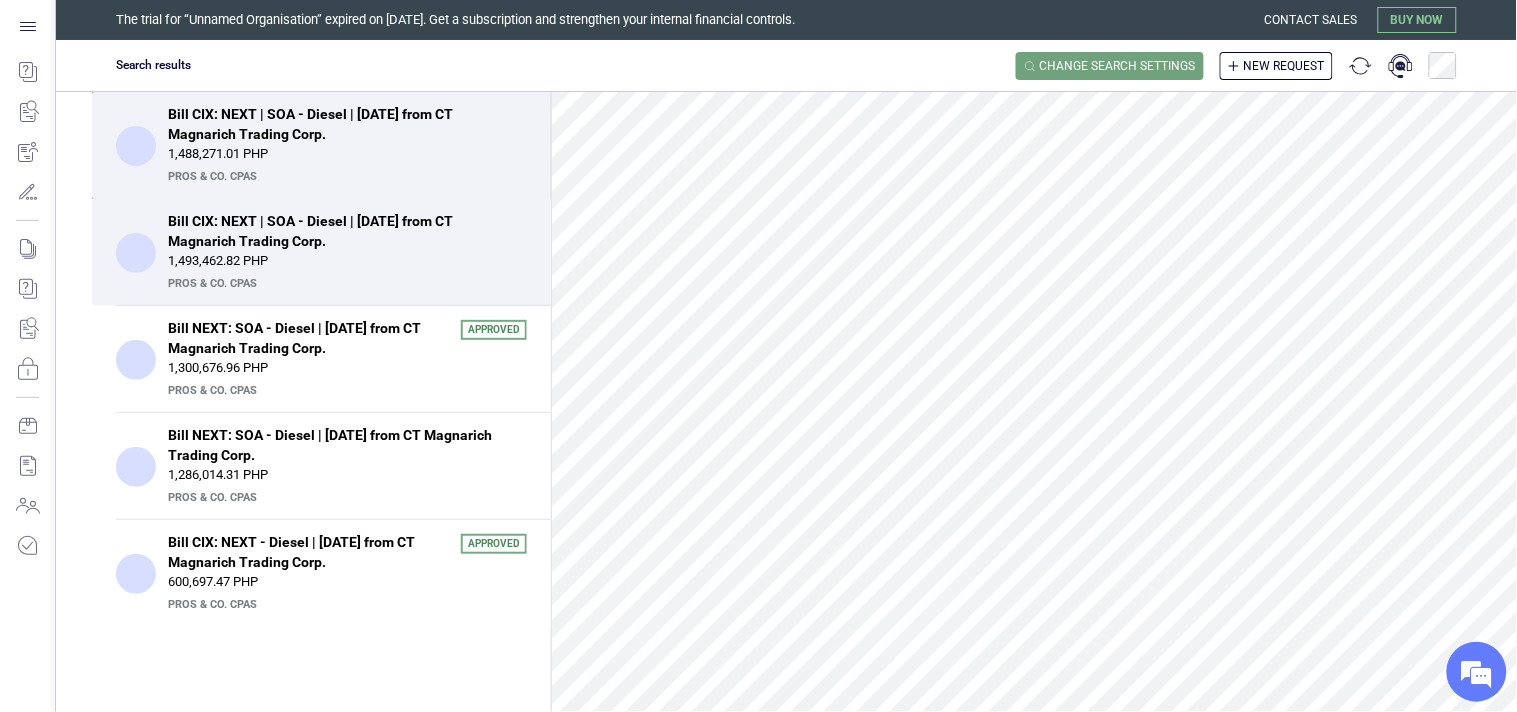 click on "Bill CIX: NEXT | SOA - Diesel | [DATE] from CT Magnarich Trading Corp." at bounding box center (341, 124) 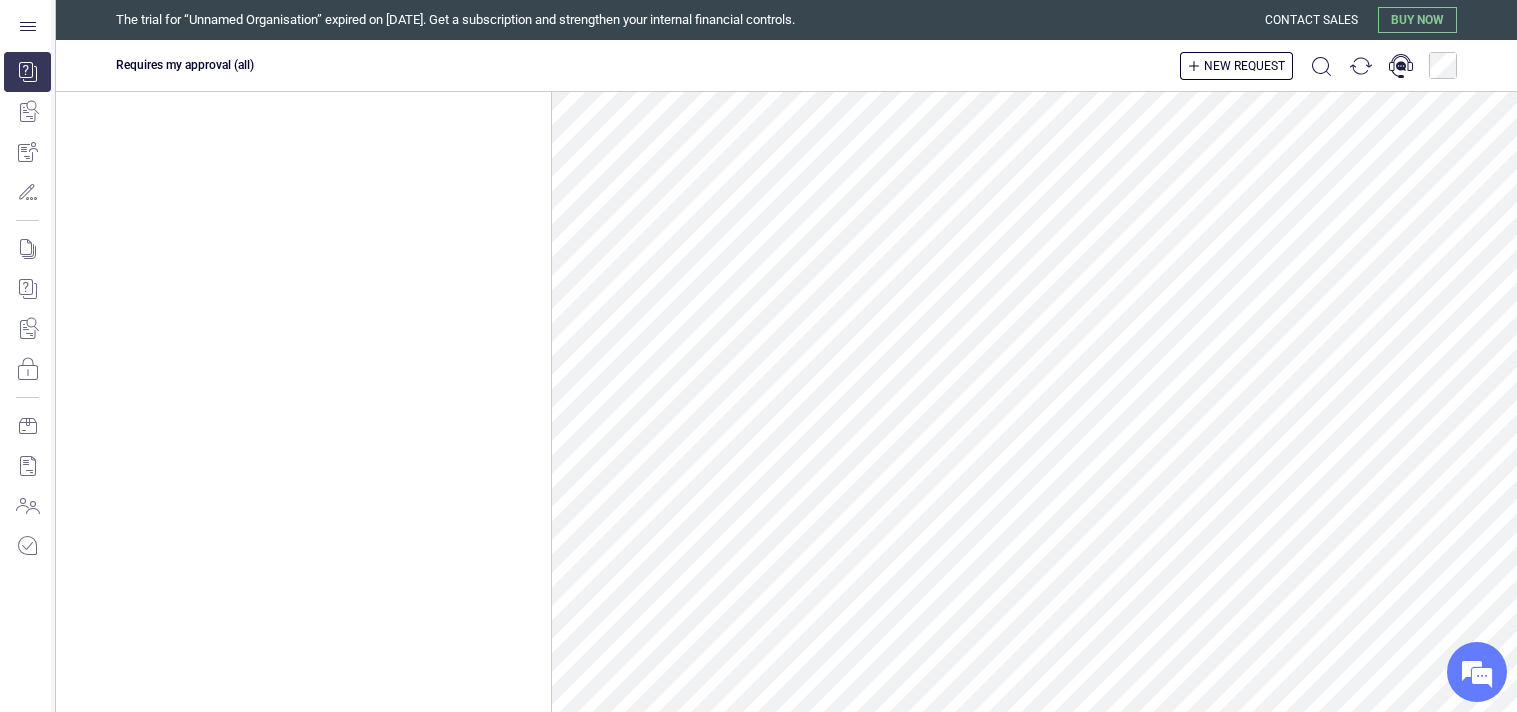 scroll, scrollTop: 0, scrollLeft: 0, axis: both 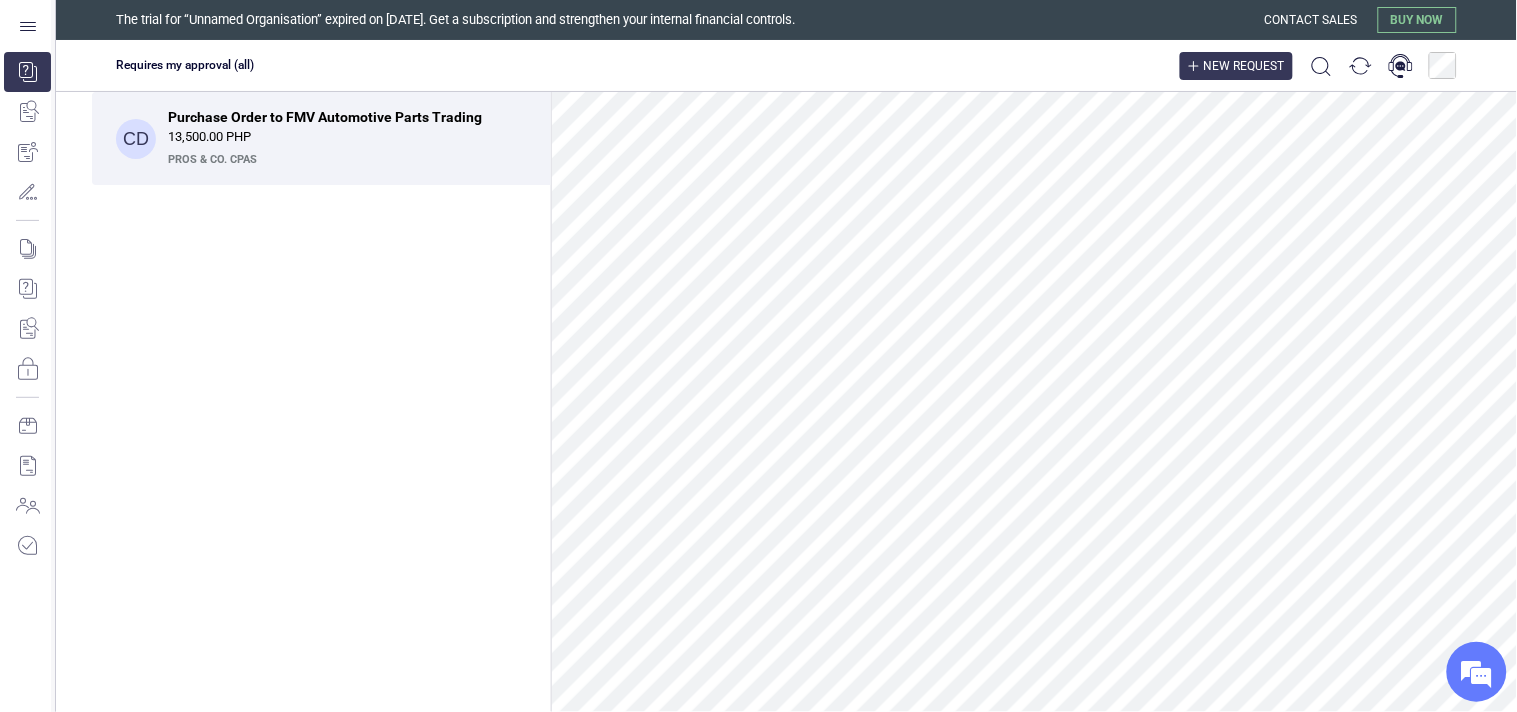 click on "New request" at bounding box center [1244, 66] 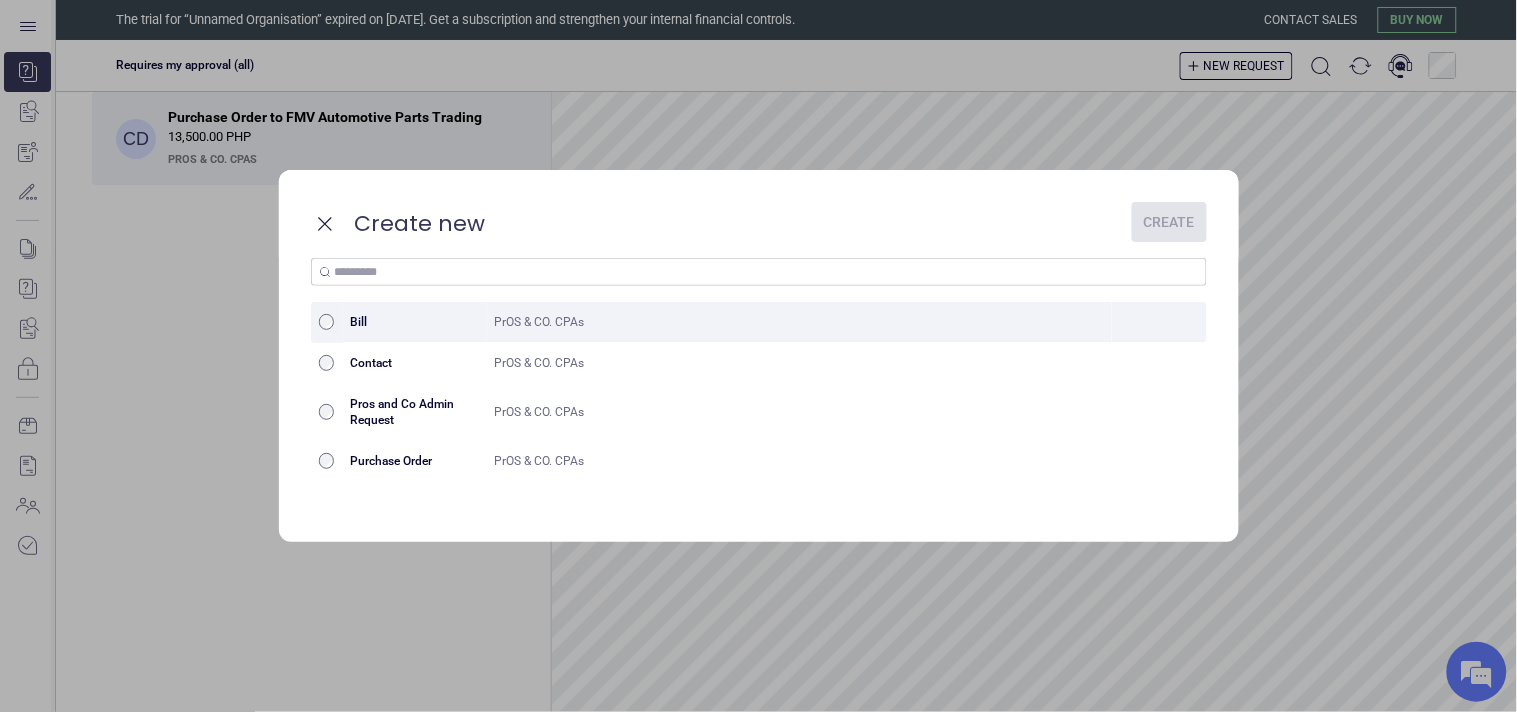 click on "Bill" at bounding box center (415, 322) 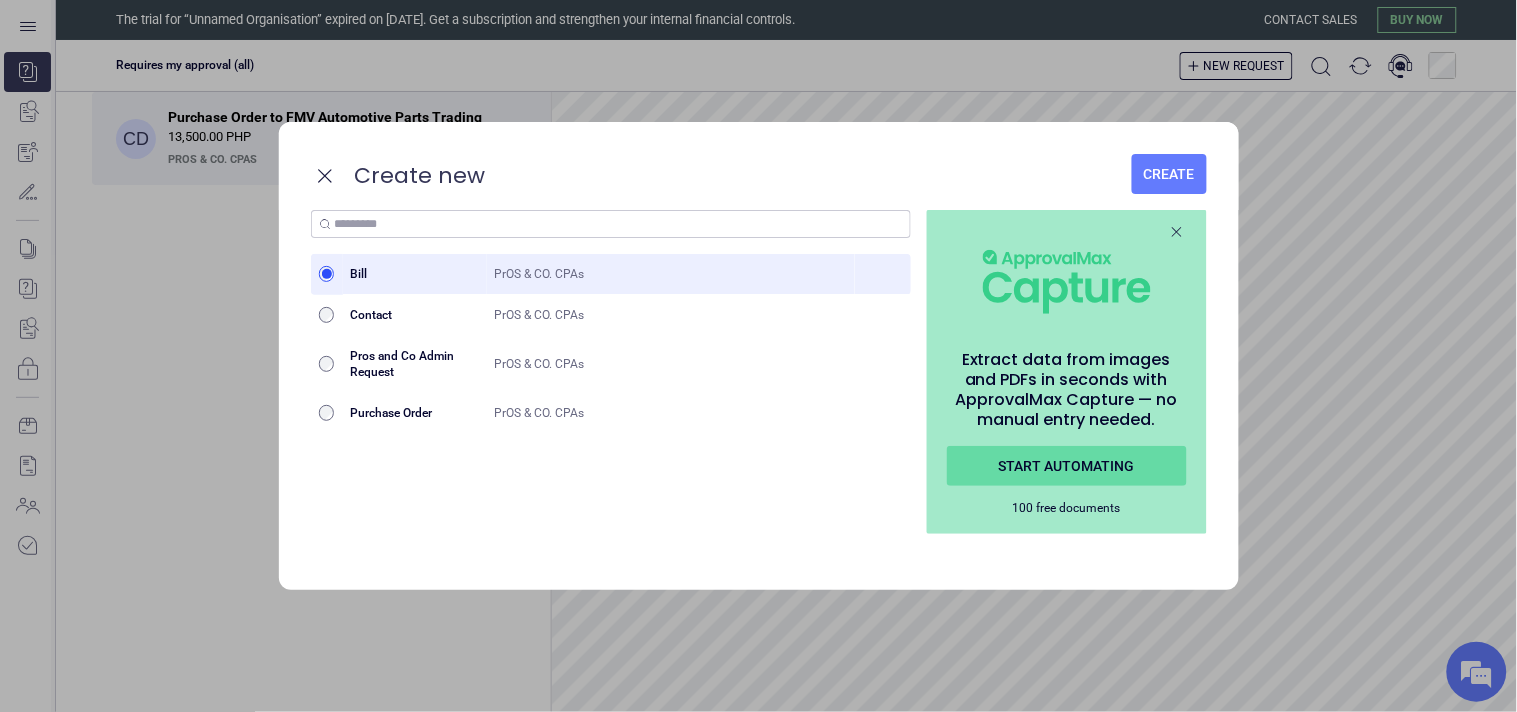 click on "Create" at bounding box center (1169, 174) 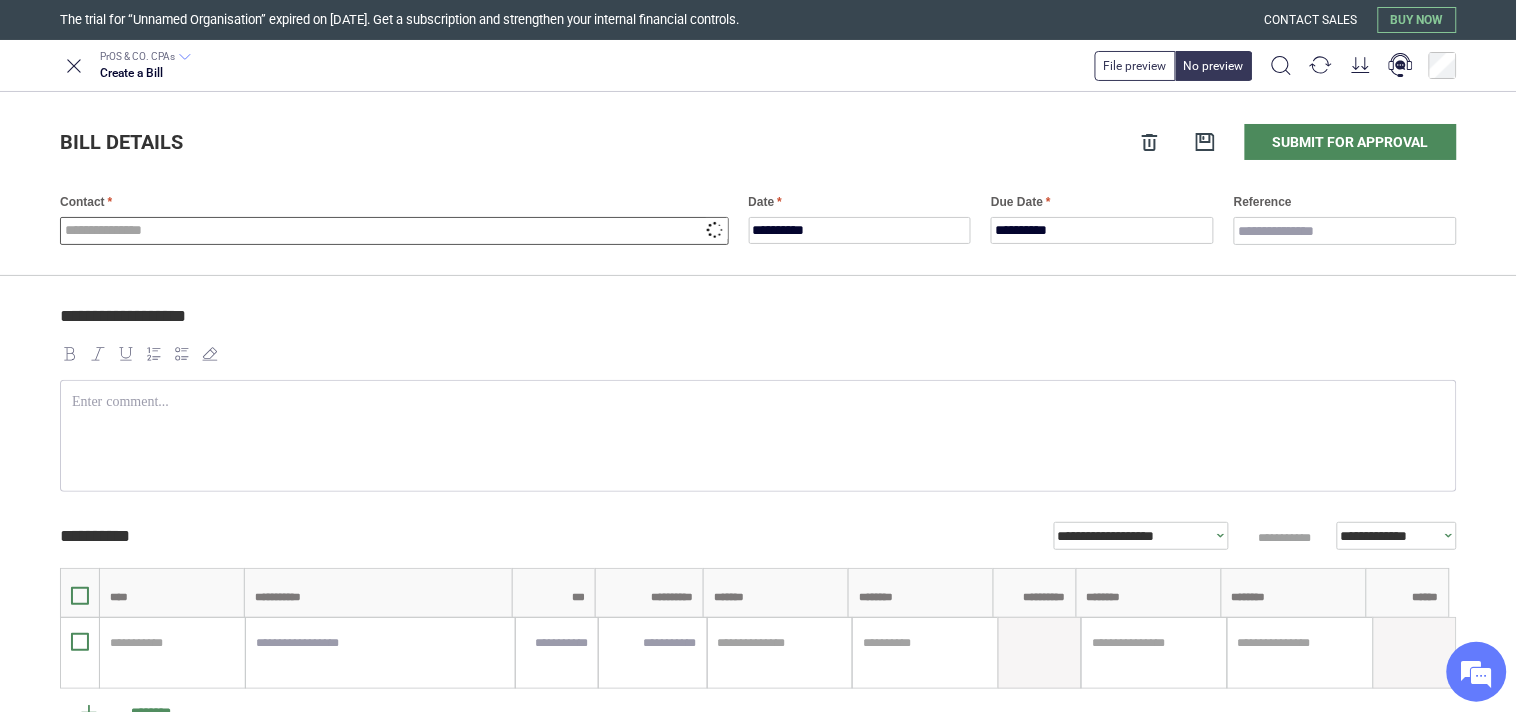 click at bounding box center [394, 231] 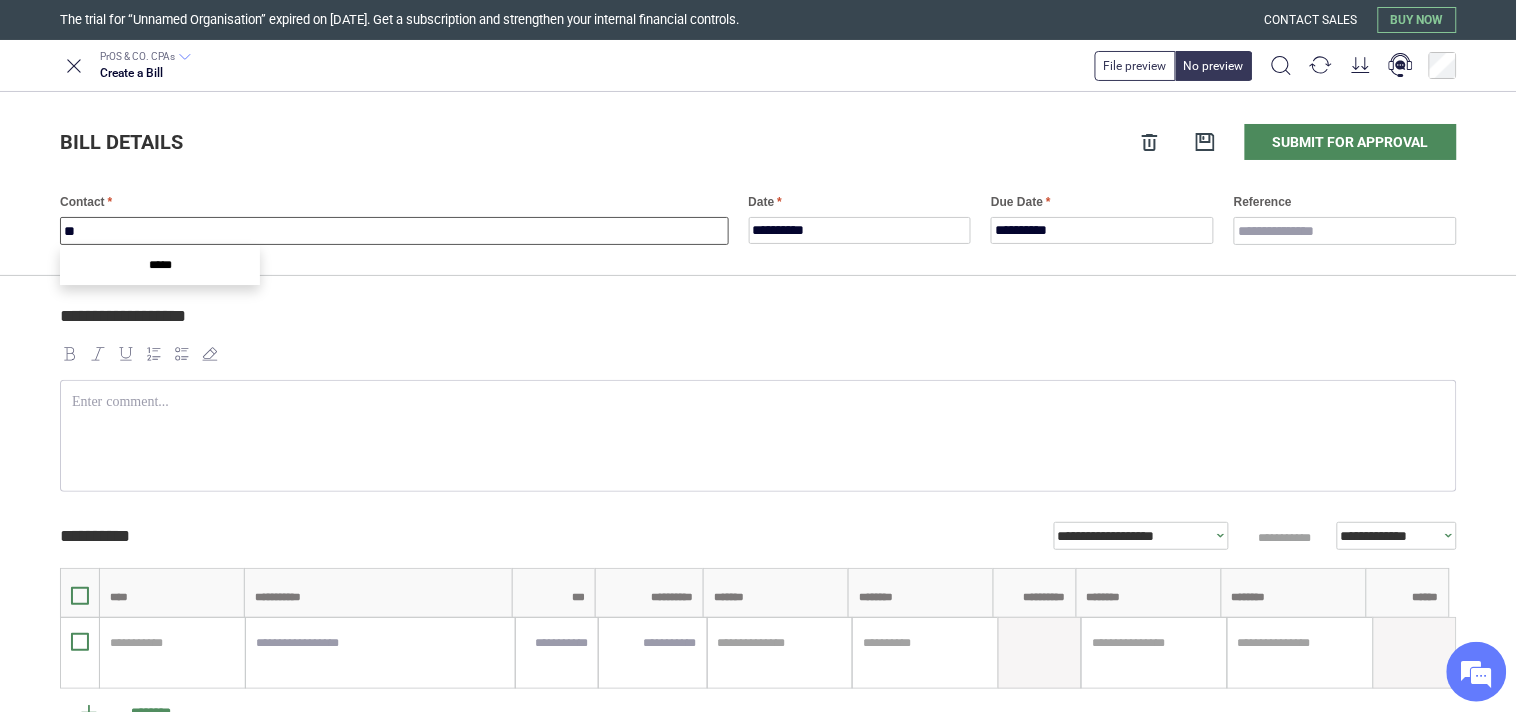 type on "*" 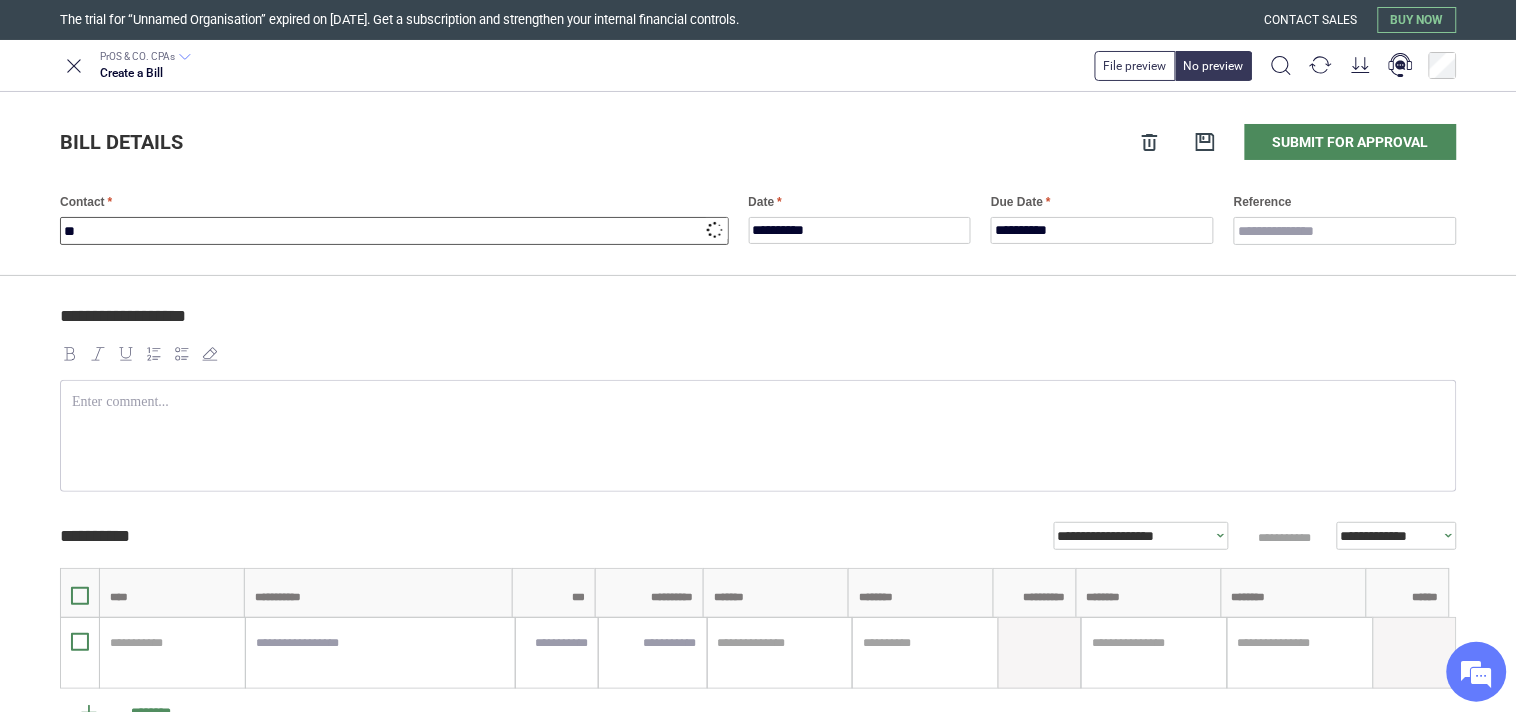 type on "*" 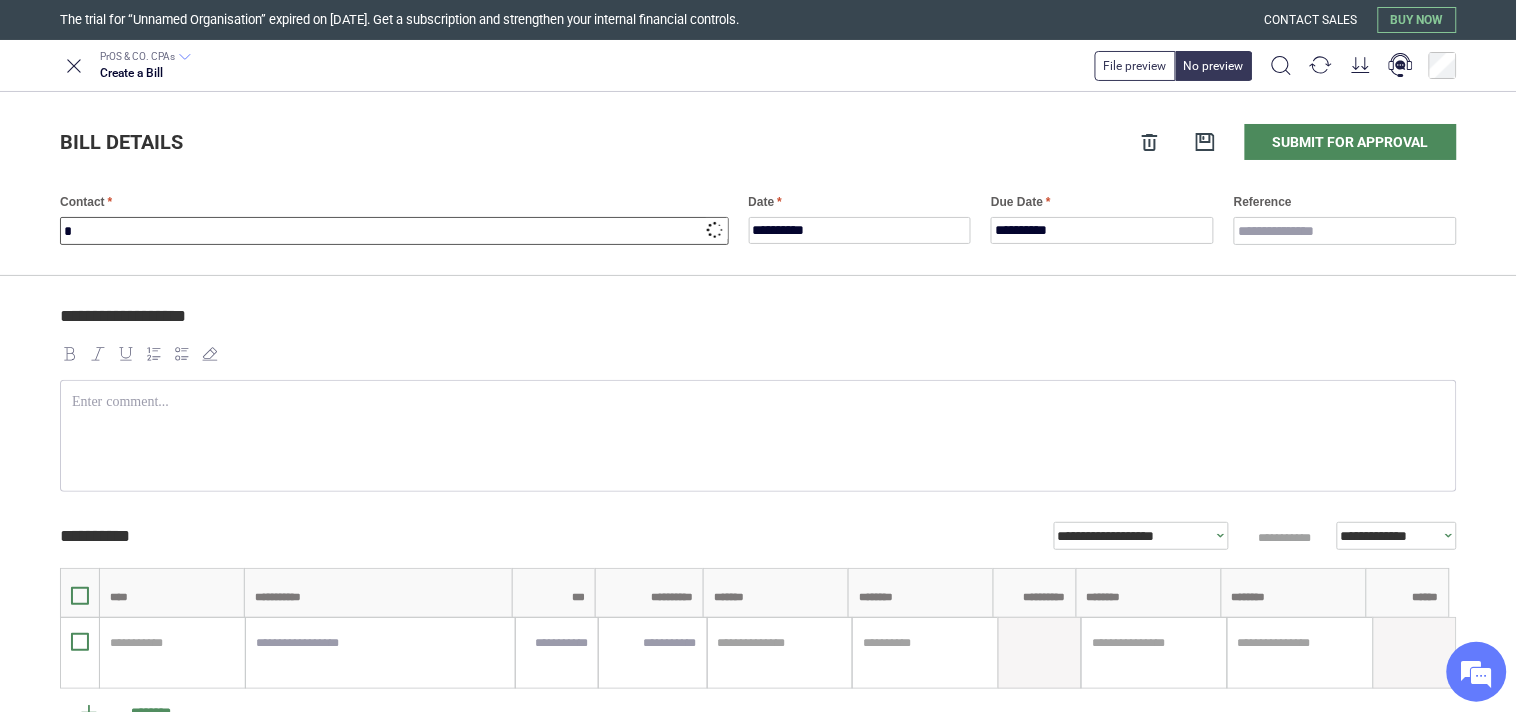 type 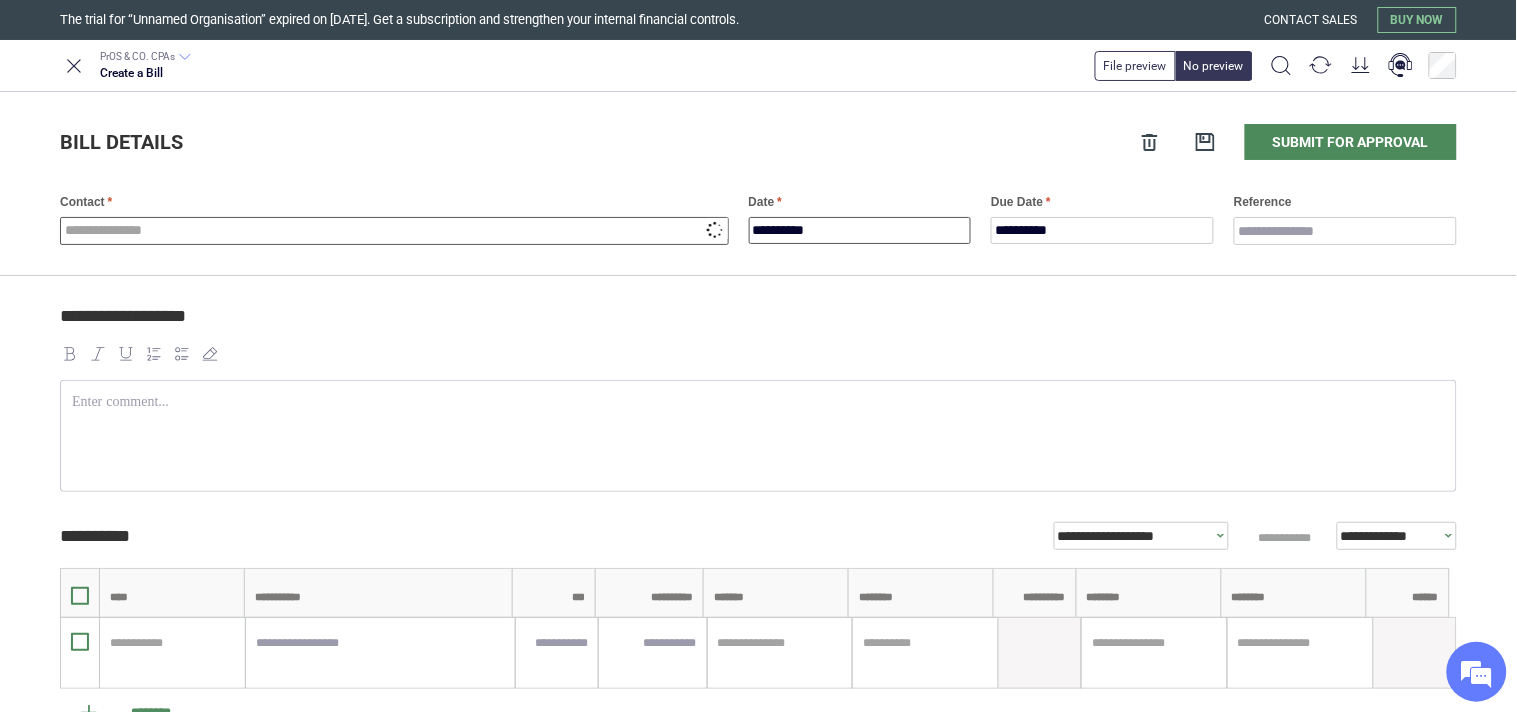 type on "**********" 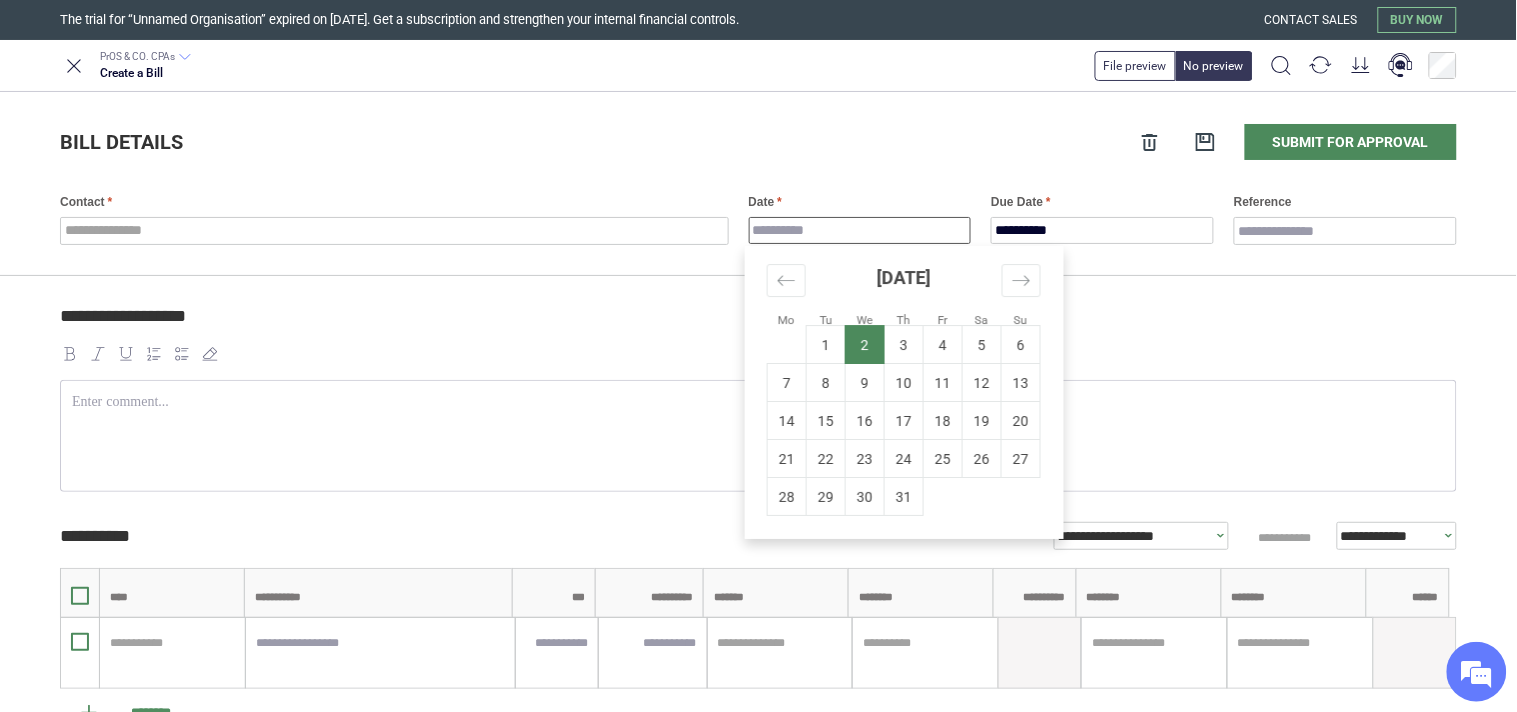 type 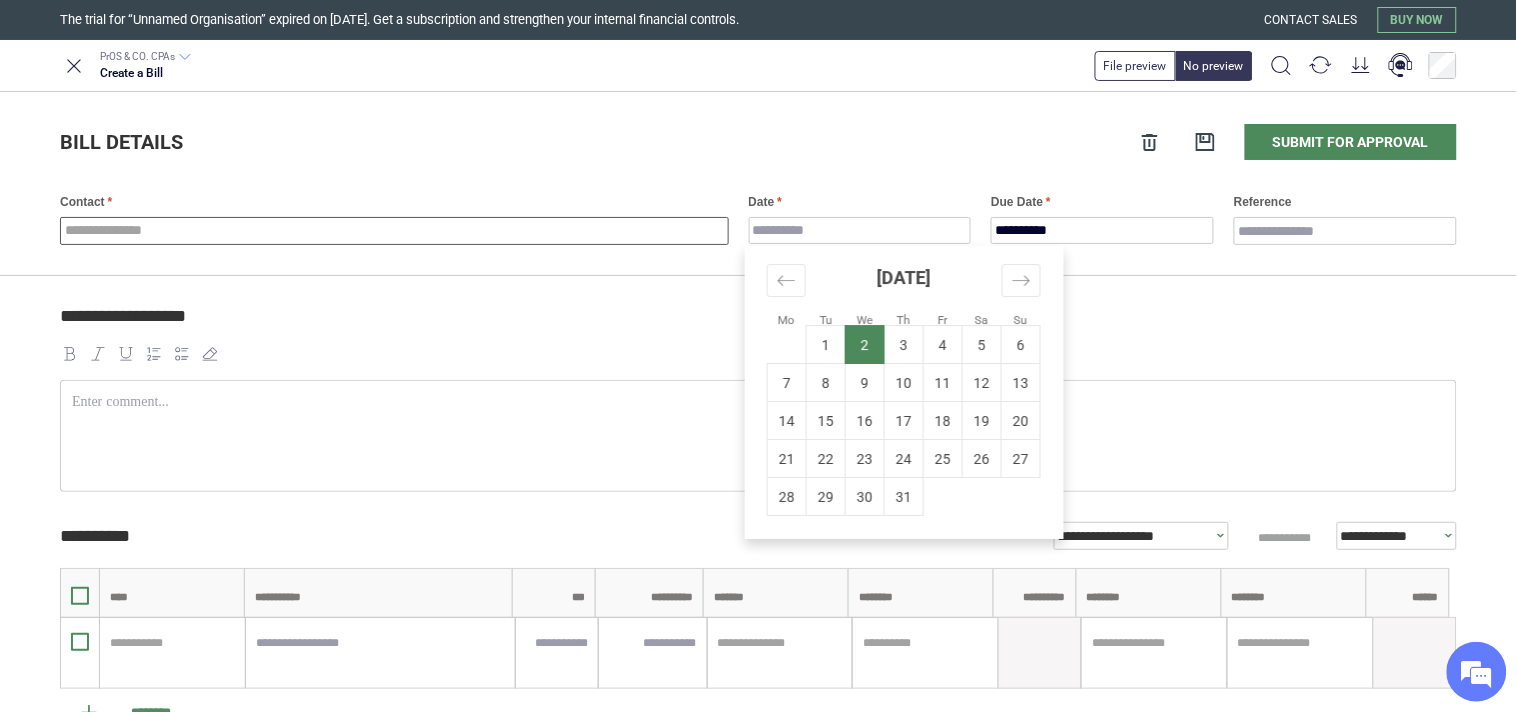 click at bounding box center (394, 231) 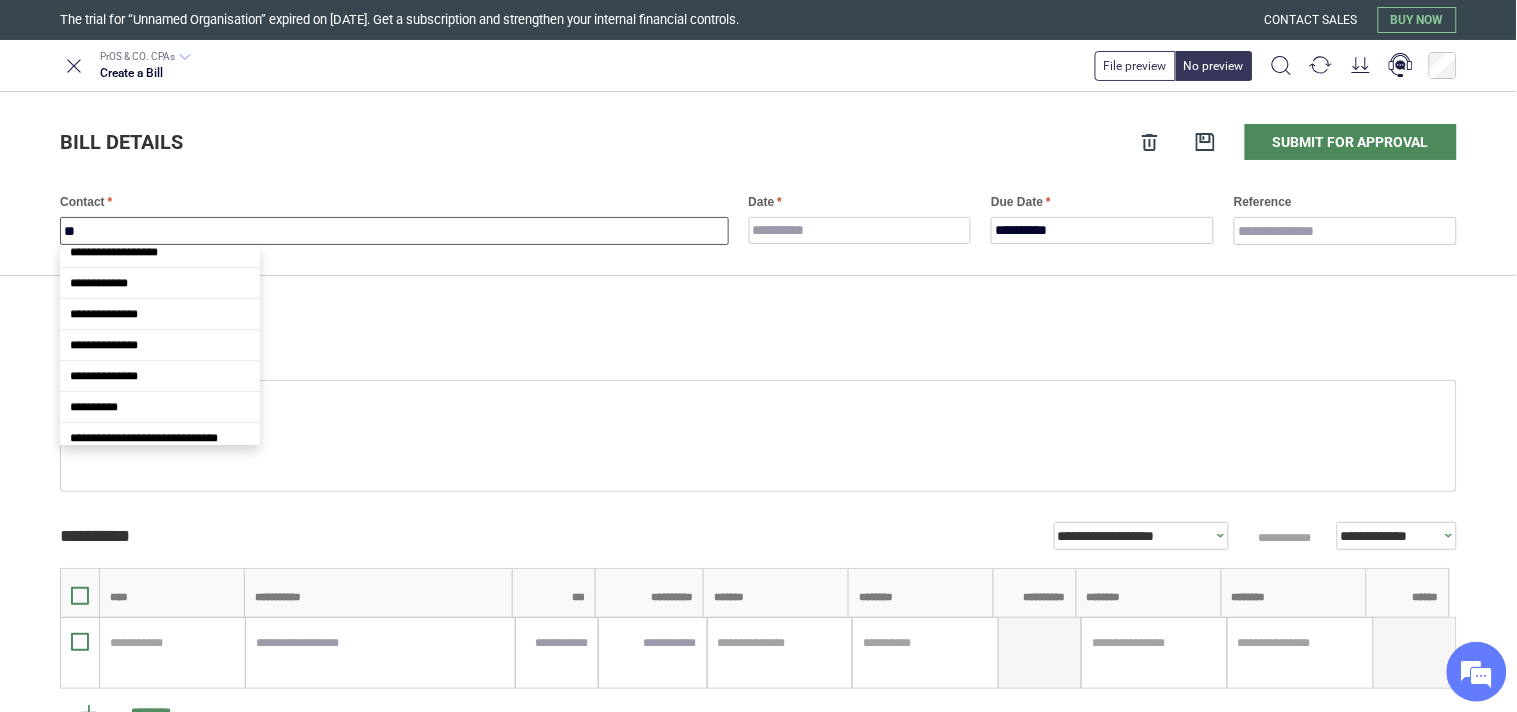 scroll, scrollTop: 1000, scrollLeft: 0, axis: vertical 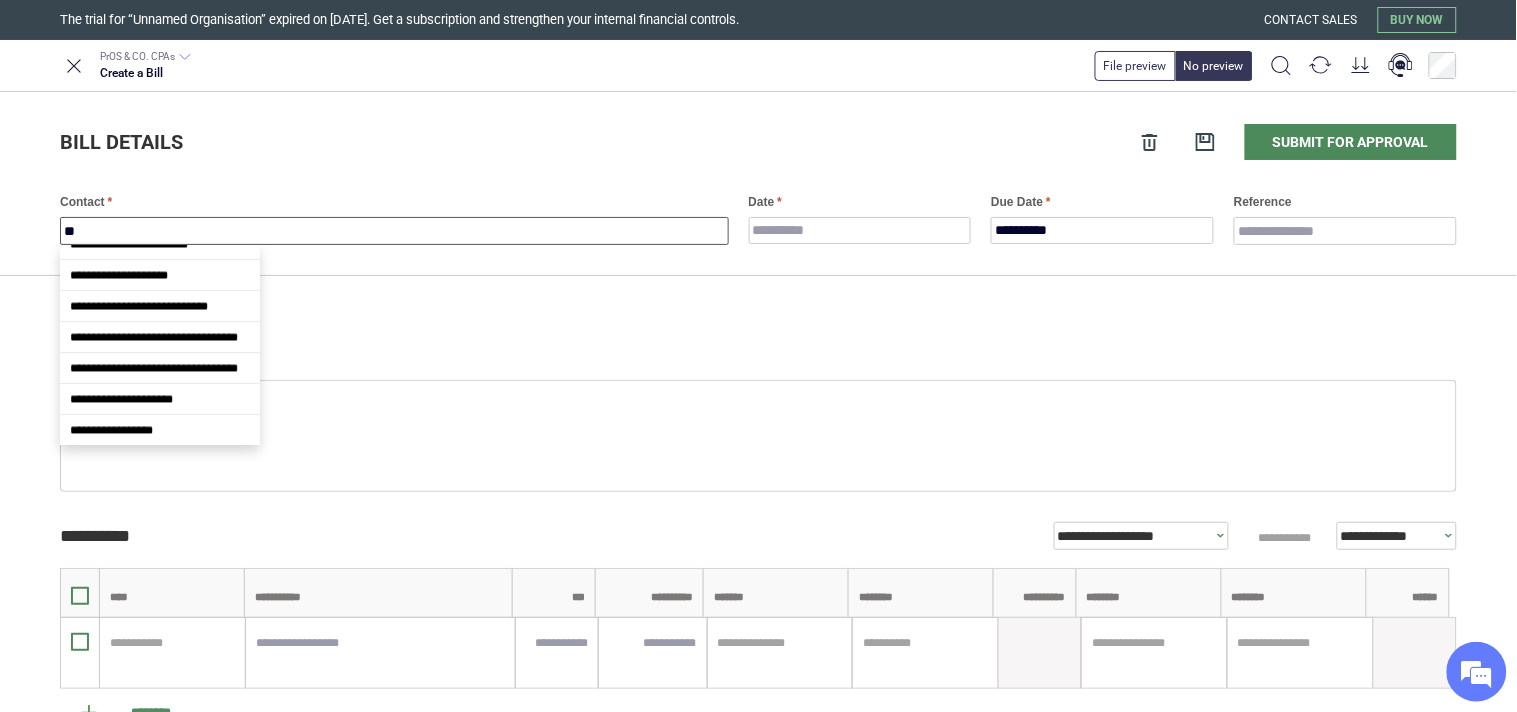 type on "*" 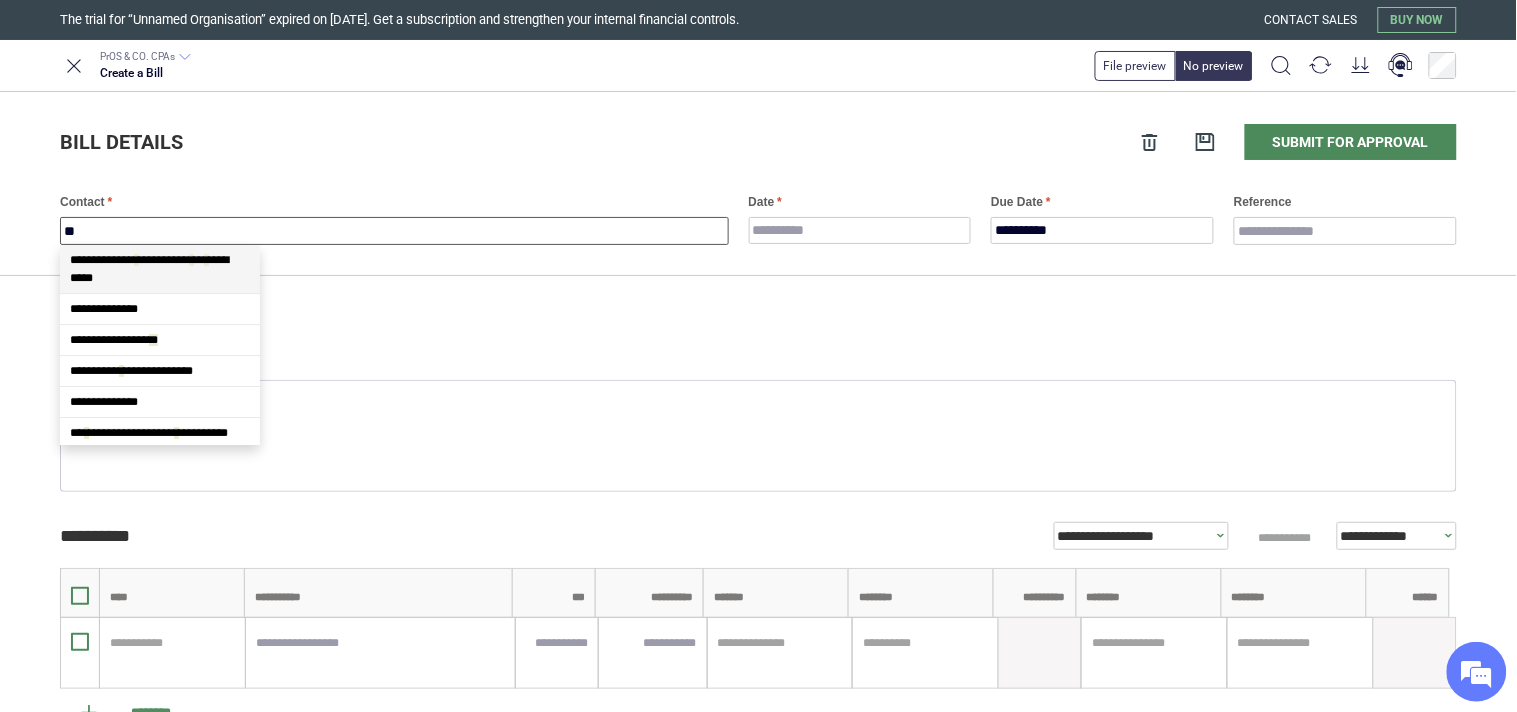 scroll, scrollTop: 72, scrollLeft: 0, axis: vertical 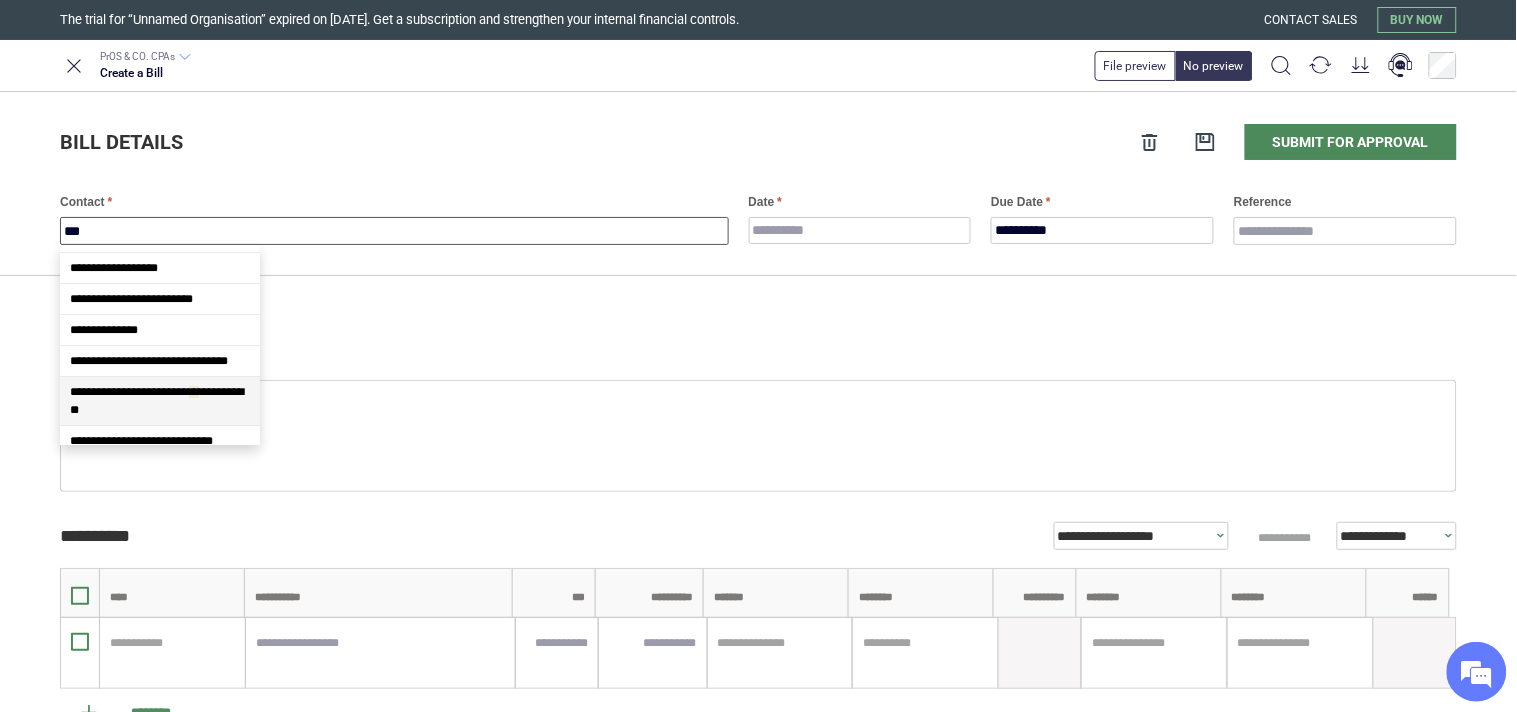 type on "****" 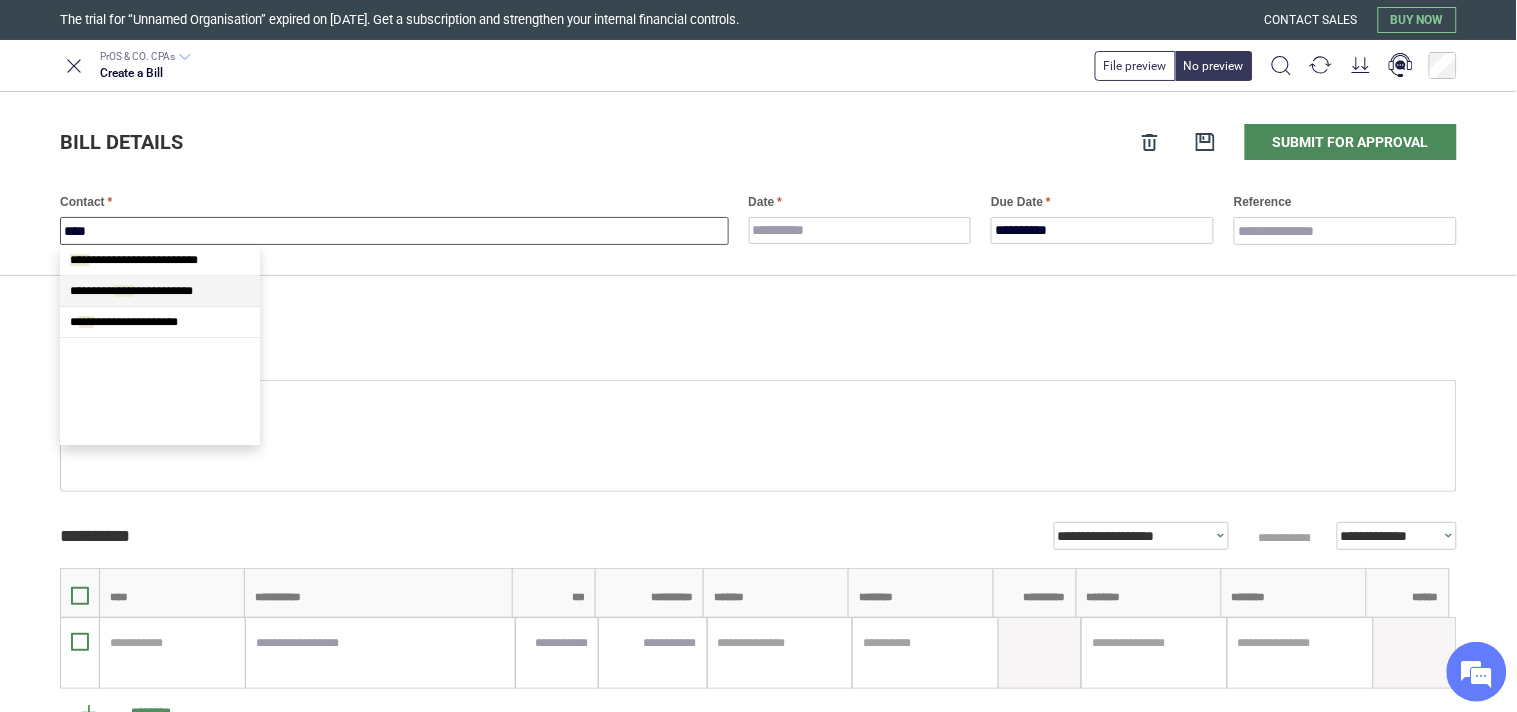 scroll, scrollTop: 0, scrollLeft: 0, axis: both 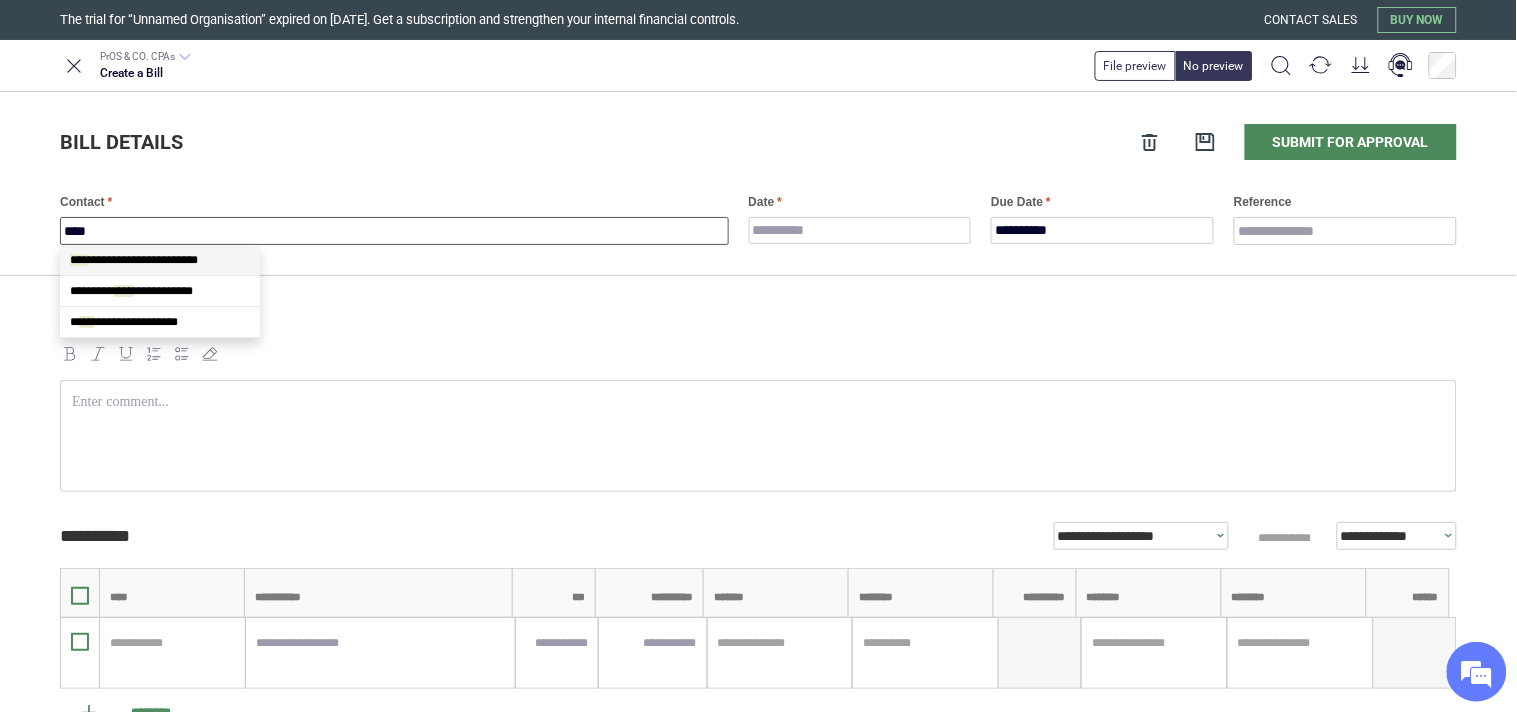 click on "**********" at bounding box center (134, 260) 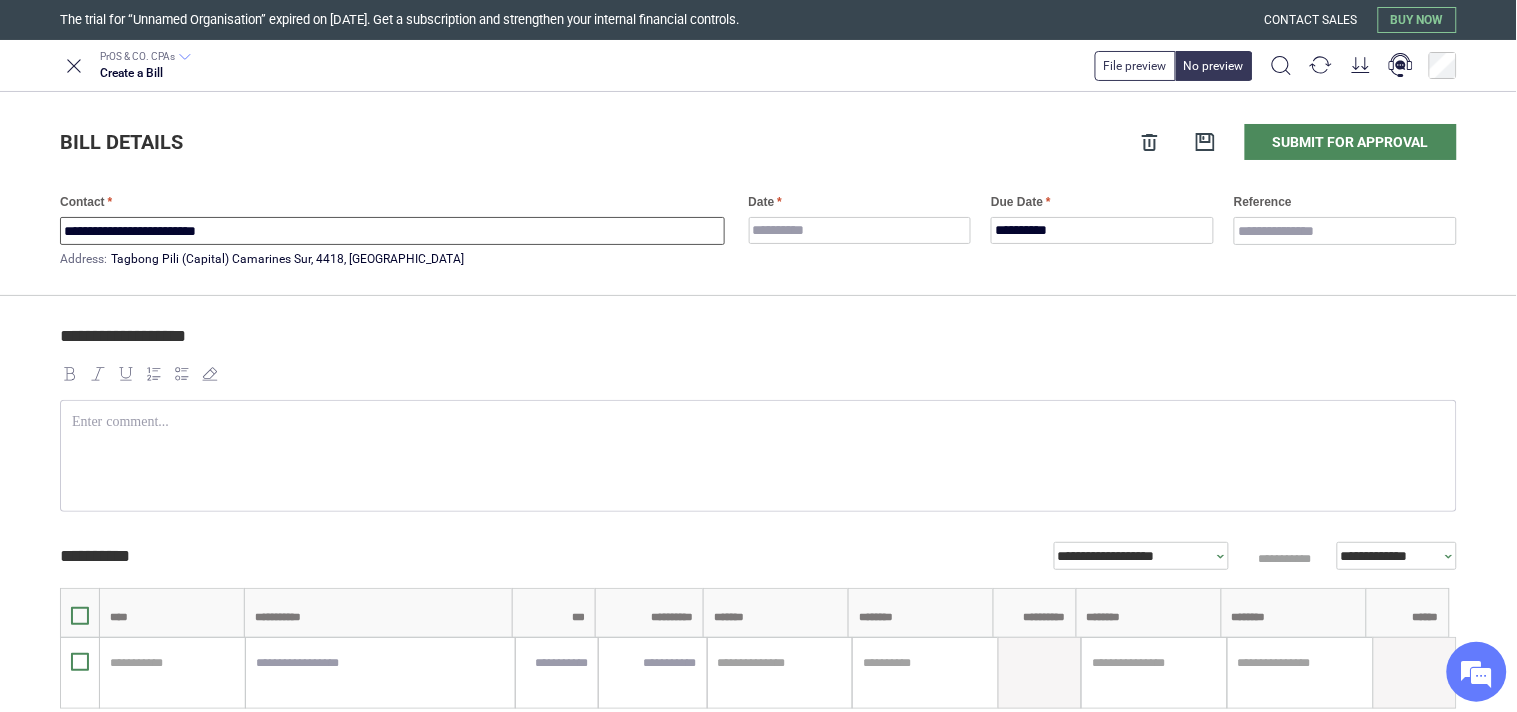 type on "**********" 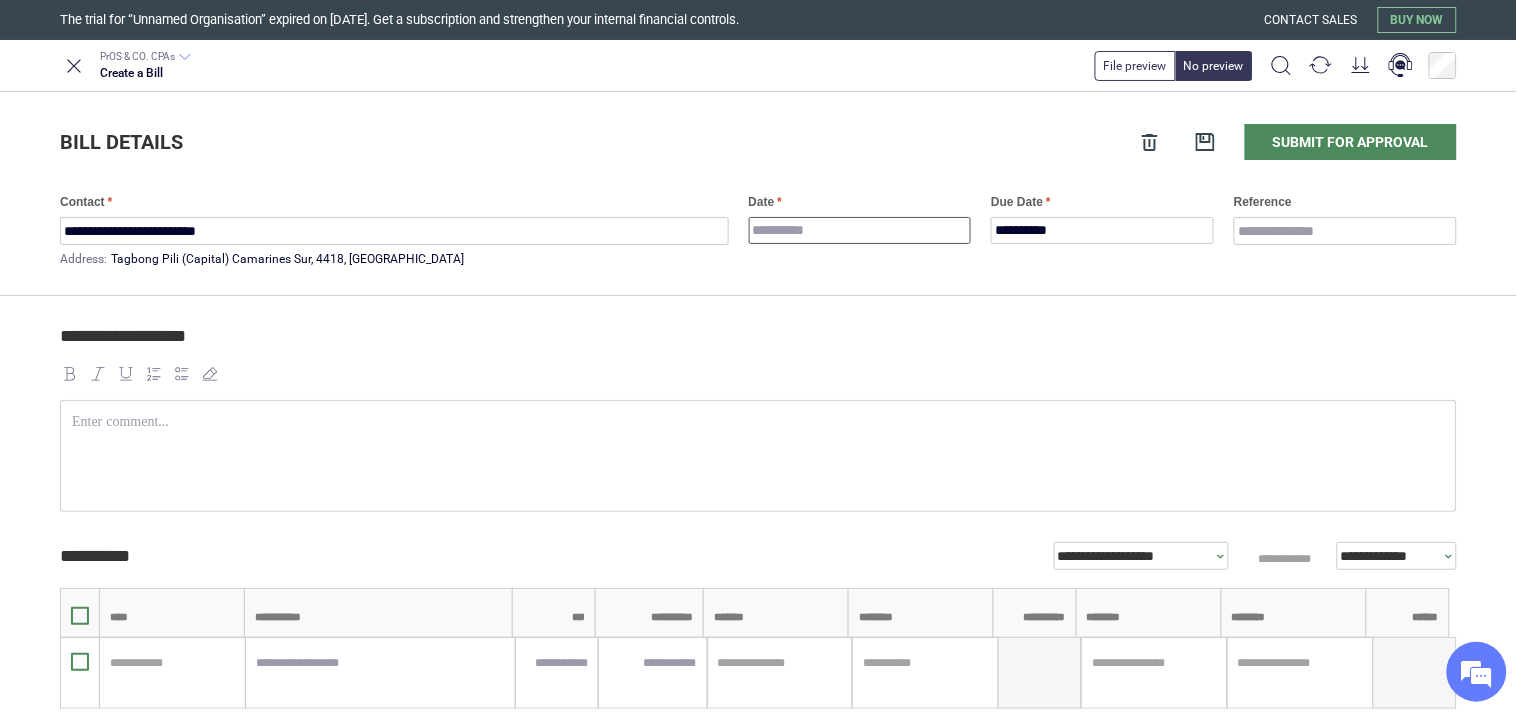 click on "Date" at bounding box center (860, 230) 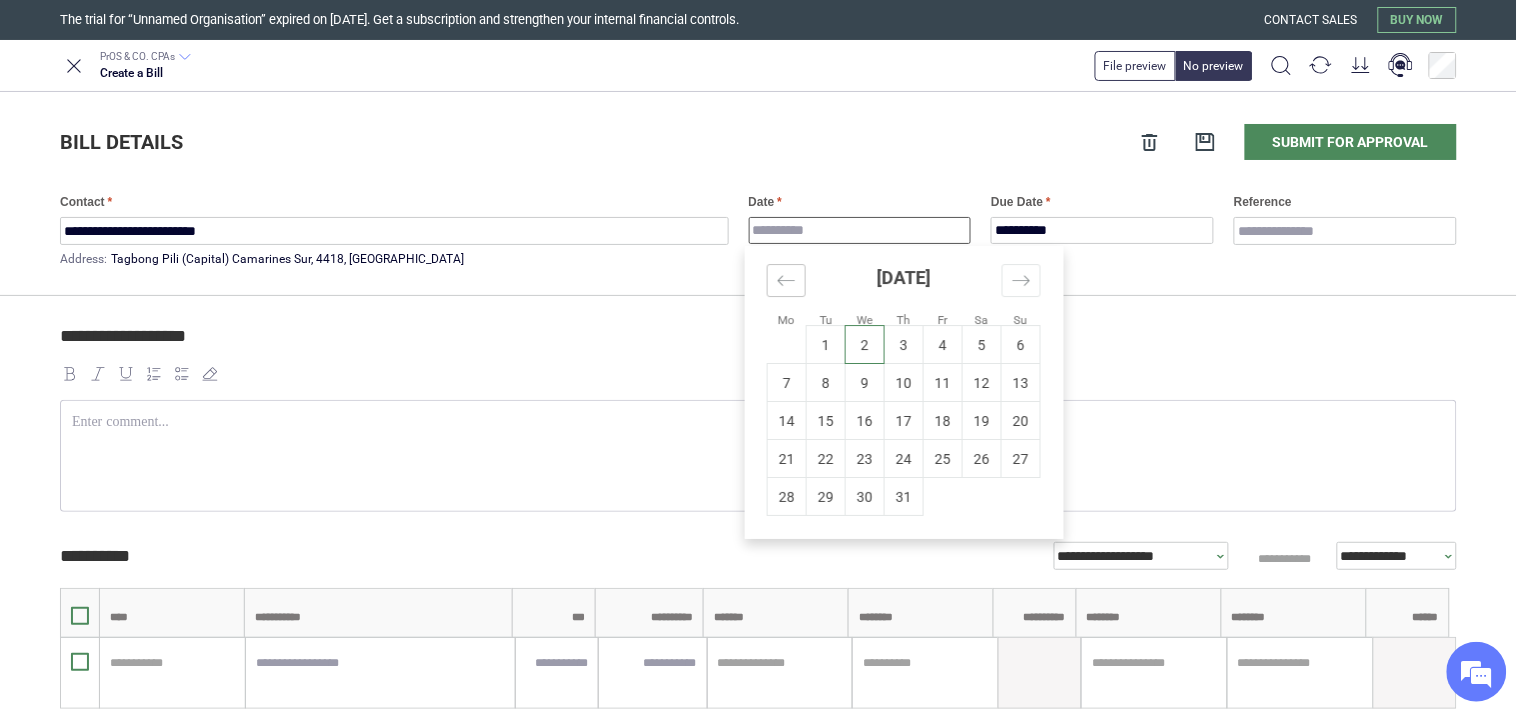 click at bounding box center [786, 280] 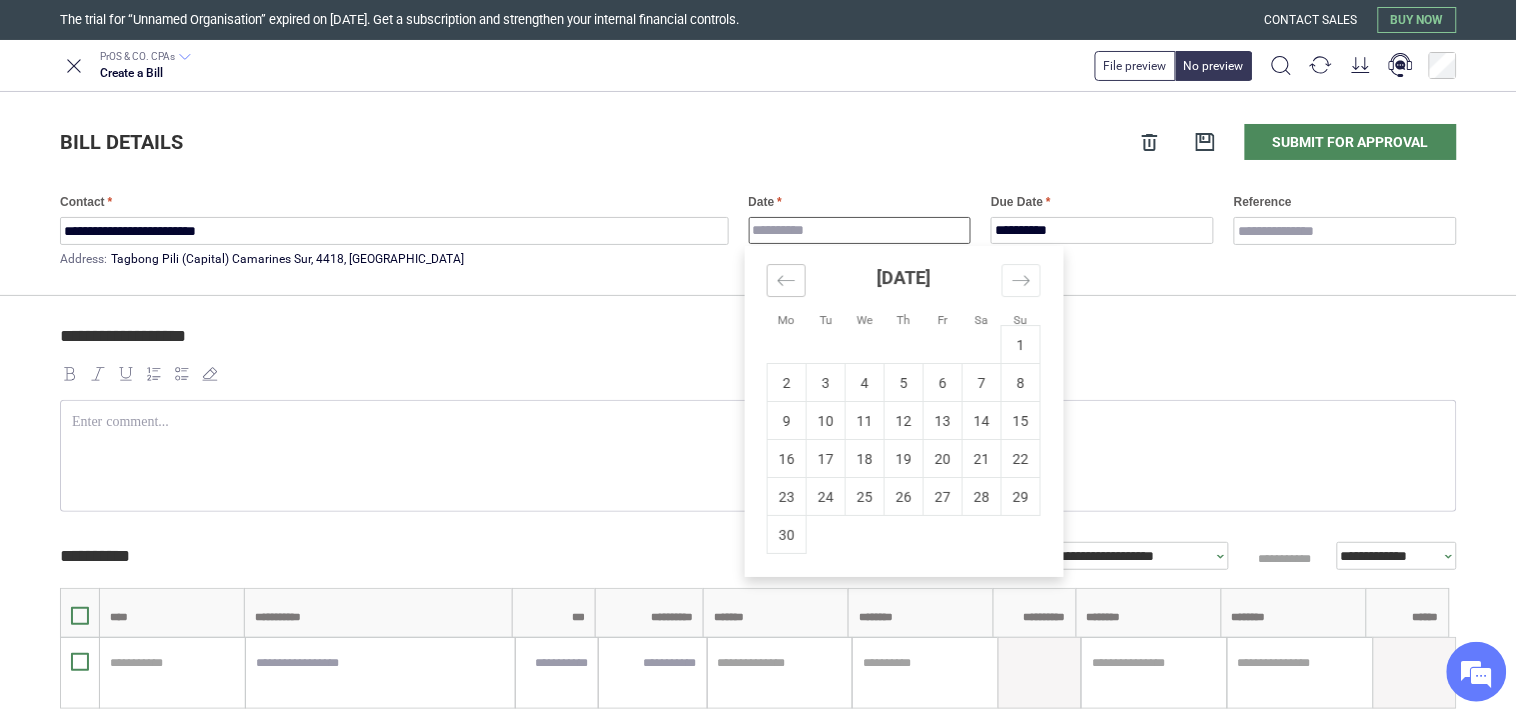 click 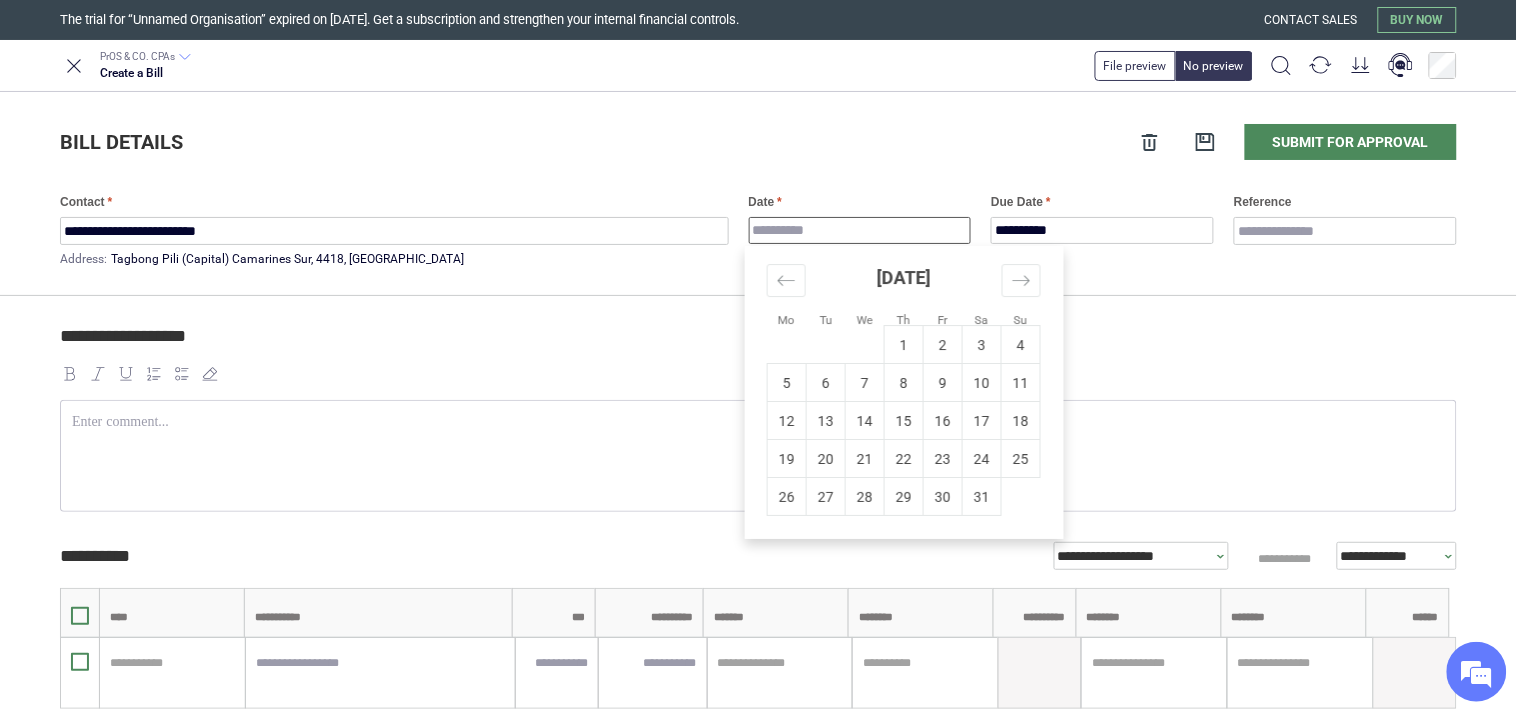 click on "31" at bounding box center (982, 497) 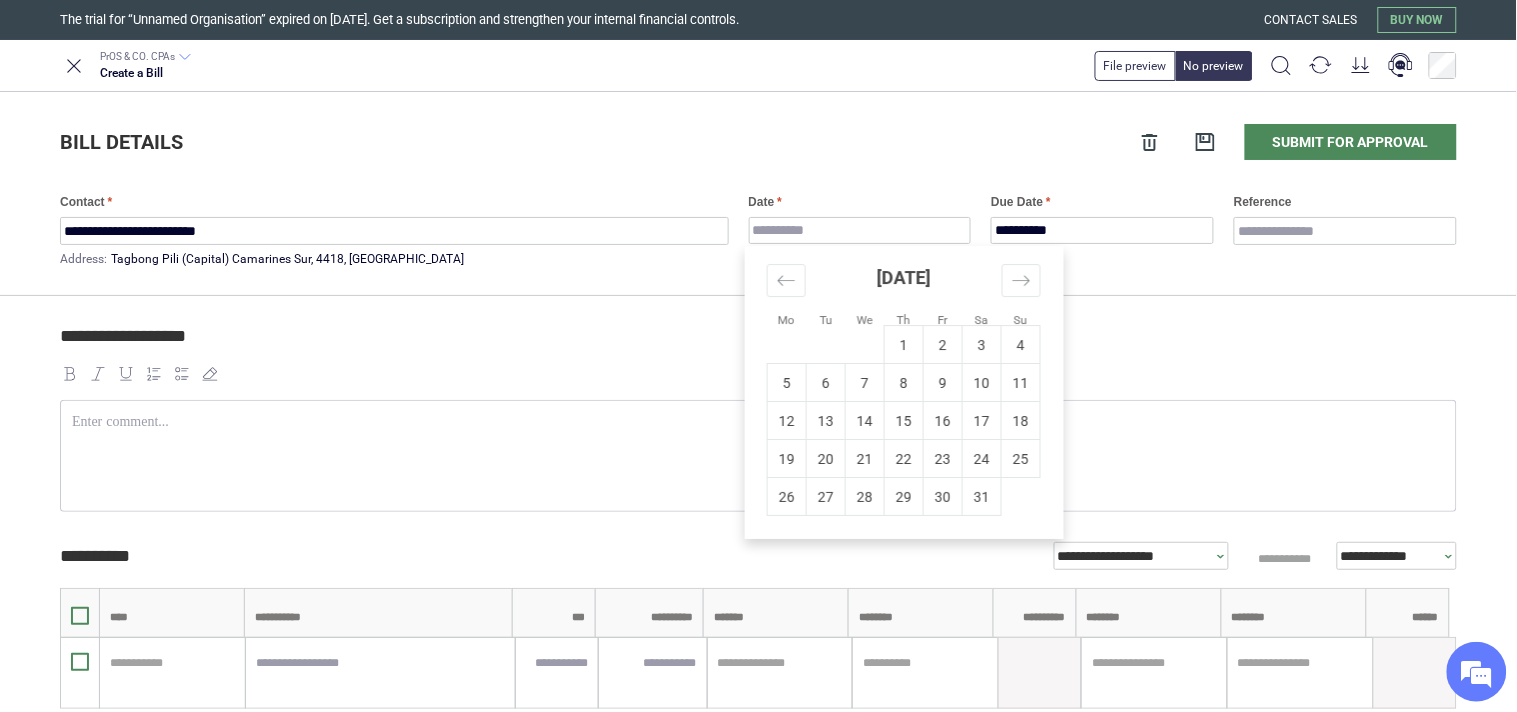 type on "**********" 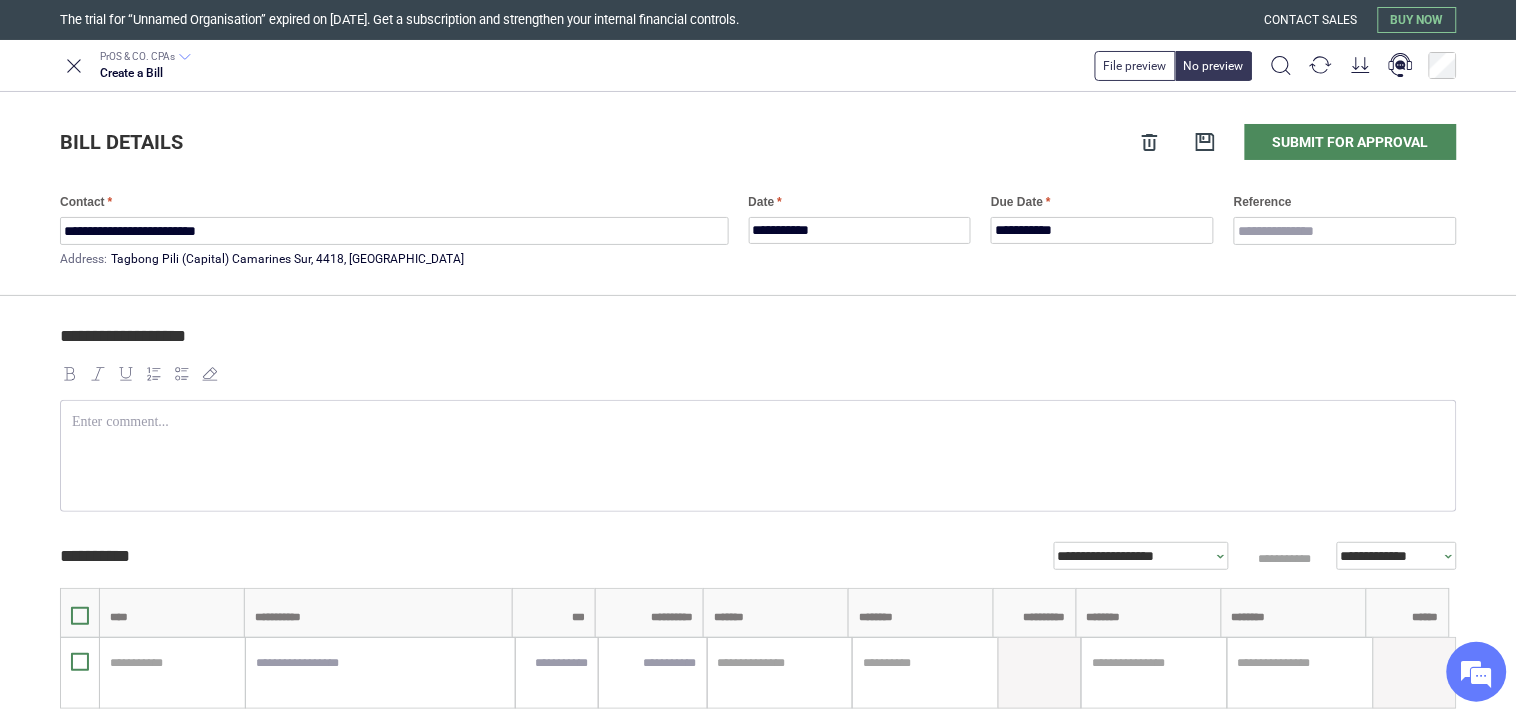 click on "**********" at bounding box center (755, 345) 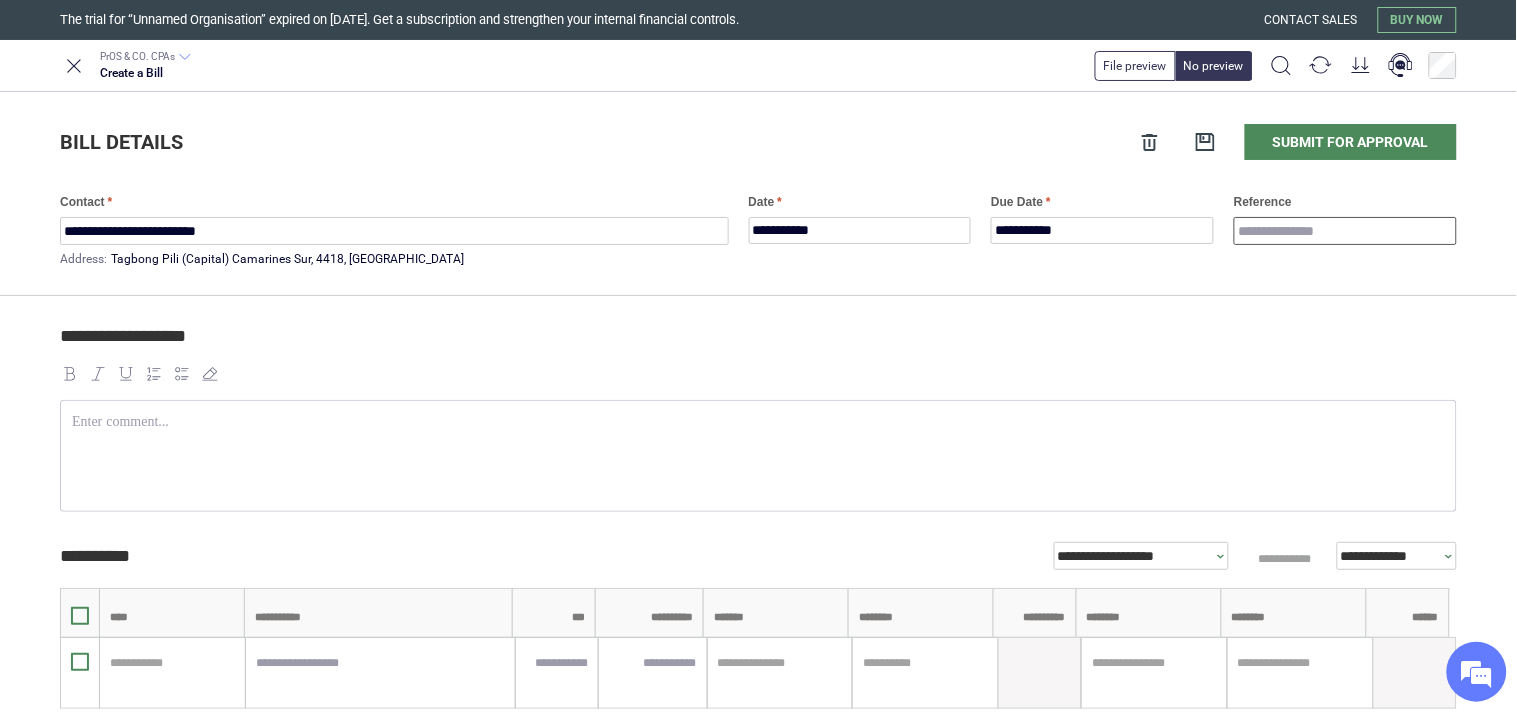 click on "Reference" at bounding box center (1345, 231) 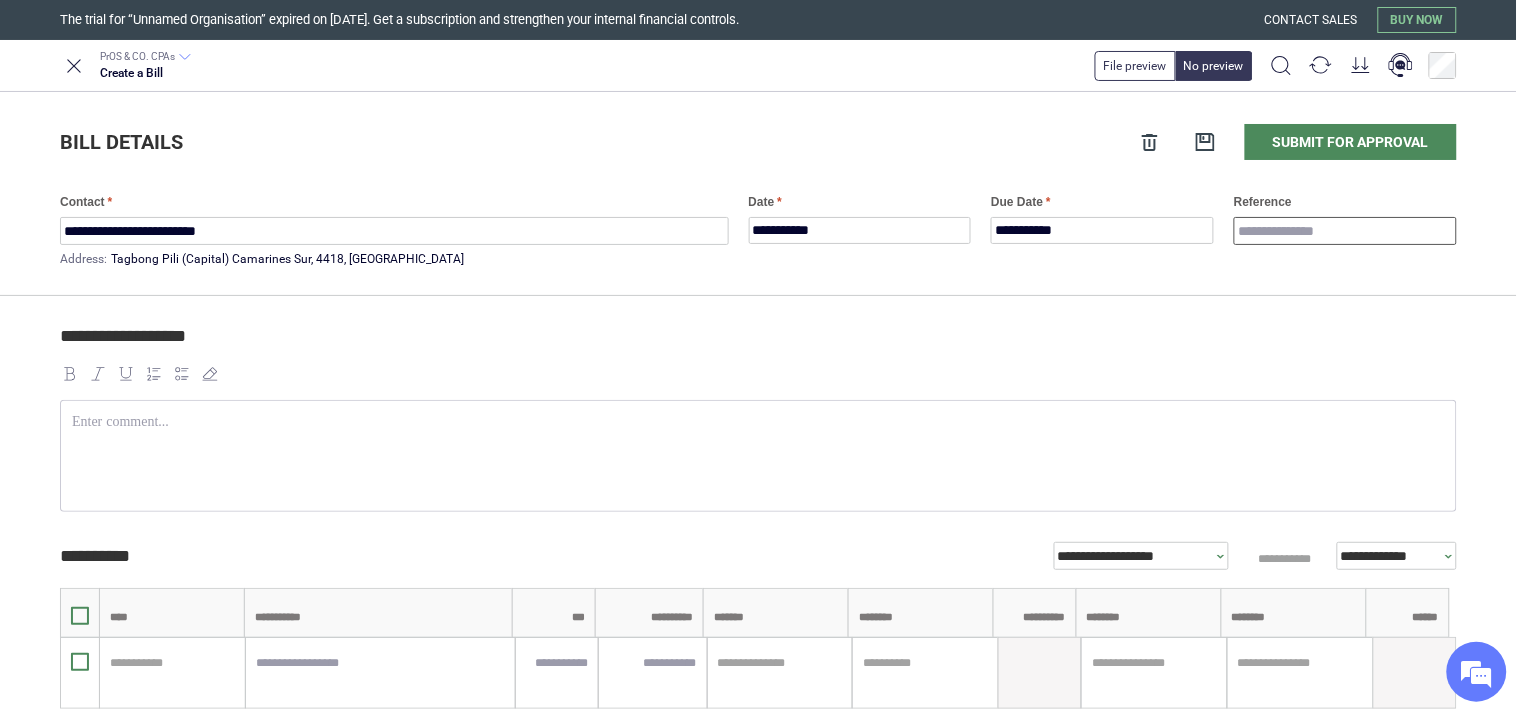 paste on "**********" 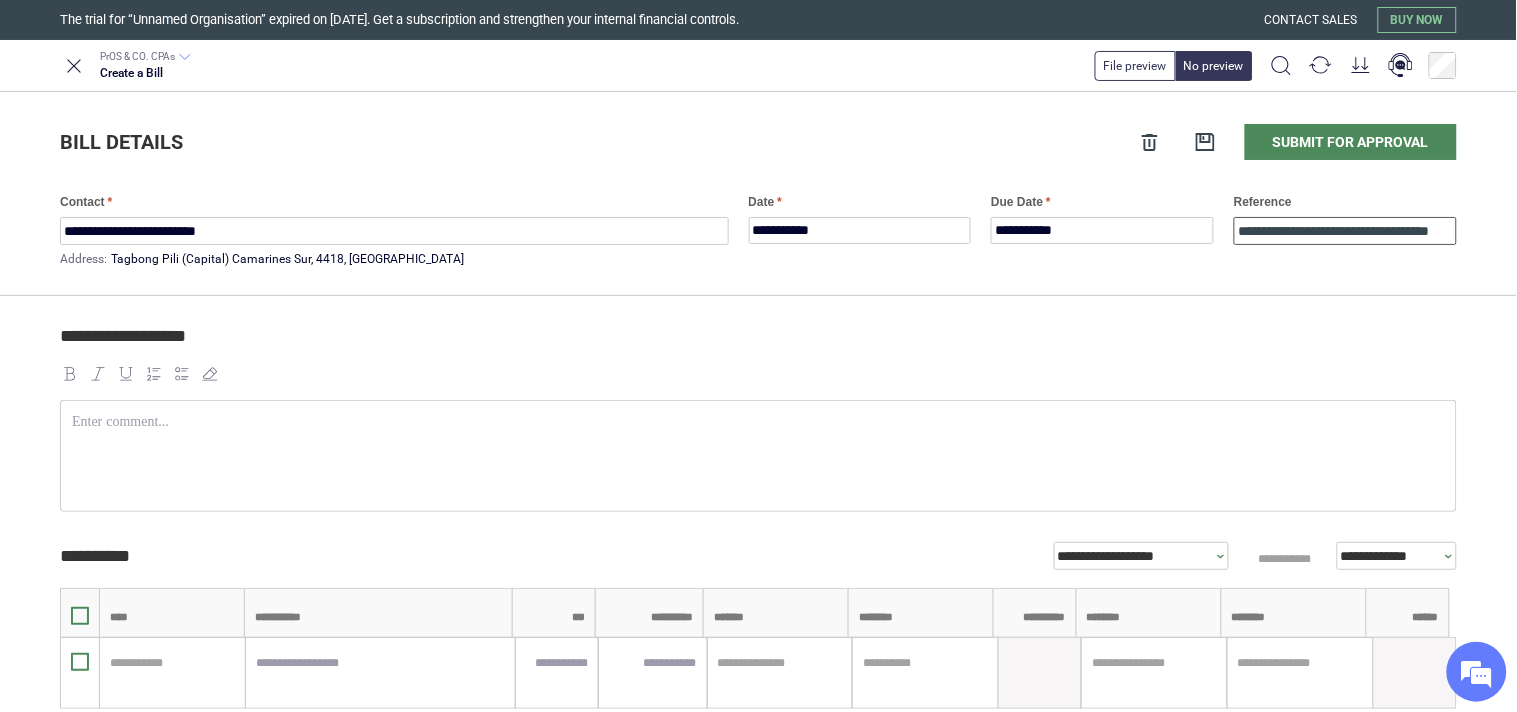 scroll, scrollTop: 0, scrollLeft: 13, axis: horizontal 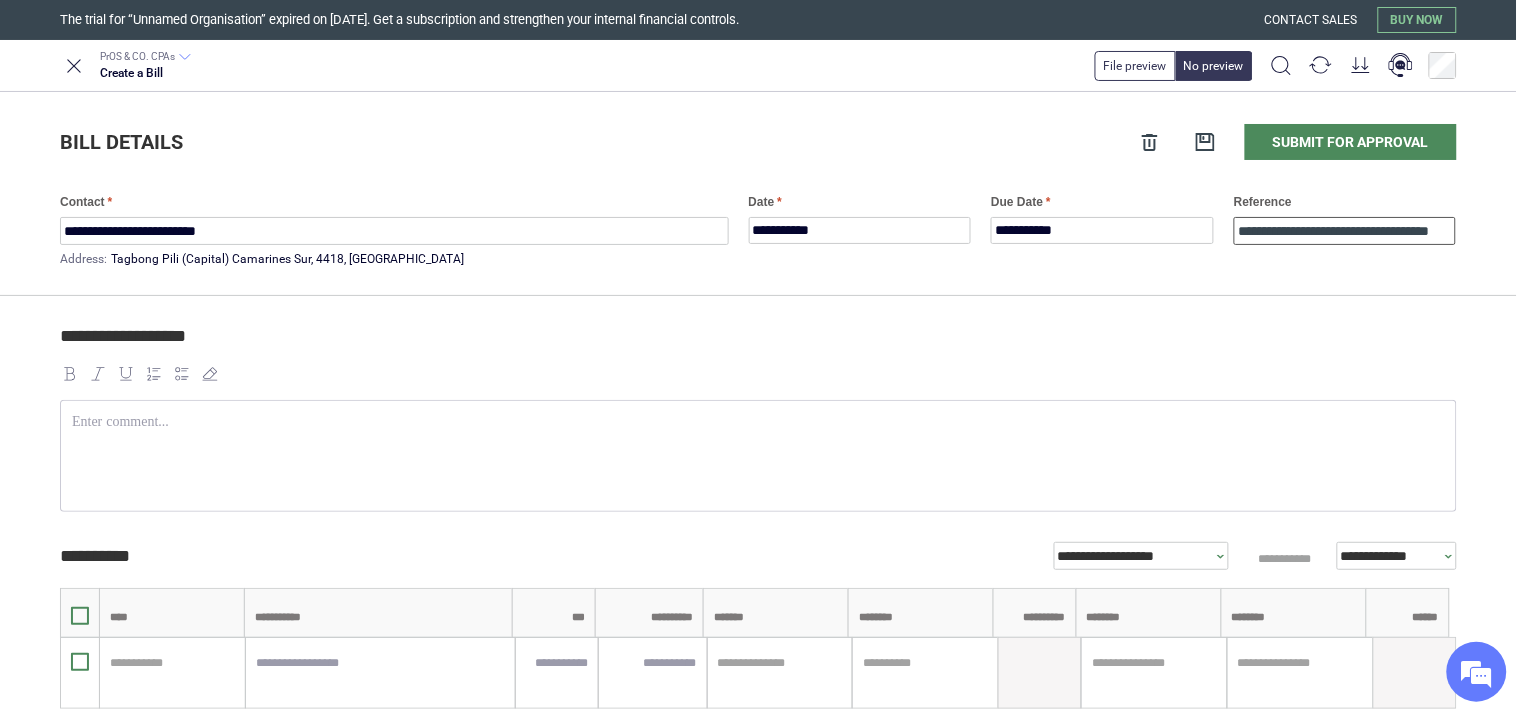 click on "**********" at bounding box center [1345, 231] 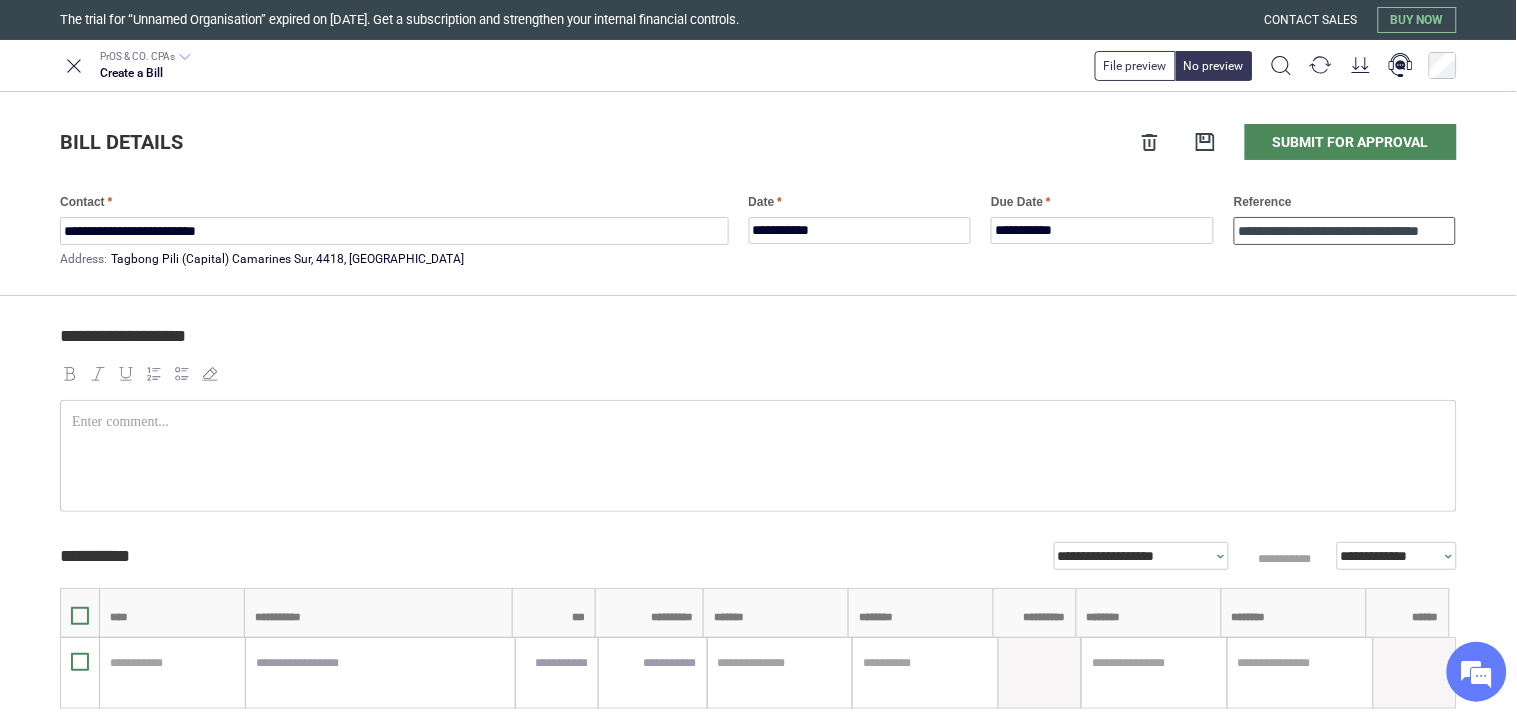 scroll, scrollTop: 0, scrollLeft: 10, axis: horizontal 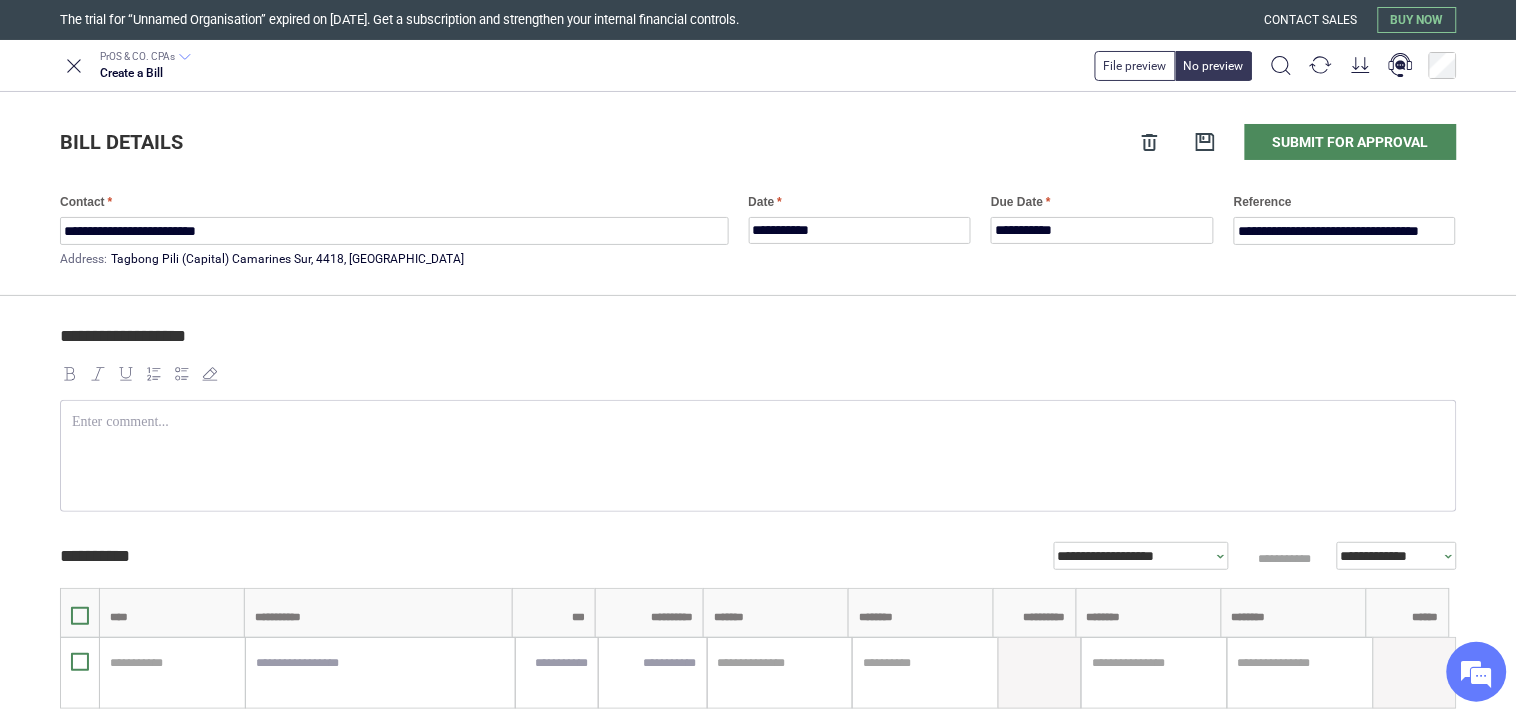 click on "**********" at bounding box center (755, 345) 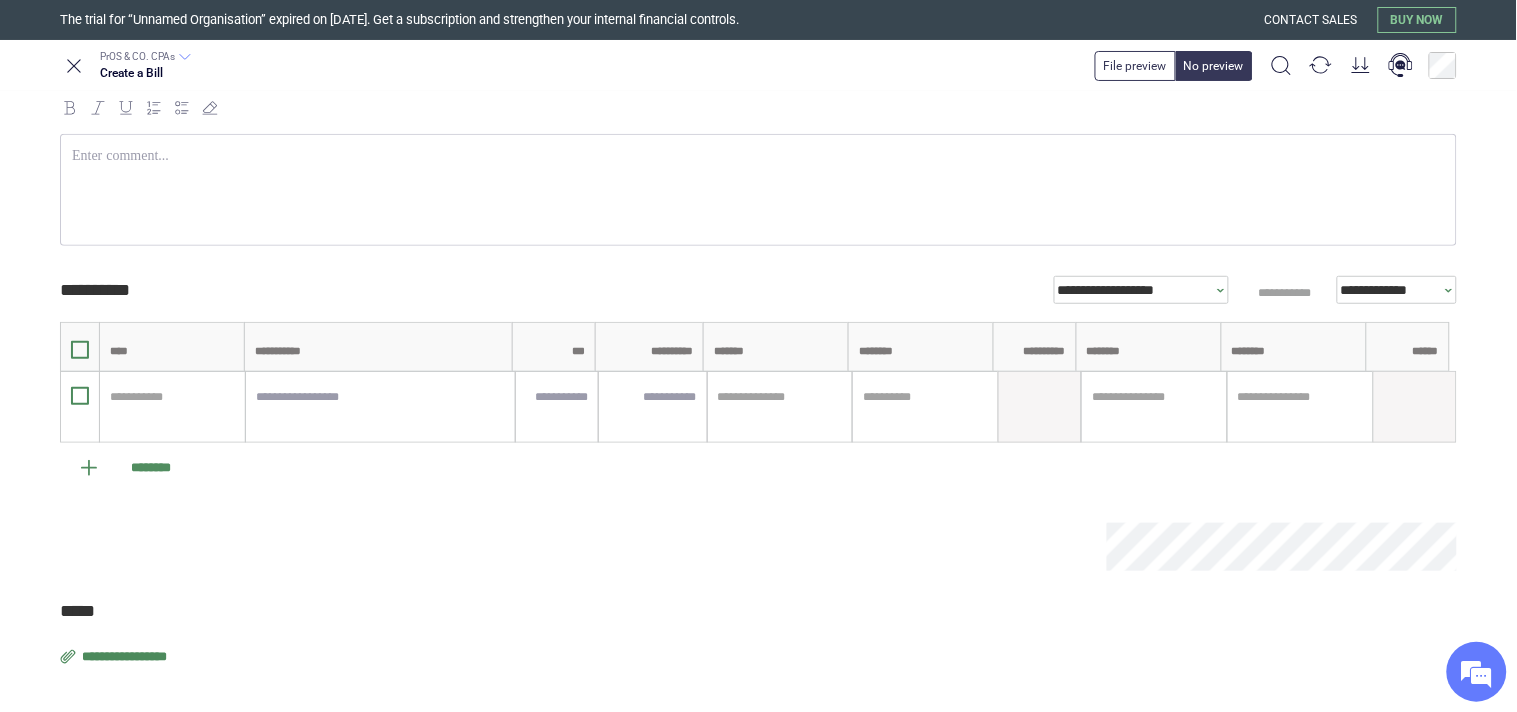 scroll, scrollTop: 278, scrollLeft: 0, axis: vertical 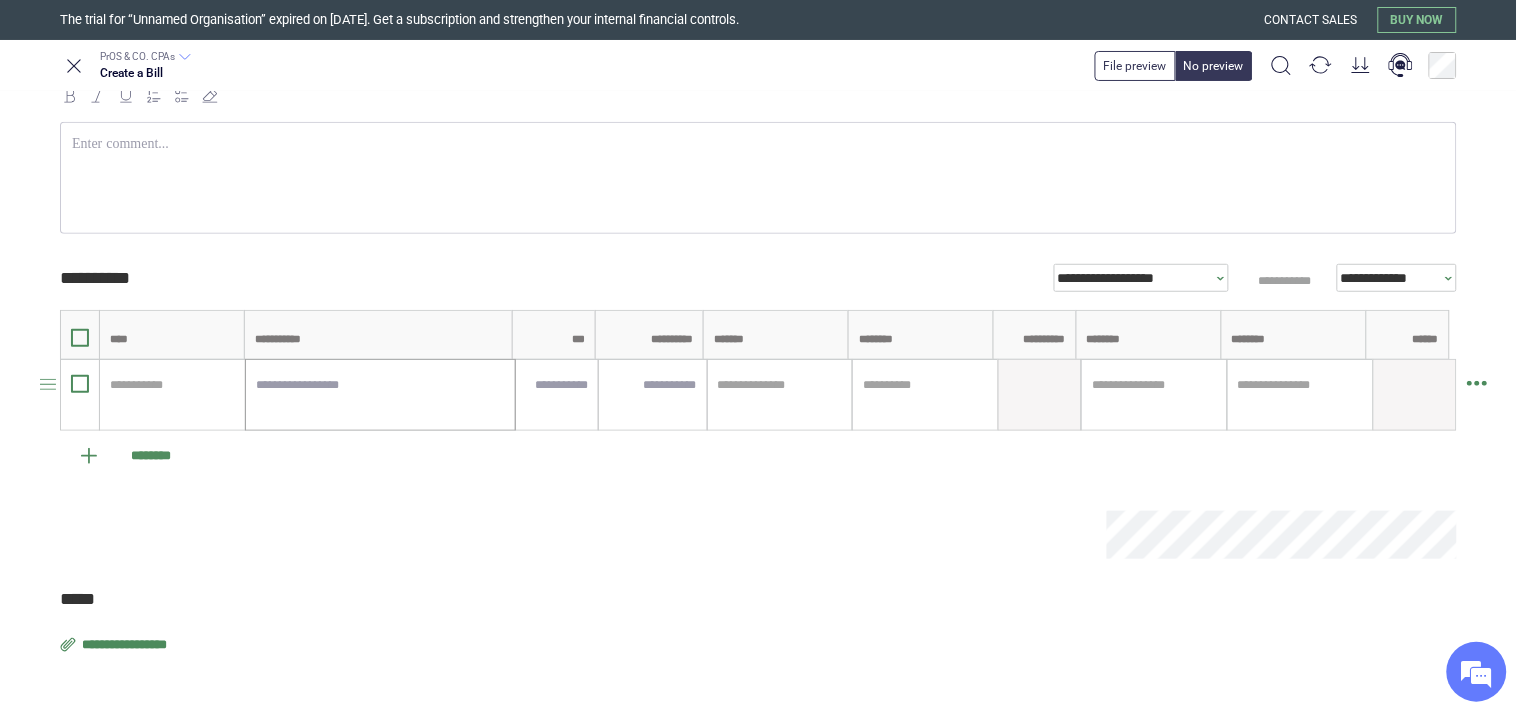 drag, startPoint x: 481, startPoint y: 398, endPoint x: 458, endPoint y: 386, distance: 25.942244 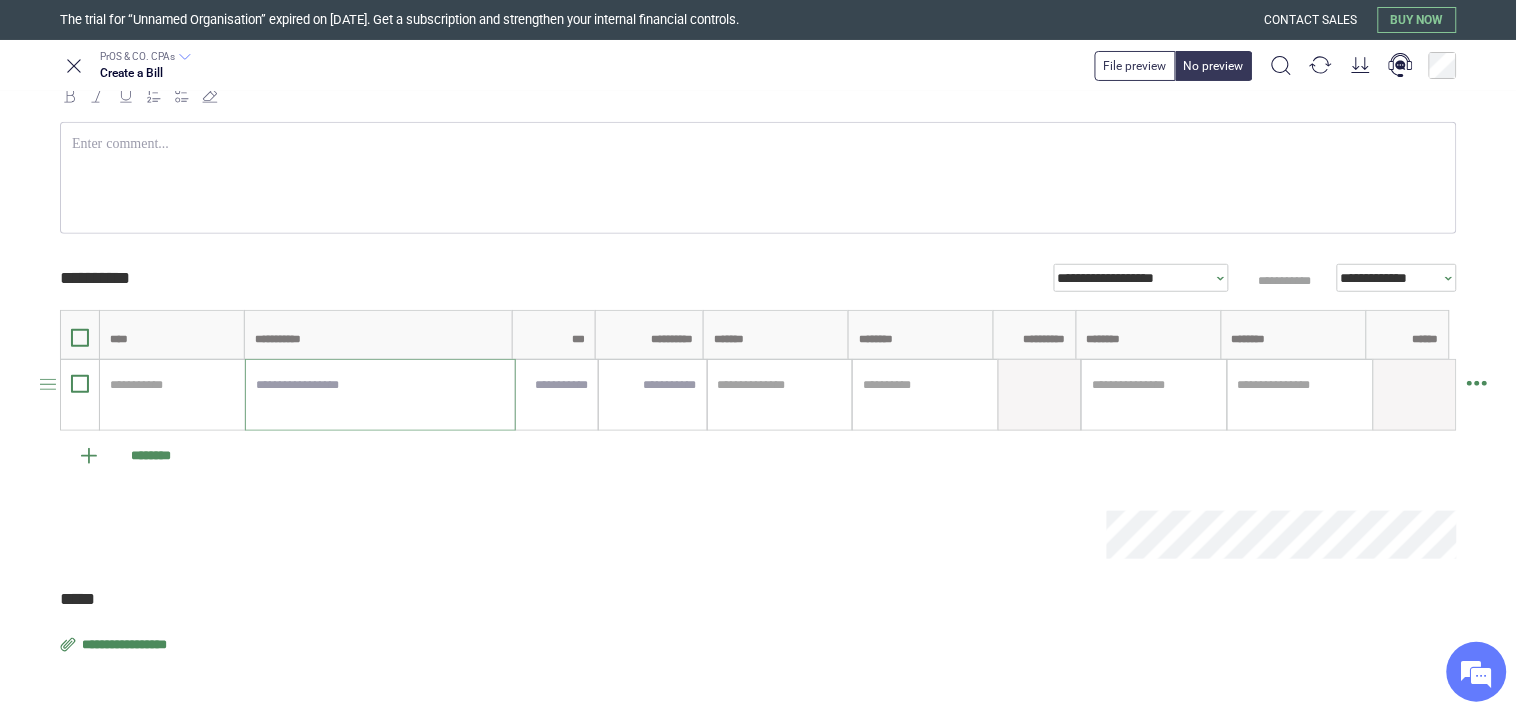 paste on "**********" 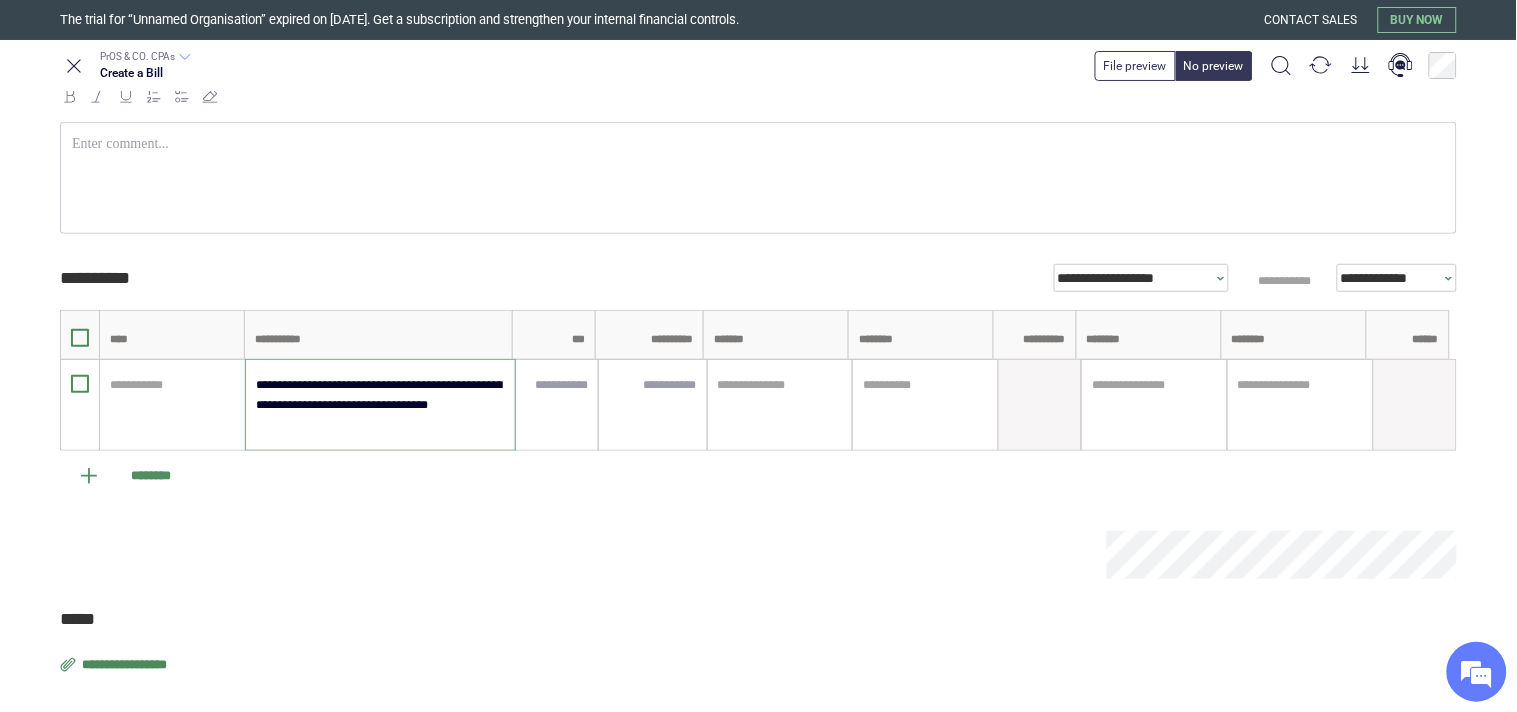 type on "**********" 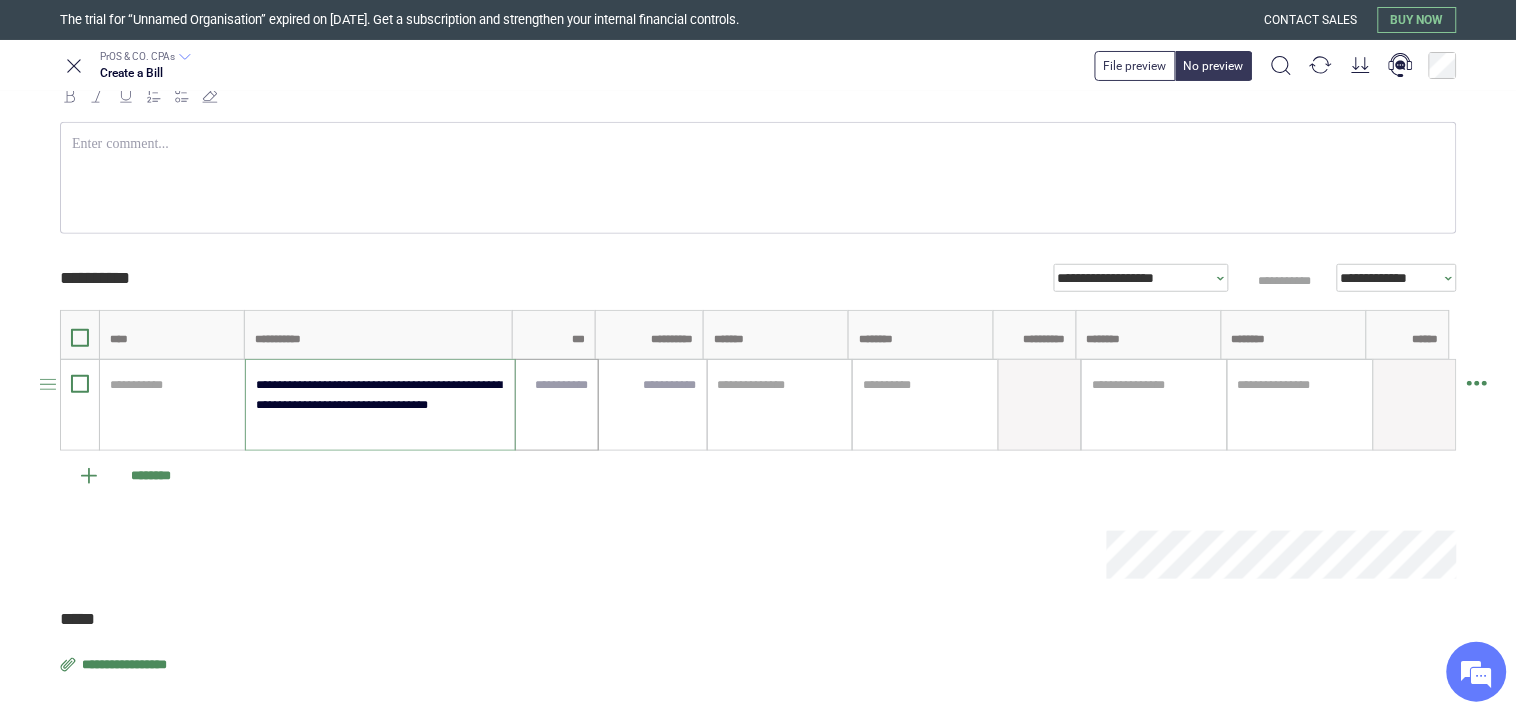 click at bounding box center (557, 405) 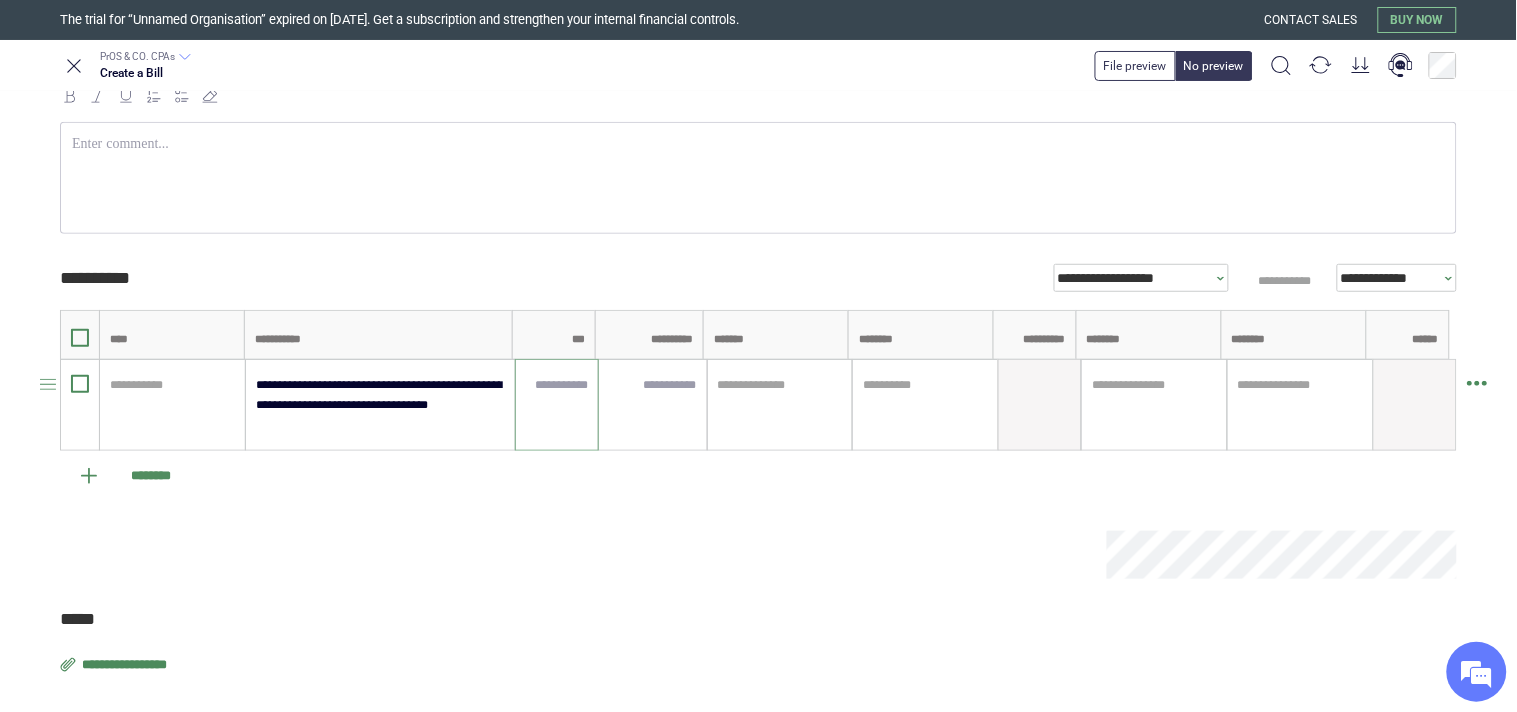 paste on "*****" 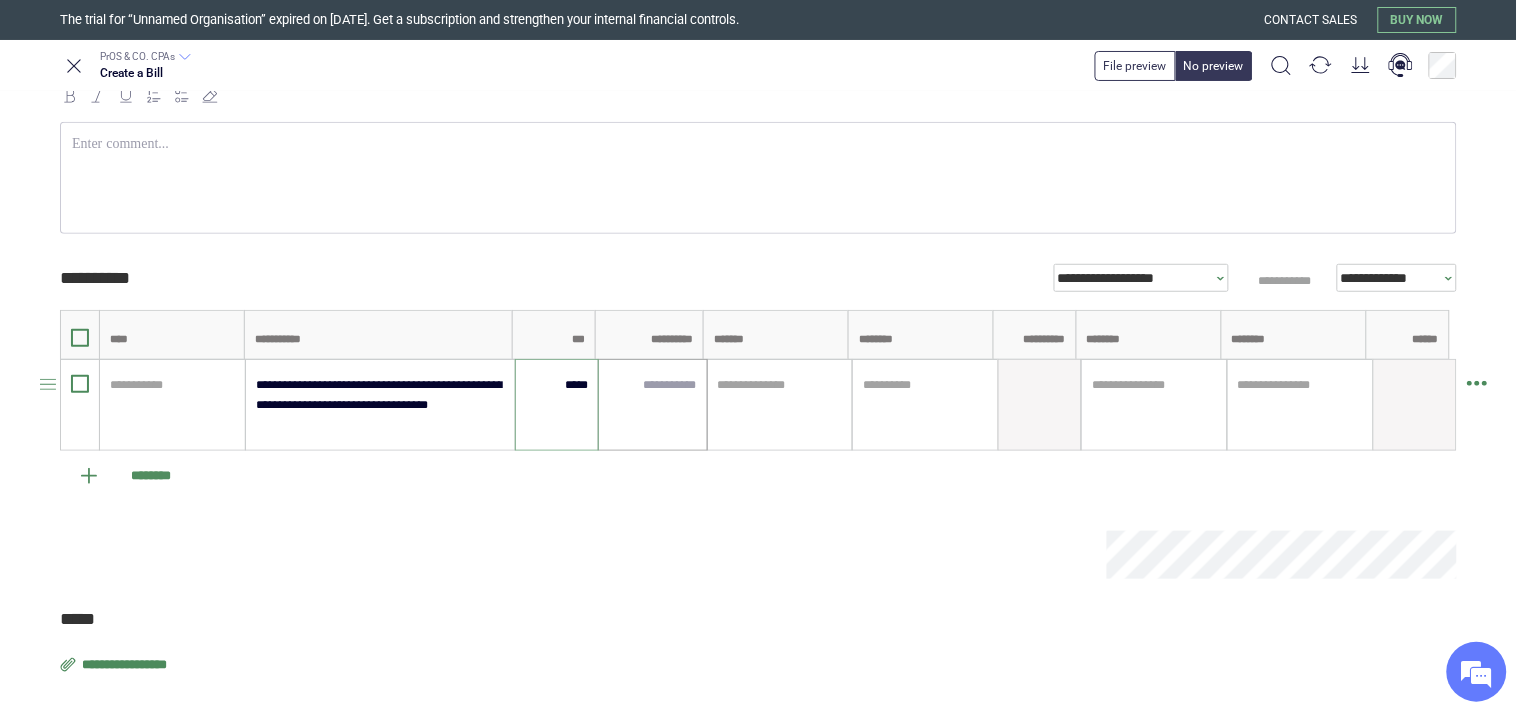 type on "******" 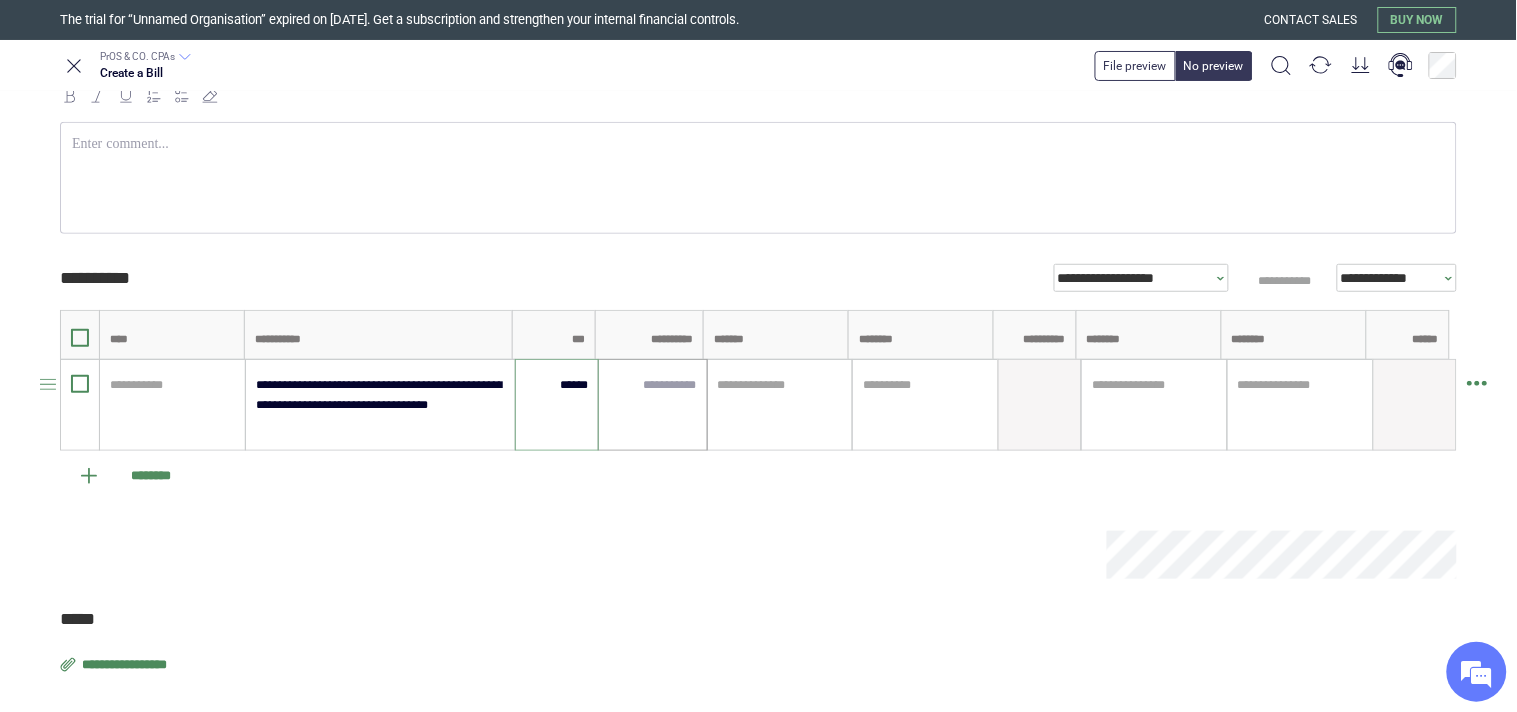 click at bounding box center (652, 385) 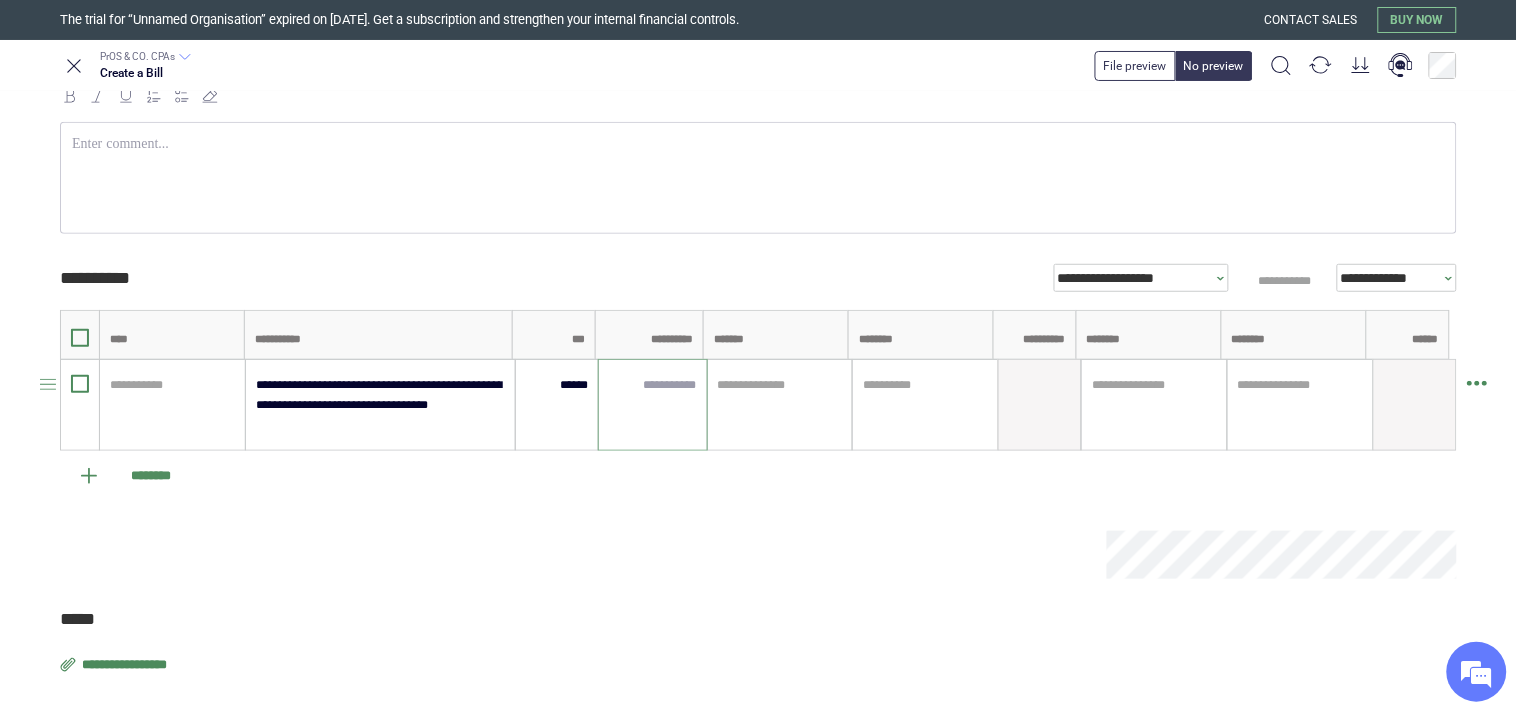 paste on "*****" 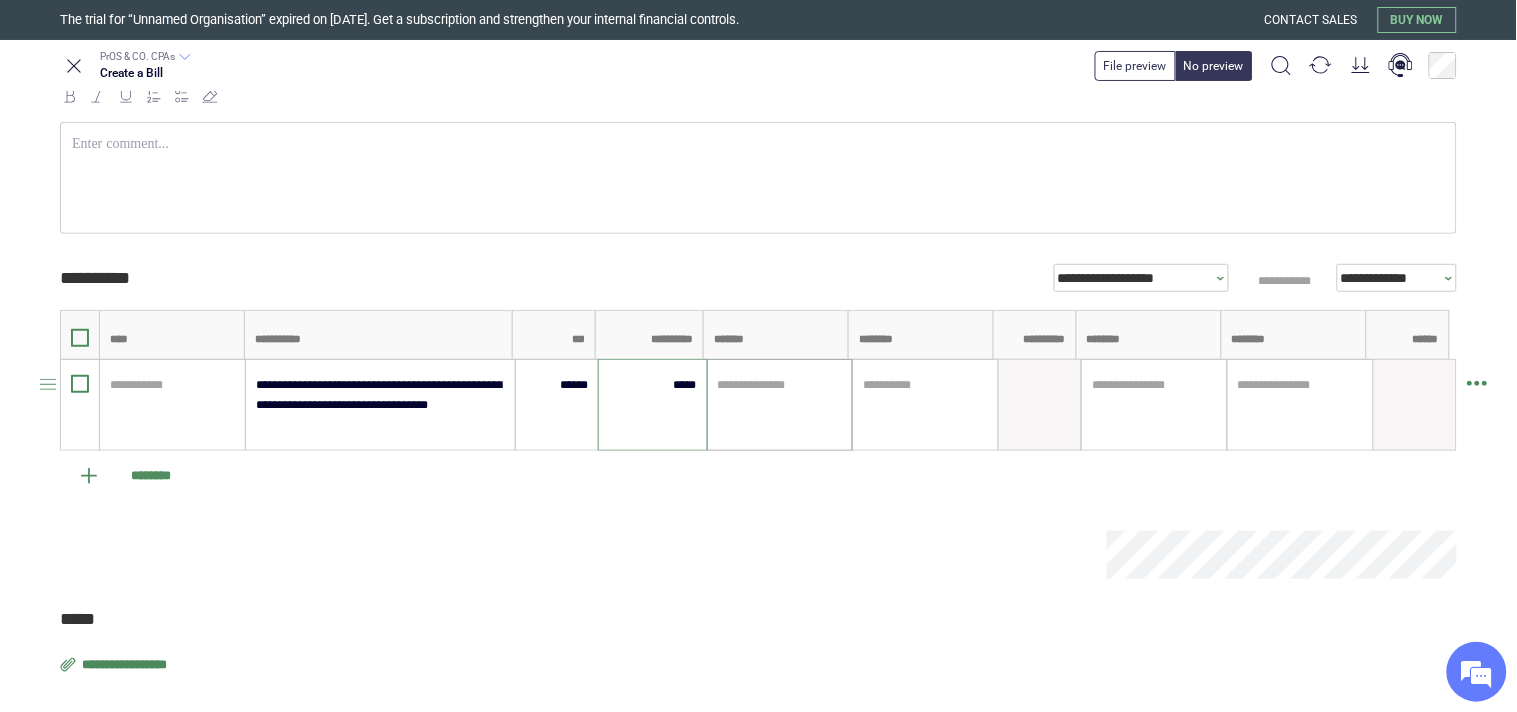 type on "*****" 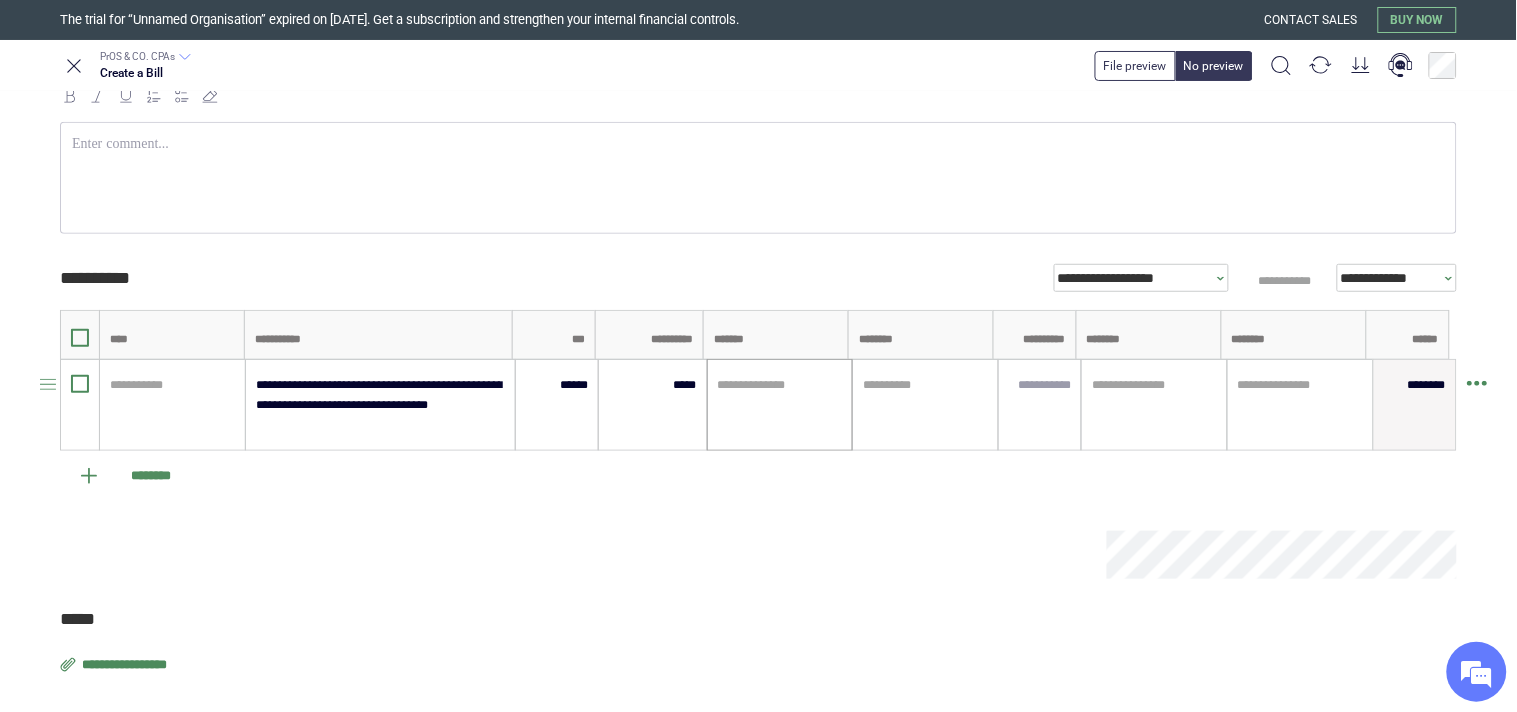 click on "**********" at bounding box center [780, 405] 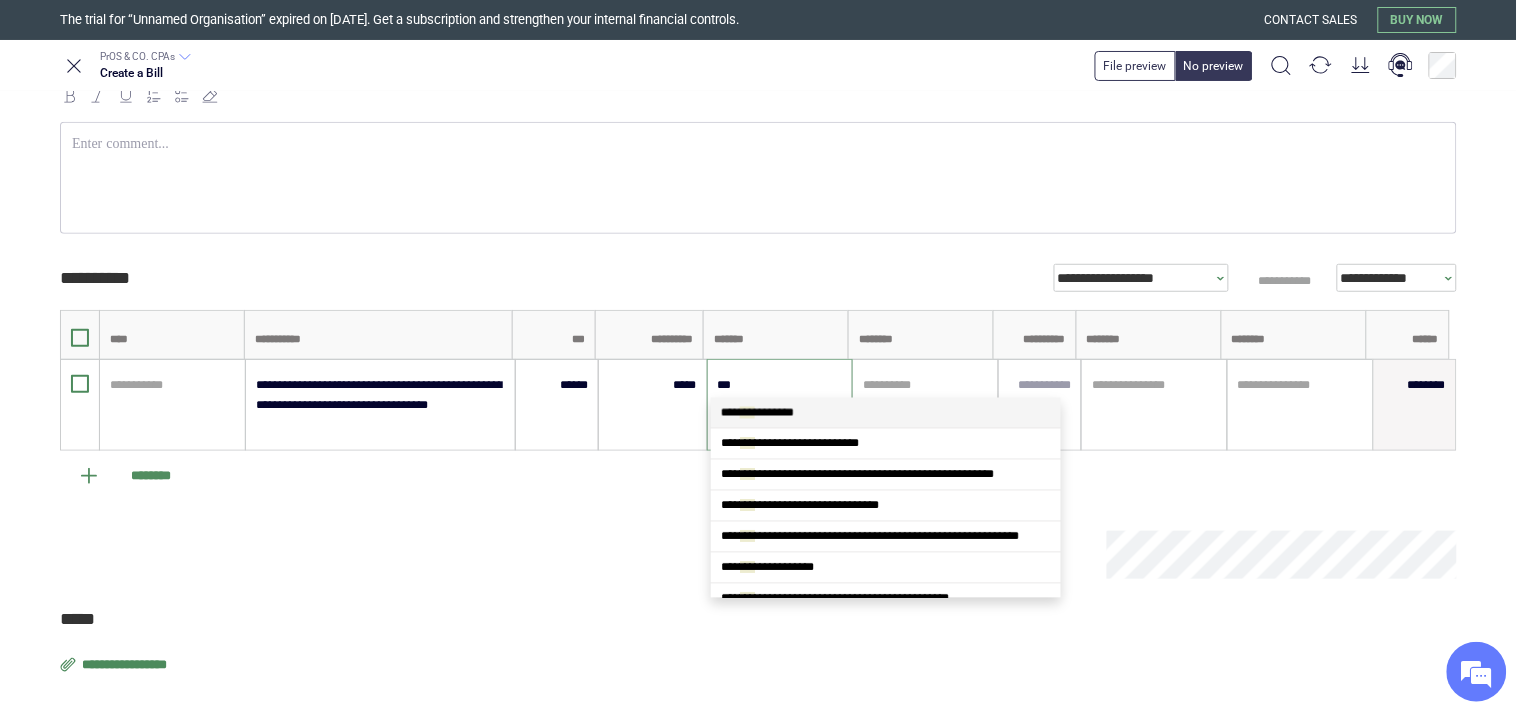 type on "****" 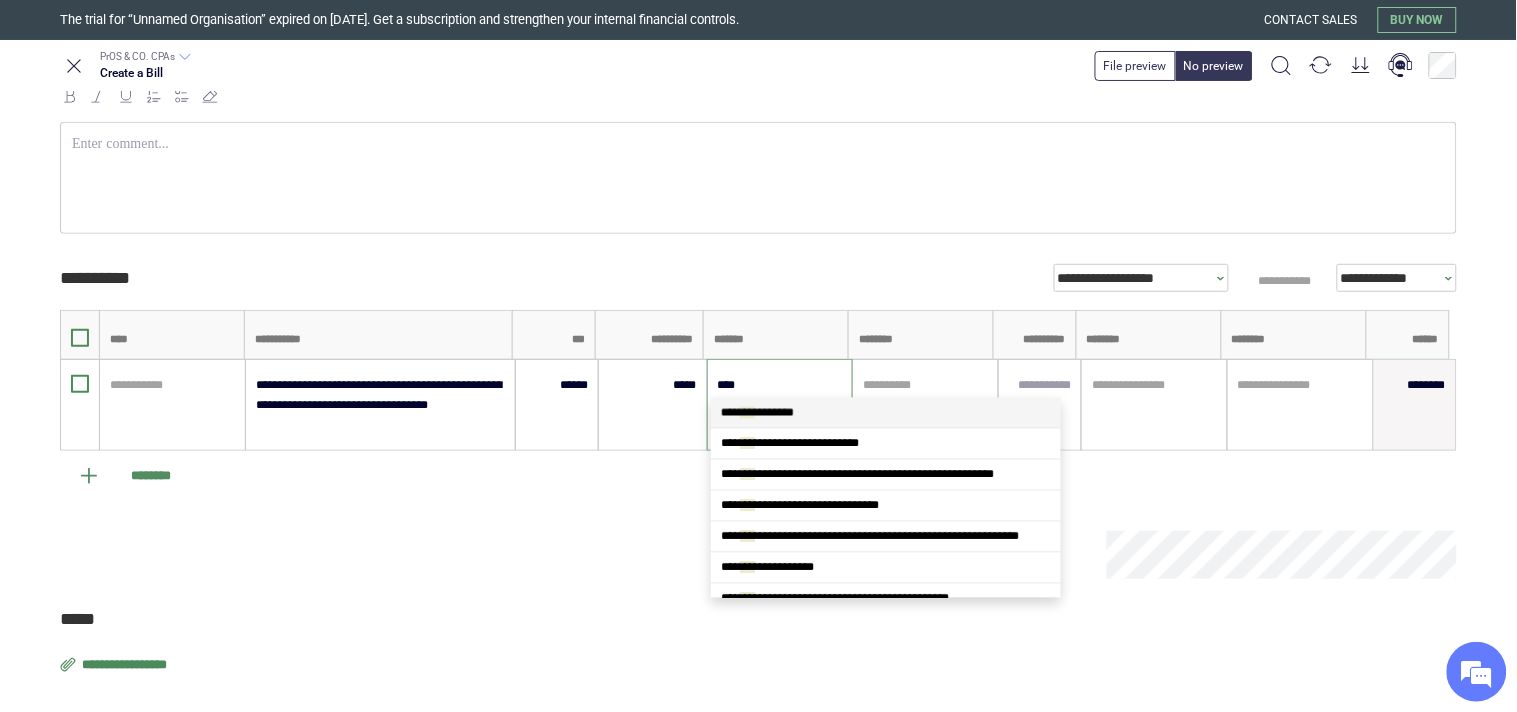 scroll, scrollTop: 0, scrollLeft: 0, axis: both 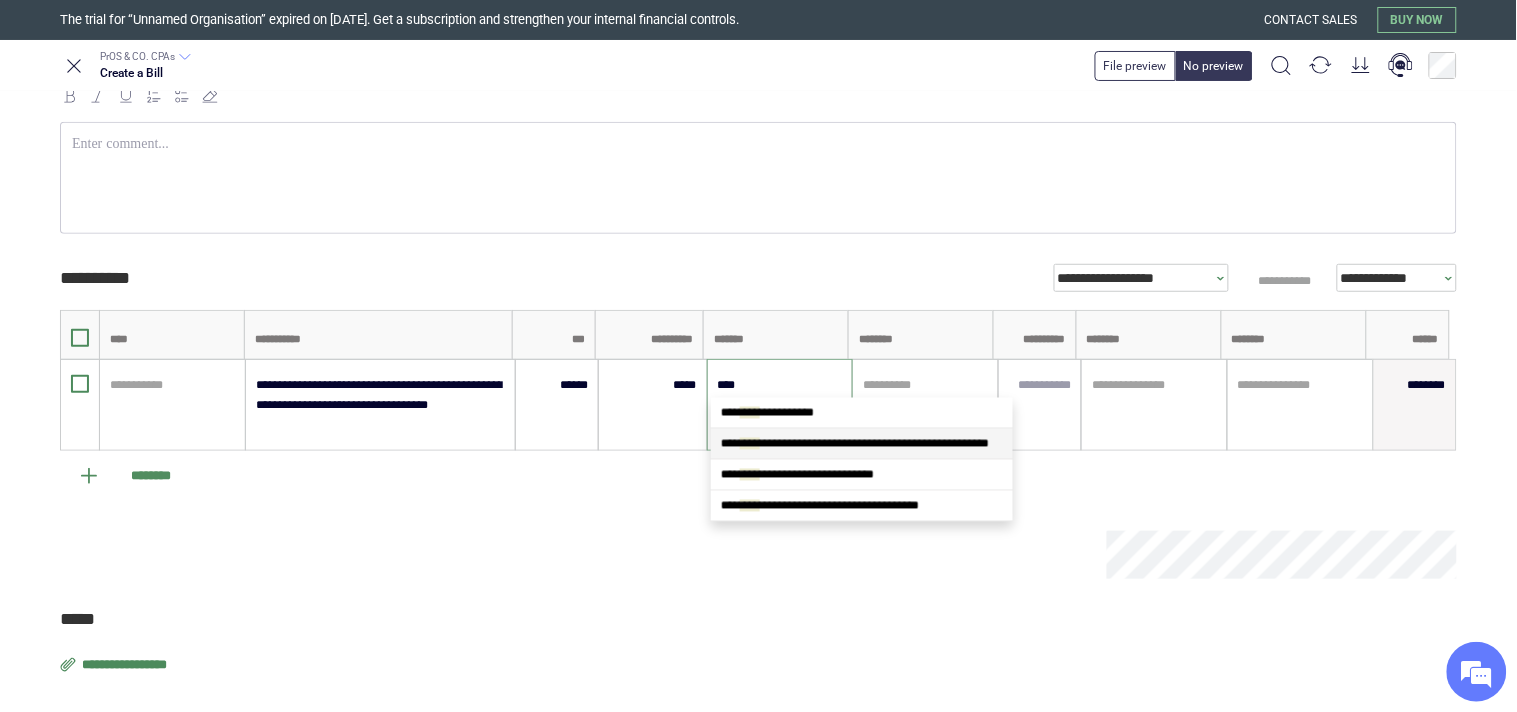 click on "**********" at bounding box center (855, 444) 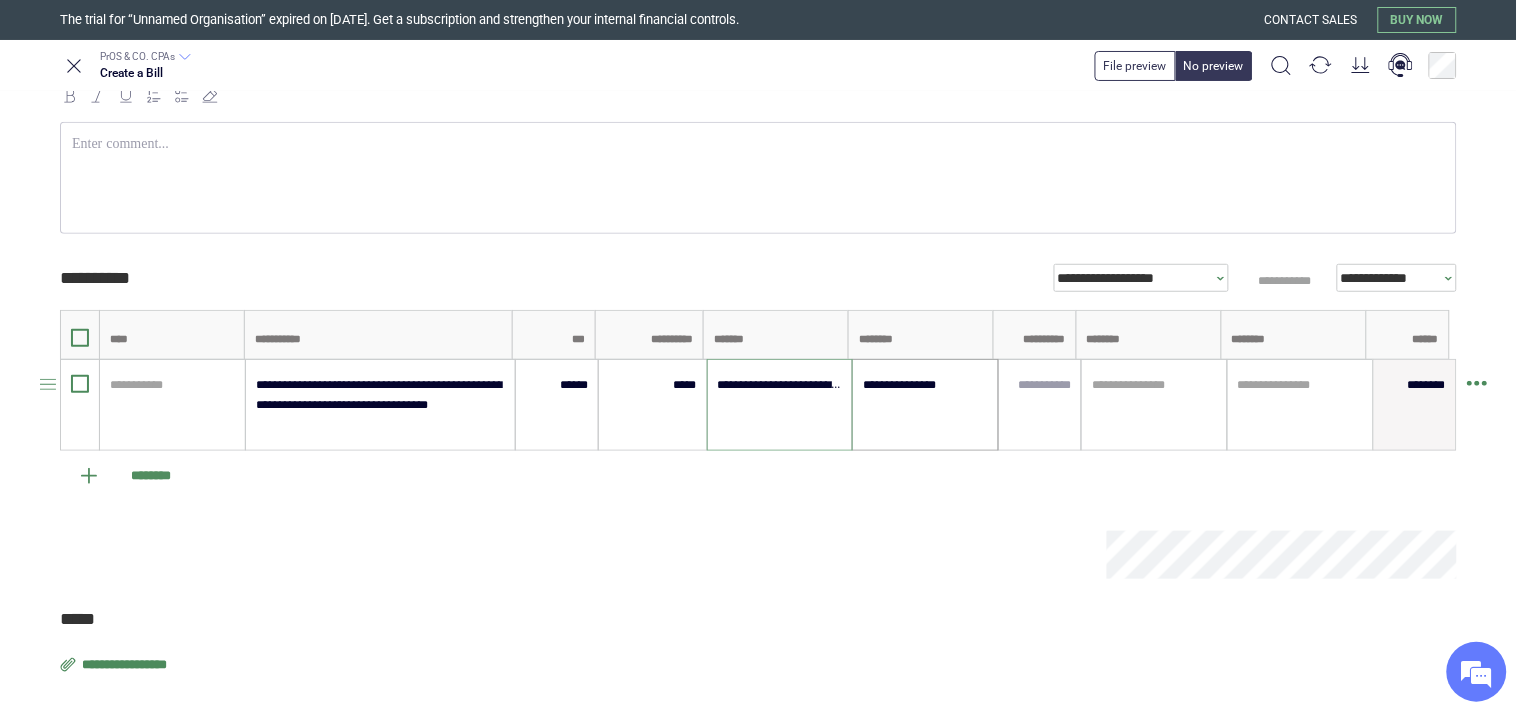 type on "**********" 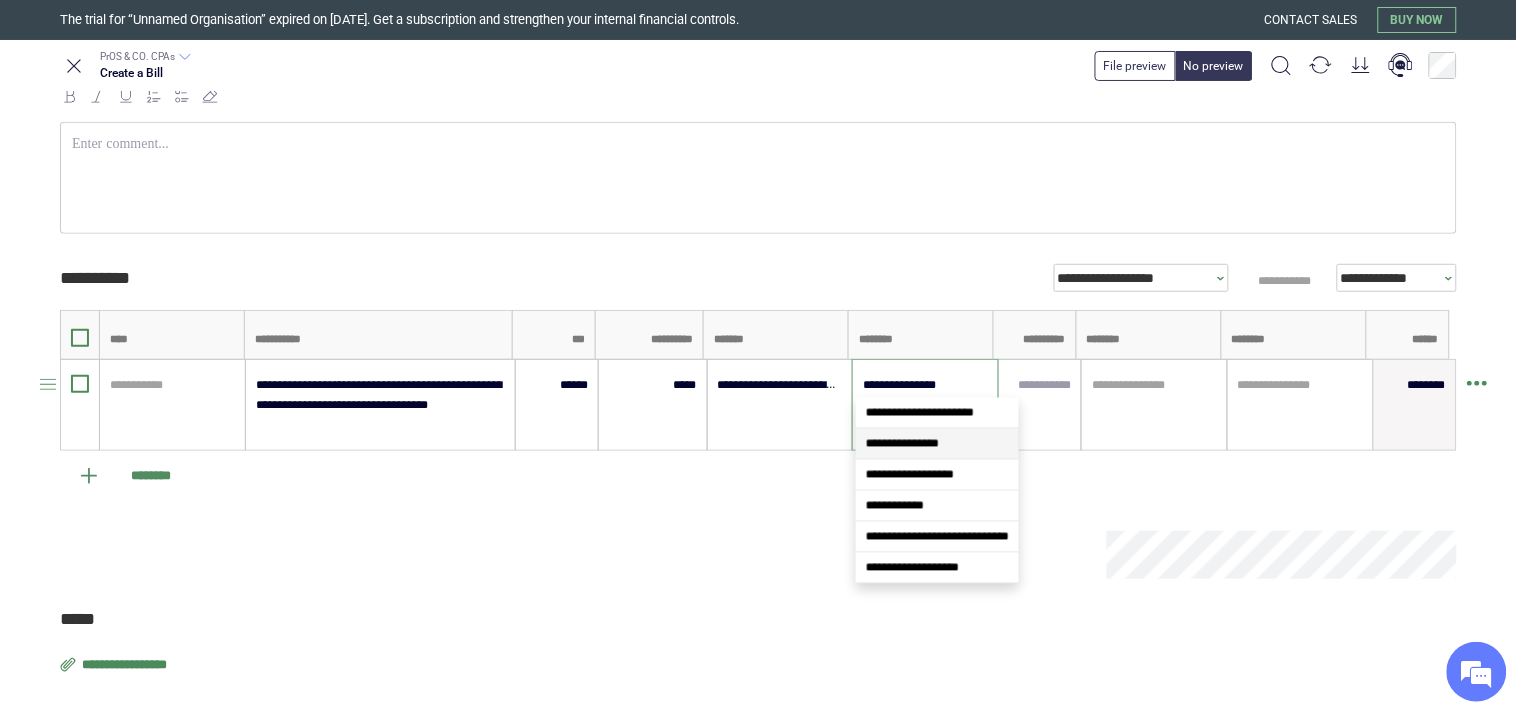 click on "**********" at bounding box center [925, 385] 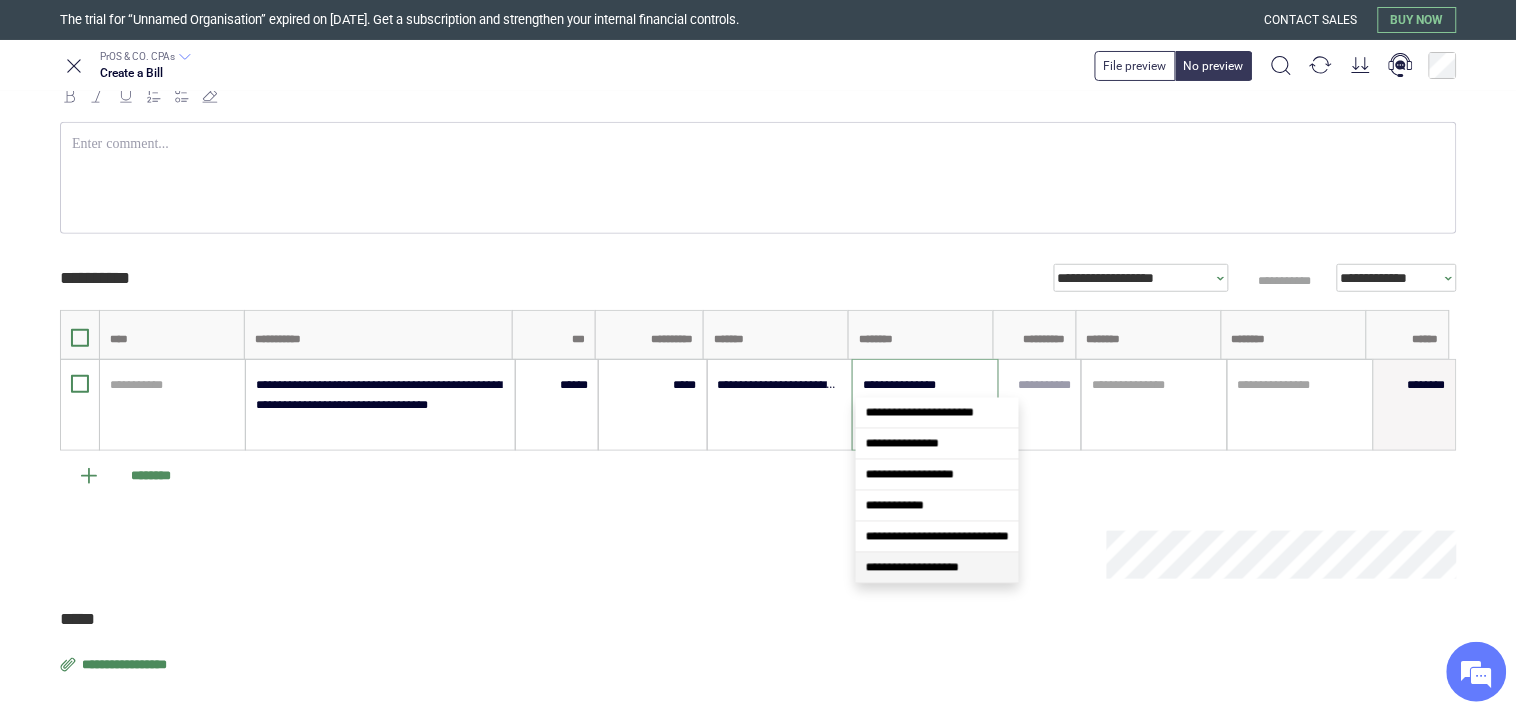 click on "**********" at bounding box center [912, 568] 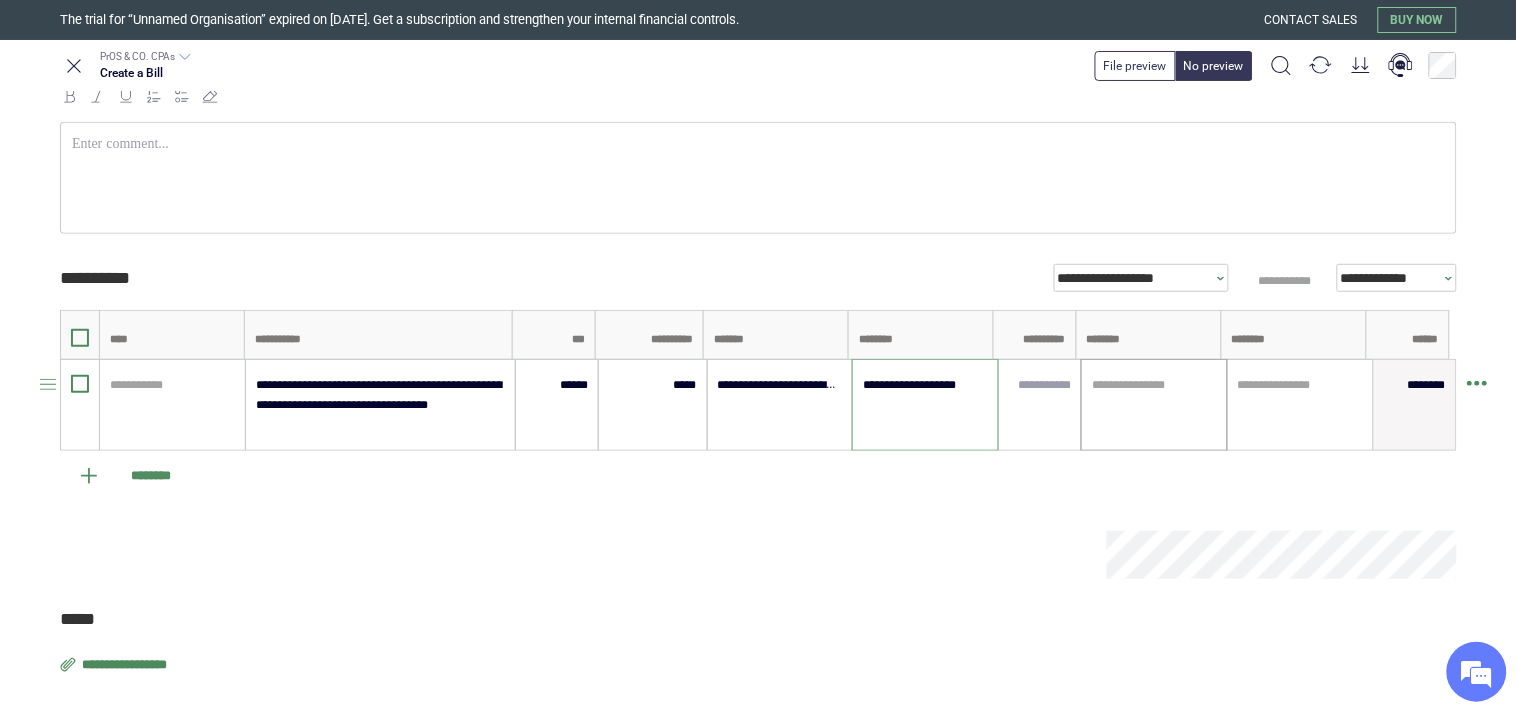 type on "**********" 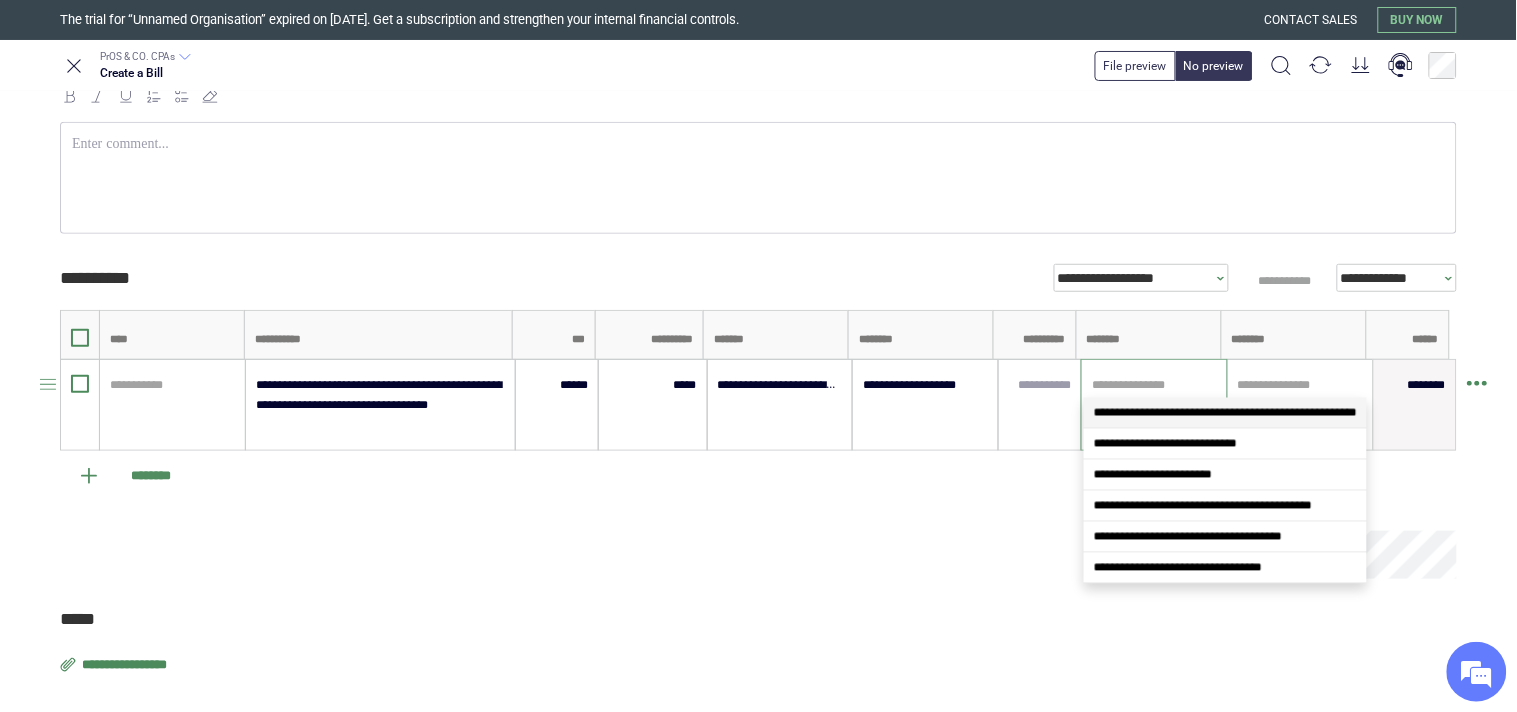click at bounding box center [1154, 385] 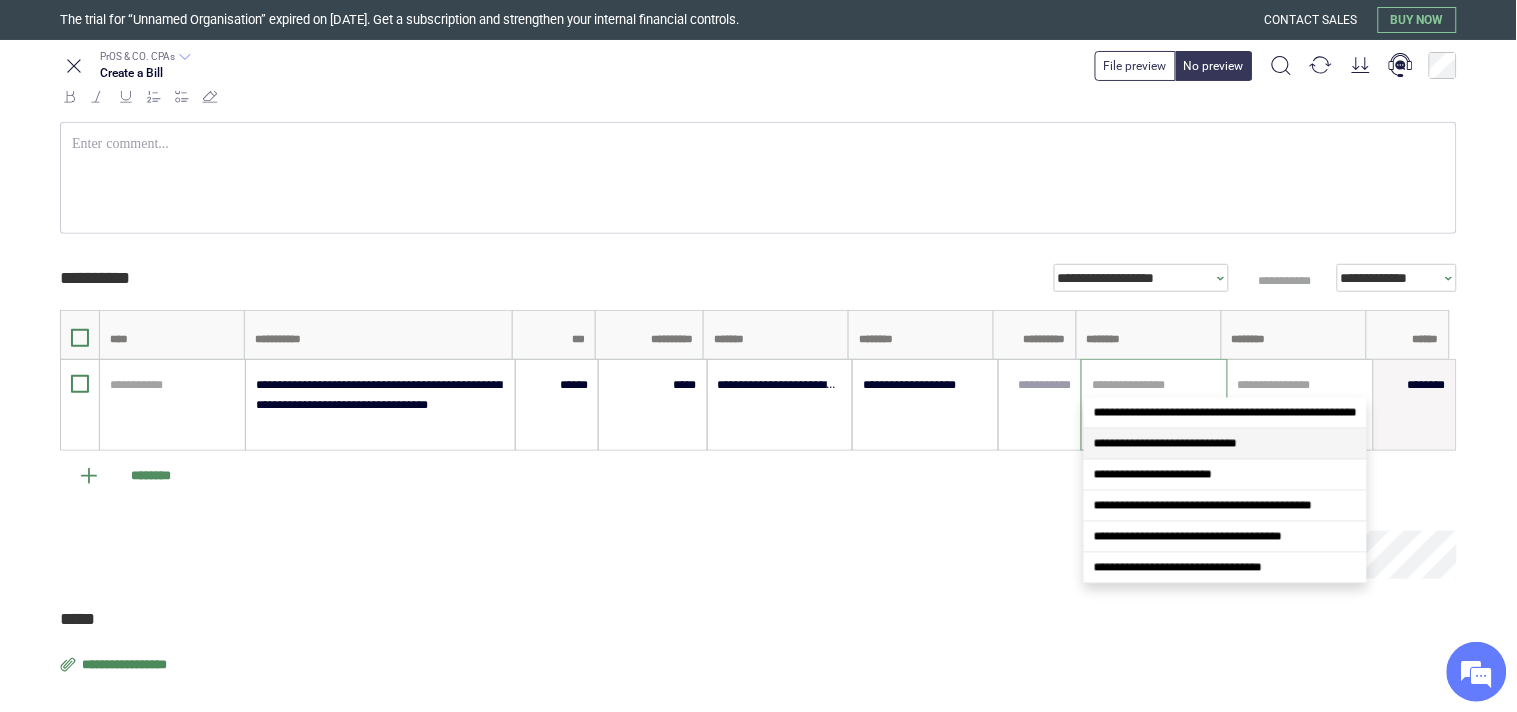 click on "**********" at bounding box center (1165, 444) 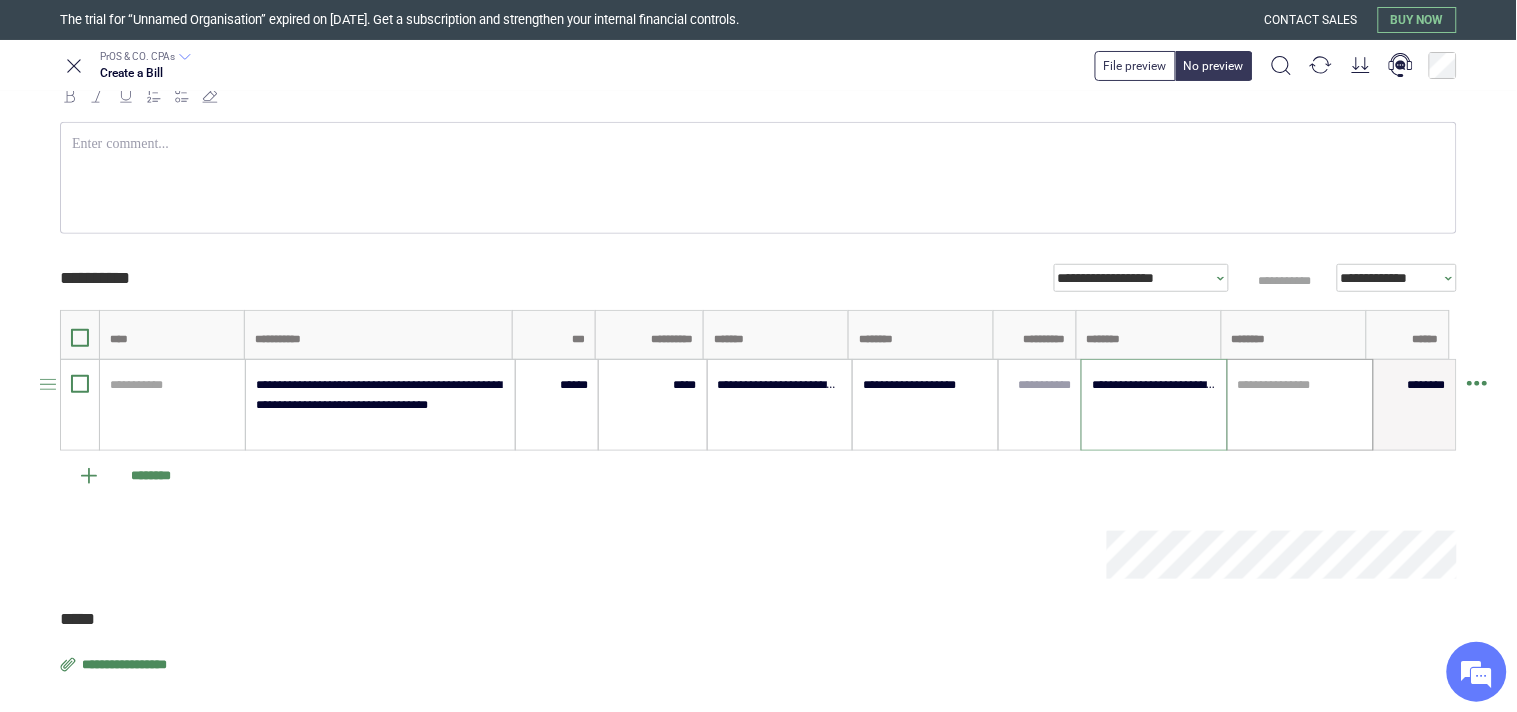 type on "**********" 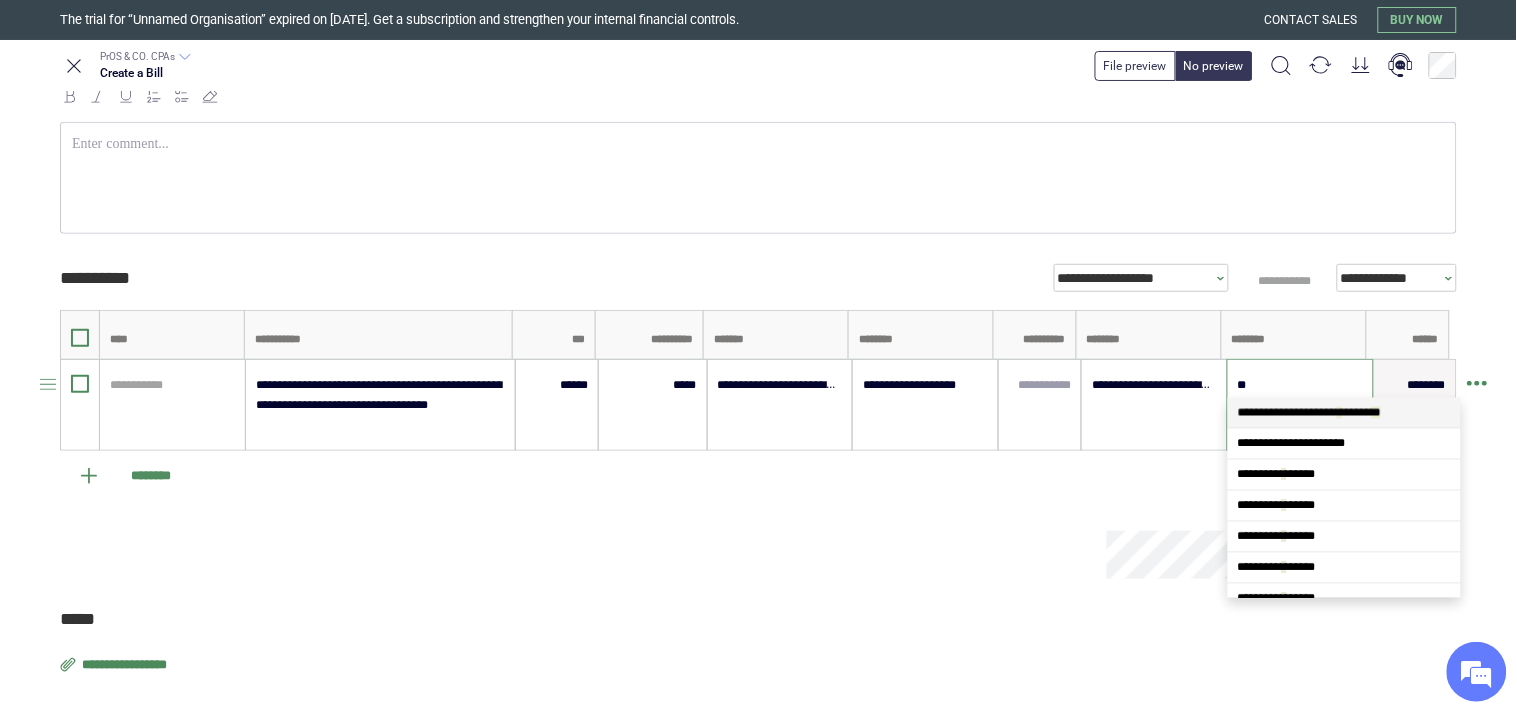 scroll, scrollTop: 0, scrollLeft: 0, axis: both 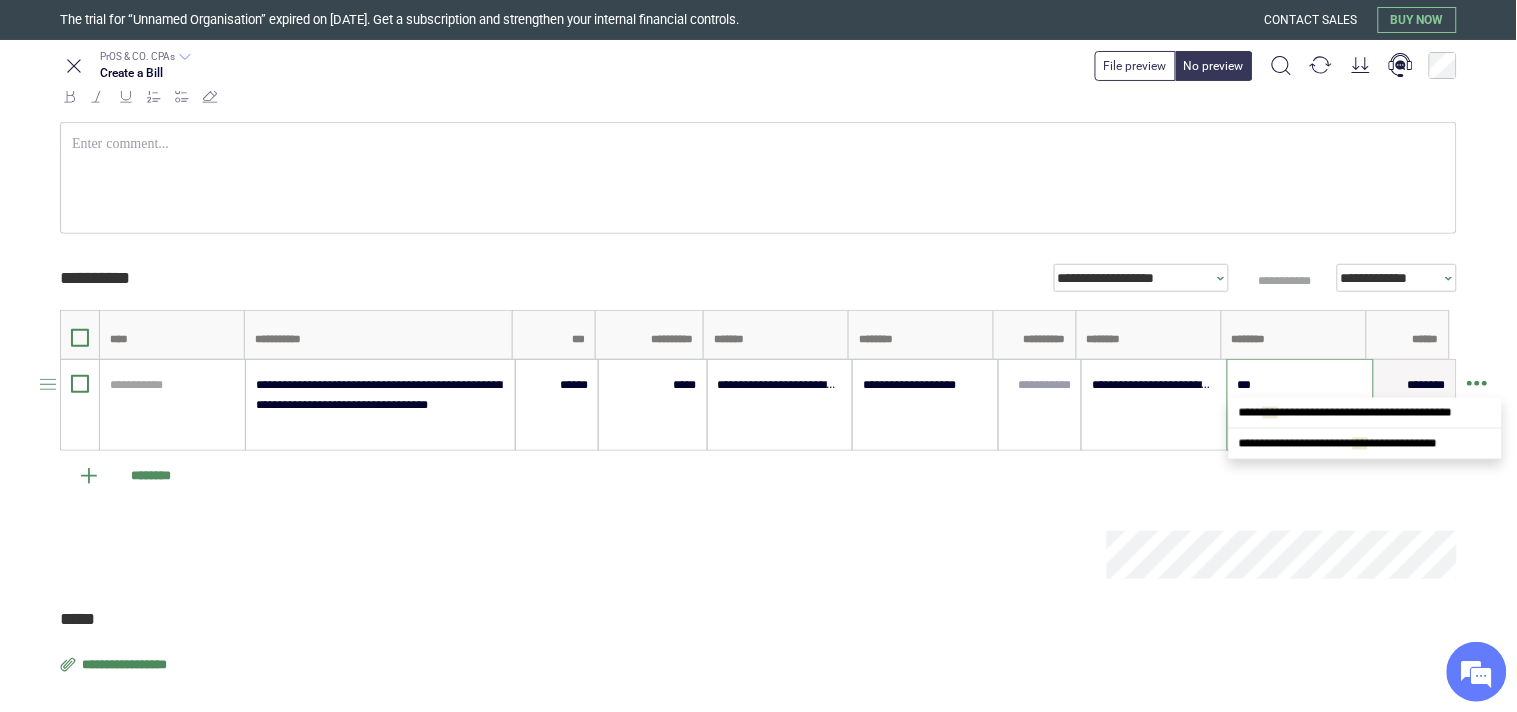 type on "****" 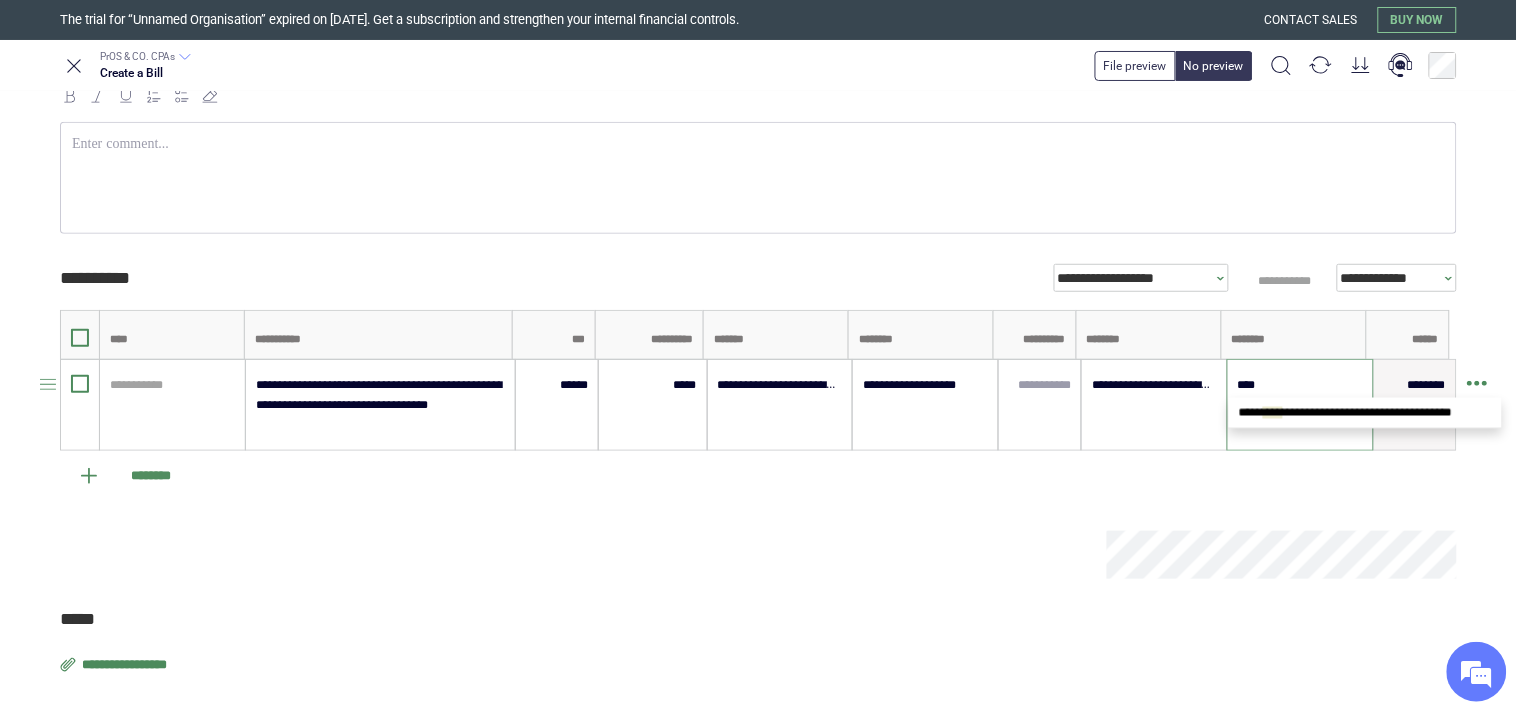 click on "**********" at bounding box center (1345, 413) 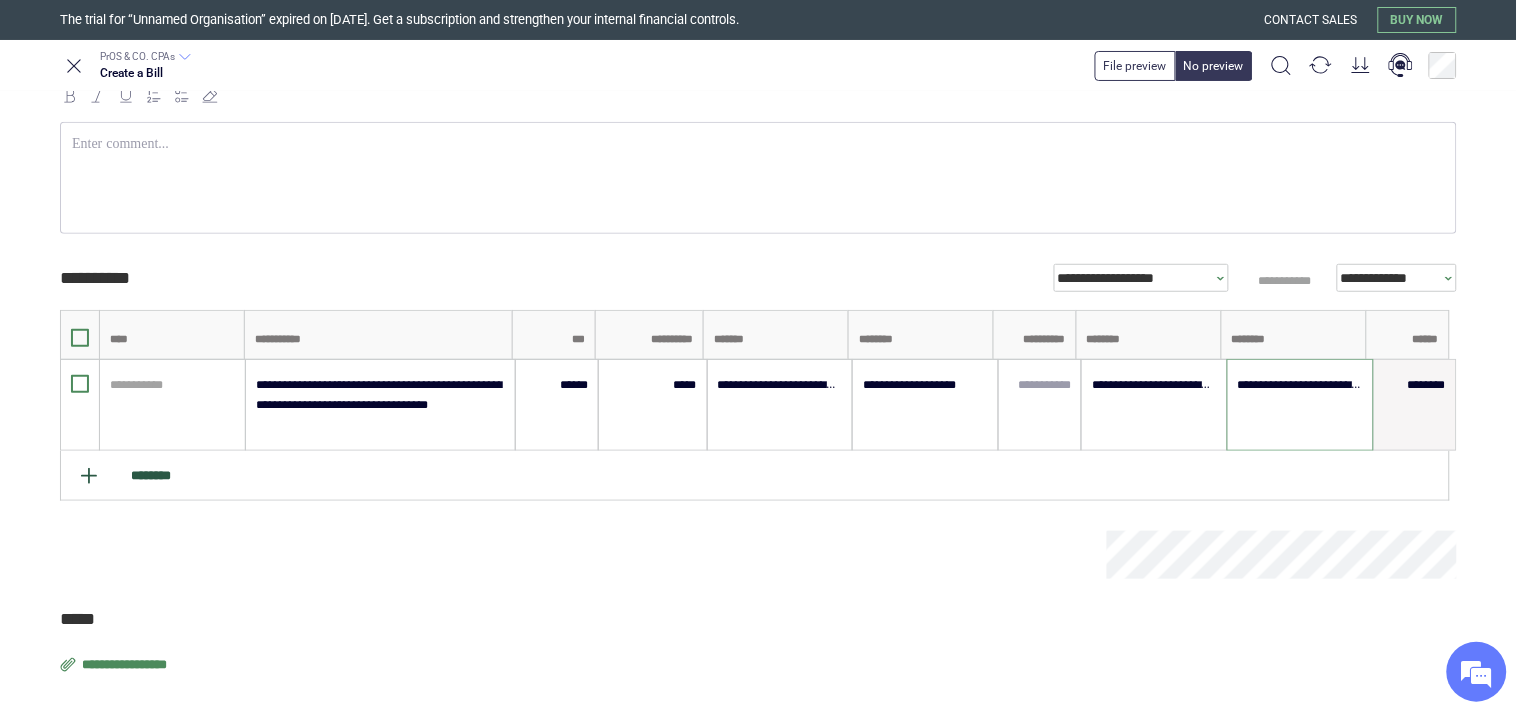 type on "**********" 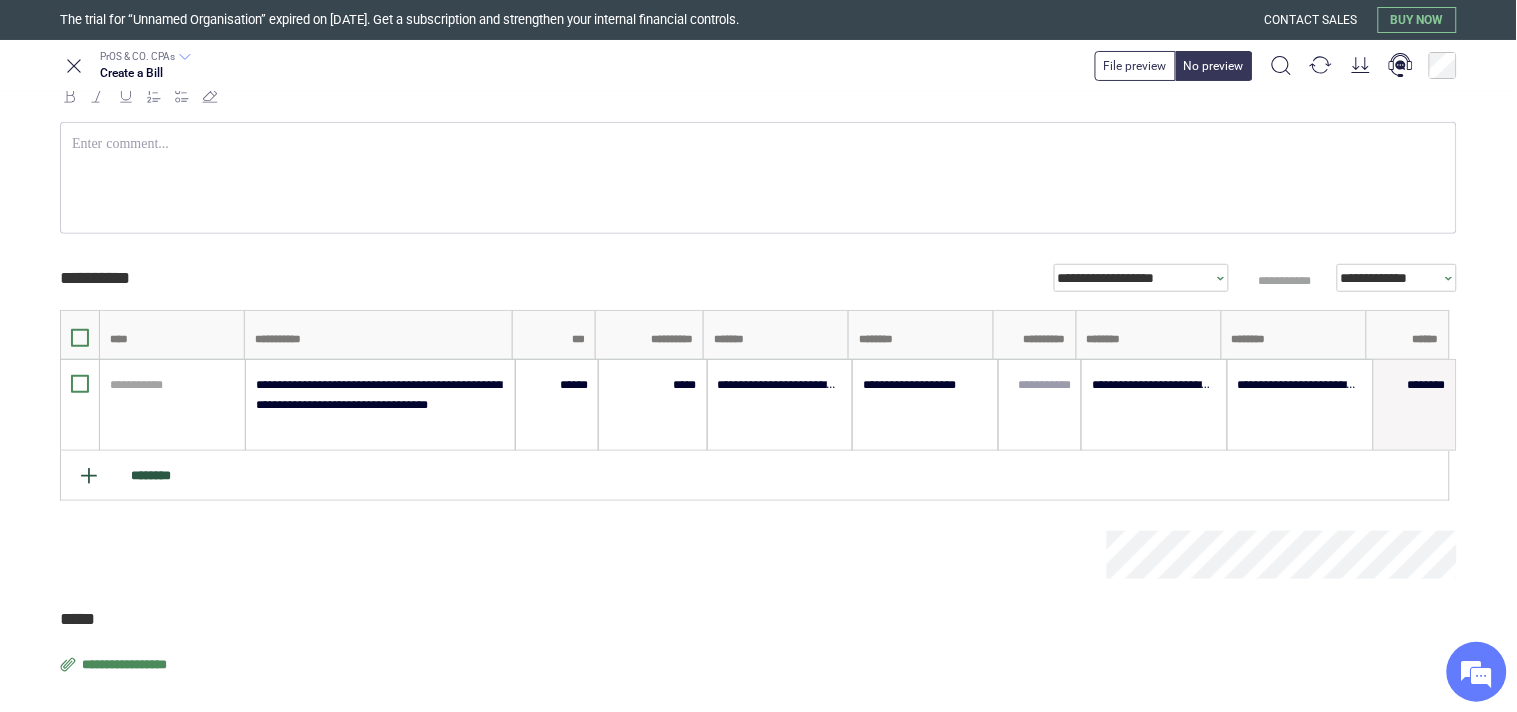 click on "********" at bounding box center (755, 476) 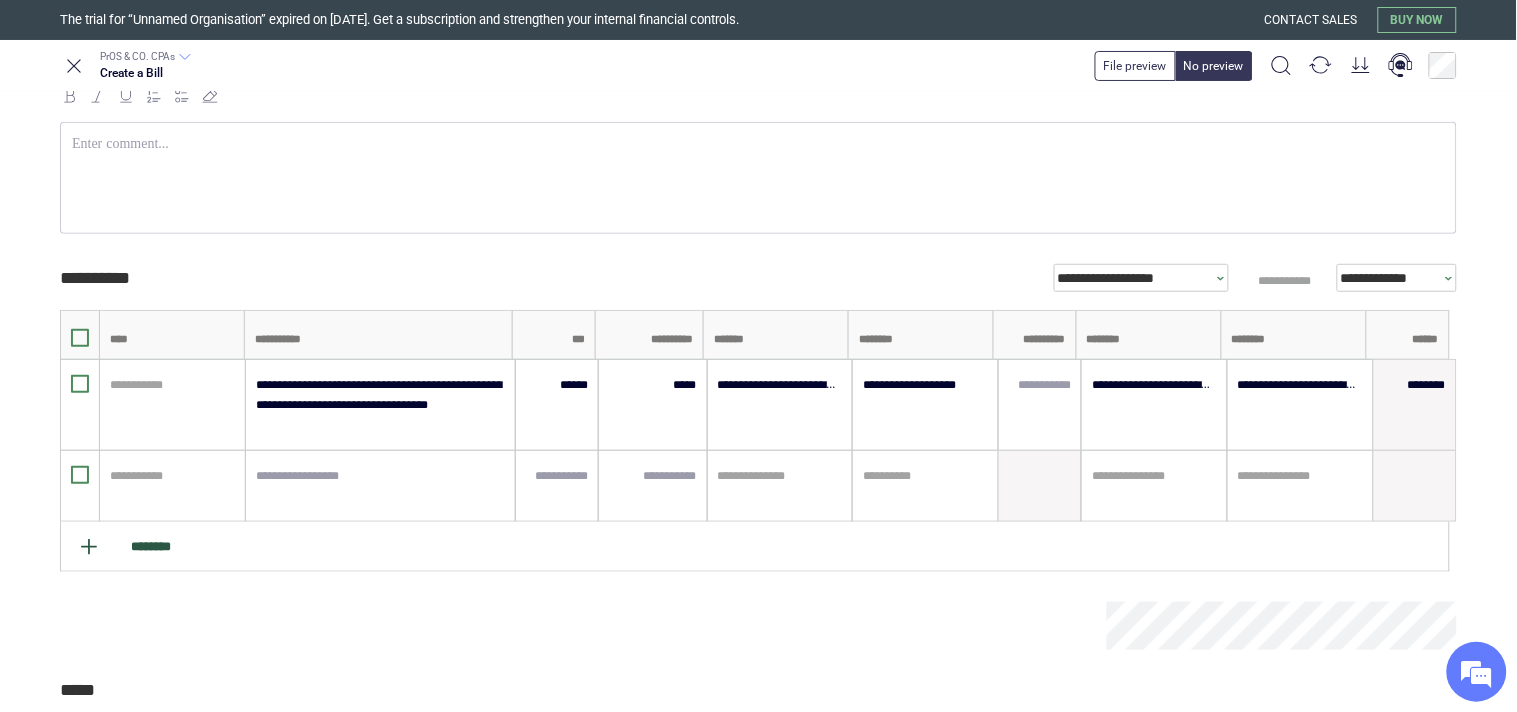 click at bounding box center (380, 486) 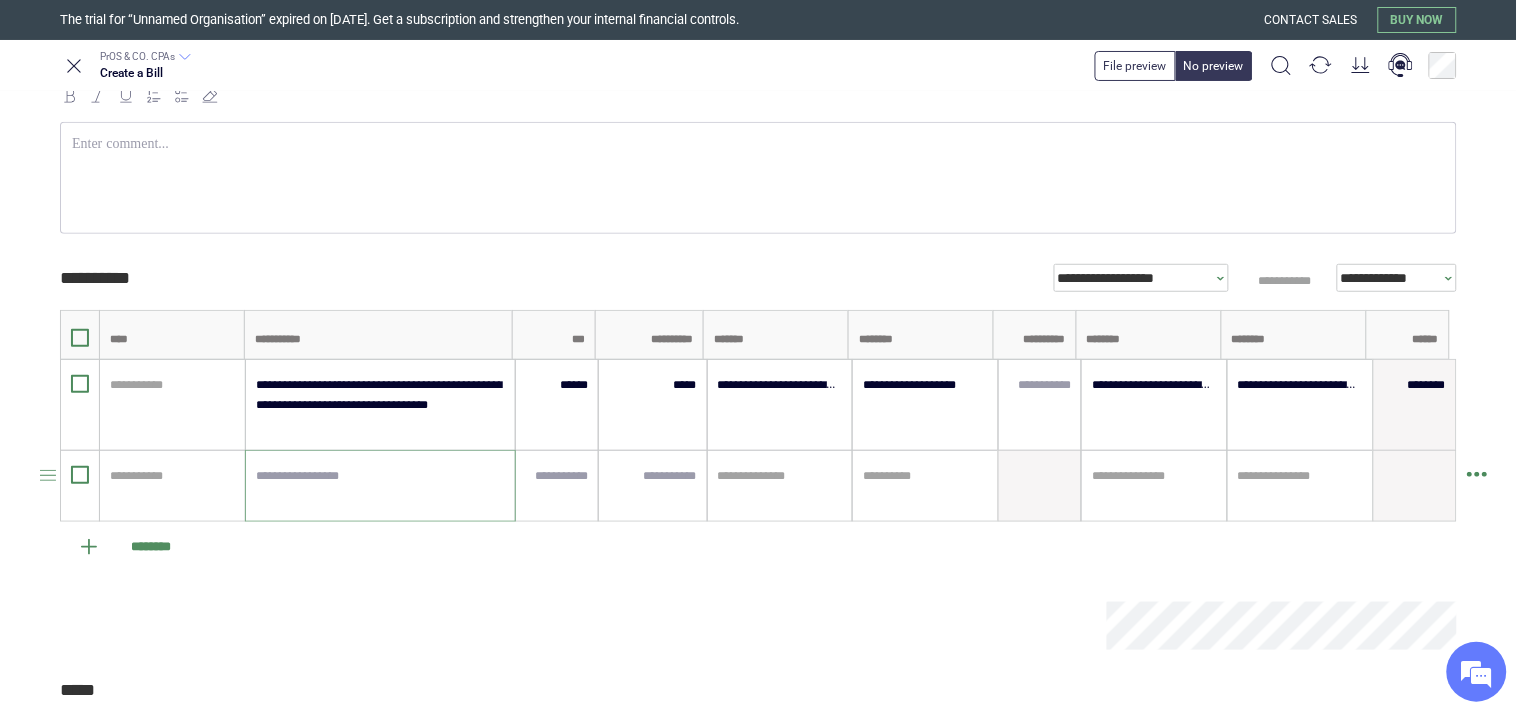 paste on "**********" 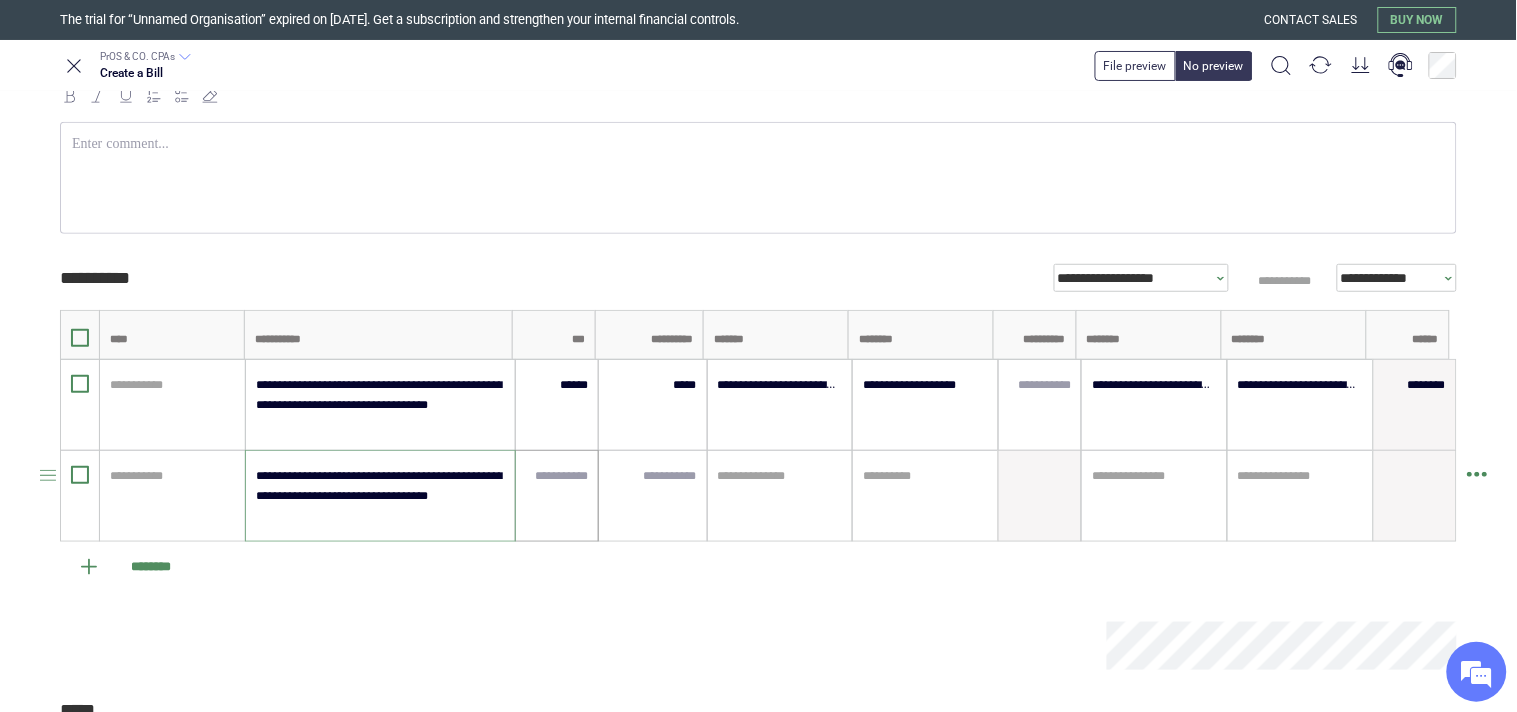 type on "**********" 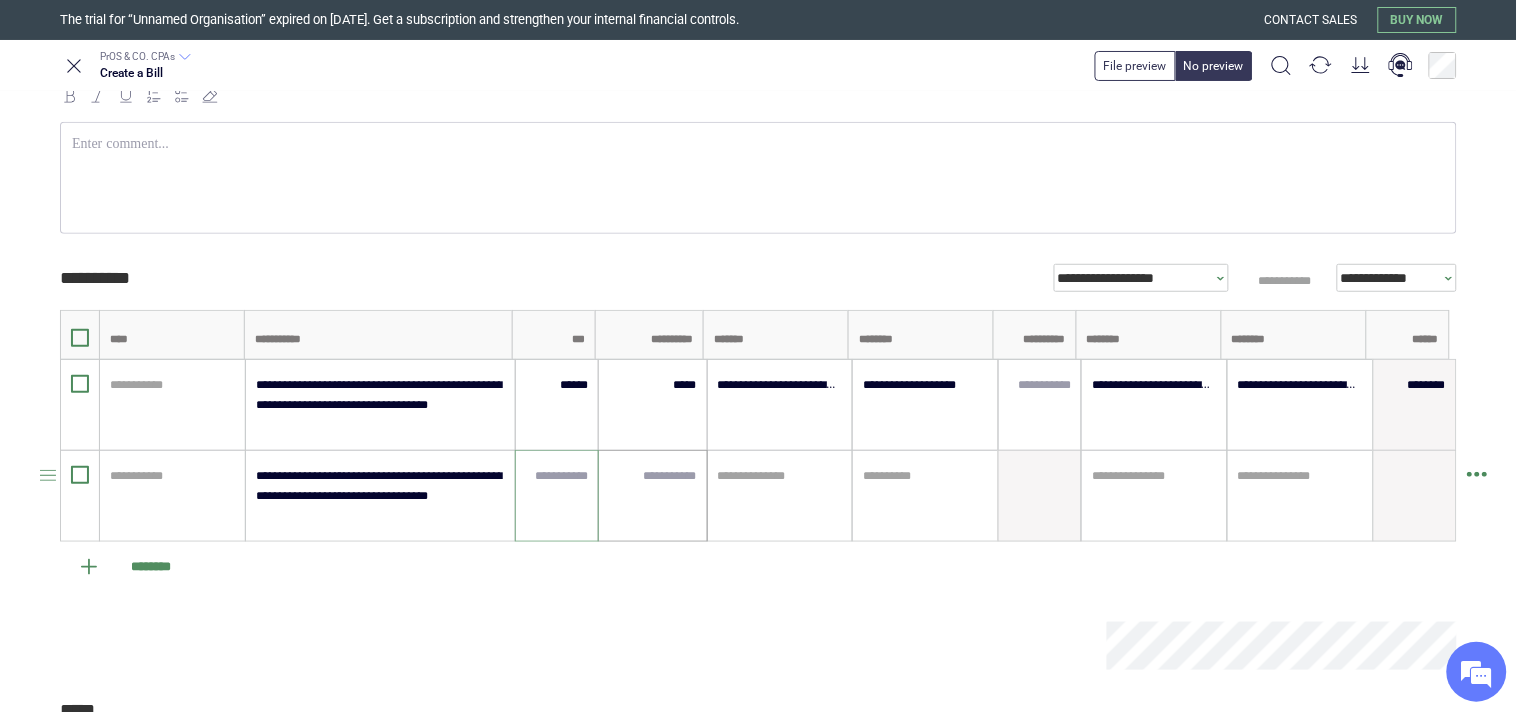 paste on "******" 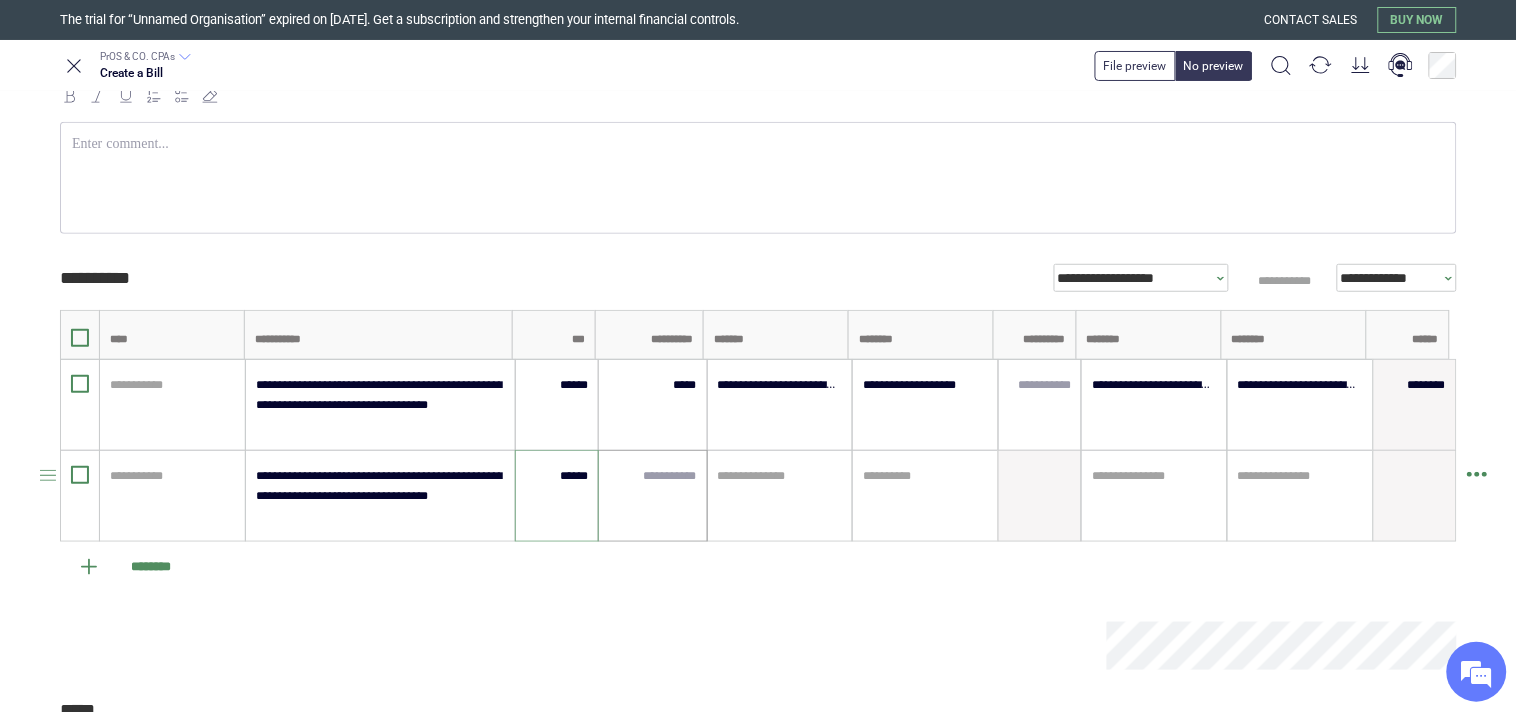 type on "******" 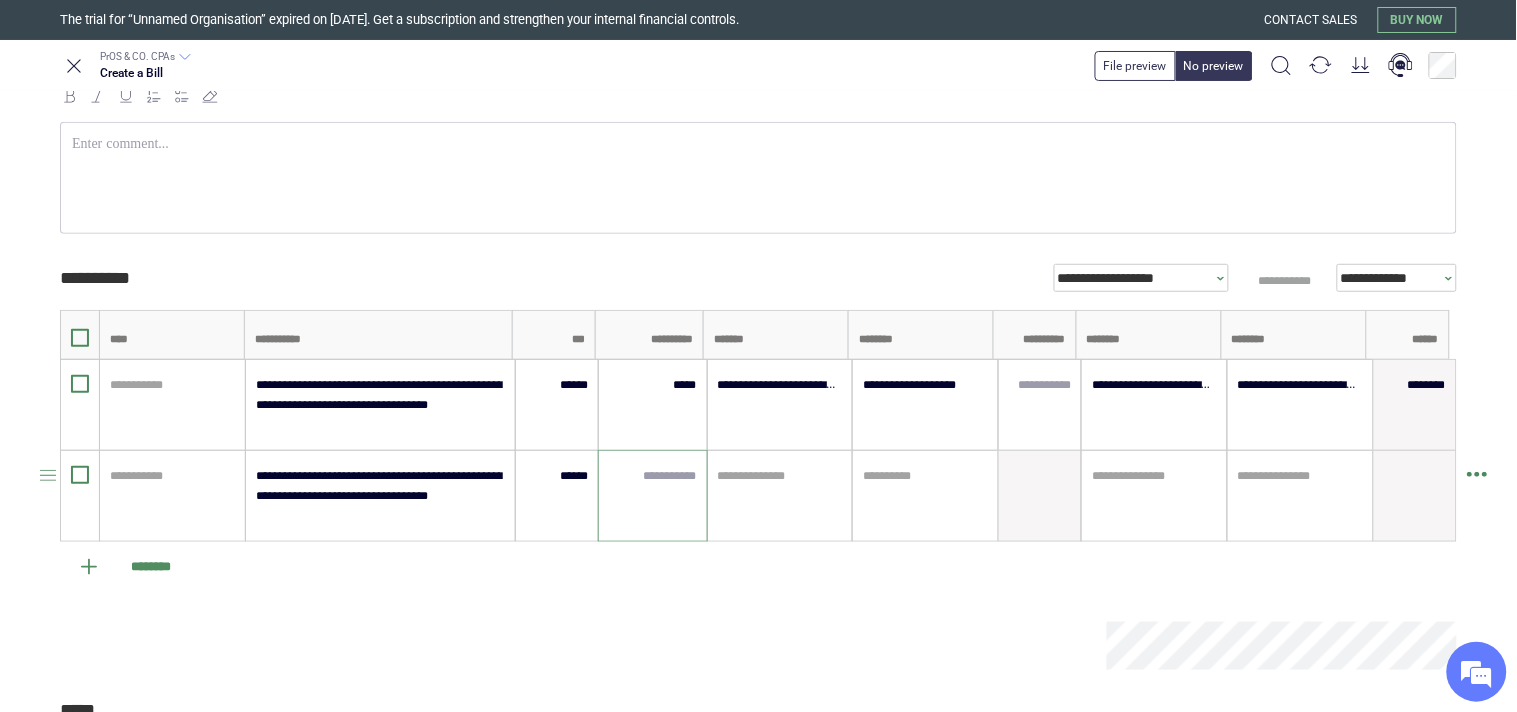 paste on "*****" 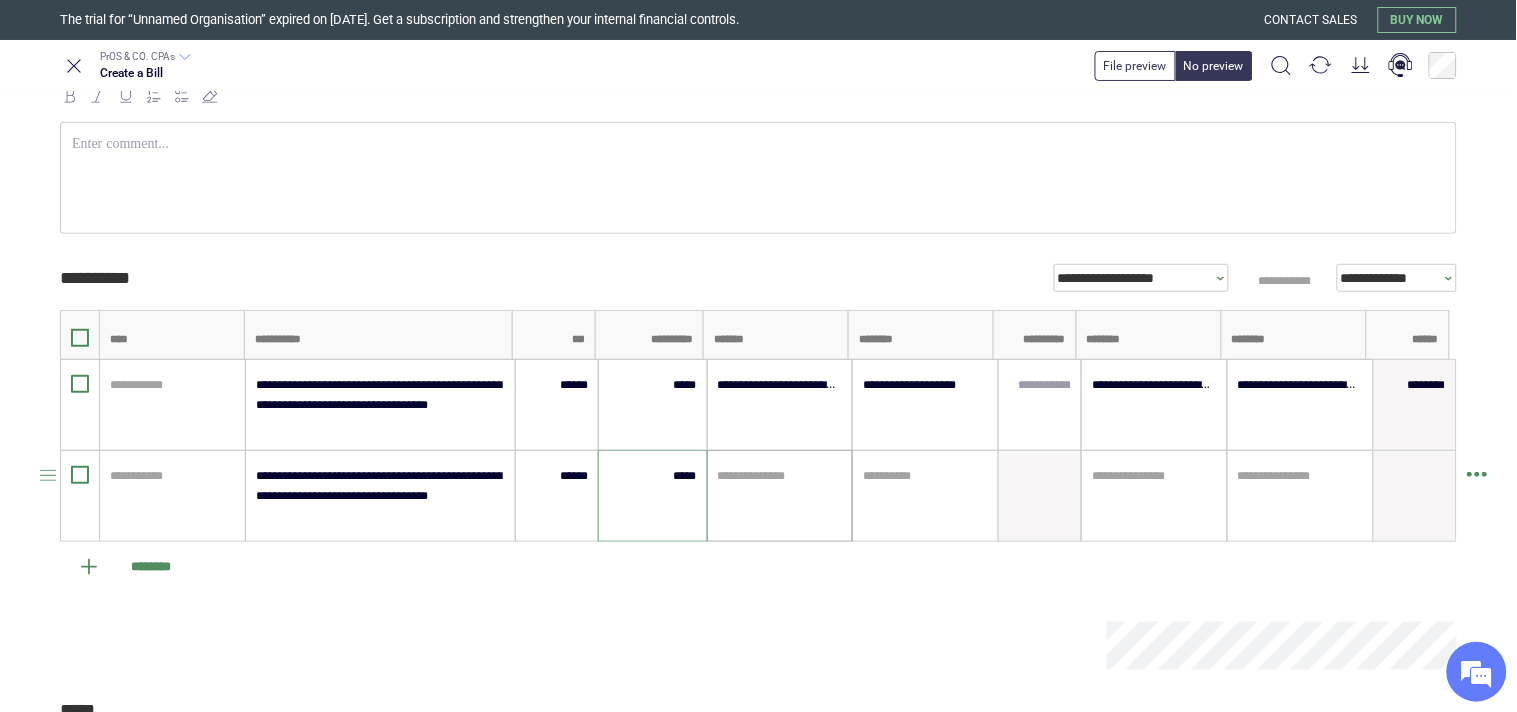 type on "*****" 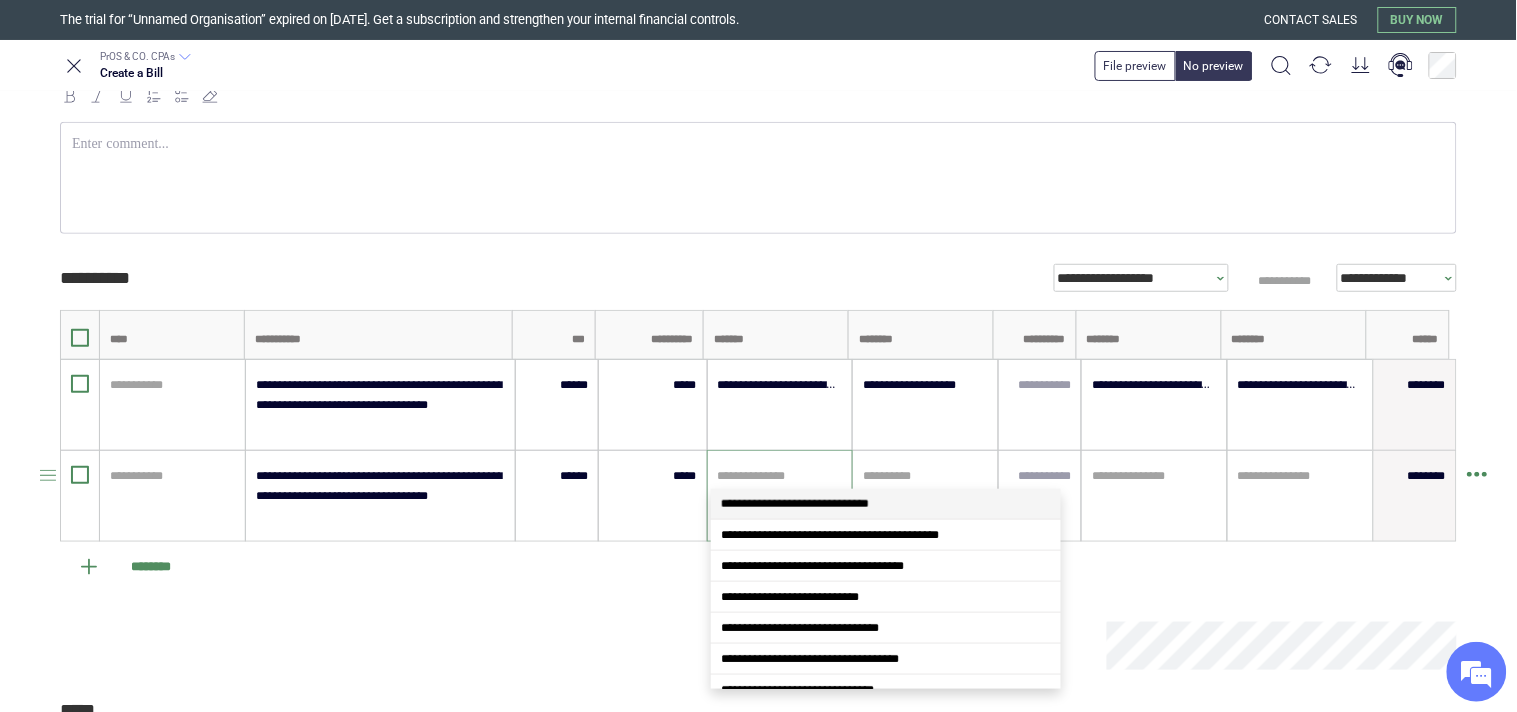 click at bounding box center [780, 476] 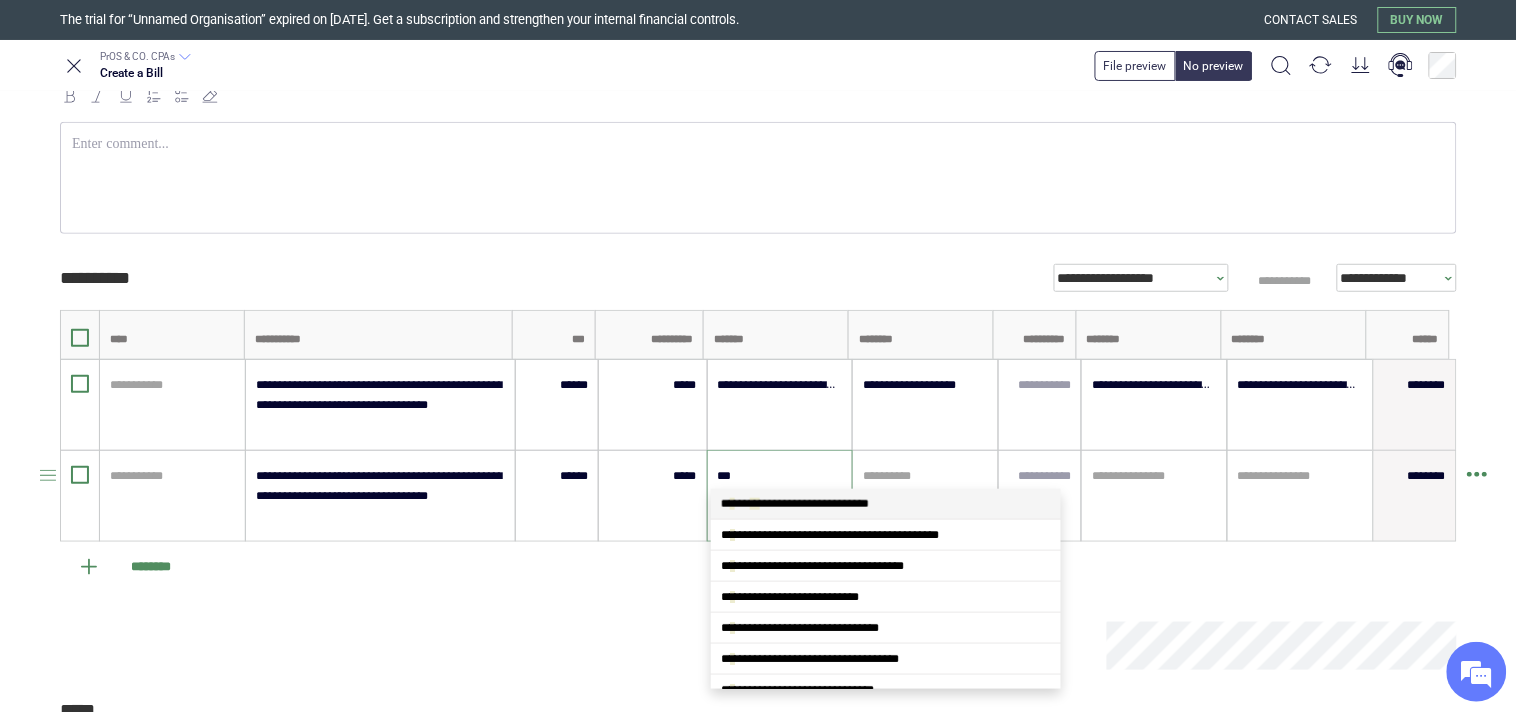 type on "****" 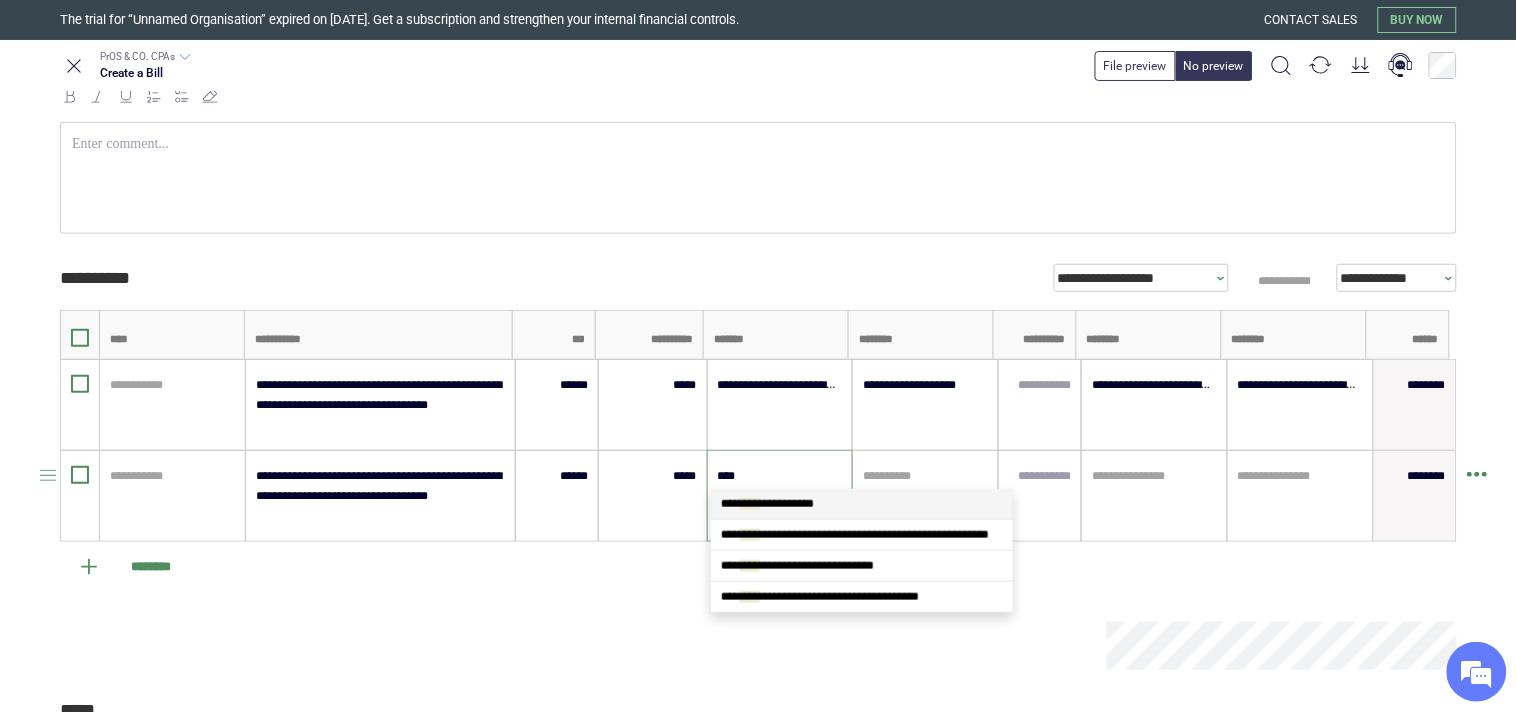 scroll, scrollTop: 0, scrollLeft: 0, axis: both 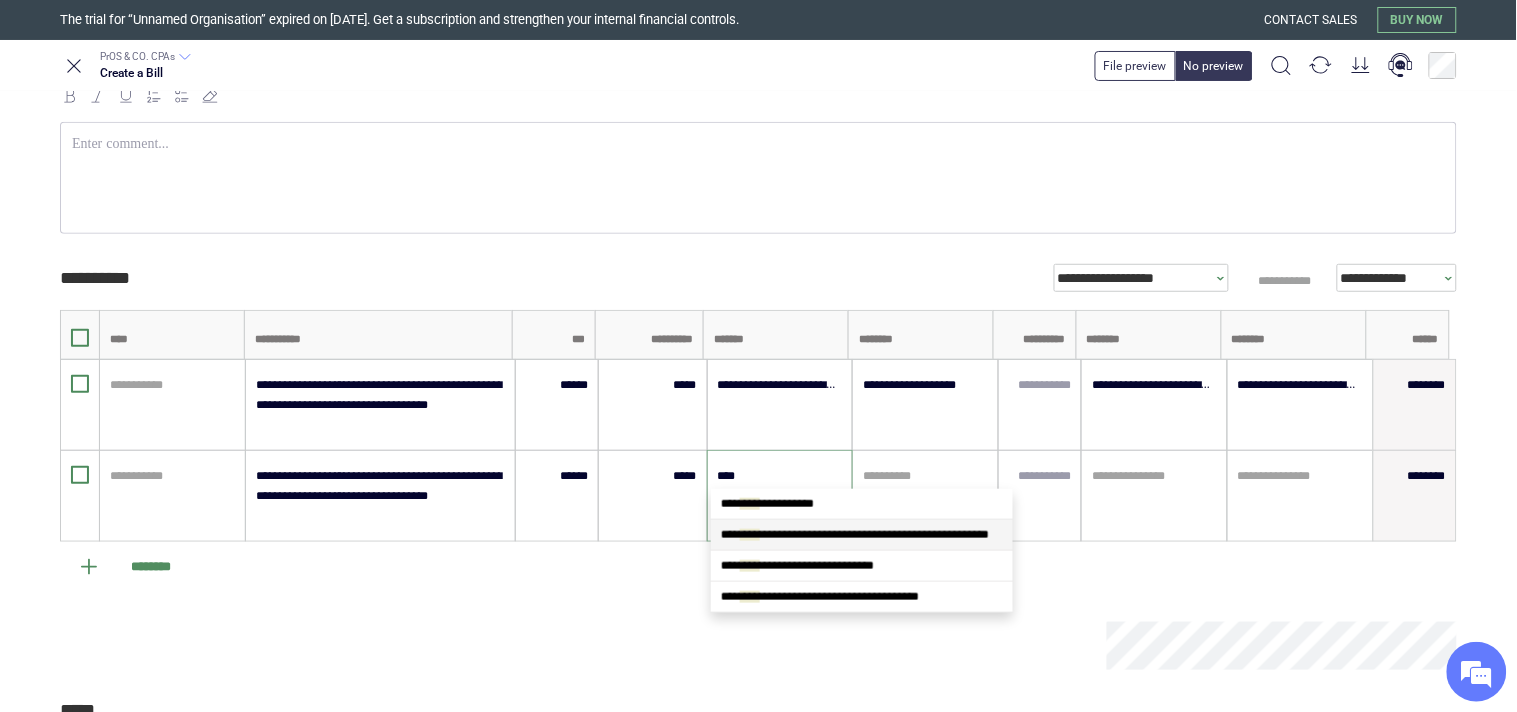 click on "**********" at bounding box center (855, 535) 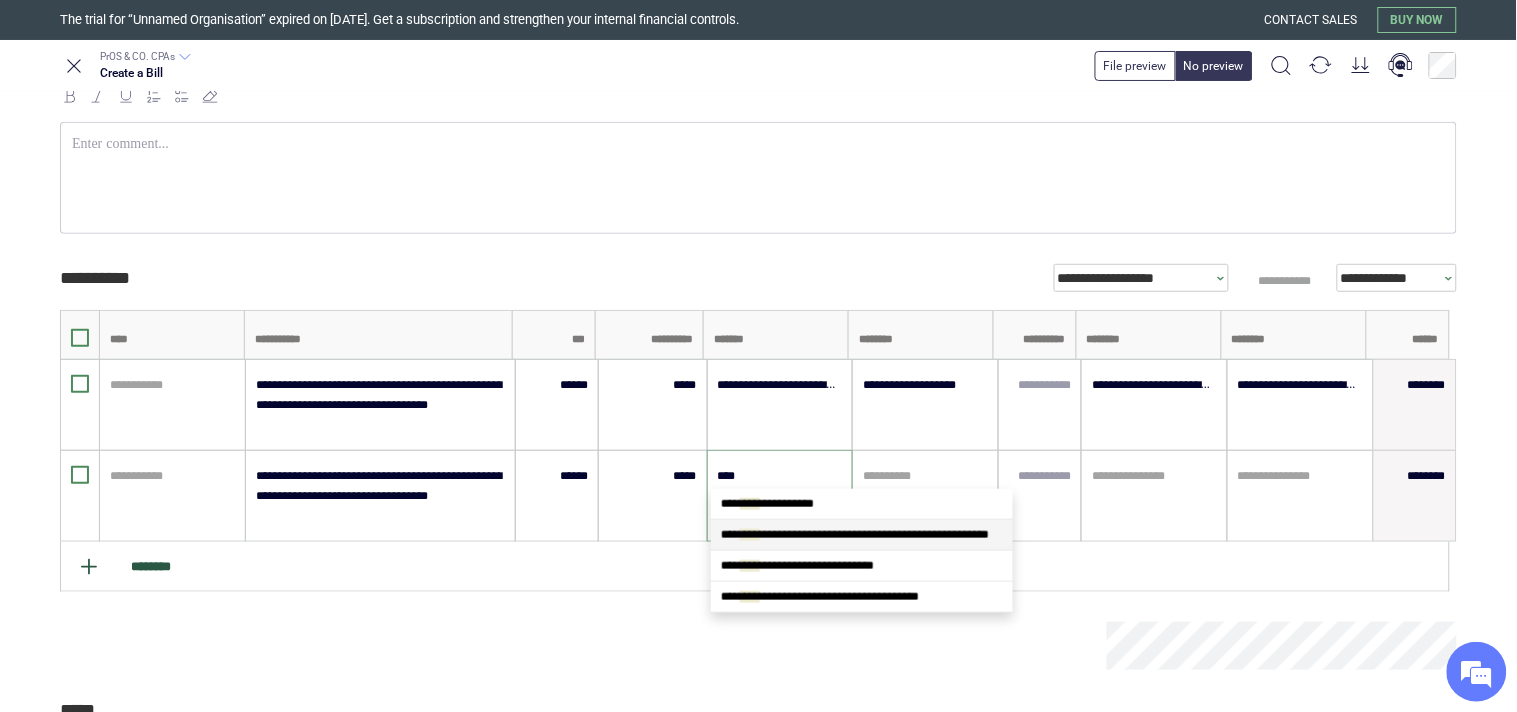 type 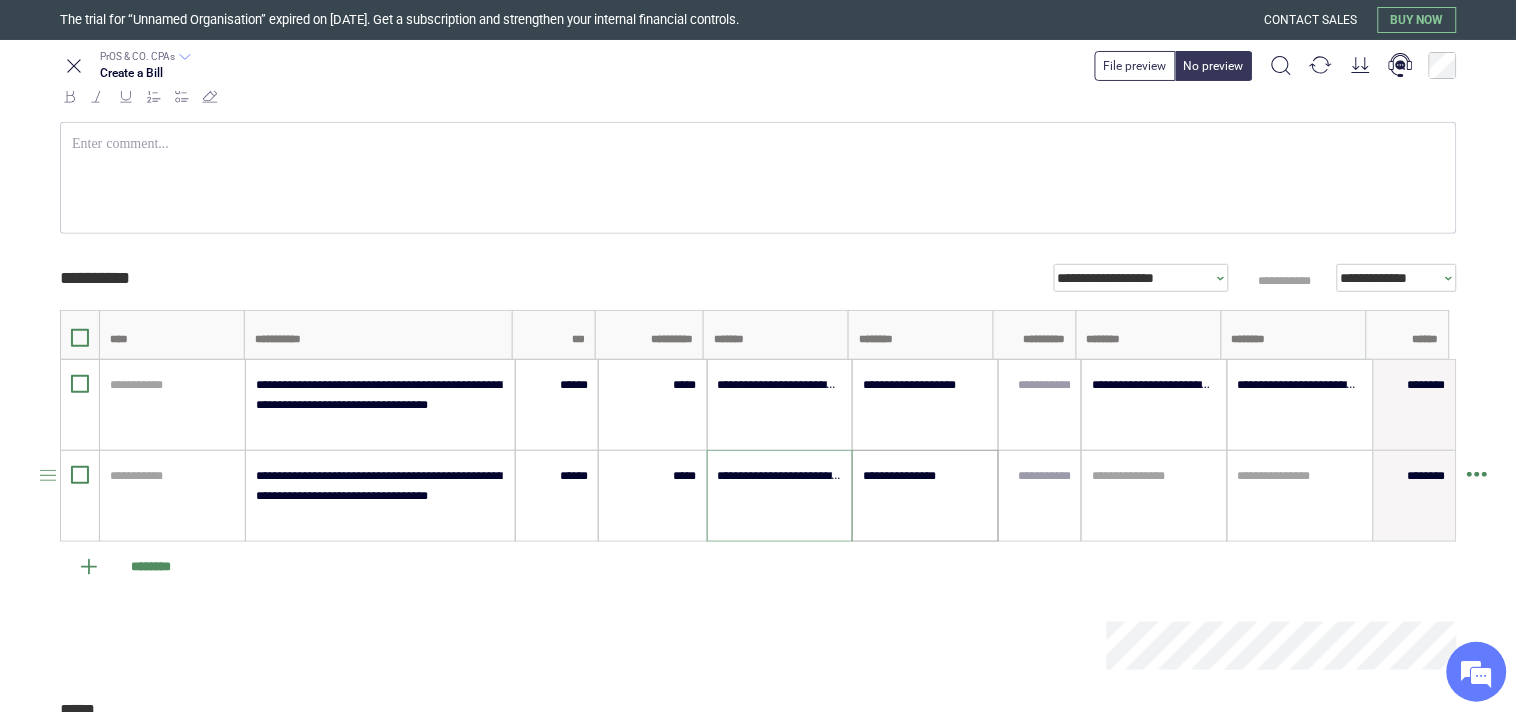 type on "**********" 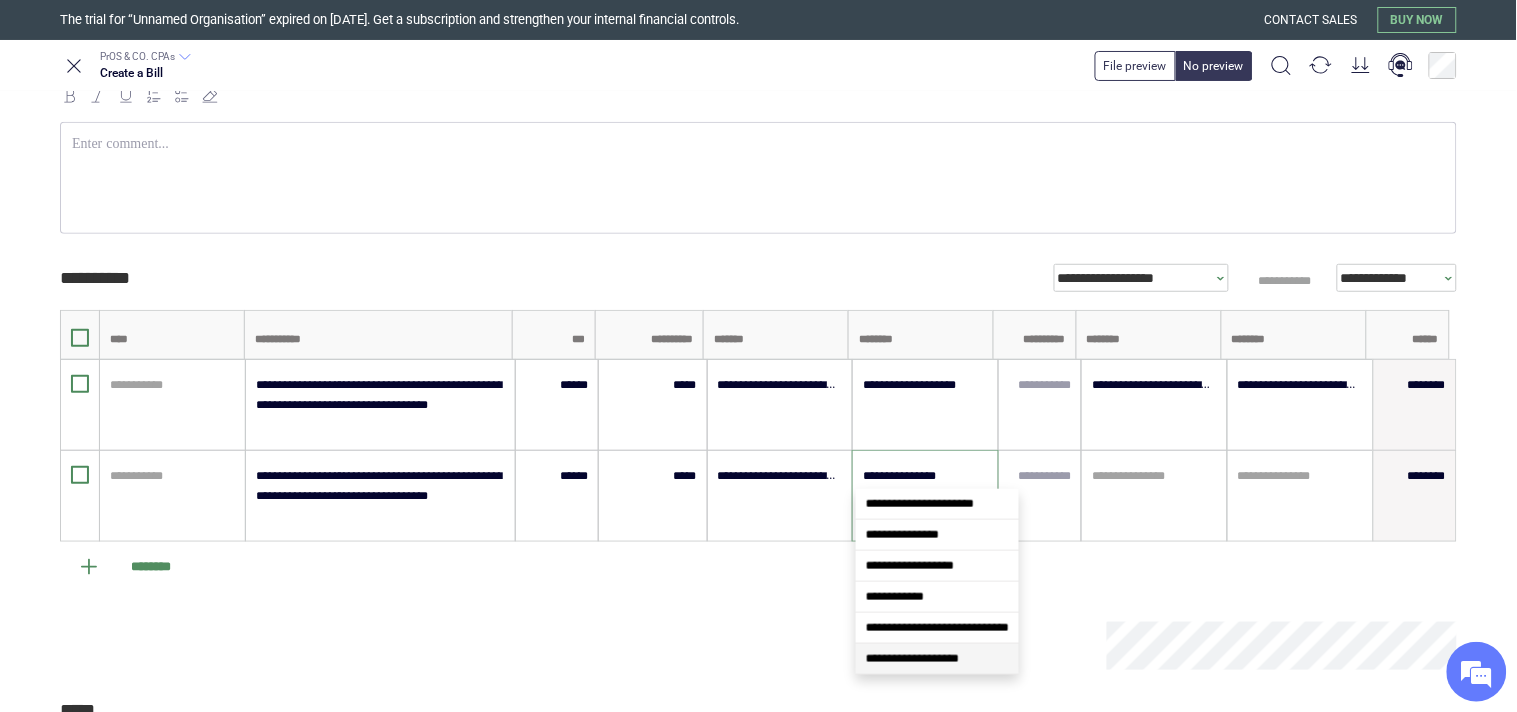 click on "**********" at bounding box center [937, 659] 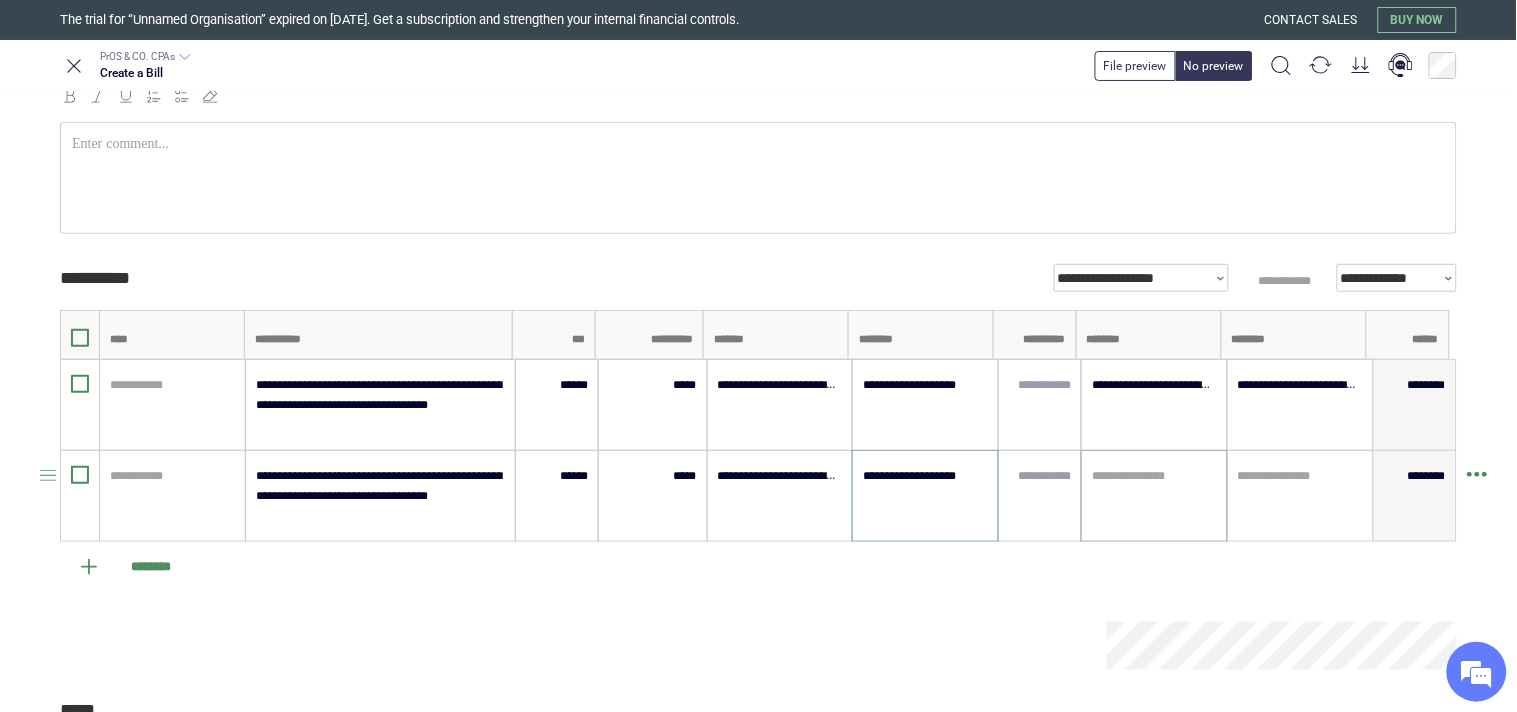 type on "**********" 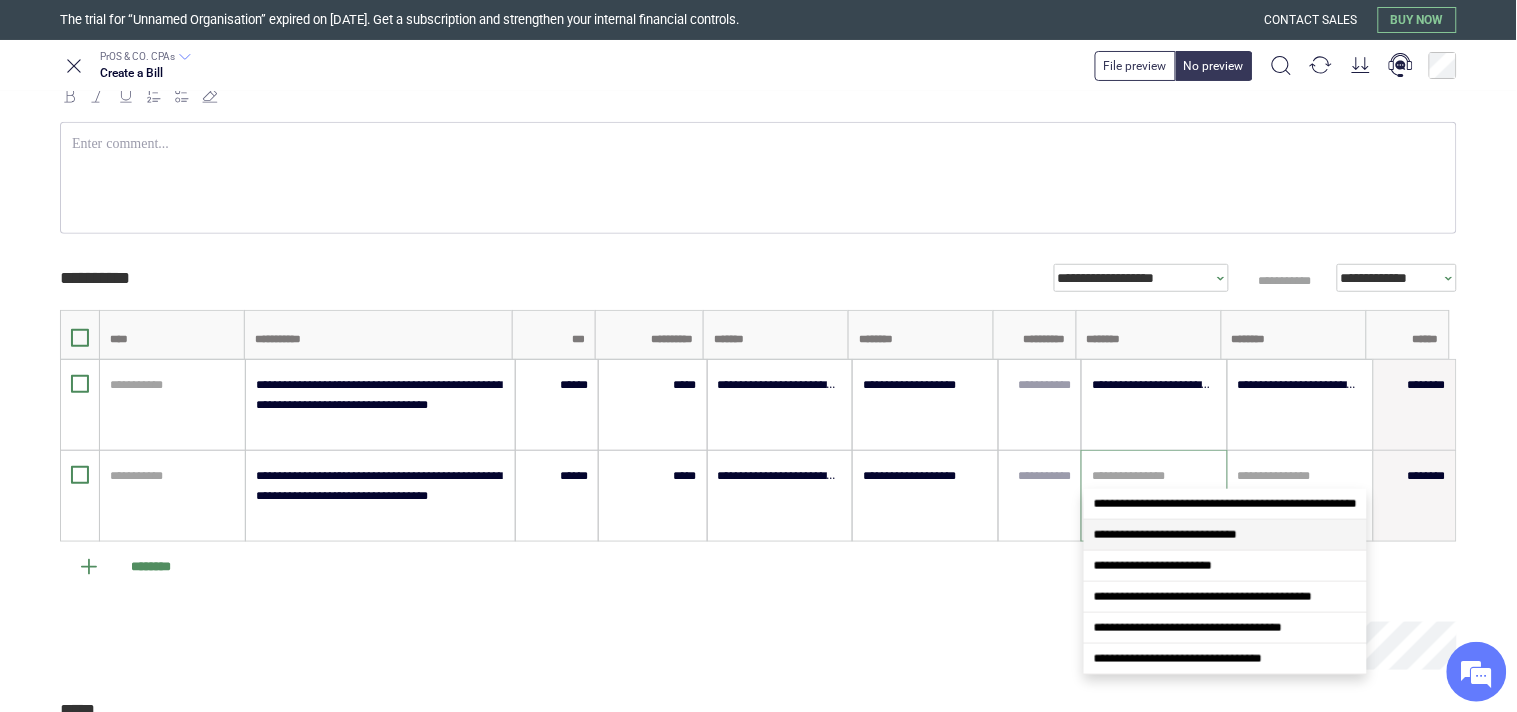 click on "**********" at bounding box center (1165, 535) 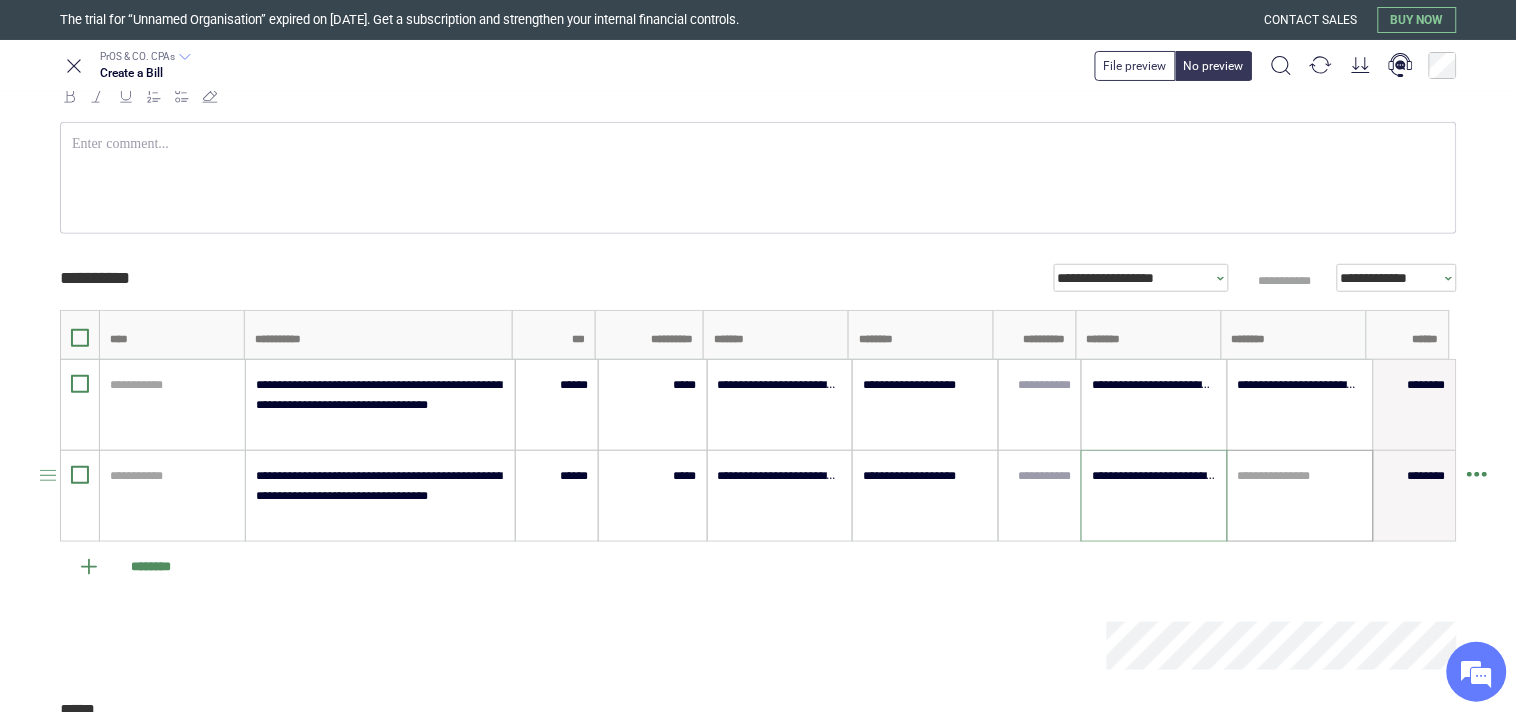 type on "**********" 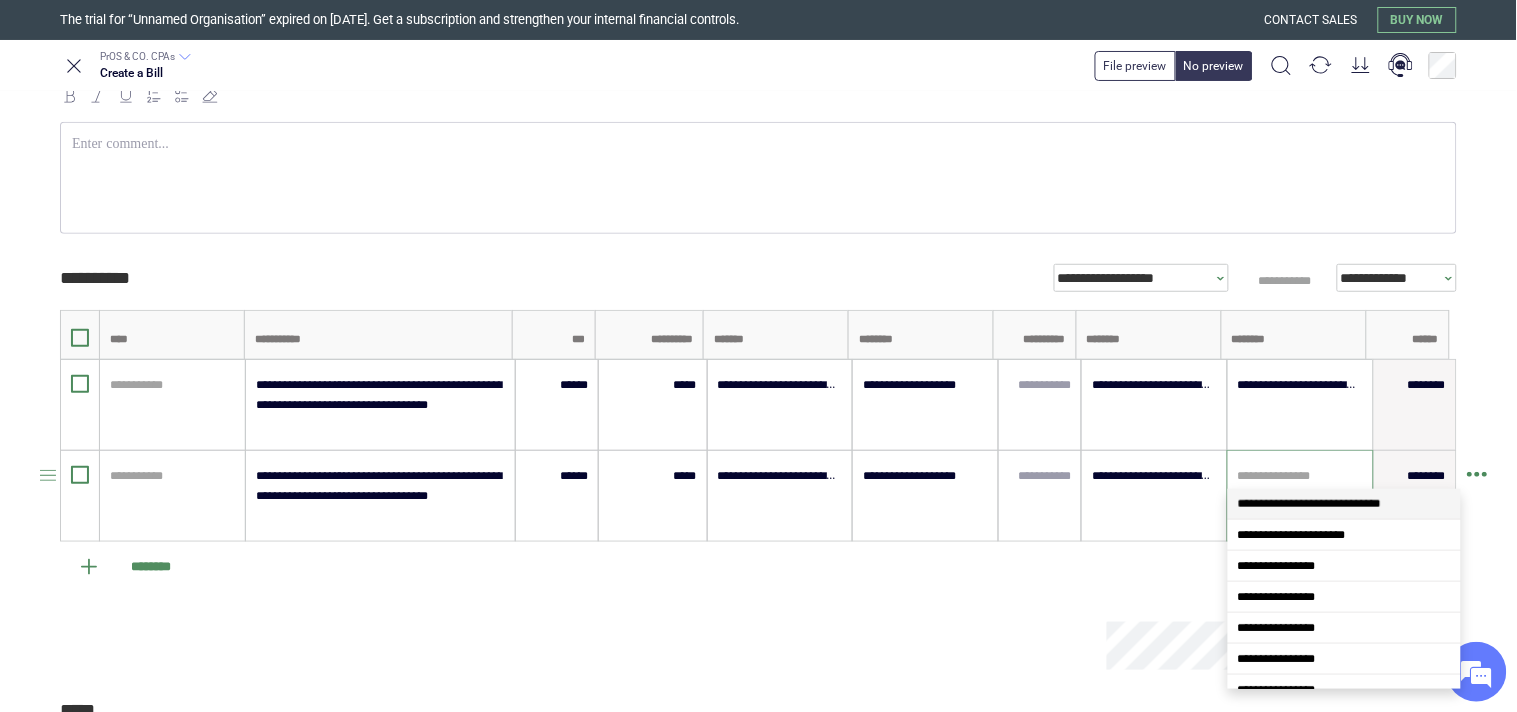 click at bounding box center [1300, 476] 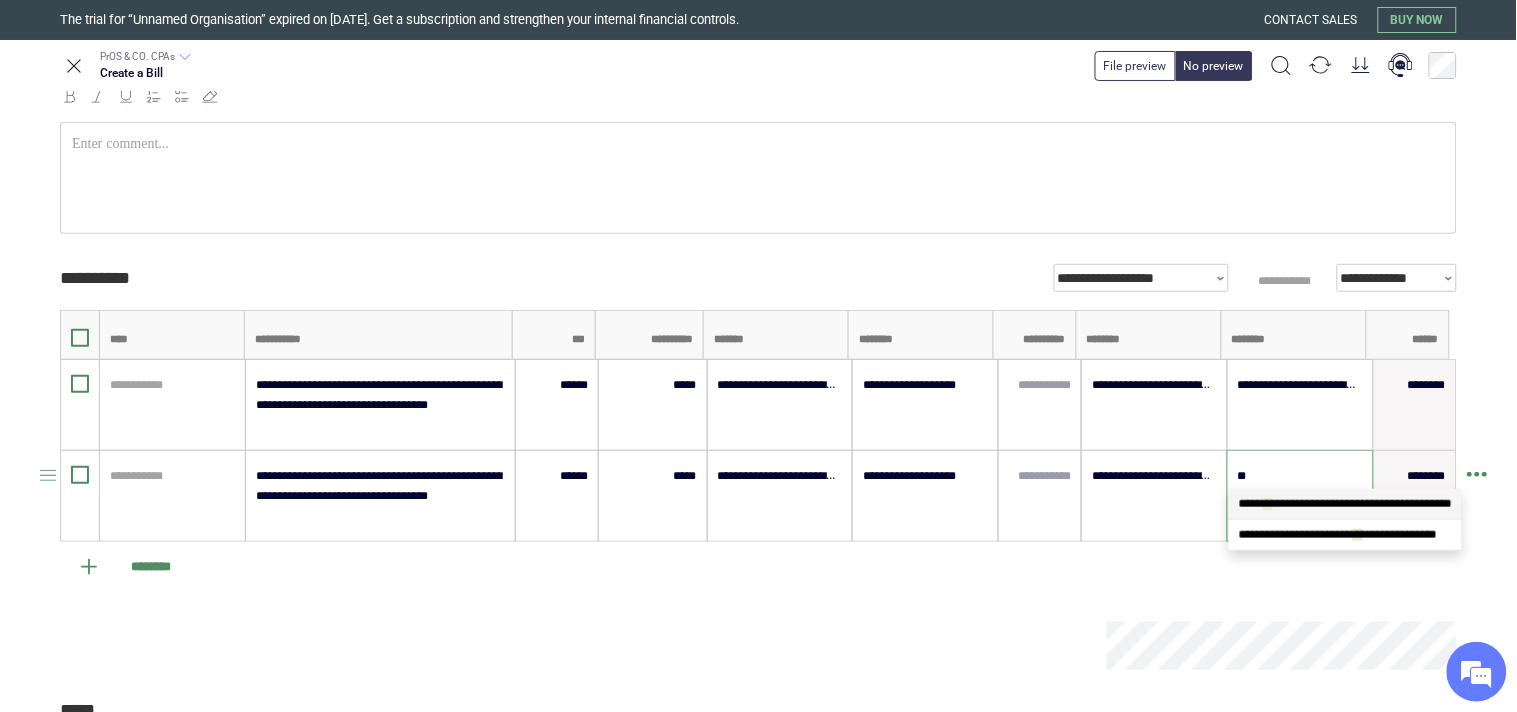 scroll, scrollTop: 0, scrollLeft: 0, axis: both 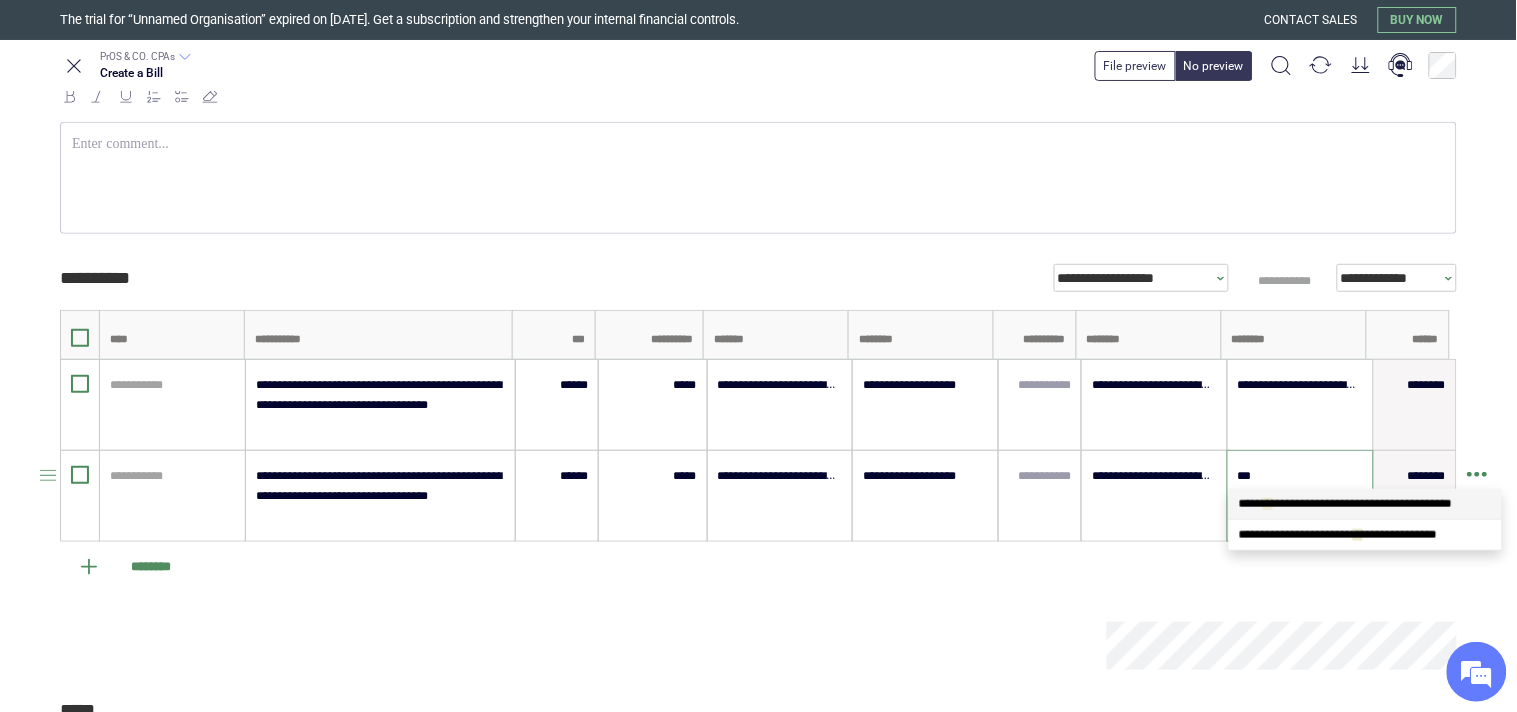 type on "****" 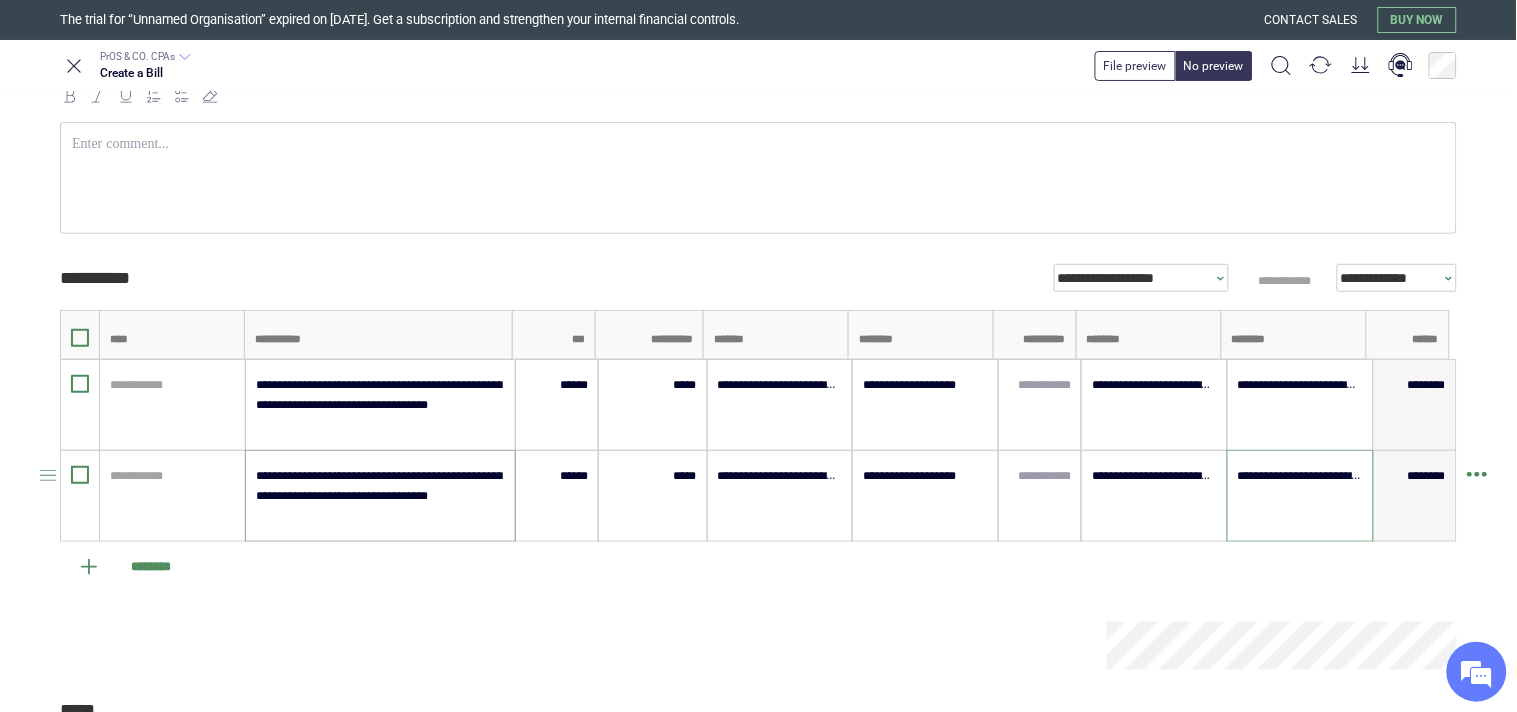 type on "**********" 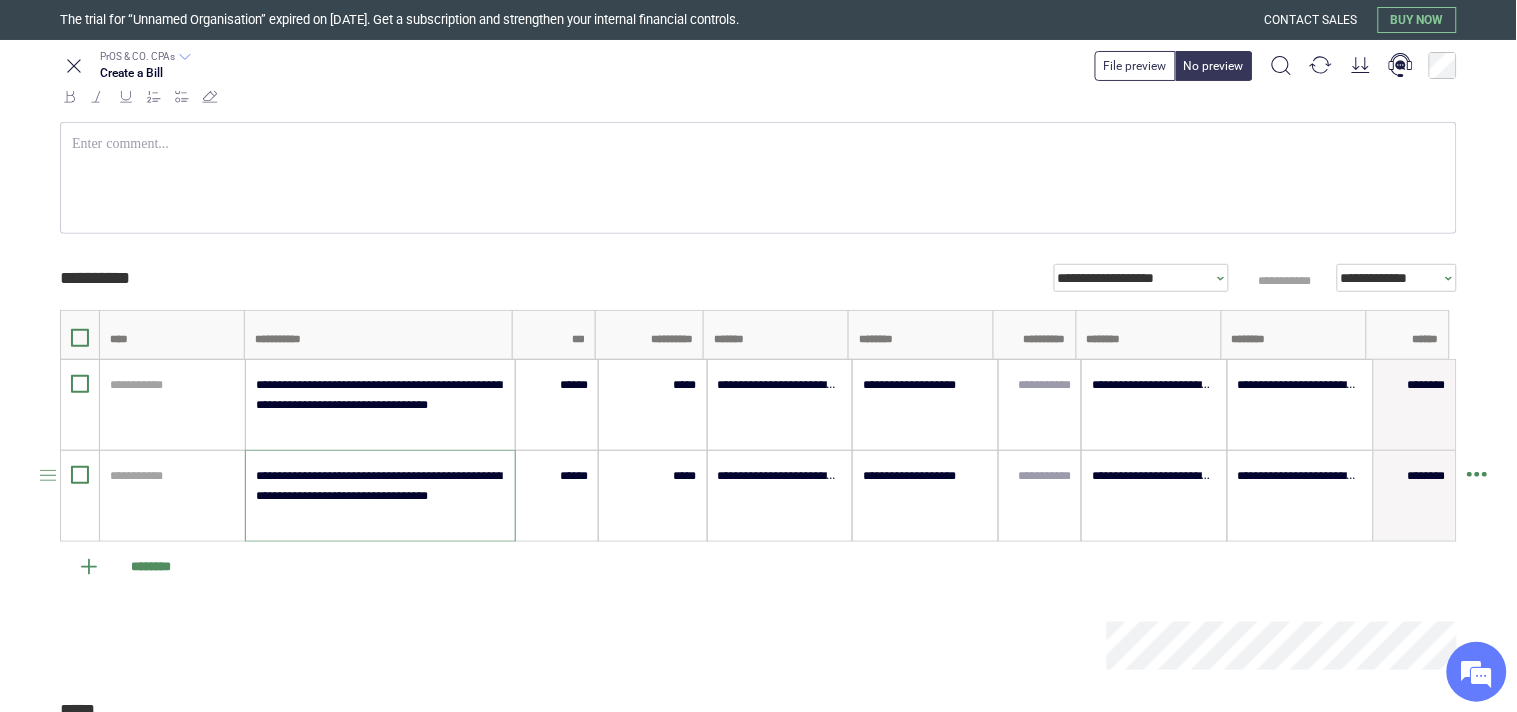 click on "**********" at bounding box center (379, 496) 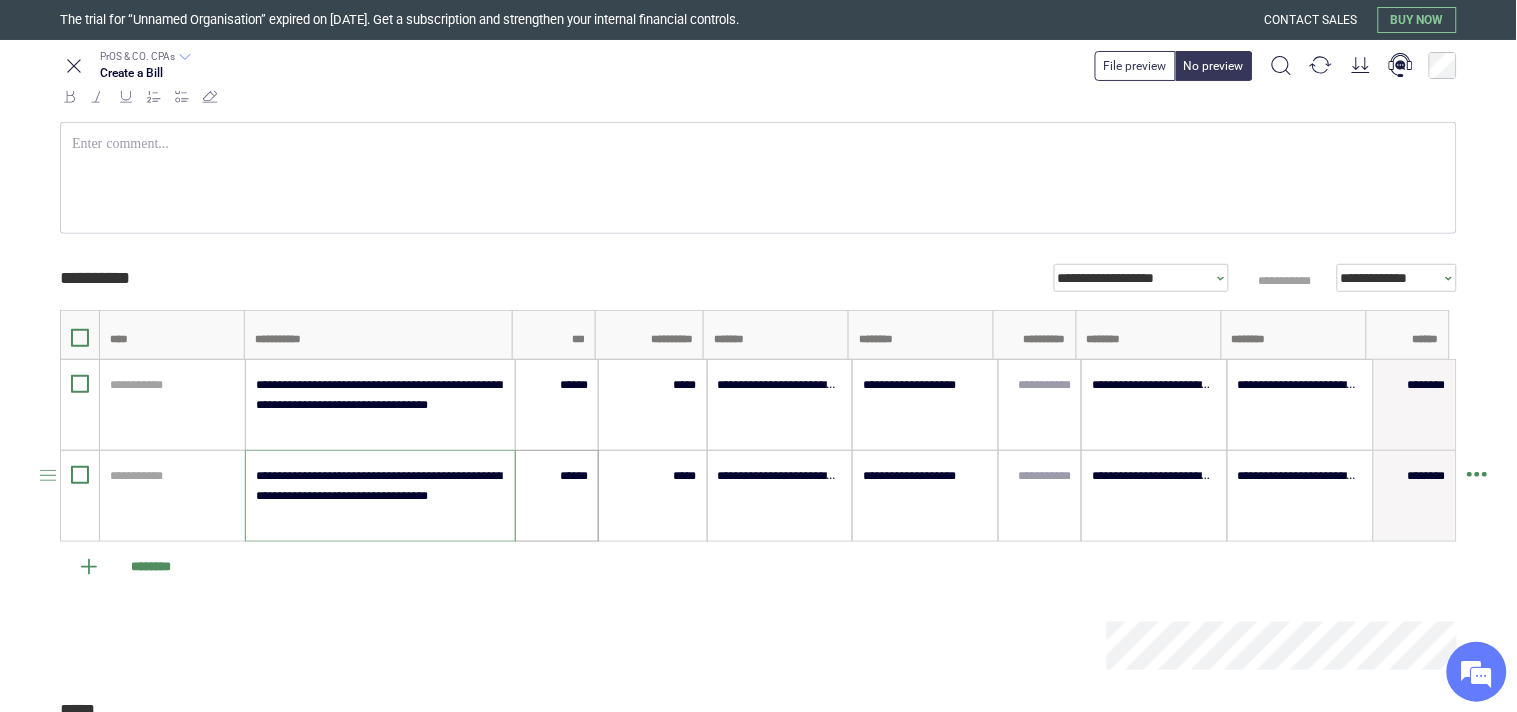 scroll, scrollTop: 391, scrollLeft: 0, axis: vertical 